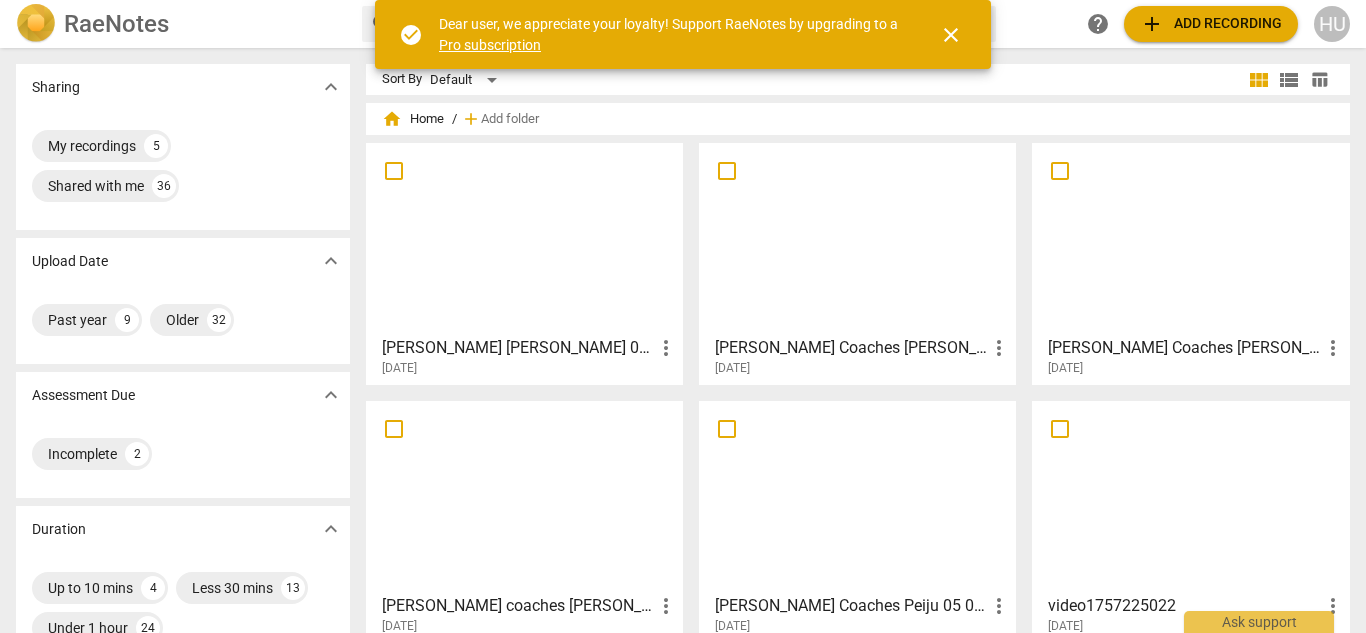 scroll, scrollTop: 0, scrollLeft: 0, axis: both 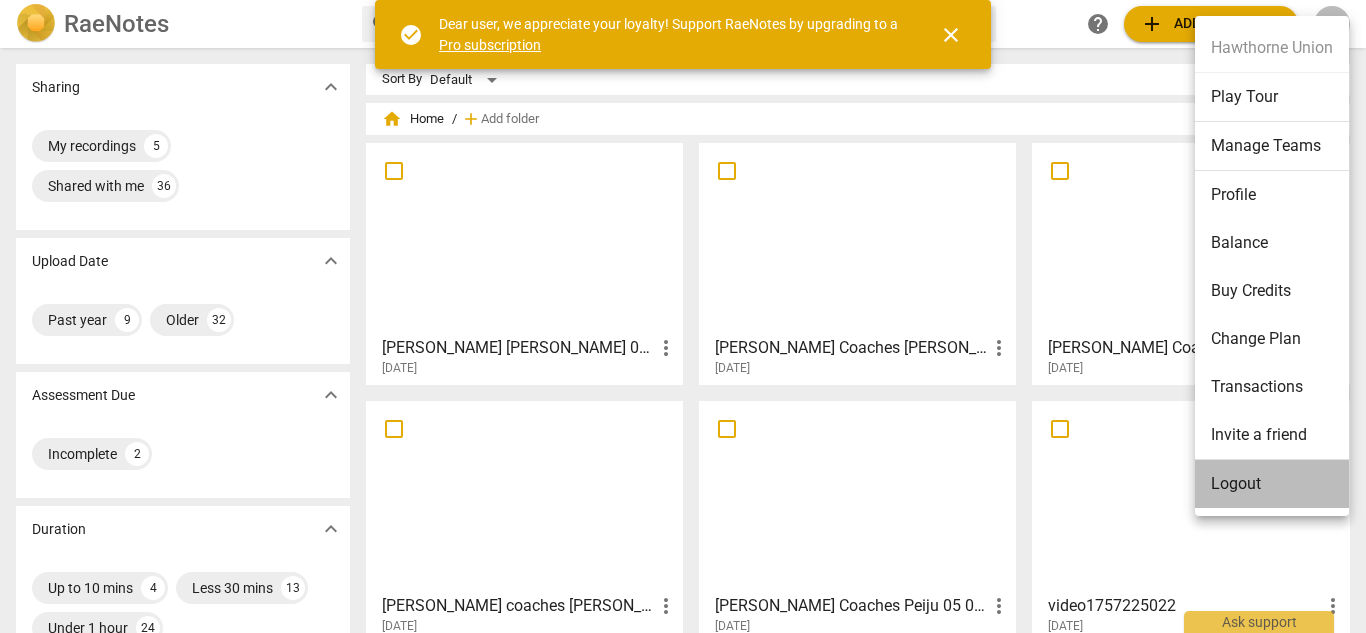 click on "Logout" at bounding box center (1272, 484) 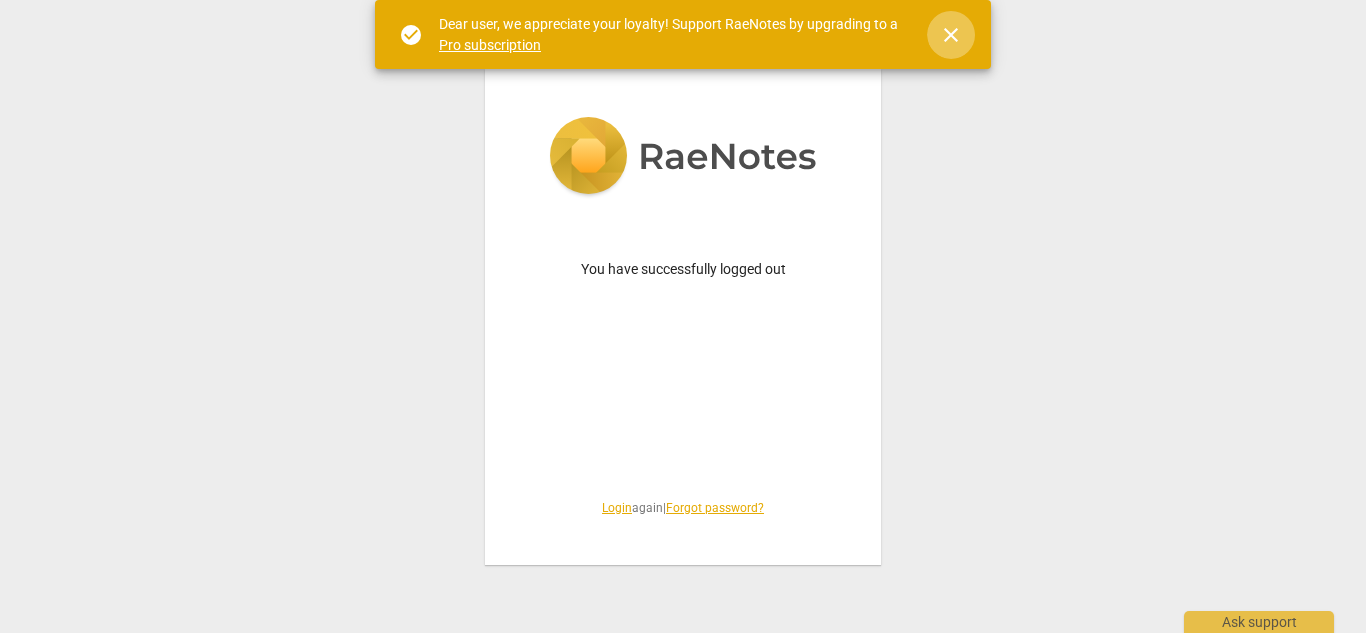 click on "close" at bounding box center (951, 35) 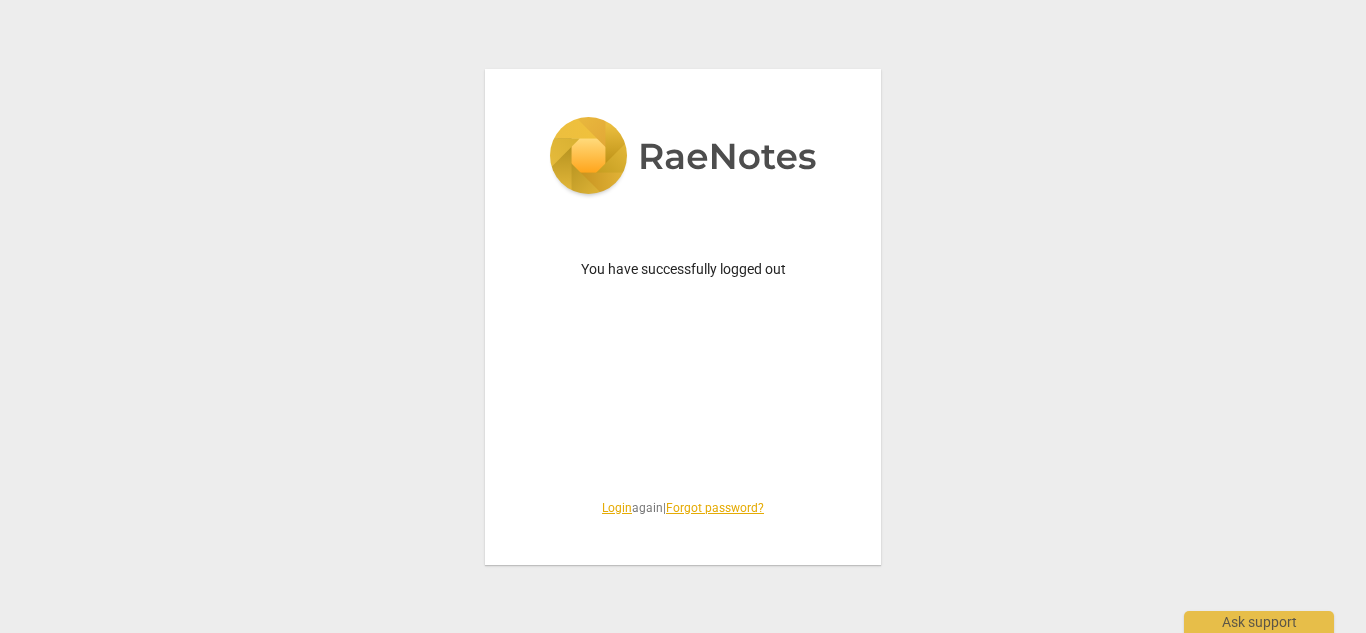 click on "Login" at bounding box center (617, 508) 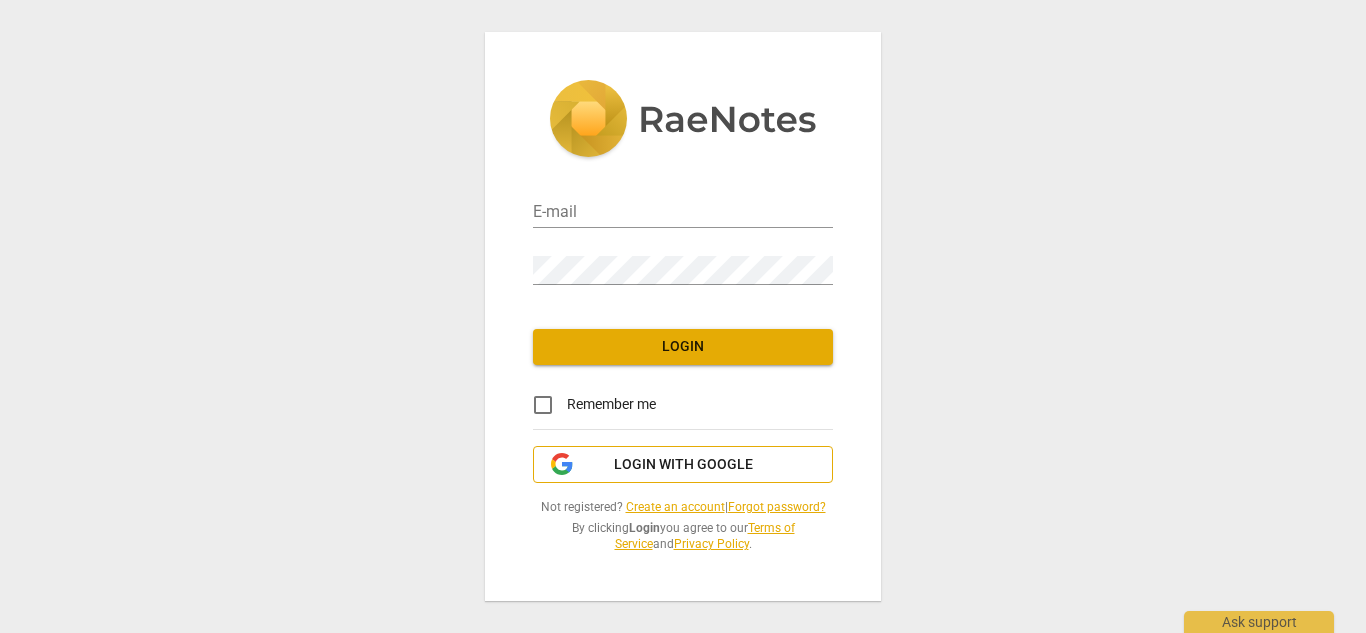 click on "Login with Google" at bounding box center (683, 465) 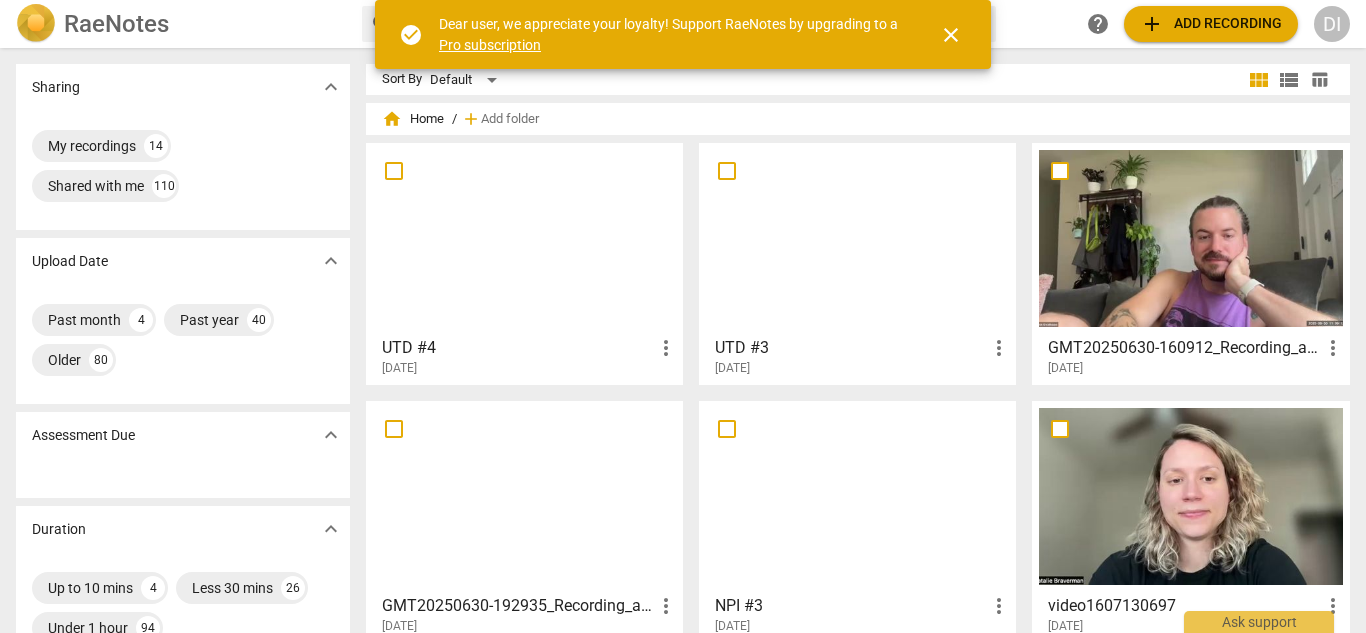 scroll, scrollTop: 0, scrollLeft: 0, axis: both 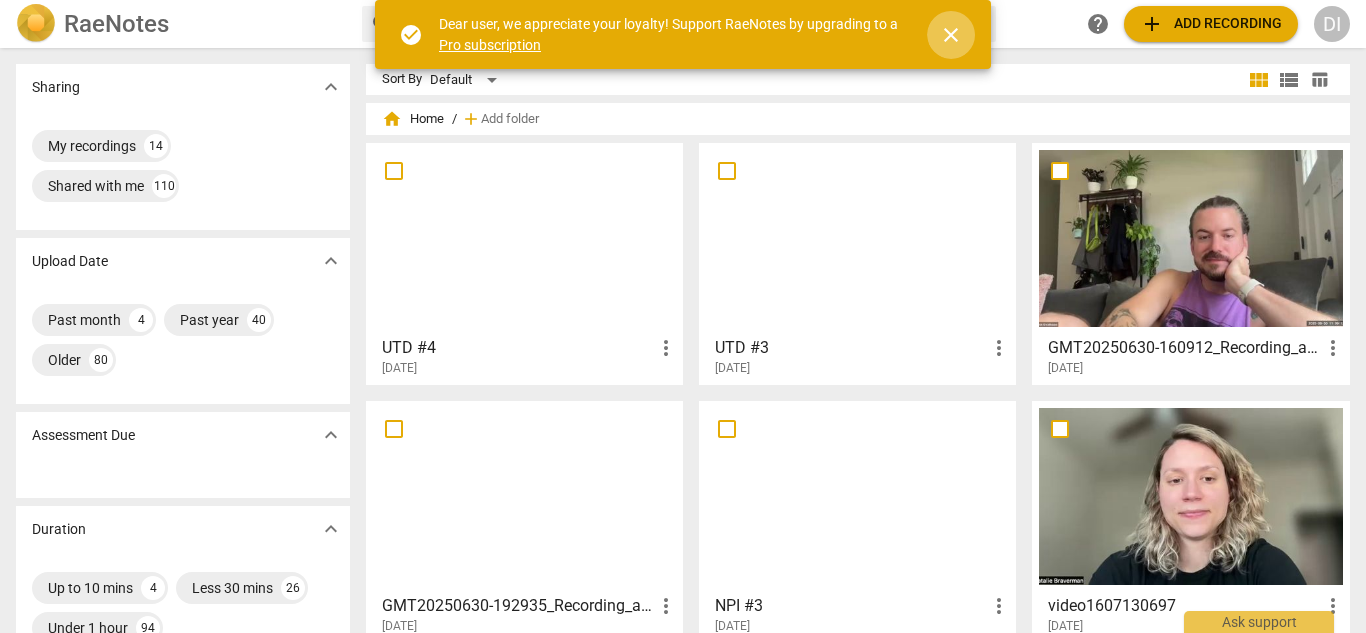 click on "close" at bounding box center [951, 35] 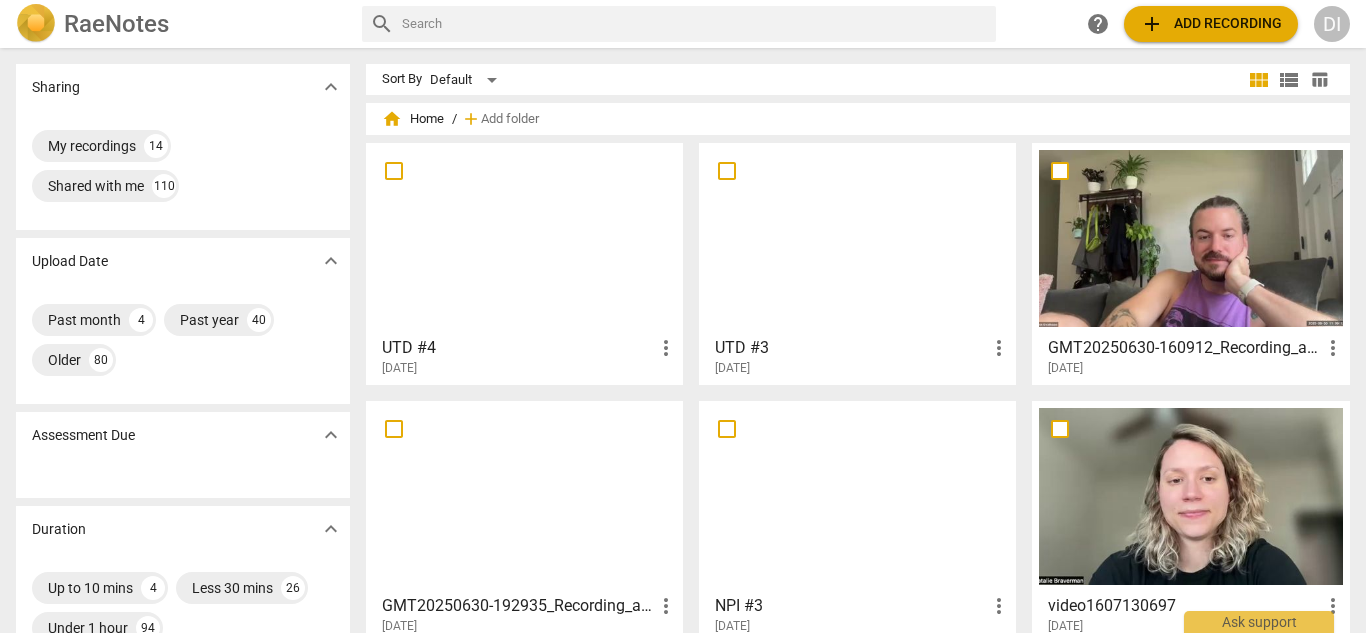 click at bounding box center [524, 238] 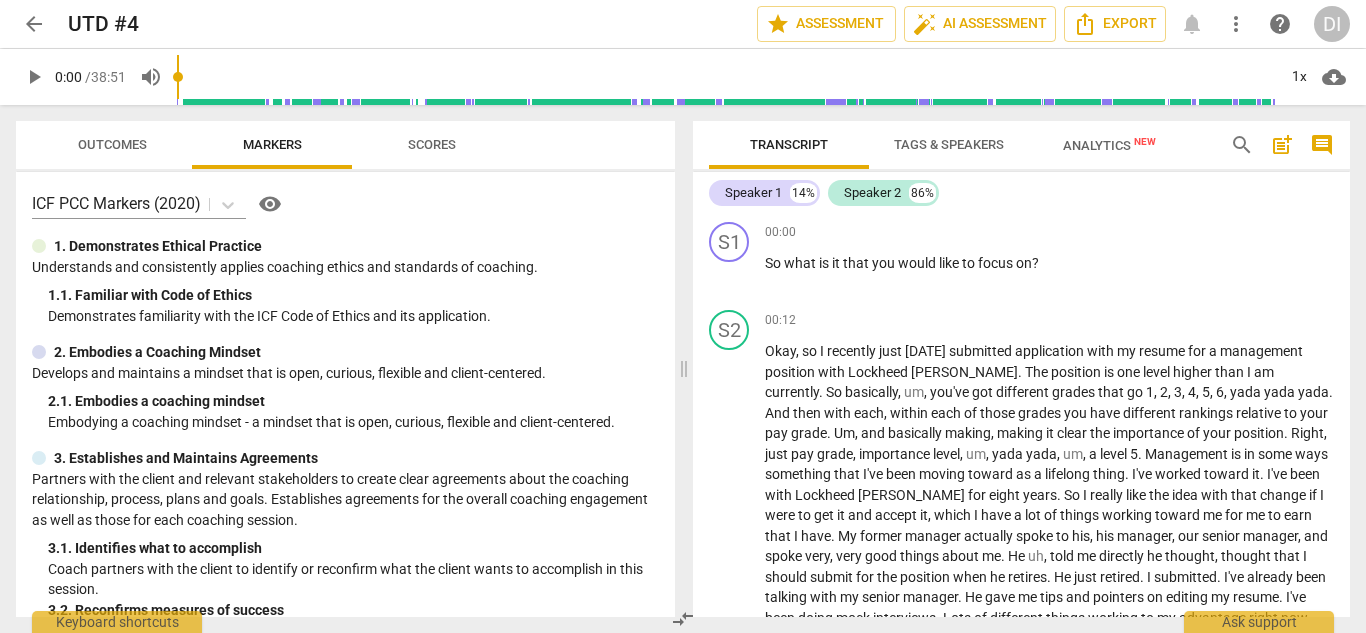 click on "Tags & Speakers" at bounding box center (949, 144) 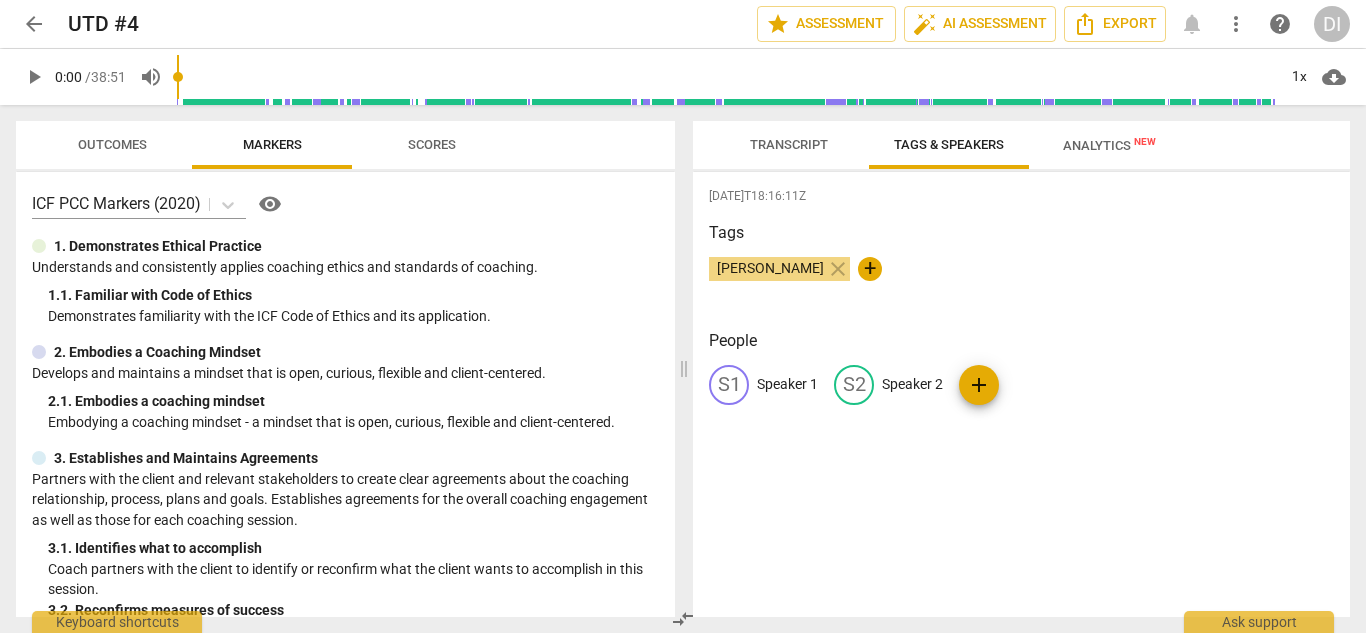 click on "Speaker 1" at bounding box center [787, 384] 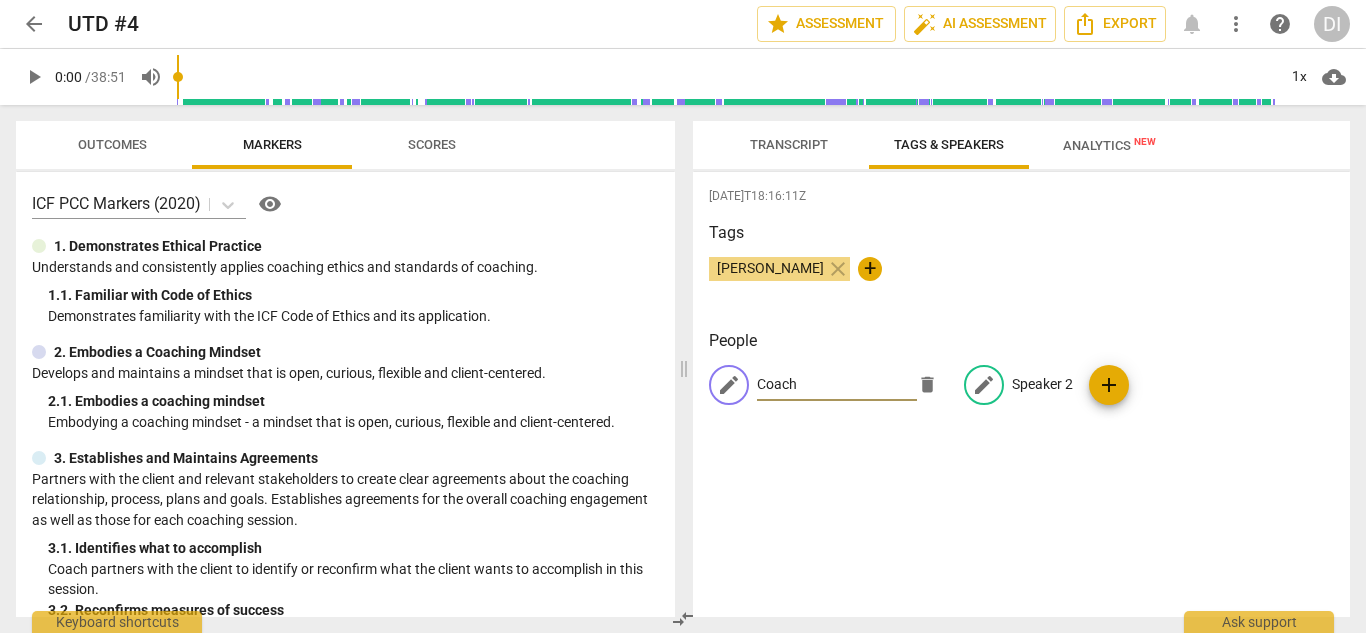 type on "Coach" 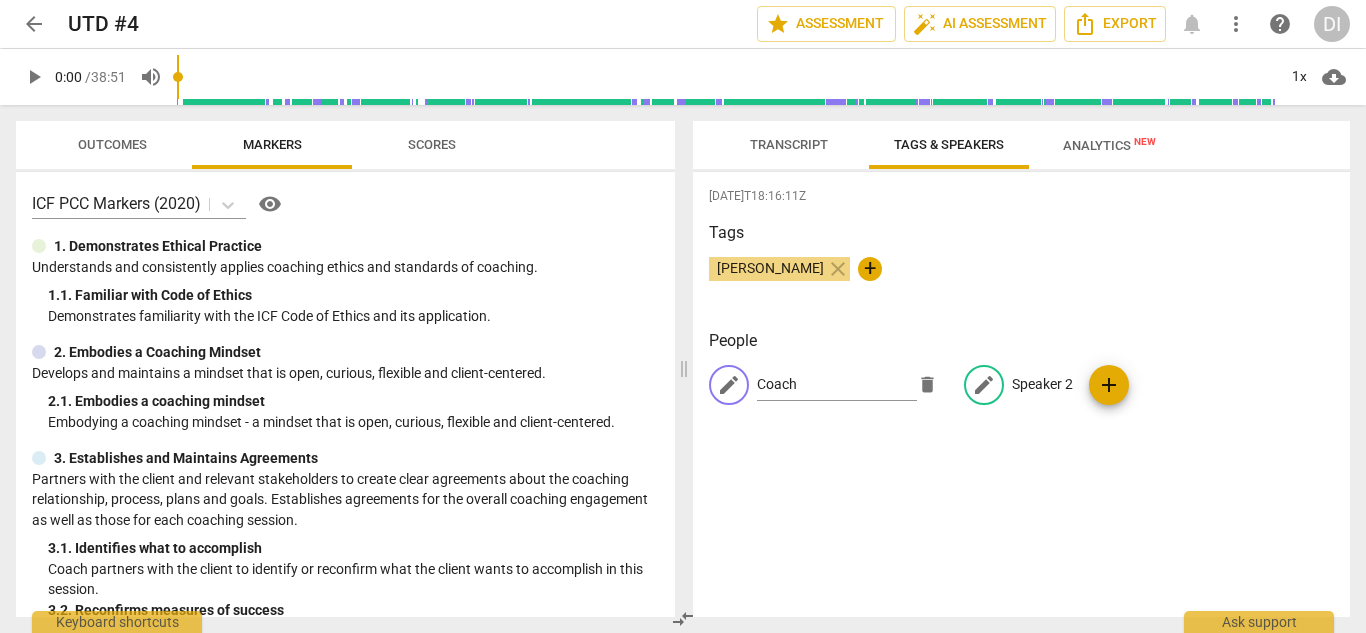 click on "Speaker 2" at bounding box center [1042, 384] 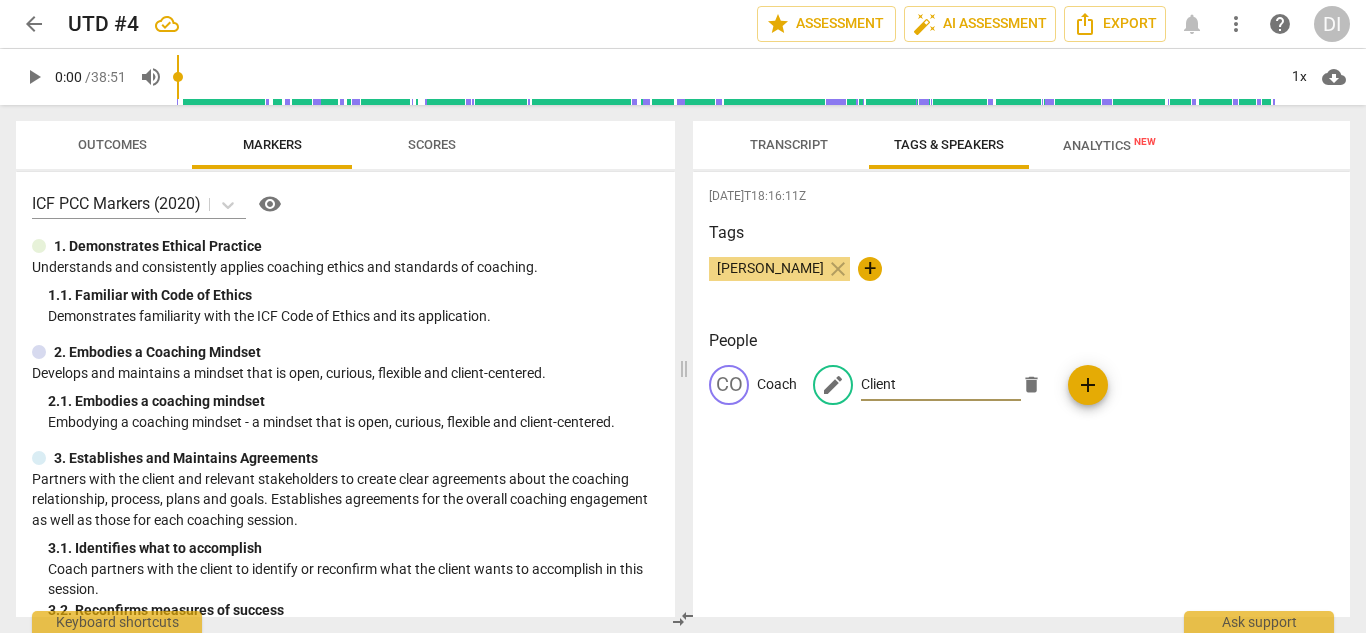 type on "Client" 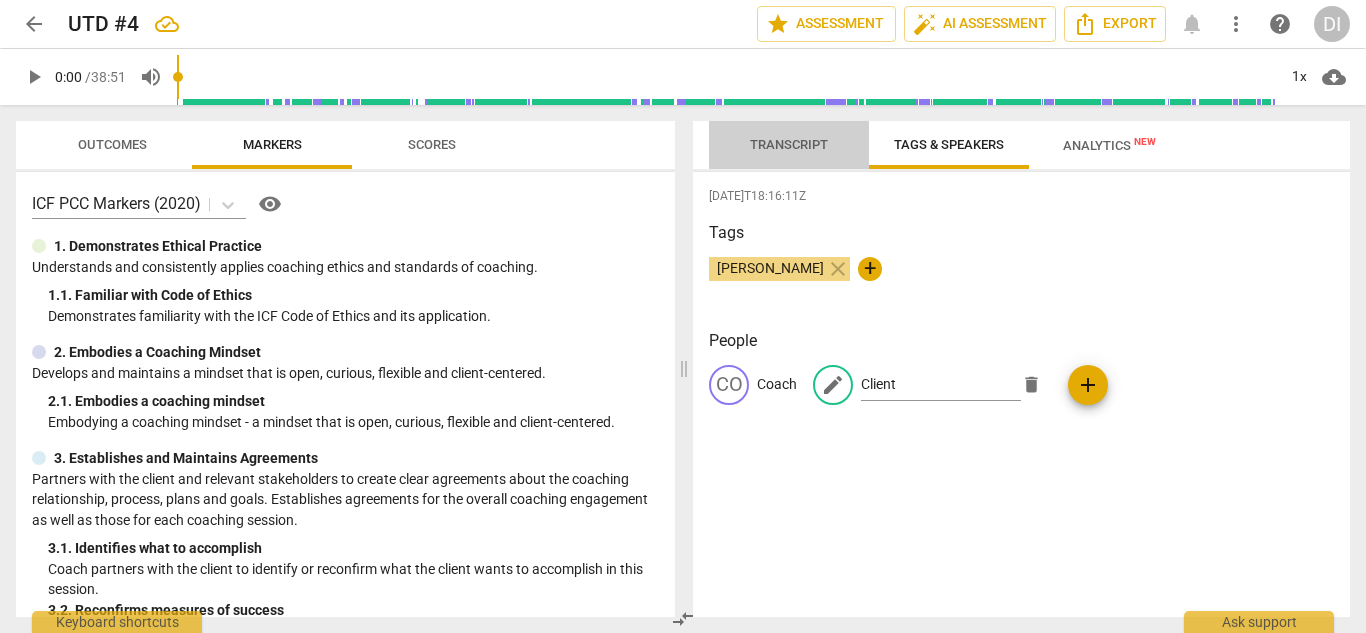 click on "Transcript" at bounding box center (789, 144) 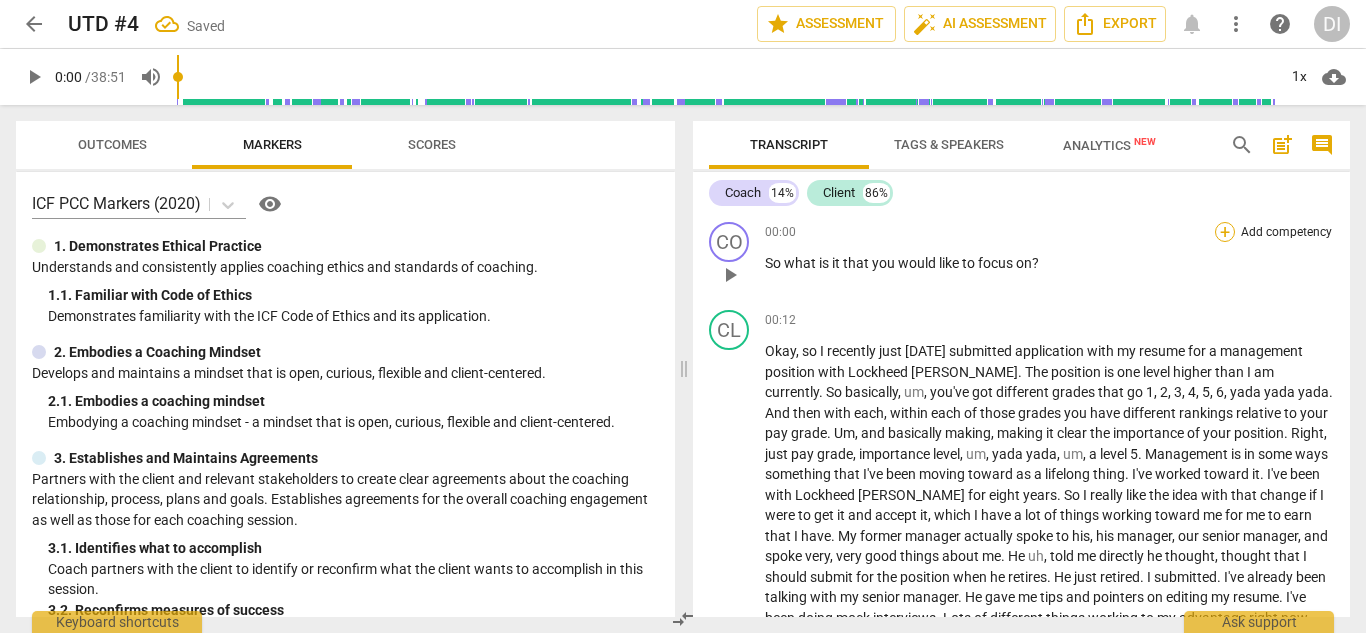 click on "+" at bounding box center [1225, 232] 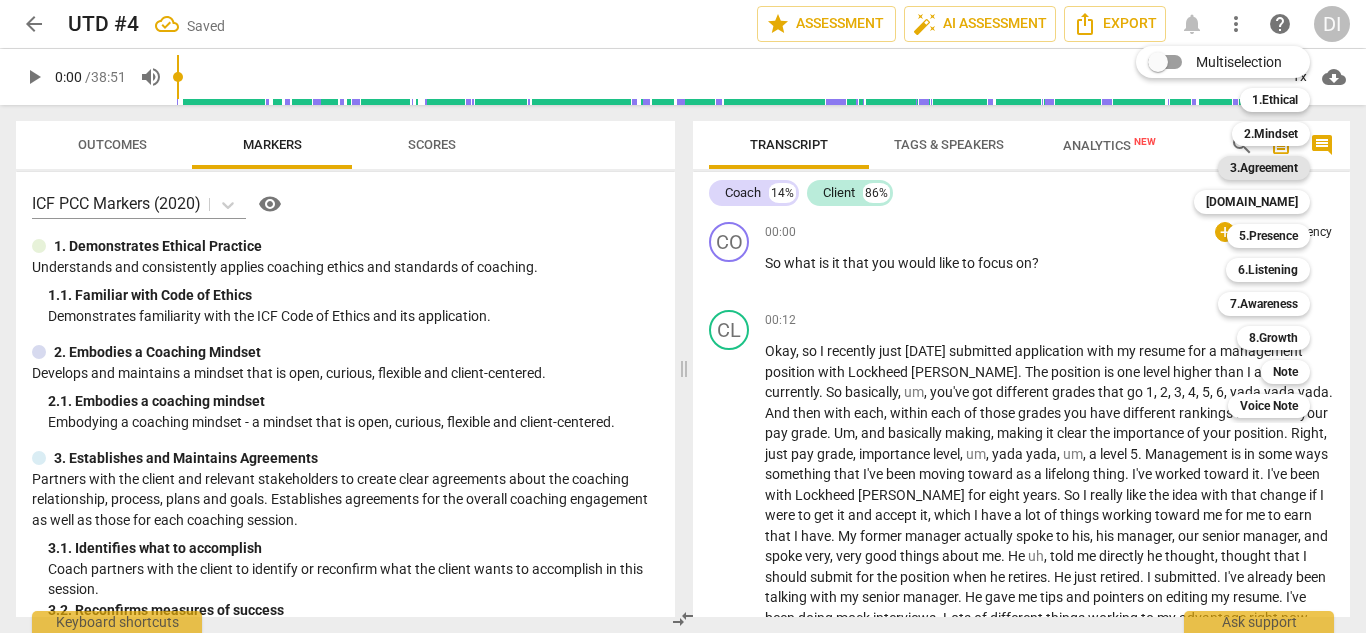 click on "3.Agreement" at bounding box center [1264, 168] 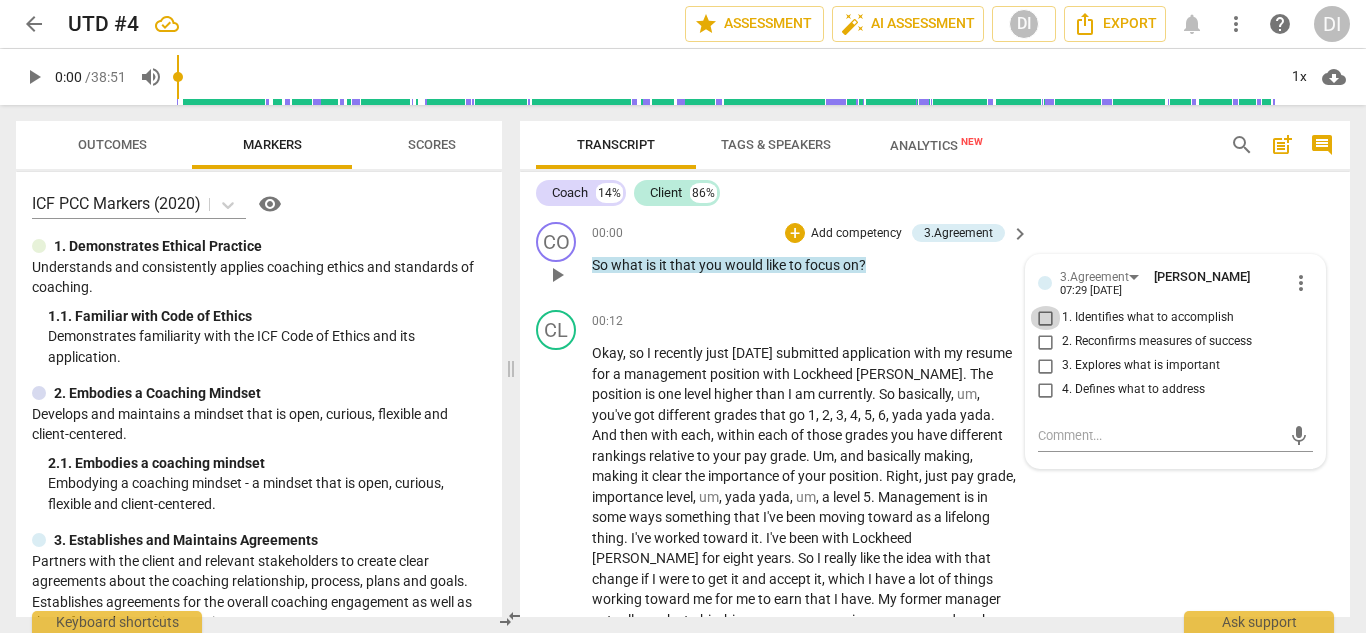 click on "1. Identifies what to accomplish" at bounding box center [1046, 318] 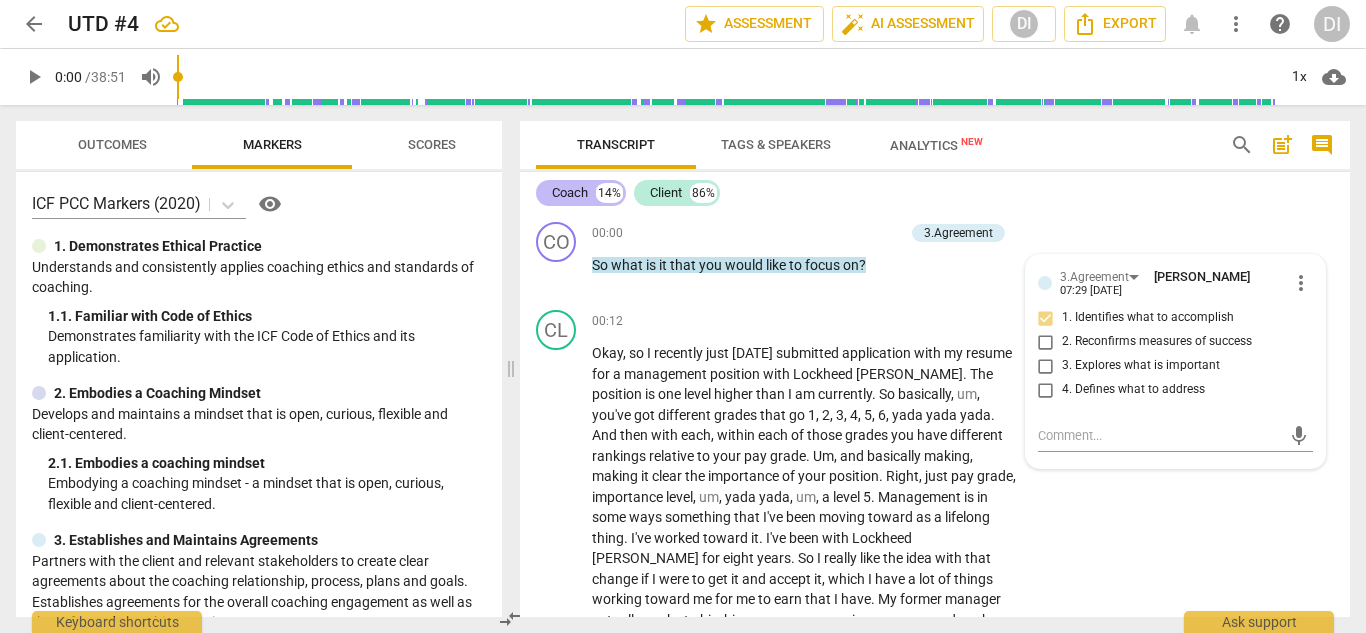 click on "Coach" at bounding box center [570, 193] 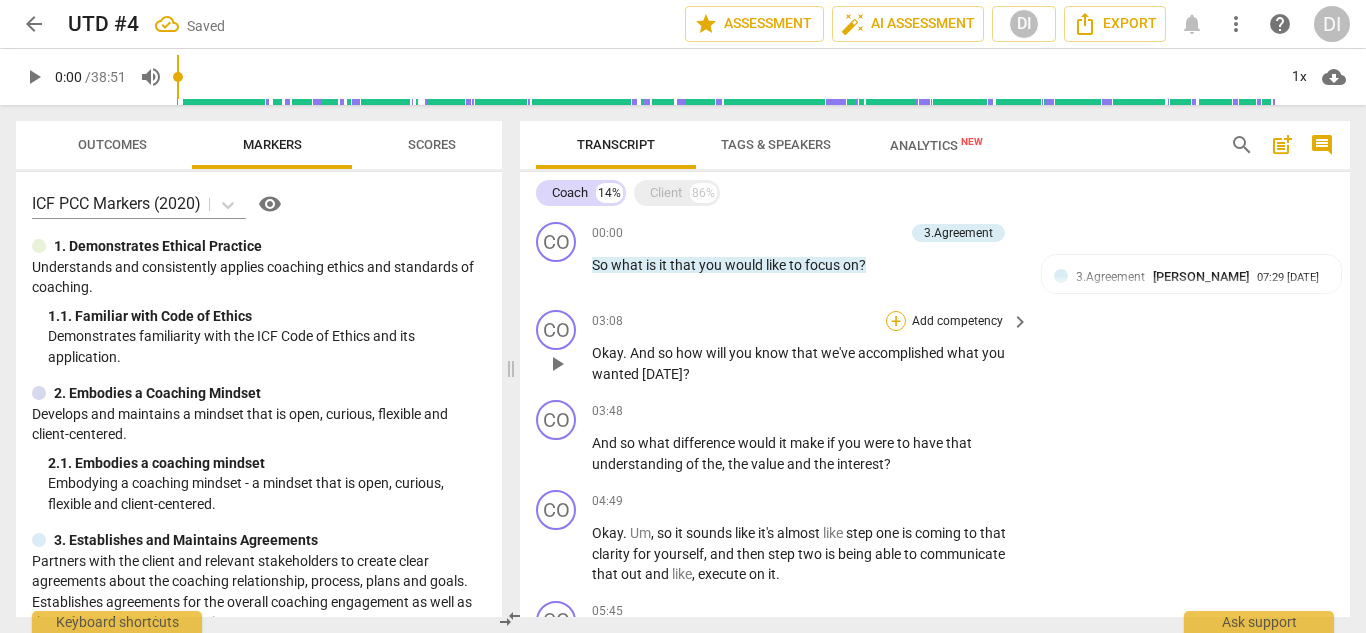 click on "+" at bounding box center [896, 321] 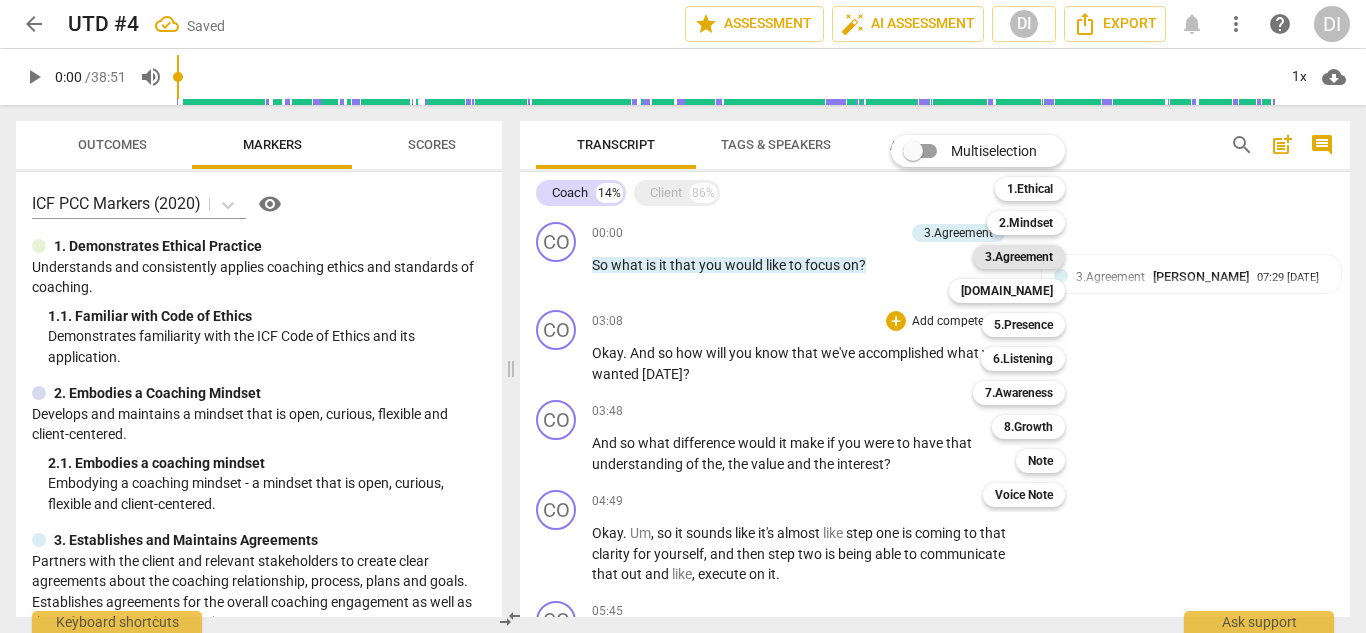 click on "3.Agreement" at bounding box center [1019, 257] 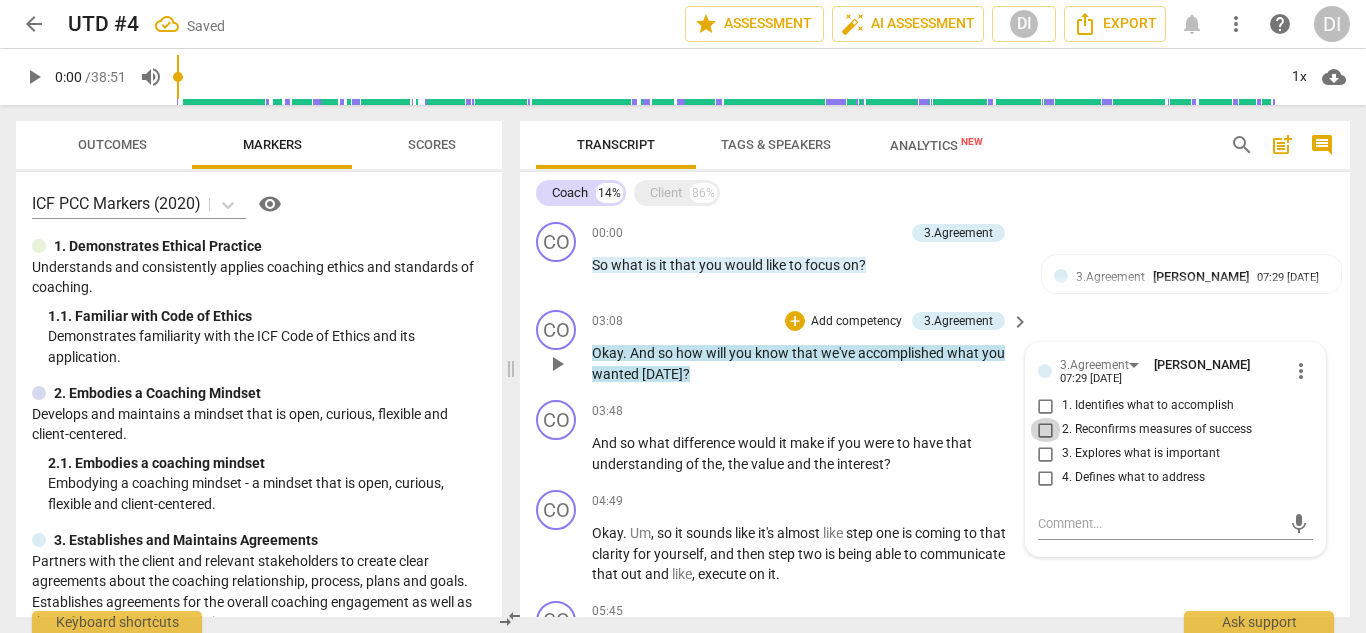 click on "2. Reconfirms measures of success" at bounding box center (1046, 430) 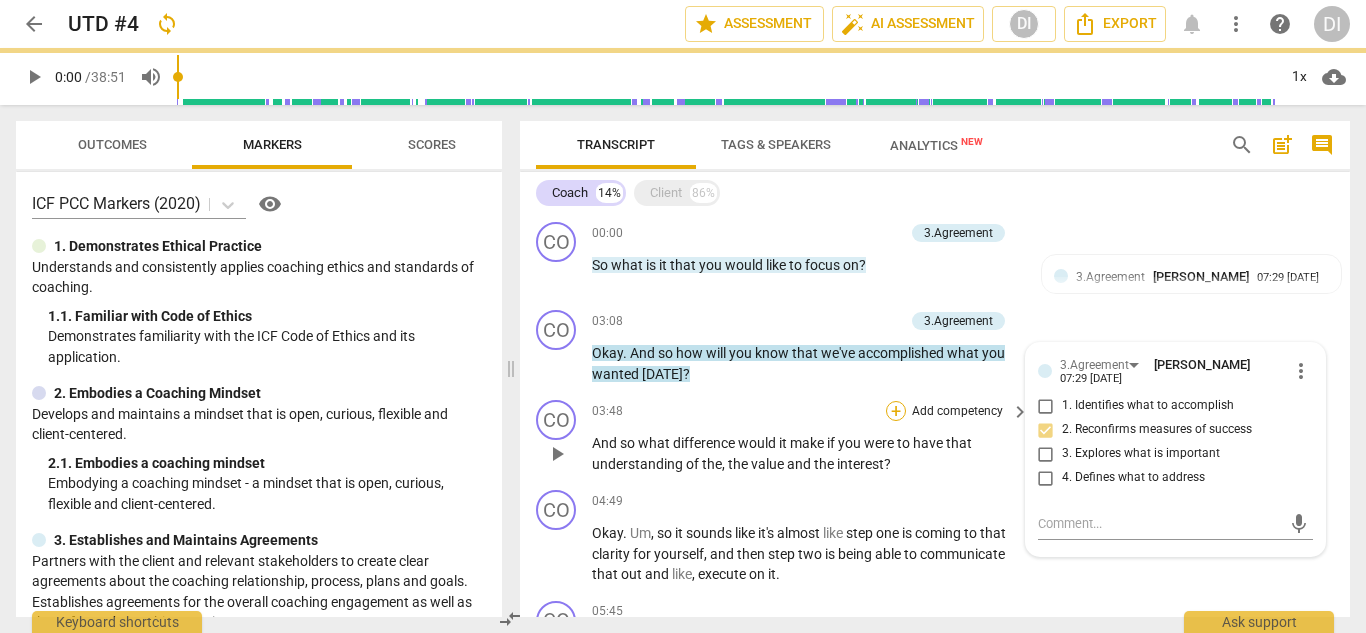 click on "+" at bounding box center [896, 411] 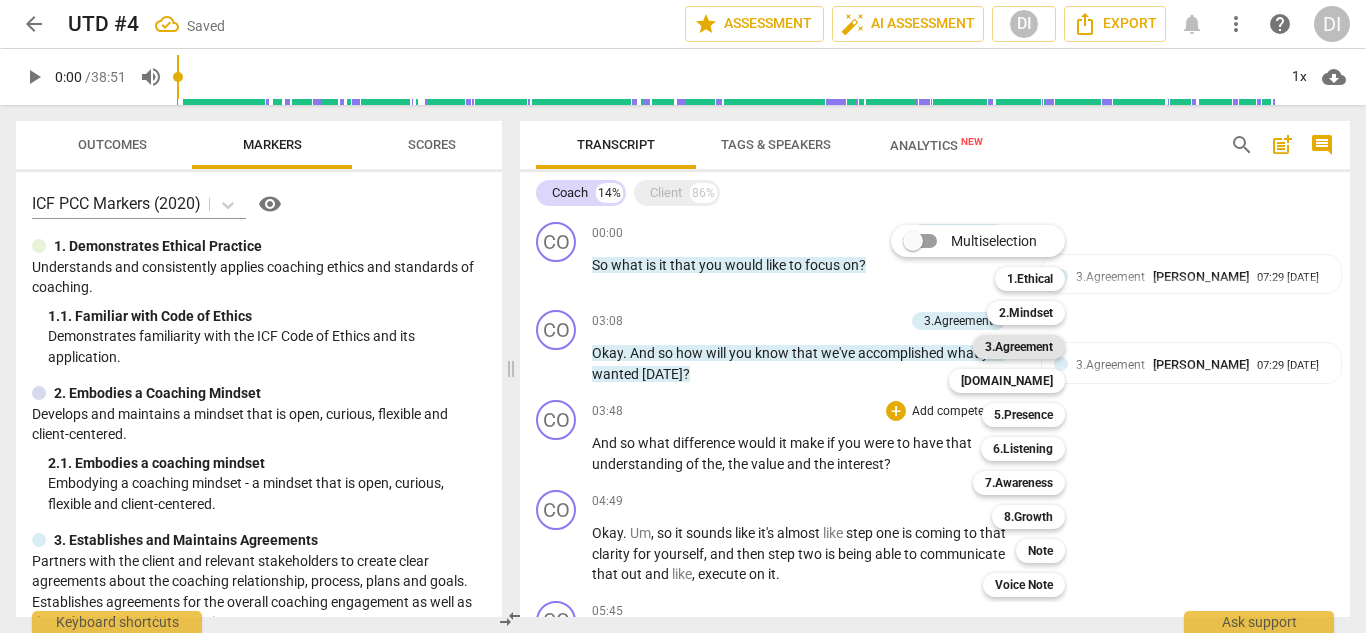 click on "3.Agreement" at bounding box center (1019, 347) 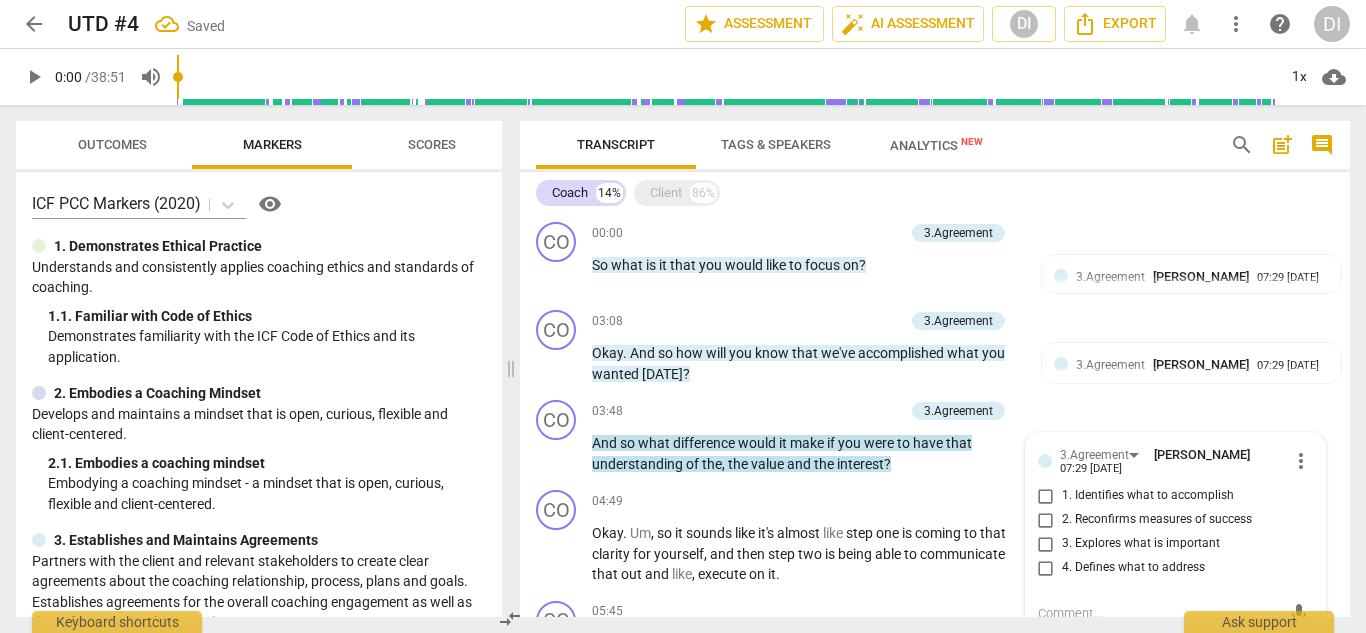 scroll, scrollTop: 5, scrollLeft: 0, axis: vertical 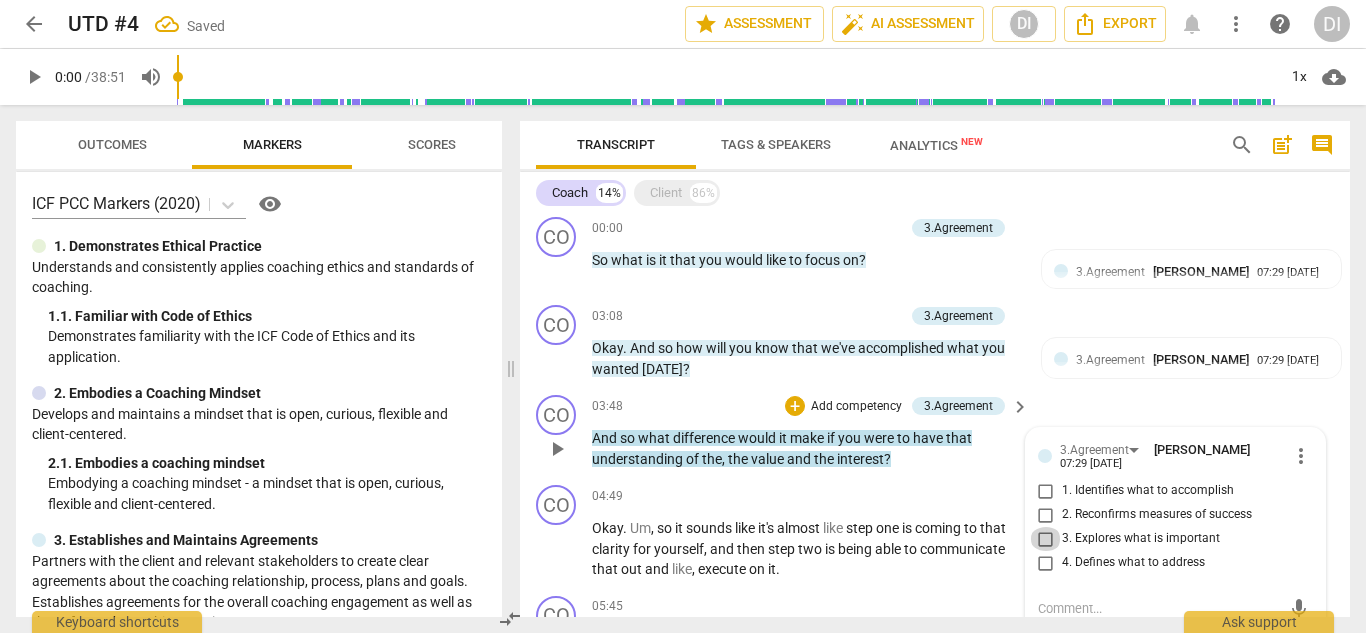 click on "3. Explores what is important" at bounding box center (1046, 539) 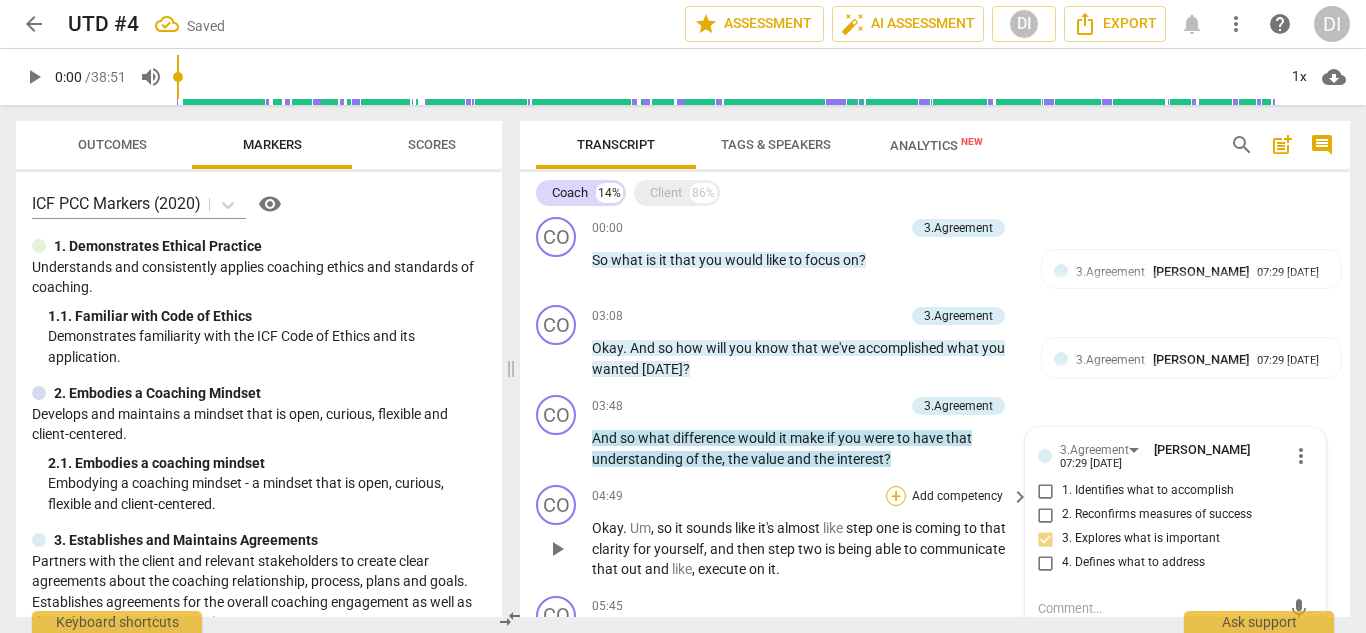 click on "+" at bounding box center (896, 496) 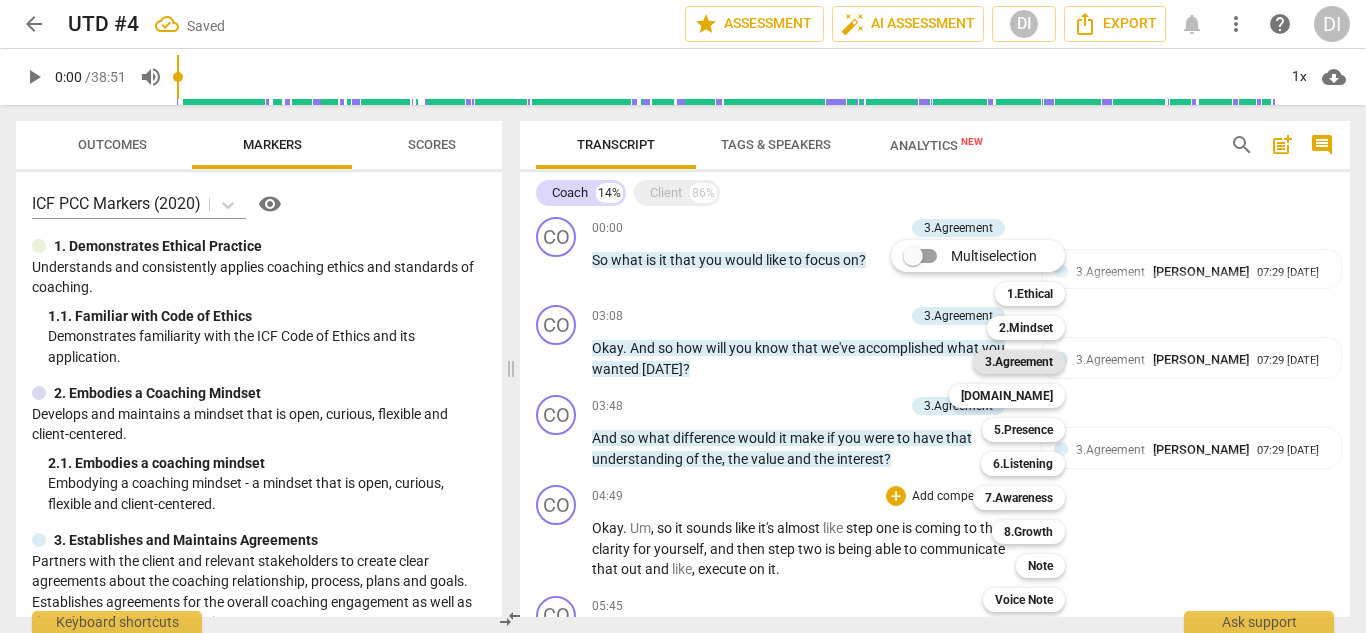click on "3.Agreement" at bounding box center [1019, 362] 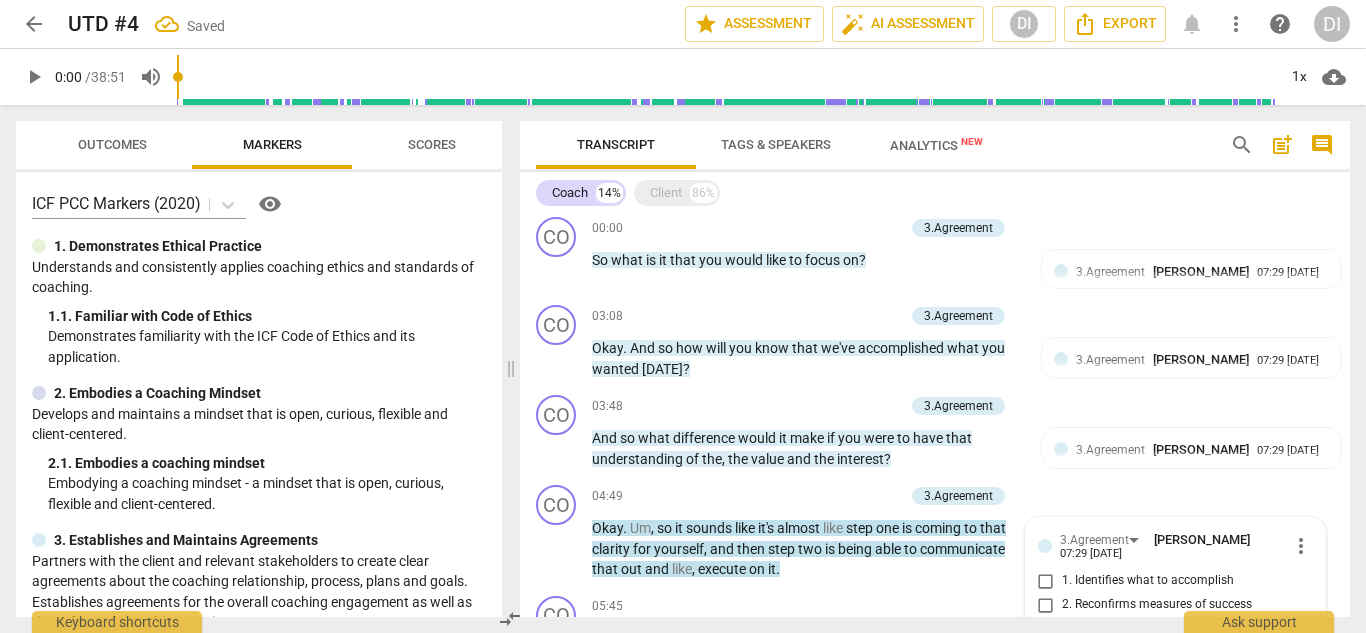 scroll, scrollTop: 289, scrollLeft: 0, axis: vertical 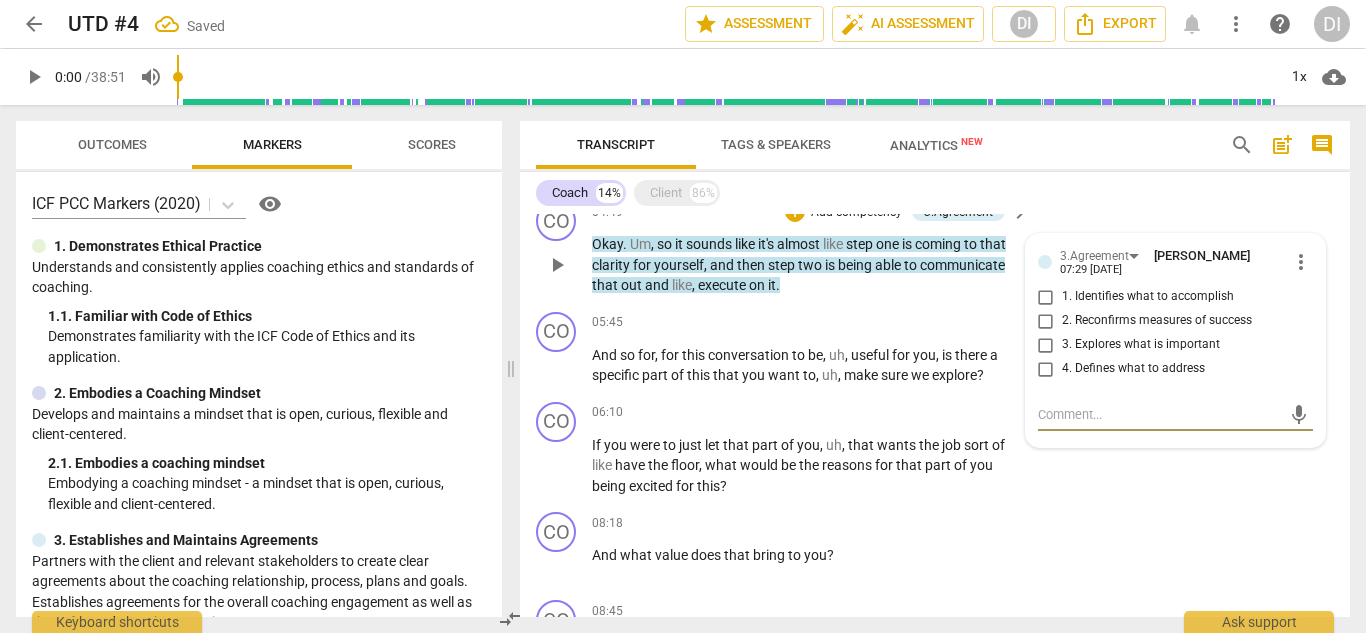click on "2. Reconfirms measures of success" at bounding box center [1046, 321] 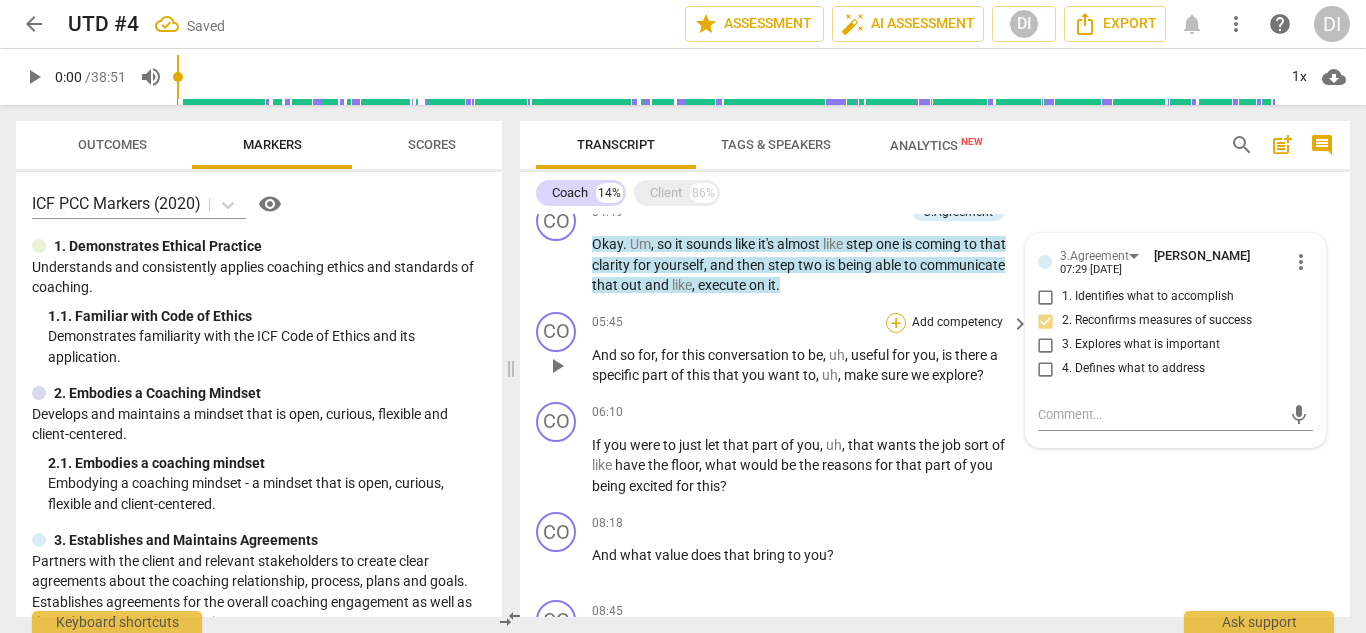 click on "+" at bounding box center (896, 323) 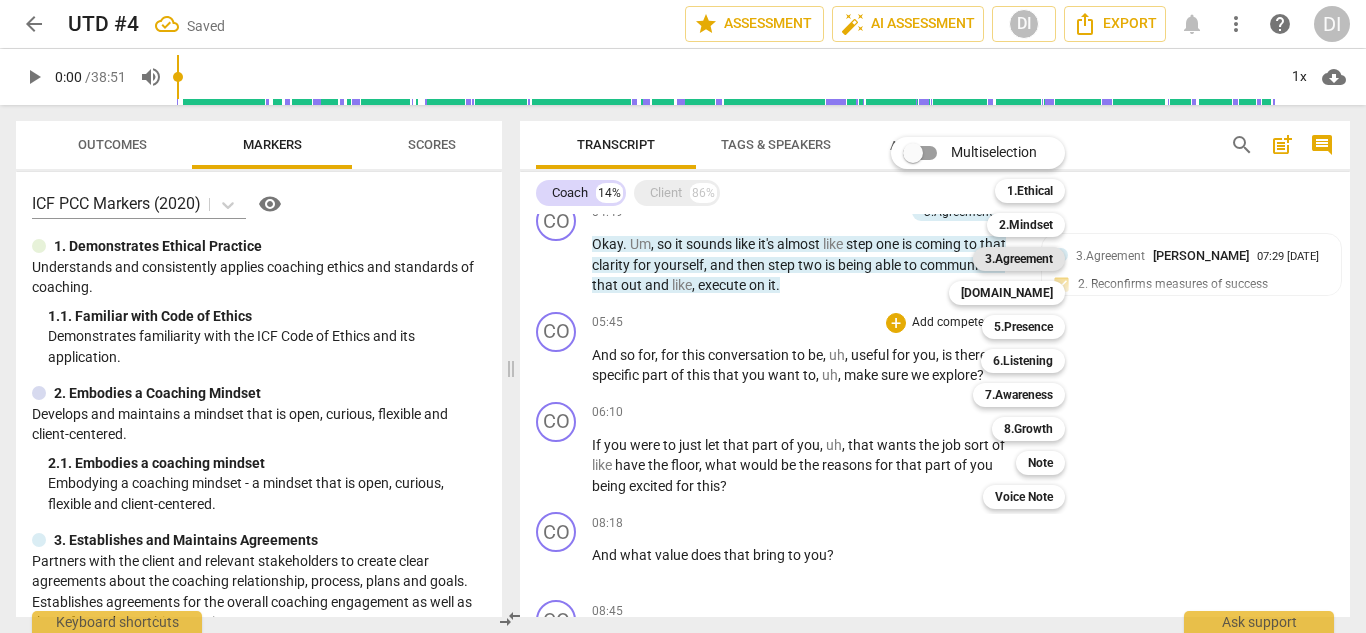 click on "3.Agreement" at bounding box center (1019, 259) 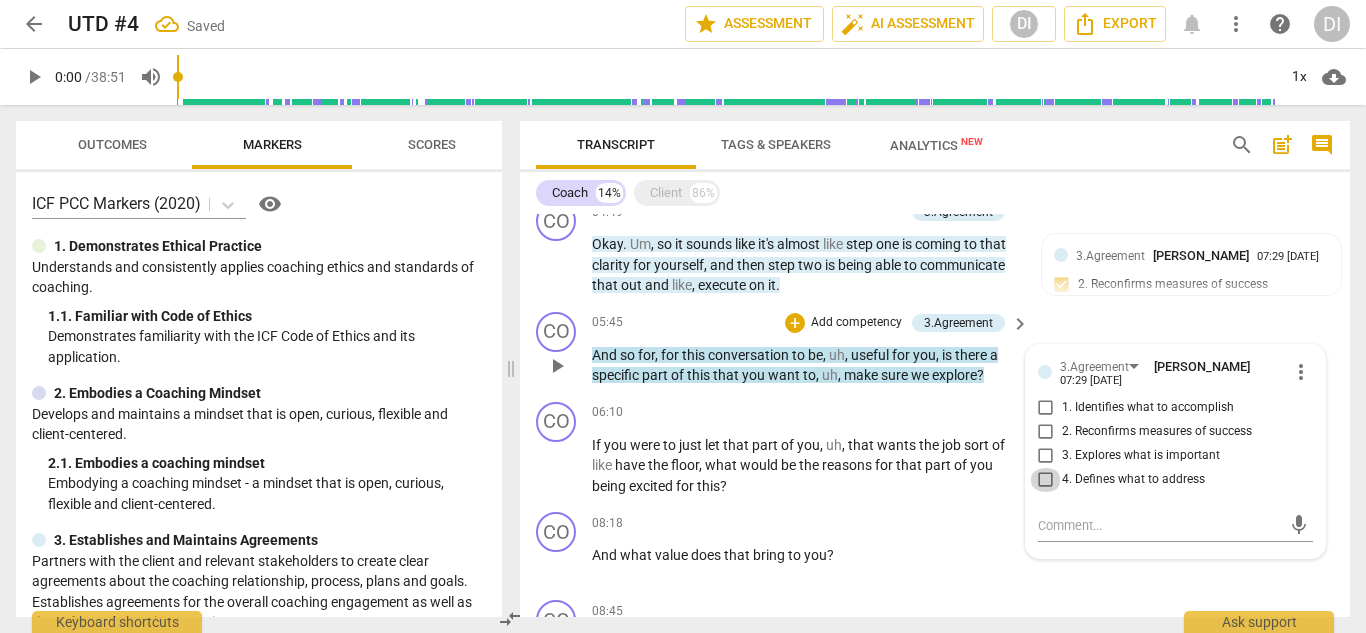 click on "4. Defines what to address" at bounding box center (1046, 480) 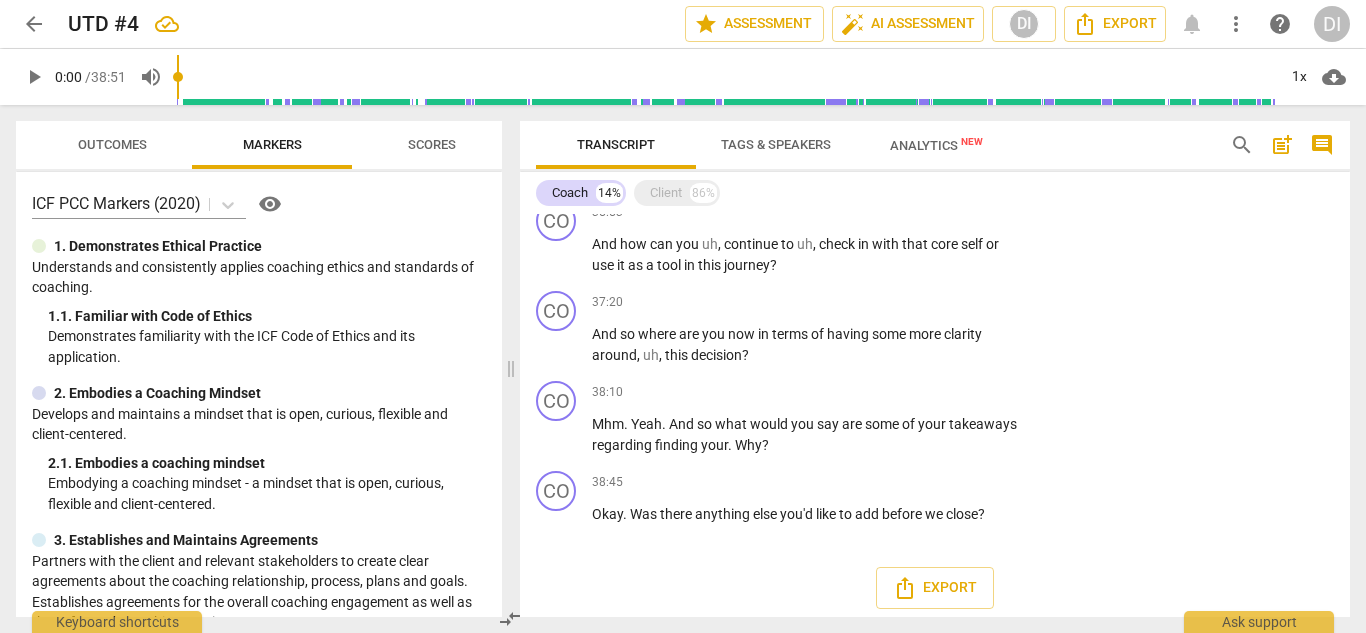 scroll, scrollTop: 2675, scrollLeft: 0, axis: vertical 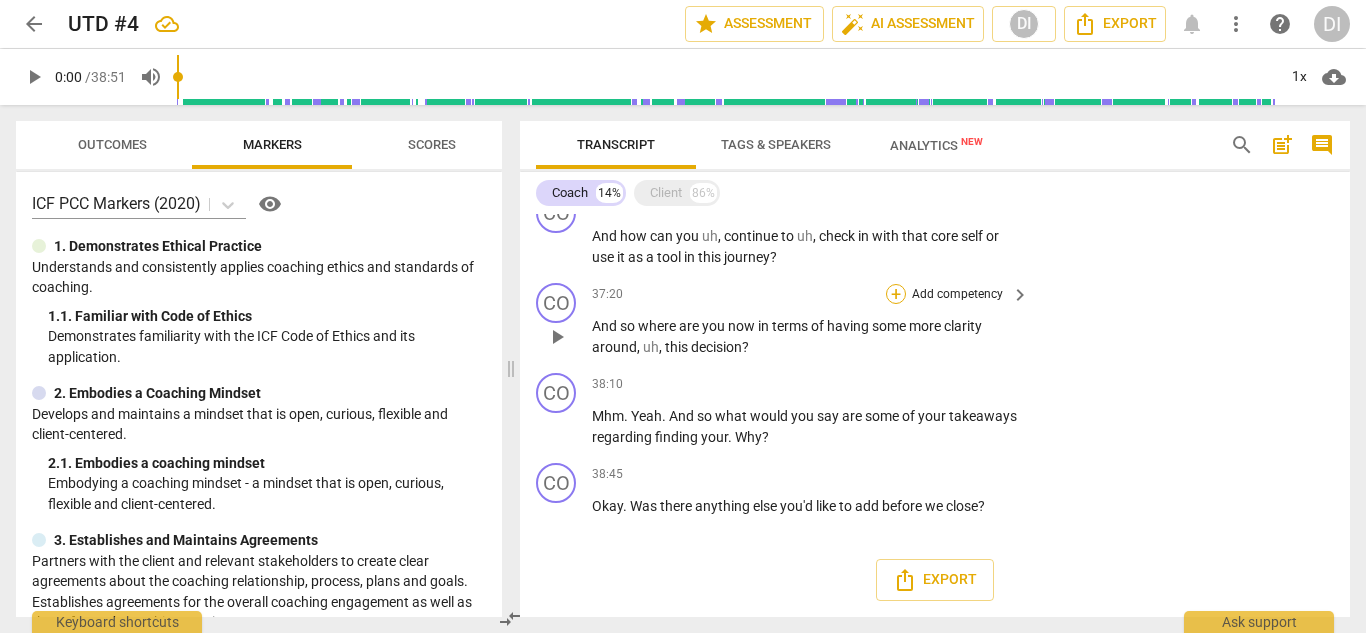 click on "+" at bounding box center (896, 294) 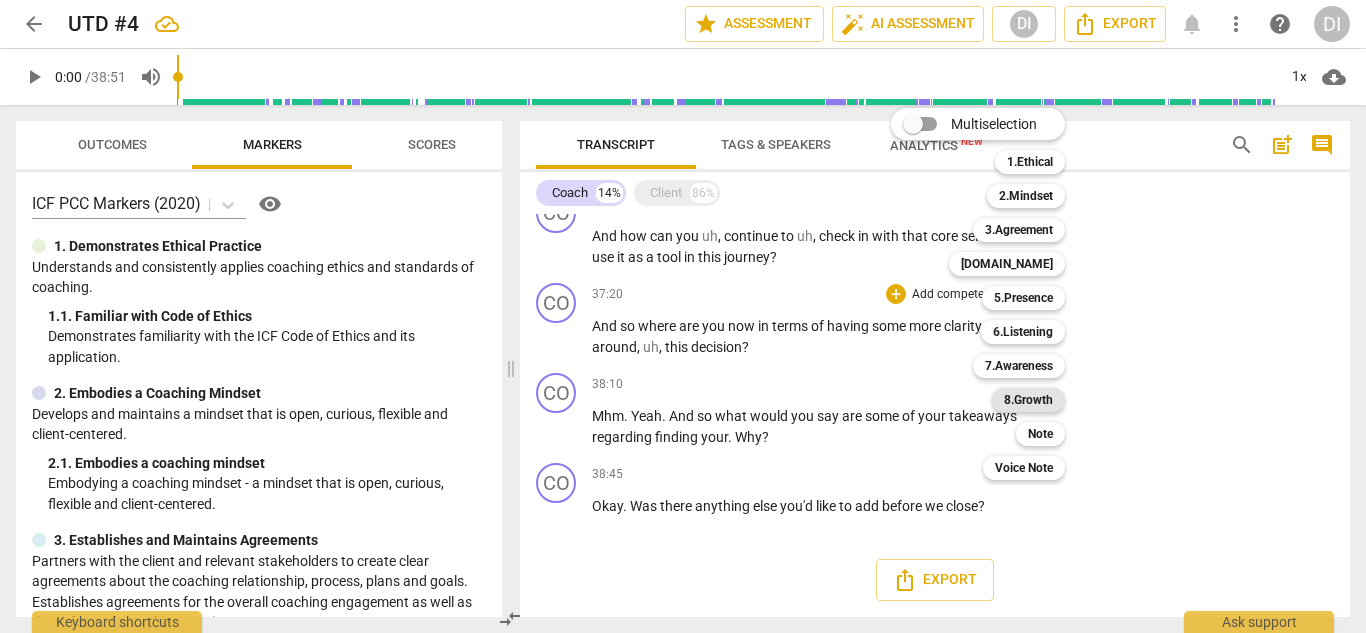 click on "8.Growth" at bounding box center [1028, 400] 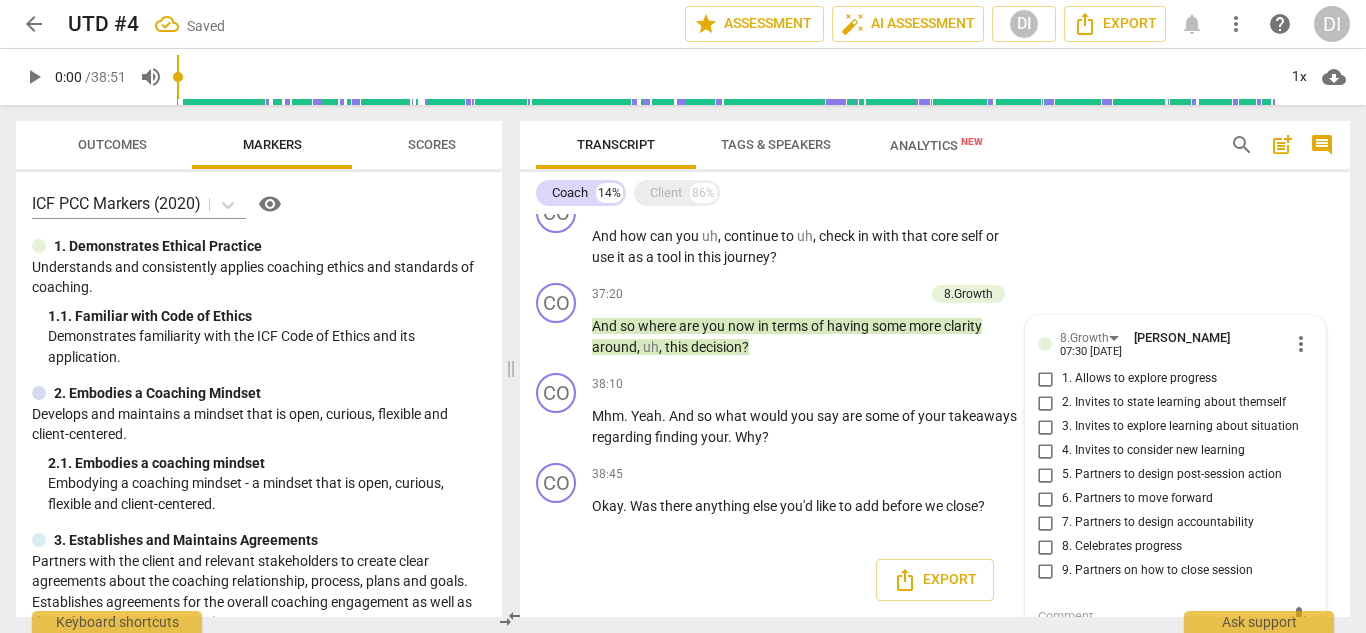 scroll, scrollTop: 2683, scrollLeft: 0, axis: vertical 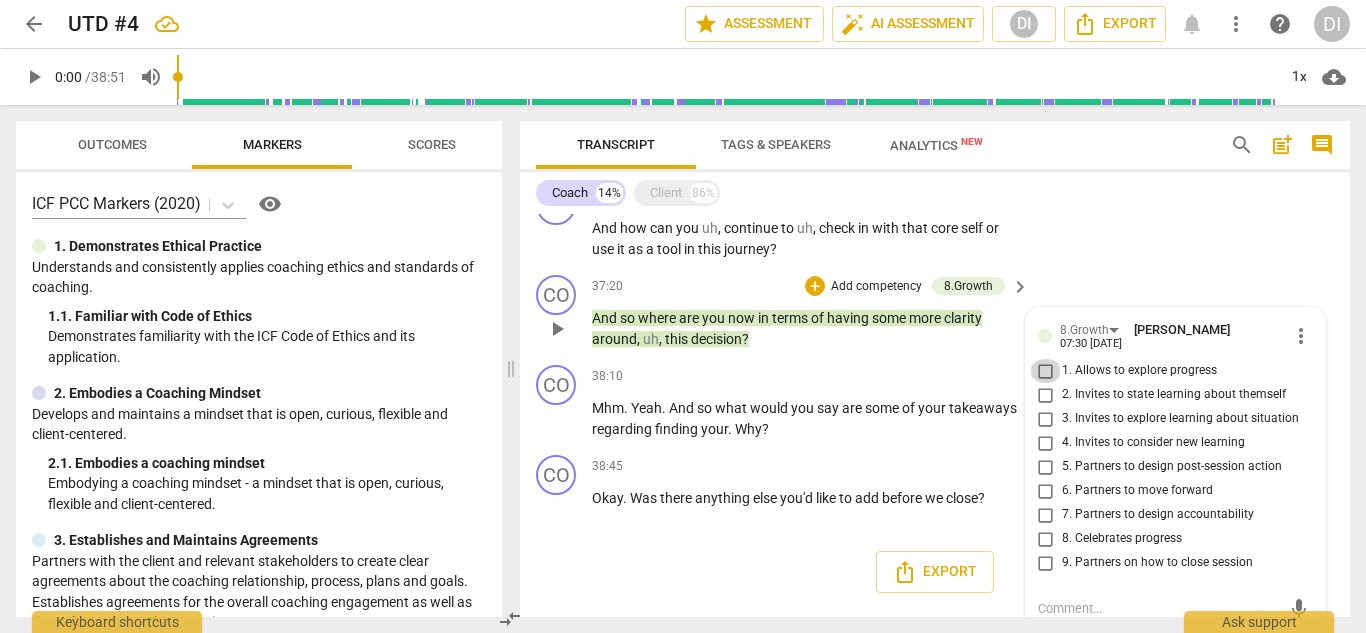 click on "1. Allows to explore progress" at bounding box center (1046, 371) 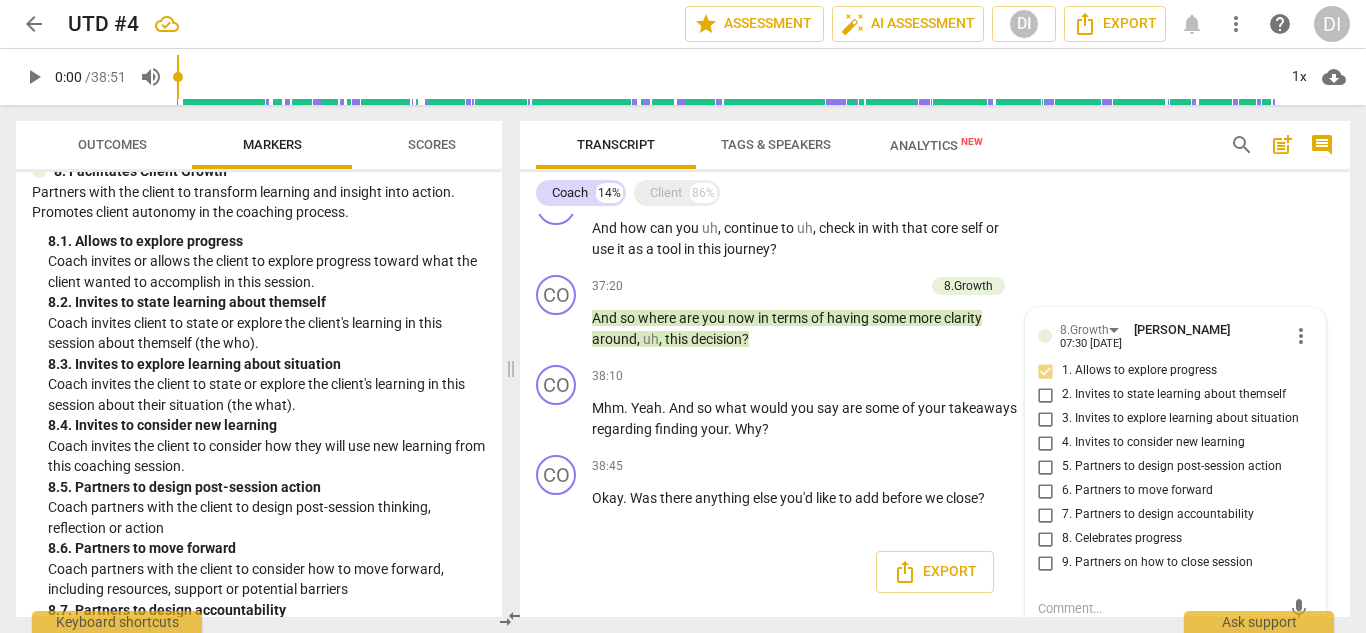 scroll, scrollTop: 2546, scrollLeft: 0, axis: vertical 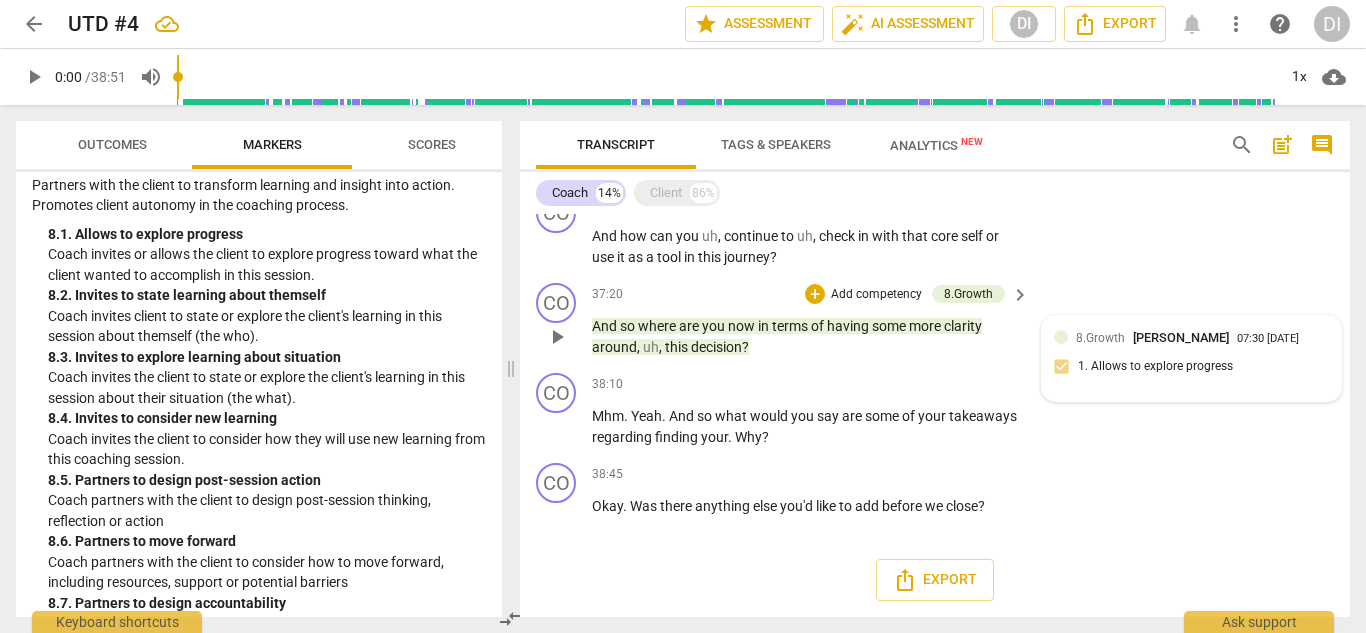 click on "8.Growth [PERSON_NAME]" at bounding box center [1156, 337] 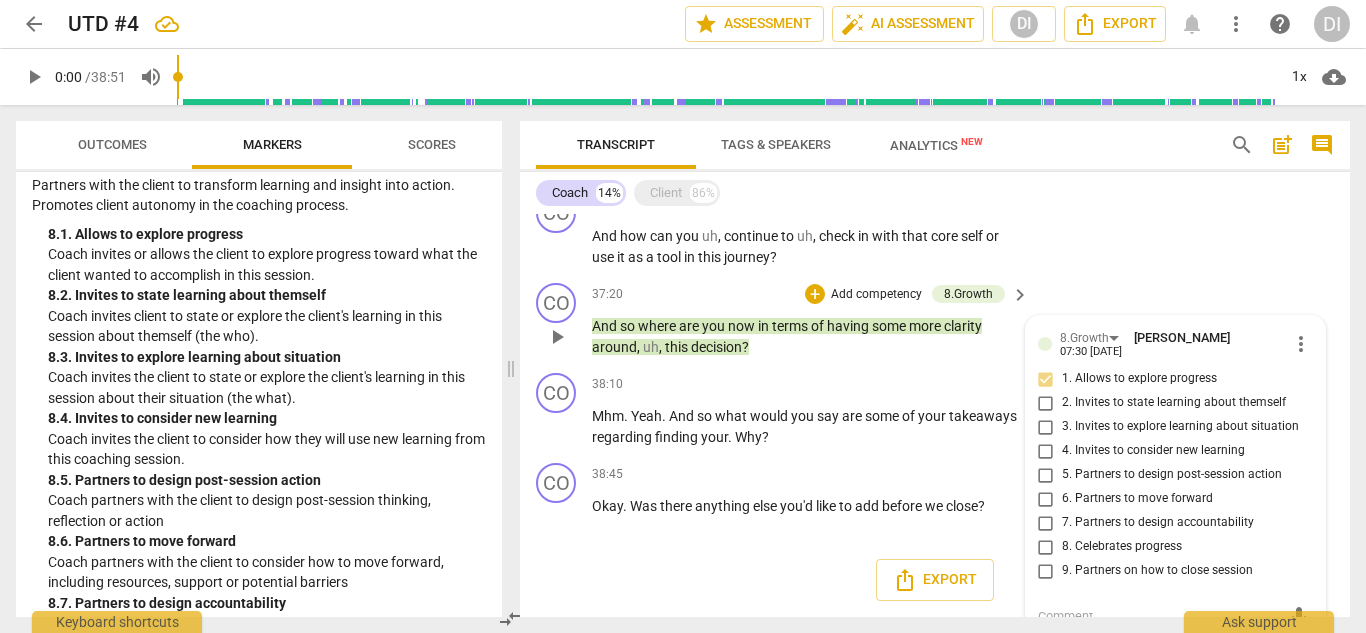 scroll, scrollTop: 2683, scrollLeft: 0, axis: vertical 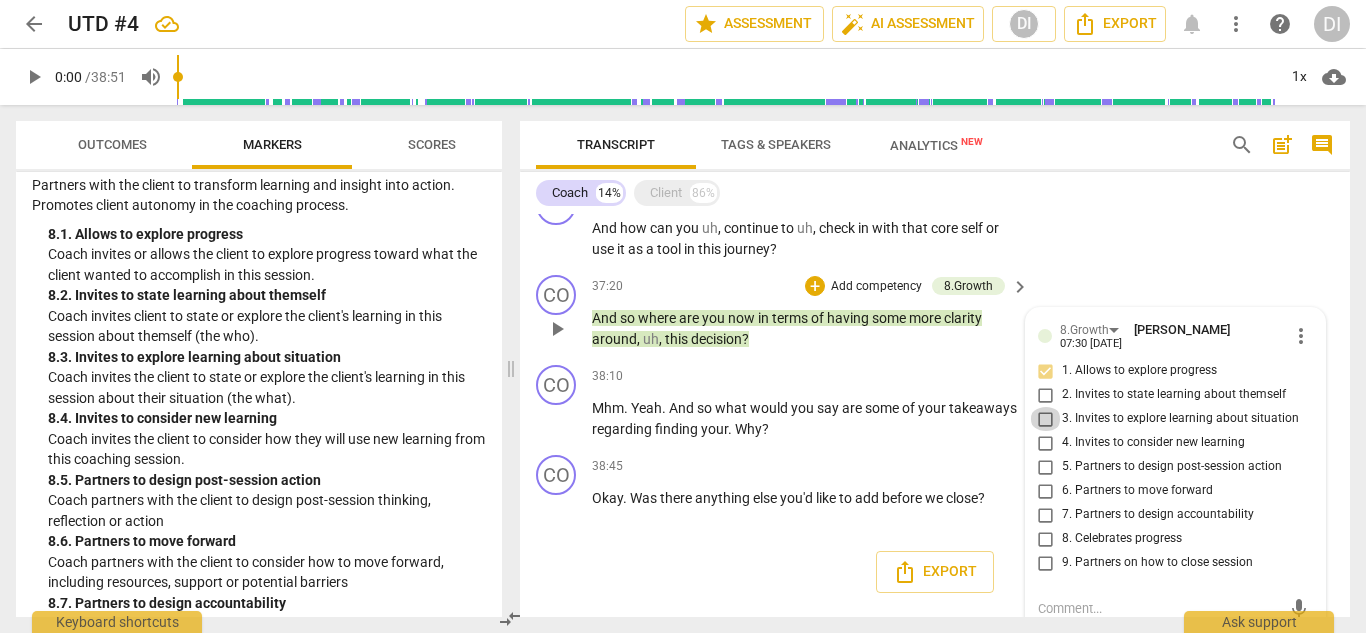 click on "3. Invites to explore learning about situation" at bounding box center (1046, 419) 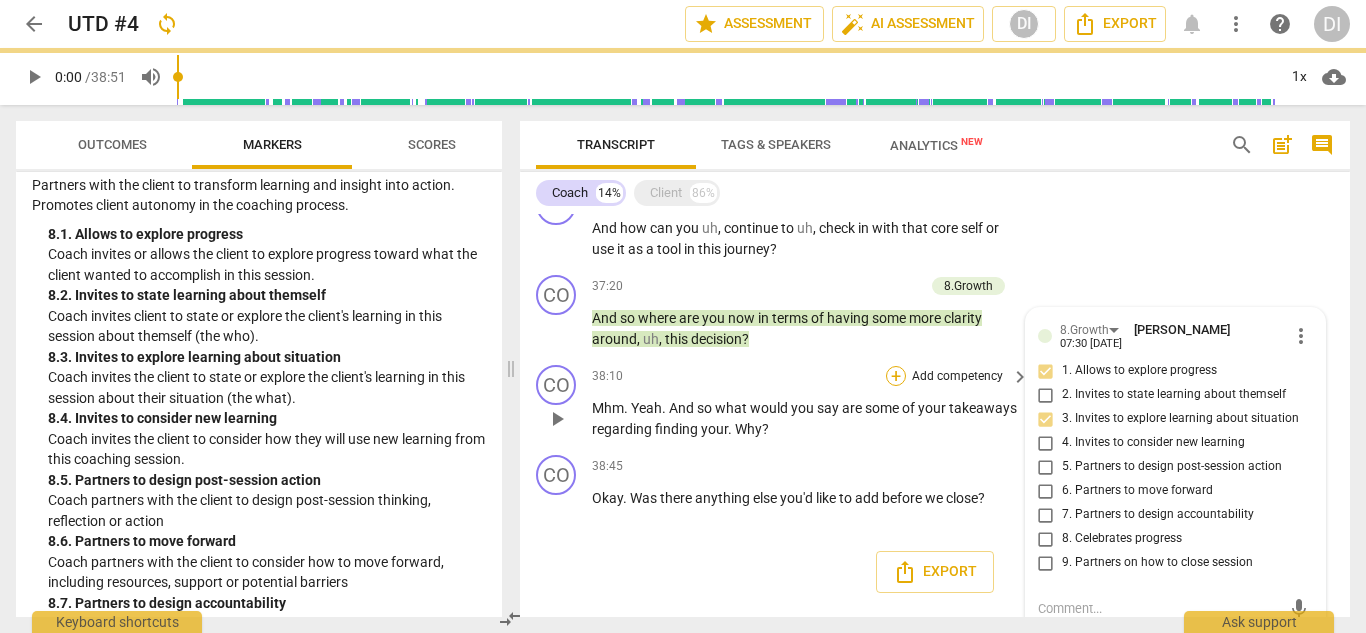 click on "+" at bounding box center (896, 376) 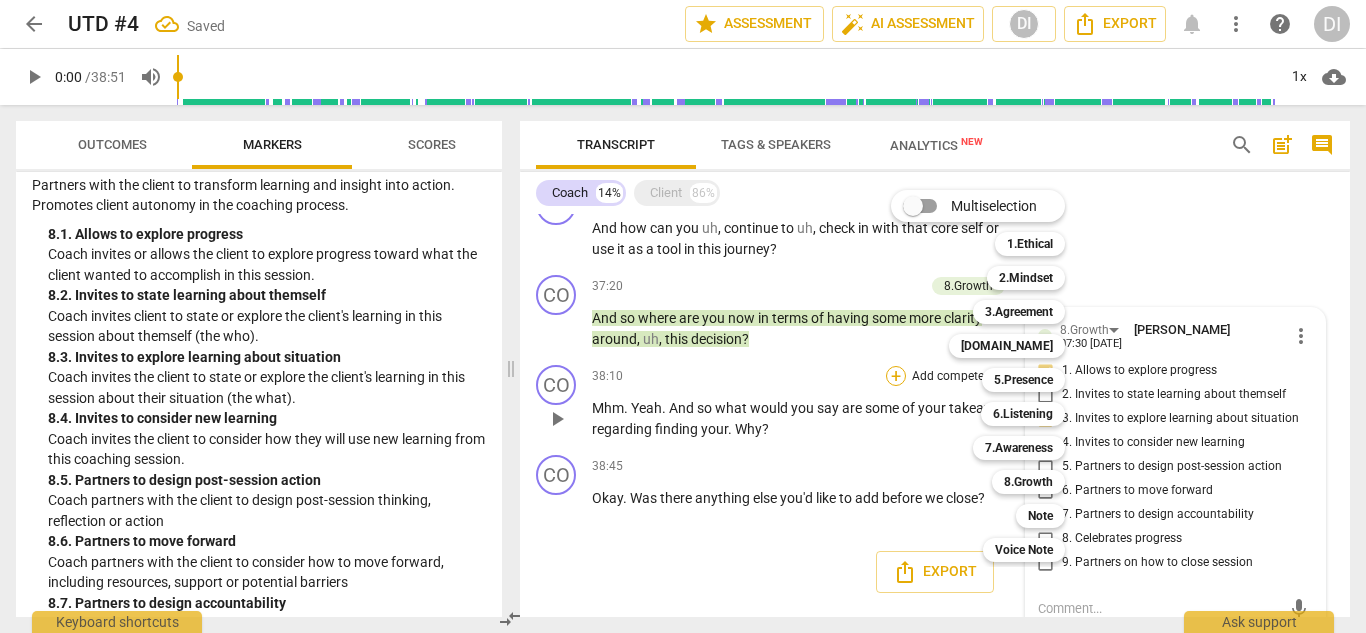 scroll, scrollTop: 2675, scrollLeft: 0, axis: vertical 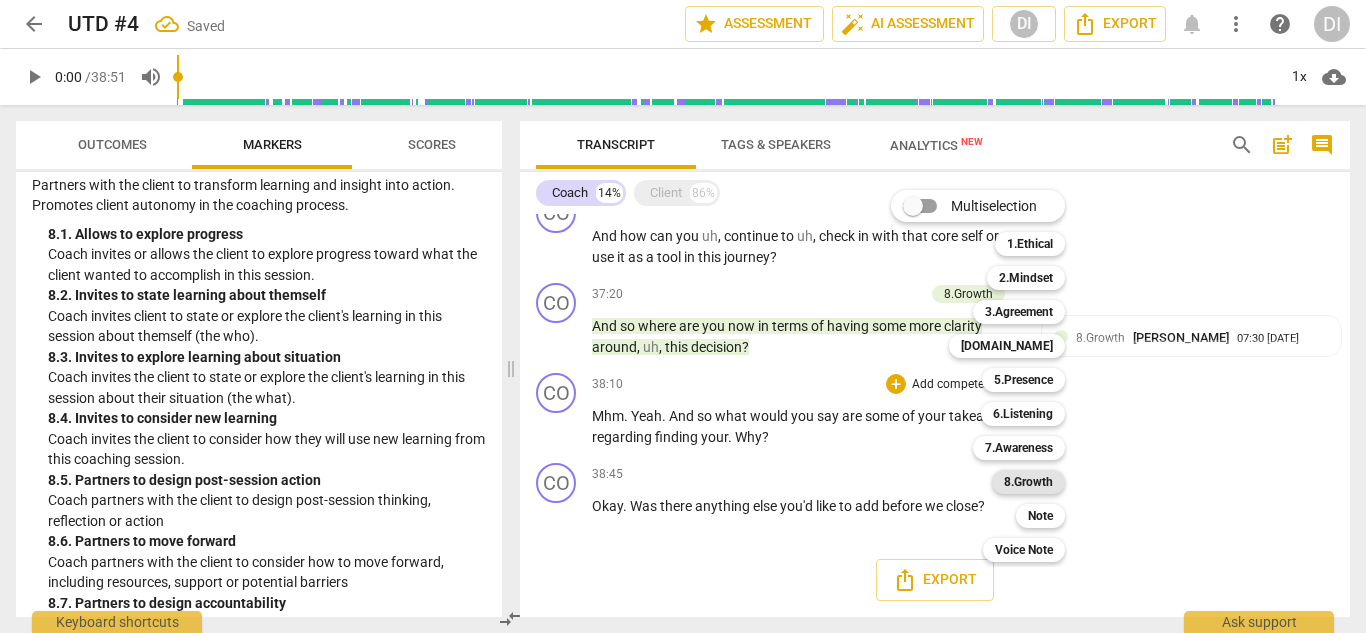 click on "8.Growth" at bounding box center [1028, 482] 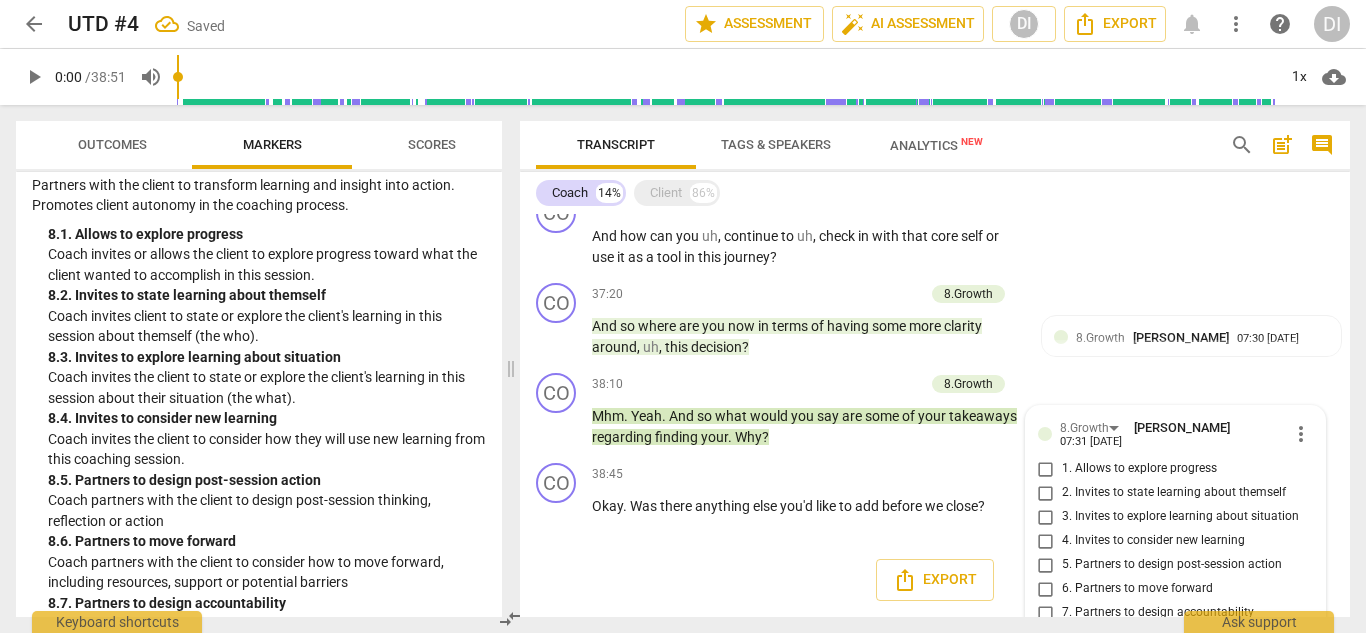 scroll, scrollTop: 2798, scrollLeft: 0, axis: vertical 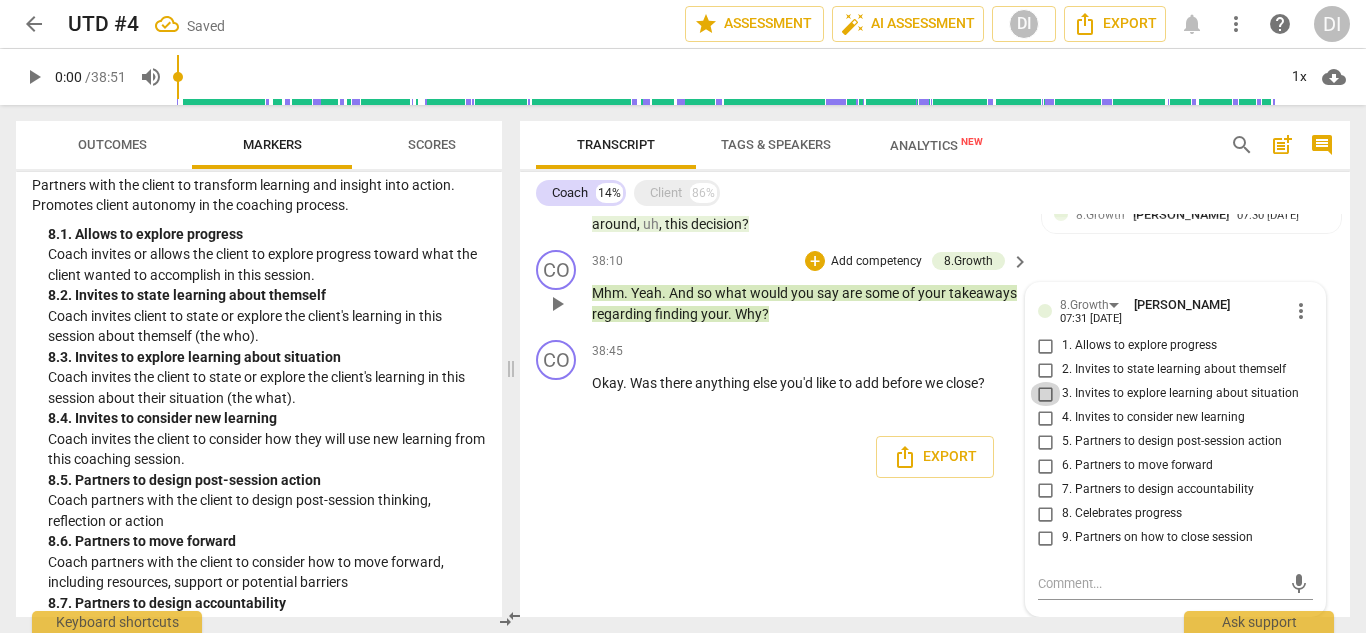 click on "3. Invites to explore learning about situation" at bounding box center [1046, 394] 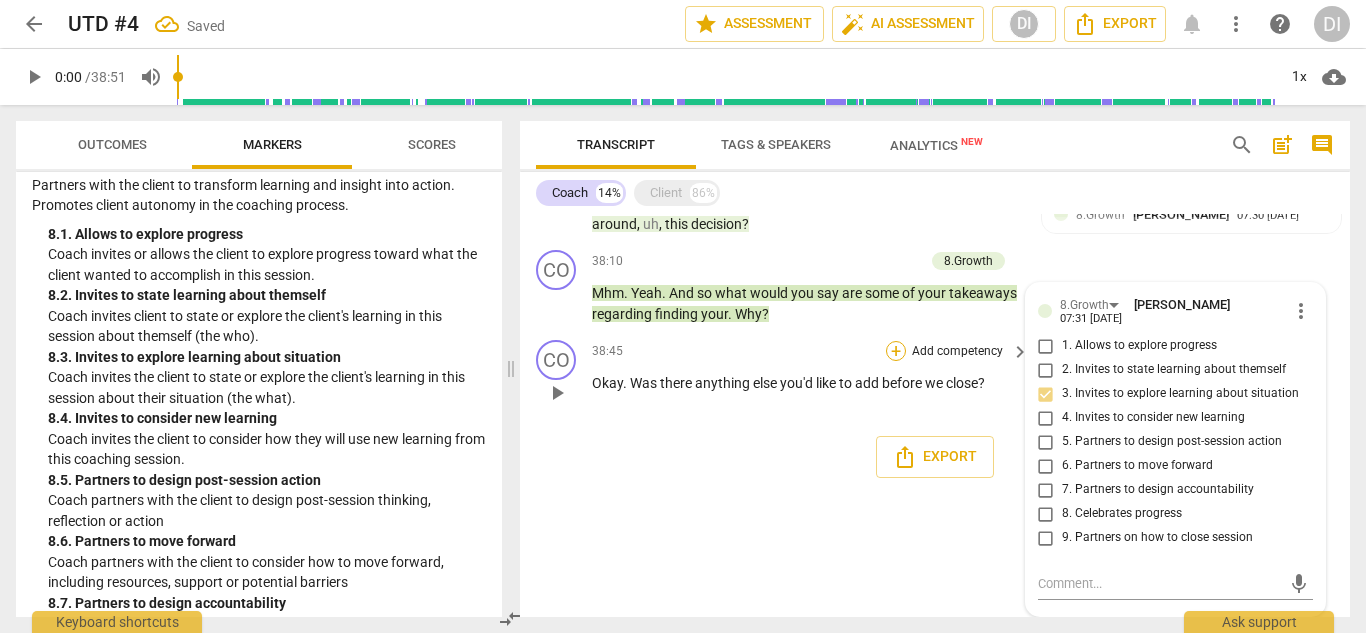 click on "+" at bounding box center (896, 351) 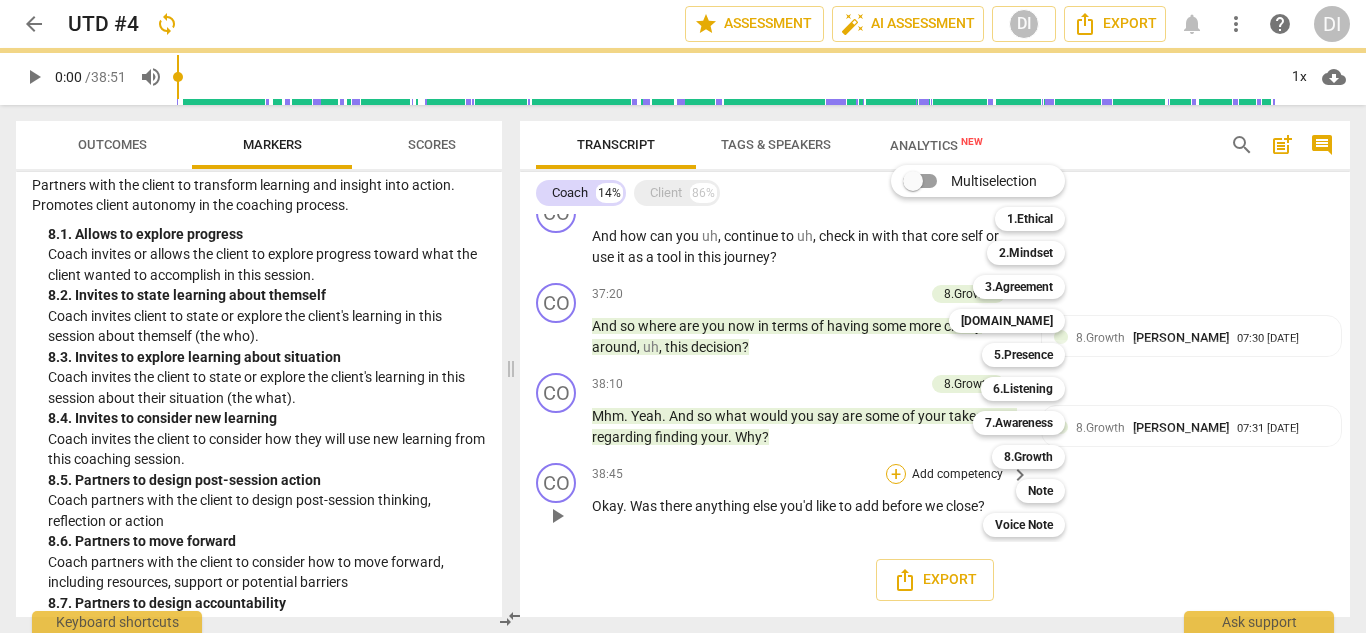scroll, scrollTop: 2675, scrollLeft: 0, axis: vertical 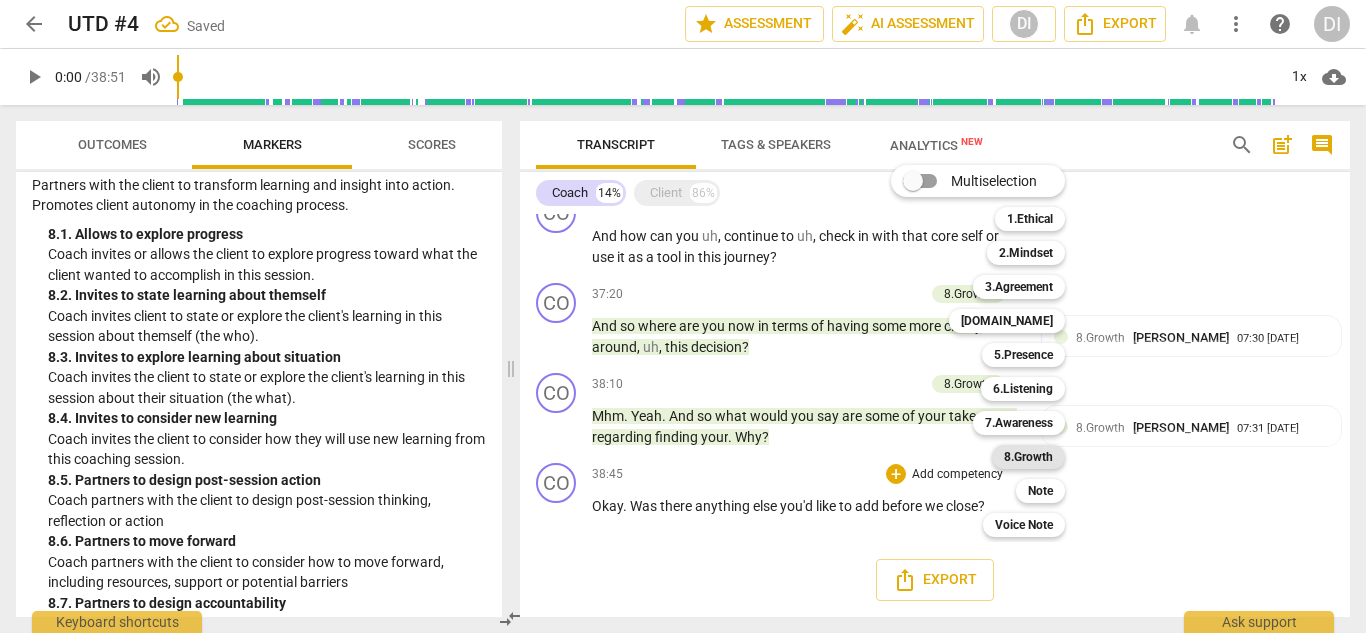 click on "8.Growth" at bounding box center (1028, 457) 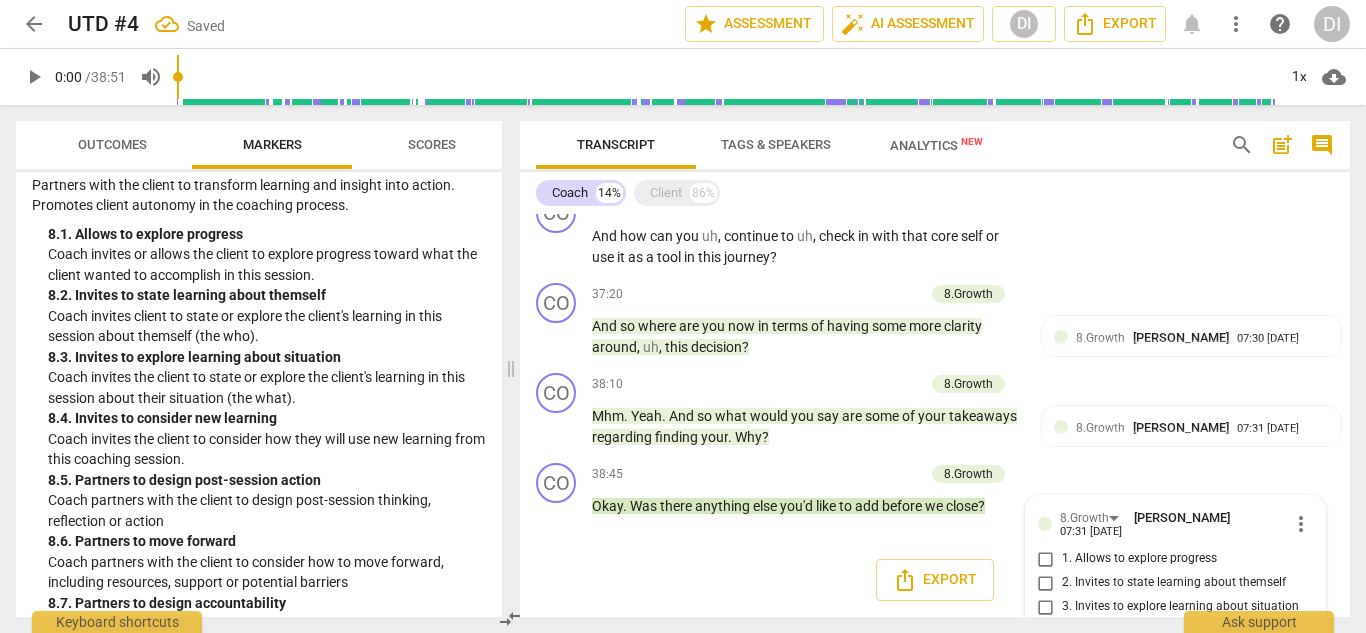 scroll, scrollTop: 2888, scrollLeft: 0, axis: vertical 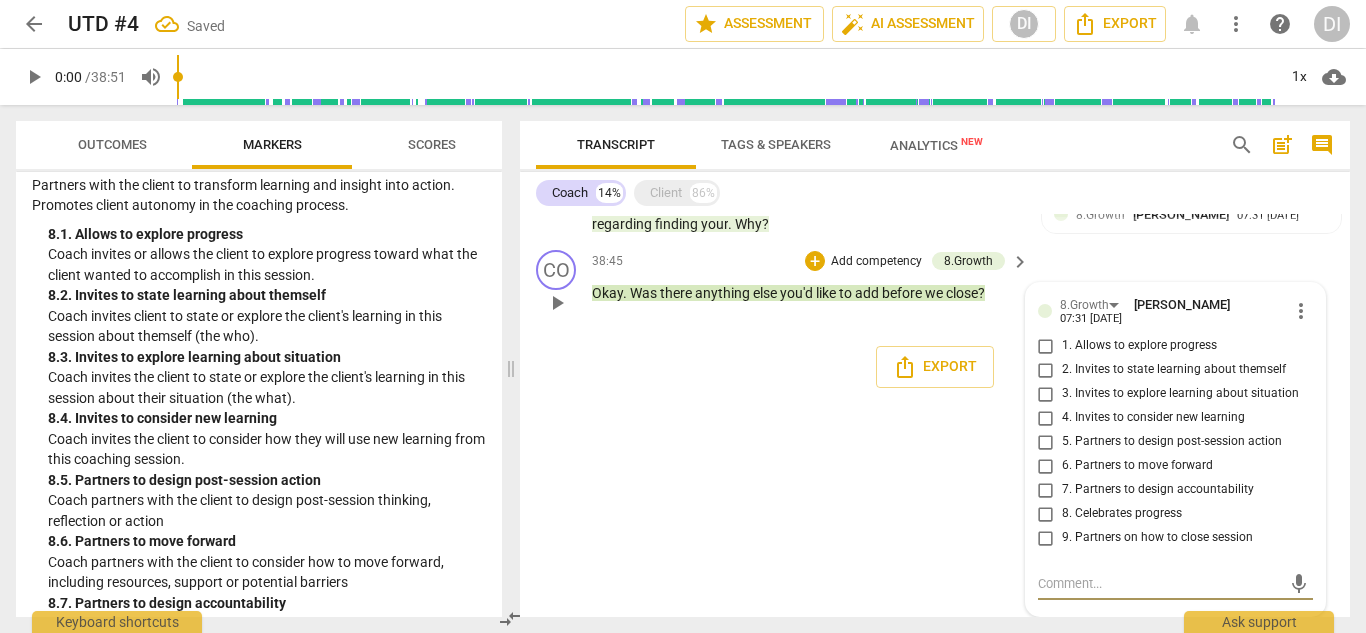click on "9. Partners on how to close session" at bounding box center (1046, 538) 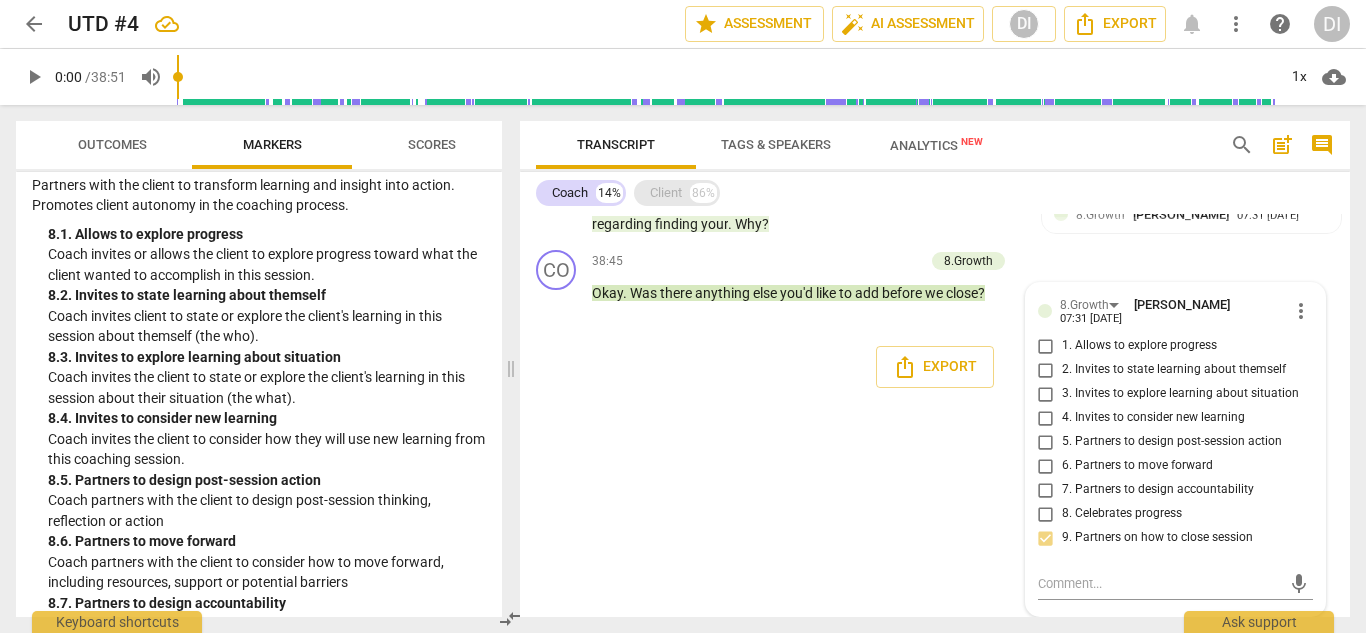 click on "Client" at bounding box center [666, 193] 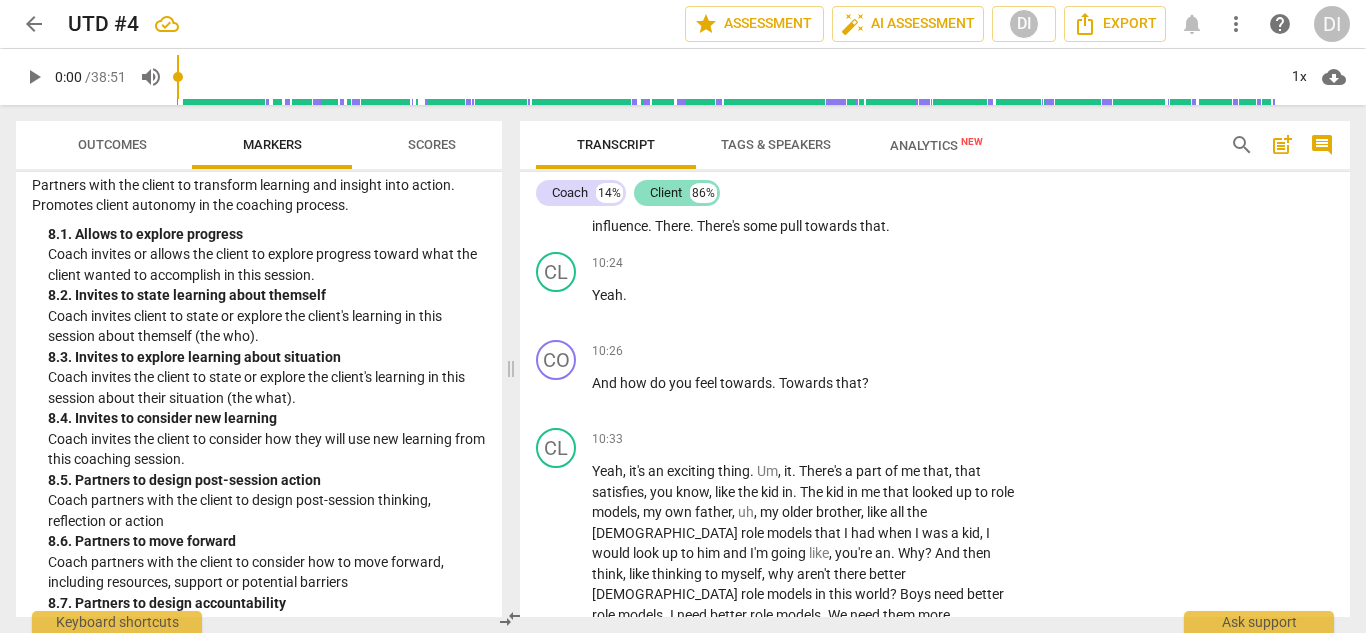 scroll, scrollTop: 10792, scrollLeft: 0, axis: vertical 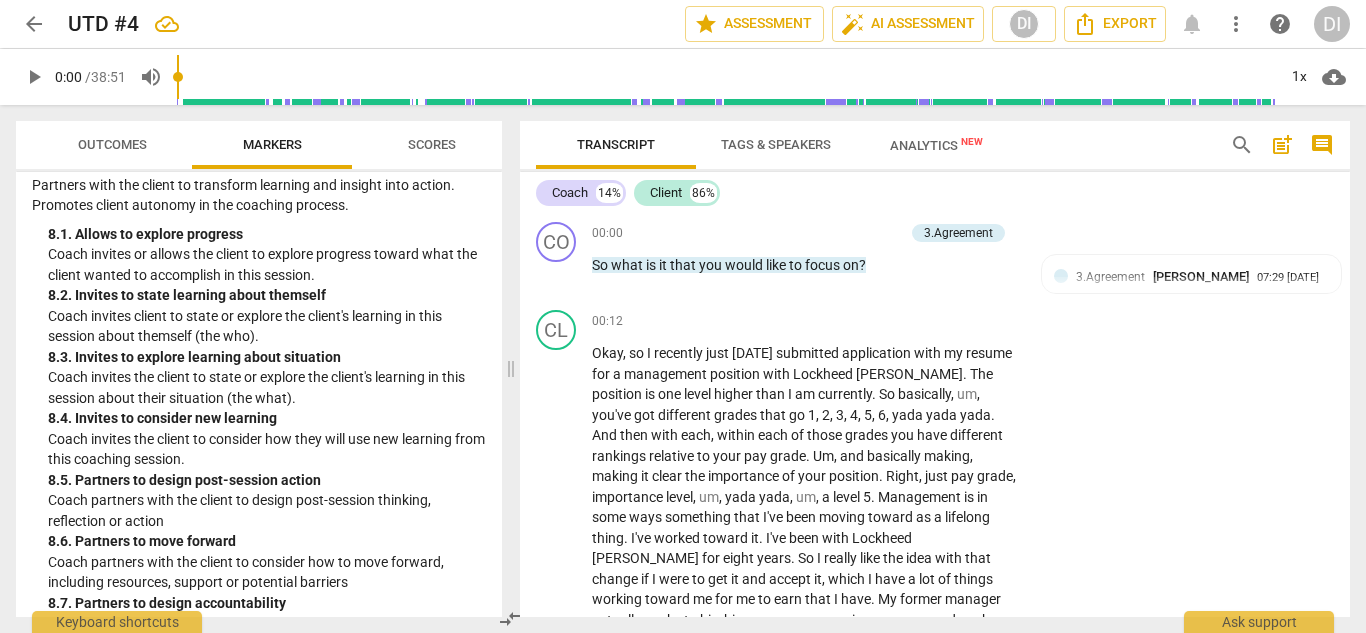 drag, startPoint x: 45, startPoint y: 77, endPoint x: 28, endPoint y: 77, distance: 17 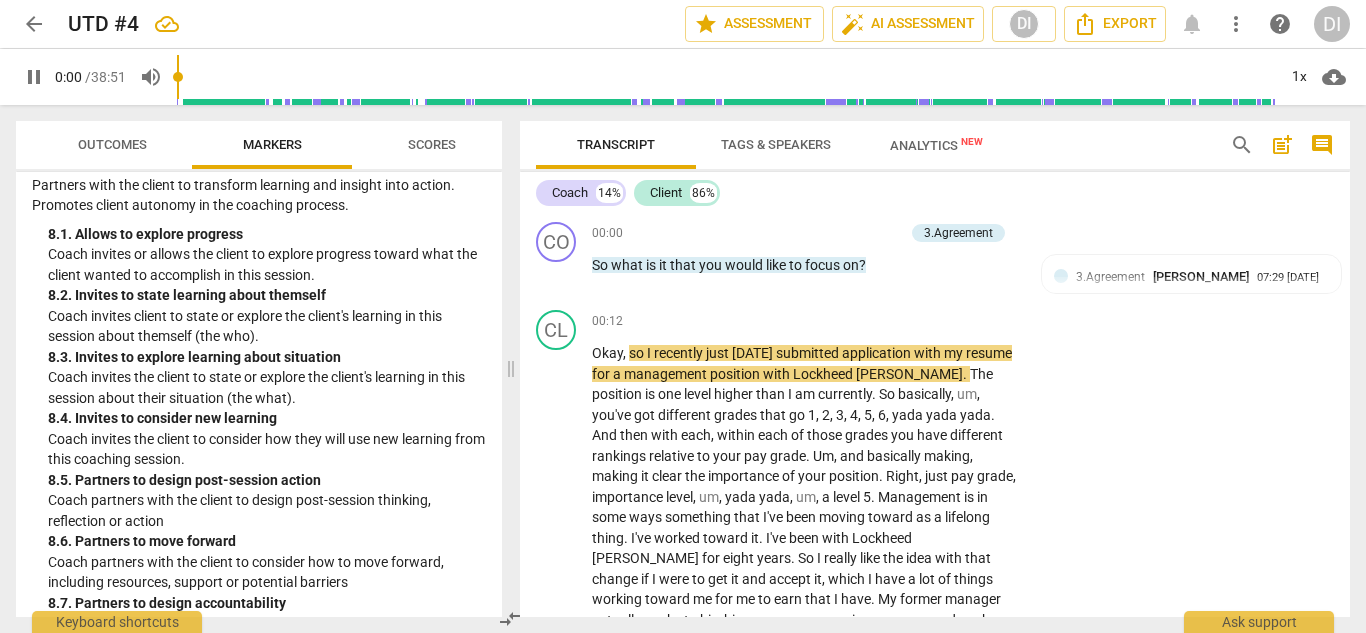 drag, startPoint x: 181, startPoint y: 77, endPoint x: 168, endPoint y: 82, distance: 13.928389 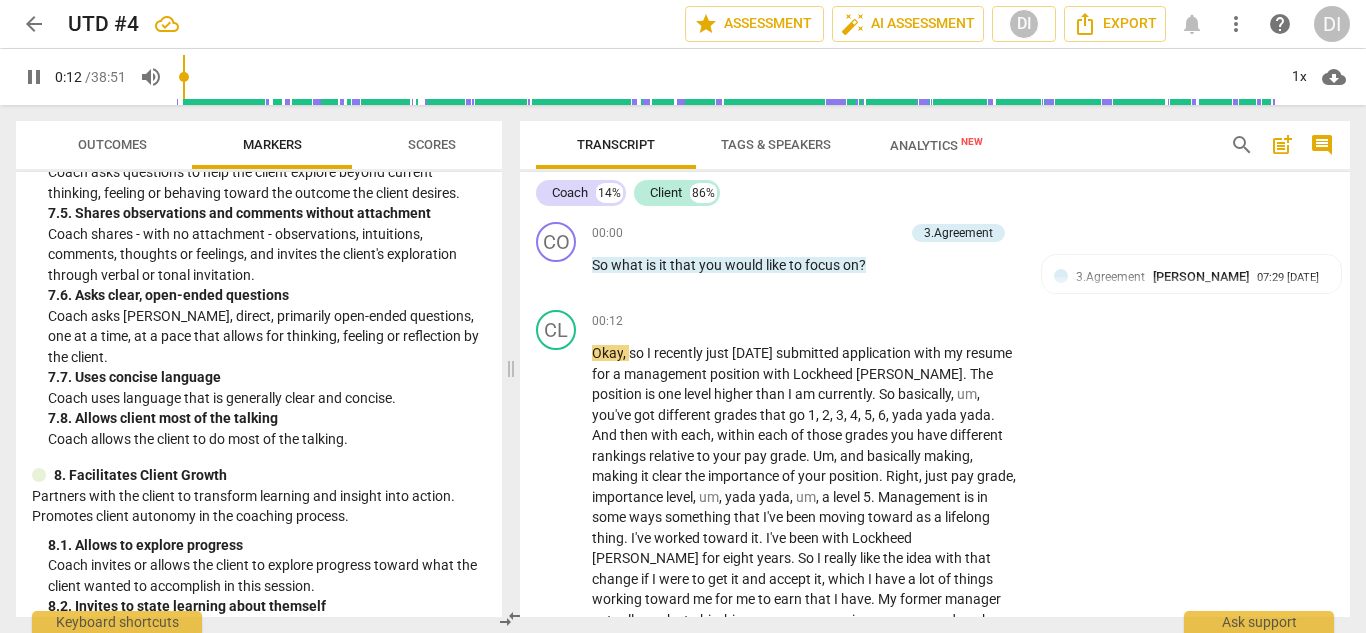 scroll, scrollTop: 2087, scrollLeft: 0, axis: vertical 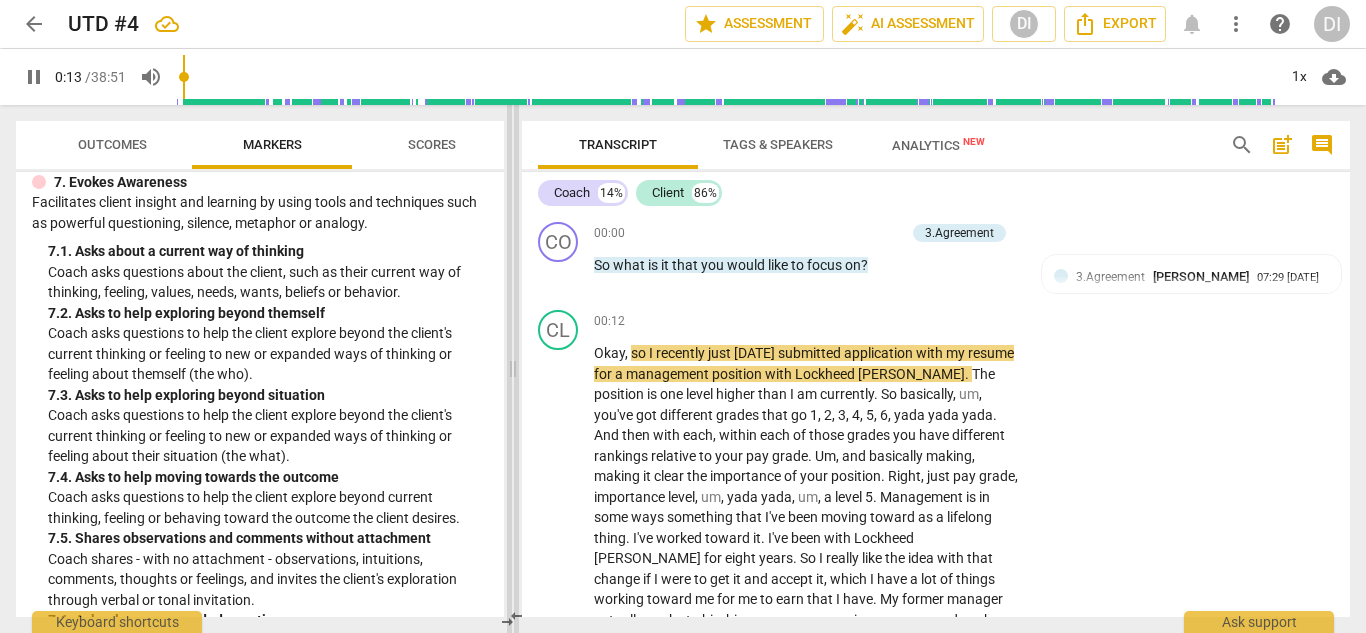 drag, startPoint x: 511, startPoint y: 430, endPoint x: 513, endPoint y: 398, distance: 32.06244 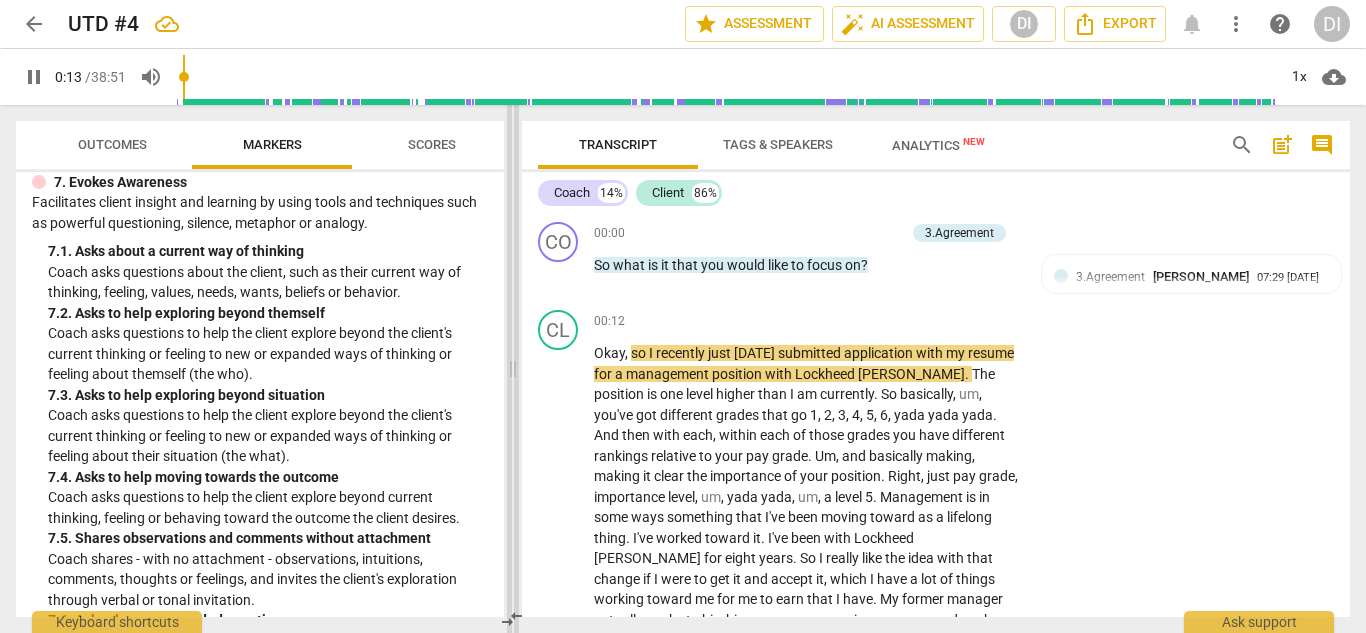 click at bounding box center (513, 369) 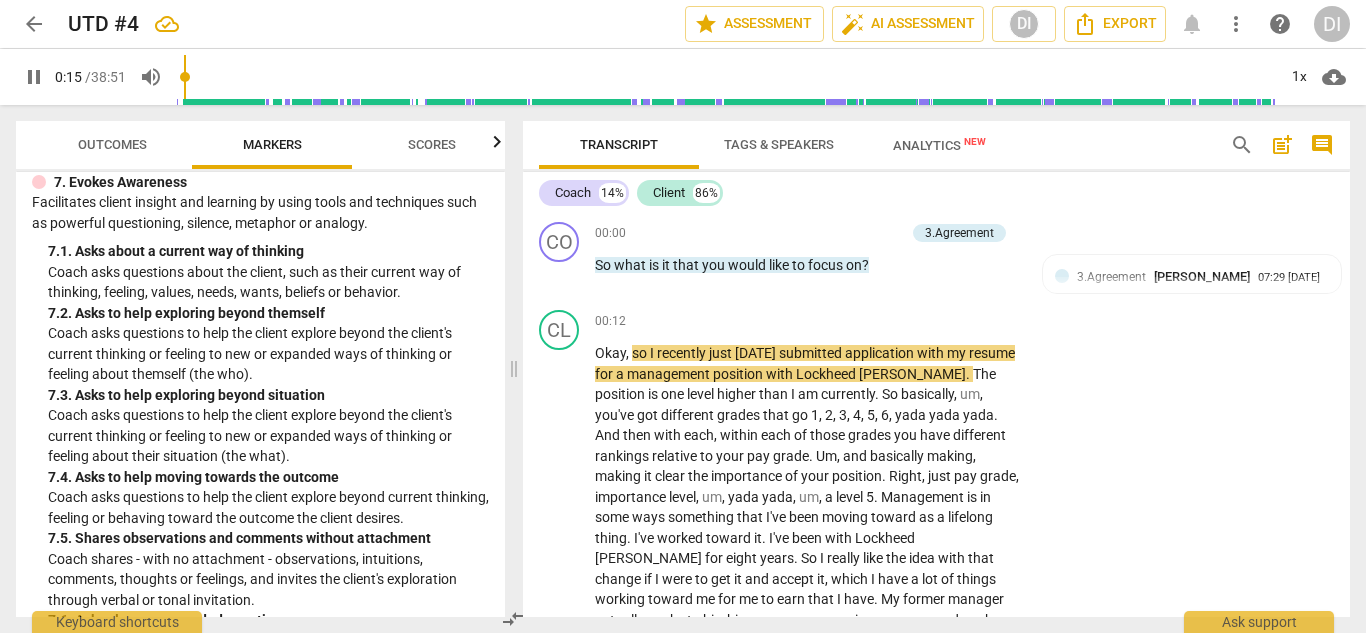 drag, startPoint x: 496, startPoint y: 468, endPoint x: 503, endPoint y: 415, distance: 53.460266 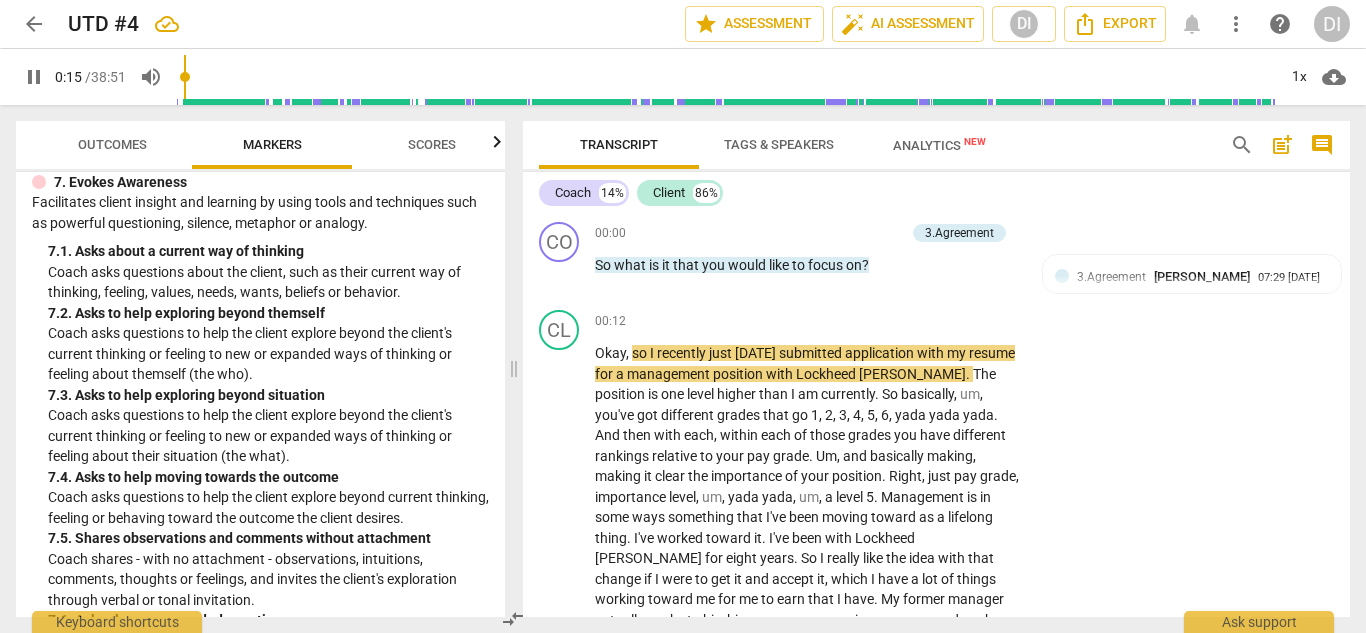 click on "ICF PCC Markers (2020) visibility 1. Demonstrates Ethical Practice Understands and consistently applies coaching ethics and standards of coaching. 1. 1. Familiar with Code of Ethics Demonstrates familiarity with the ICF Code of Ethics and its application. 2. Embodies a Coaching Mindset Develops and maintains a mindset that is open, curious, flexible and client-centered. 2. 1. Embodies a coaching mindset Embodying a coaching mindset - a mindset that is open, curious, flexible and client-centered. 3. Establishes and Maintains Agreements Partners with the client and relevant stakeholders to create clear agreements about the coaching relationship, process, plans and goals. Establishes agreements for the overall coaching engagement as well as those for each coaching session. 3. 1. Identifies what to accomplish Coach partners with the client to identify or reconfirm what the client wants to accomplish in this session. 3. 2. Reconfirms measures of success 3. 3. Explores what is important 3. 4. 4. 4. 4. 5. 5. 5. 5." at bounding box center [260, 394] 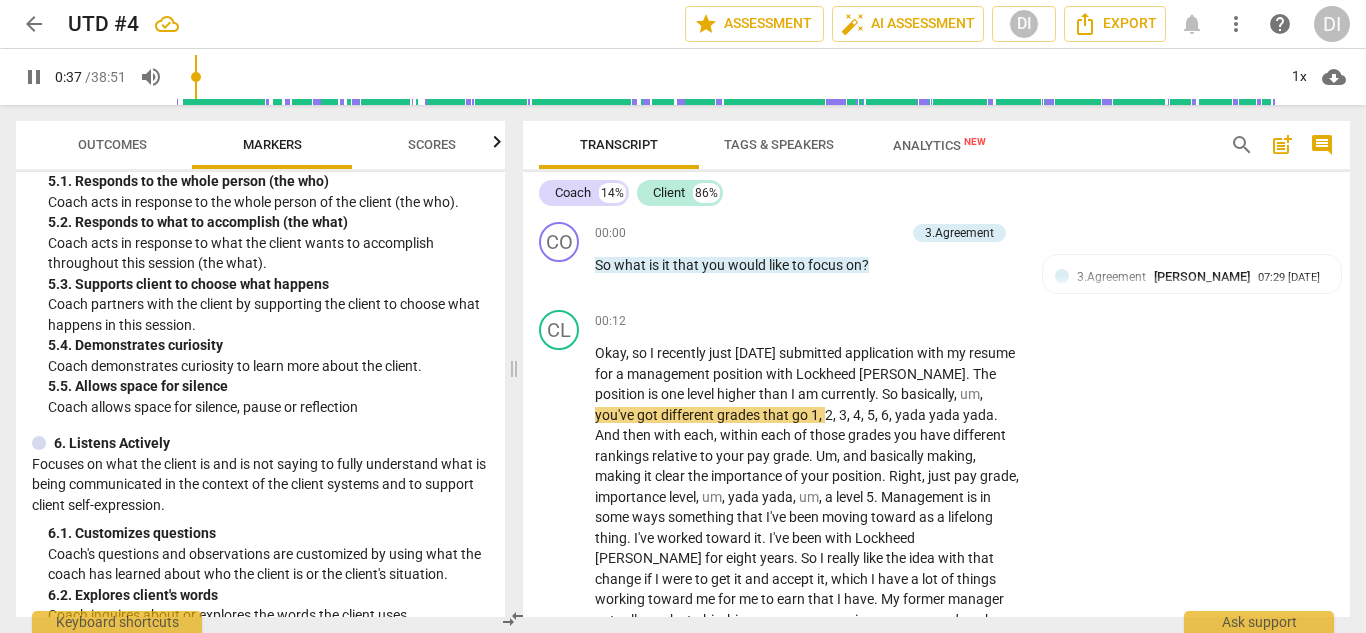 scroll, scrollTop: 1139, scrollLeft: 0, axis: vertical 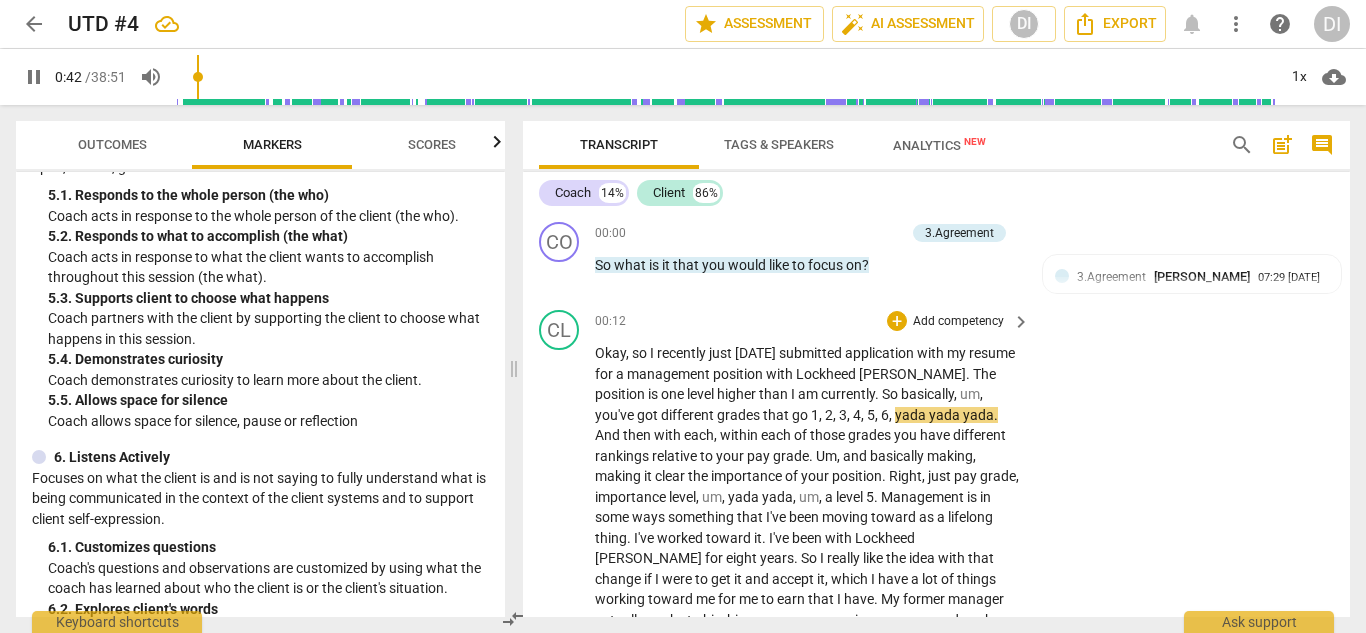 drag, startPoint x: 625, startPoint y: 351, endPoint x: 591, endPoint y: 351, distance: 34 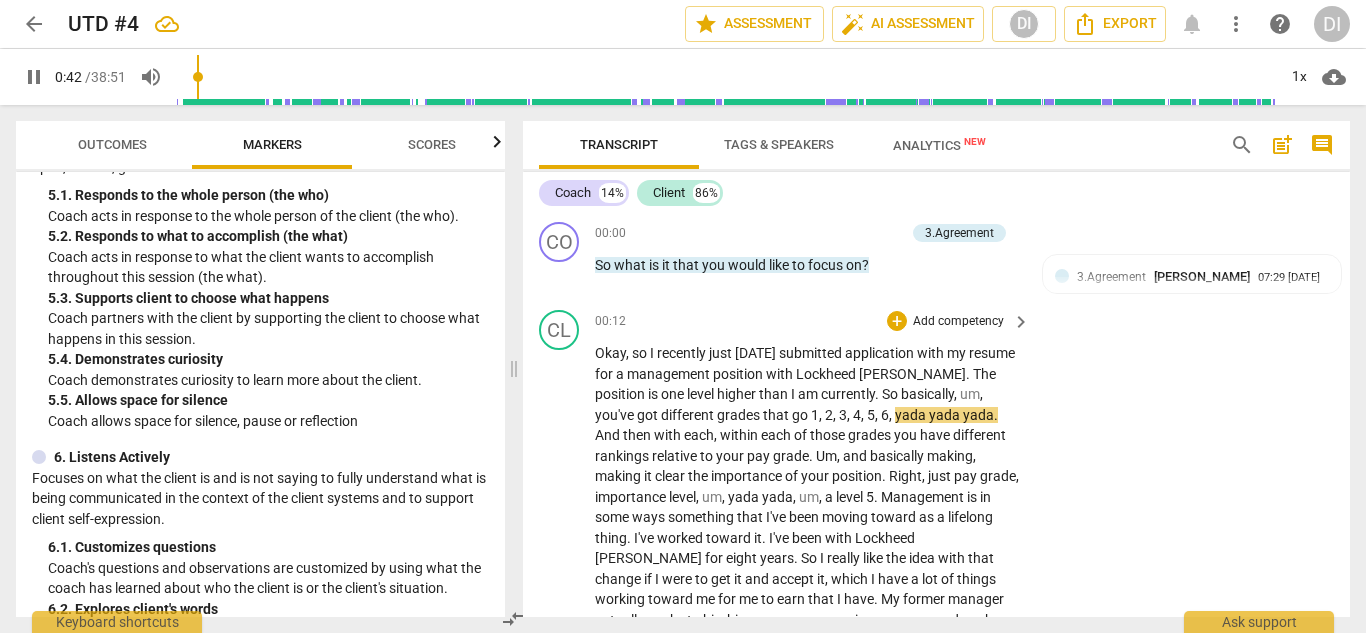 click on "CL play_arrow pause 00:12 + Add competency keyboard_arrow_right Okay ,   so   I   recently   just   [DATE]   submitted   application   with   my   resume   for   a   management   position   with   Lockheed   [PERSON_NAME] .   The   position   is   one   level   higher   than   I   am   currently .   So   basically ,   um ,   you've   got   different   grades   that   go   1 ,   2 ,   3 ,   4 ,   5 ,   6 ,   yada   yada   yada .   And   then   with   each ,   within   each   of   those   grades   you   have   different   rankings   relative   to   your   pay   grade .   Um ,   and   basically   making ,   making   it   clear   the   importance   of   your   position .   Right ,   just   pay   grade ,   importance   level ,   um ,   yada   yada ,   um ,   a   level   5 .   Management   is   in   some   ways   something   that   I've   been   moving   toward   as   a   lifelong   thing .   I've   worked   toward   it .   I've   been   with   Lockheed   [PERSON_NAME]   for   eight   years .   So   I   really   like   the" at bounding box center [936, 634] 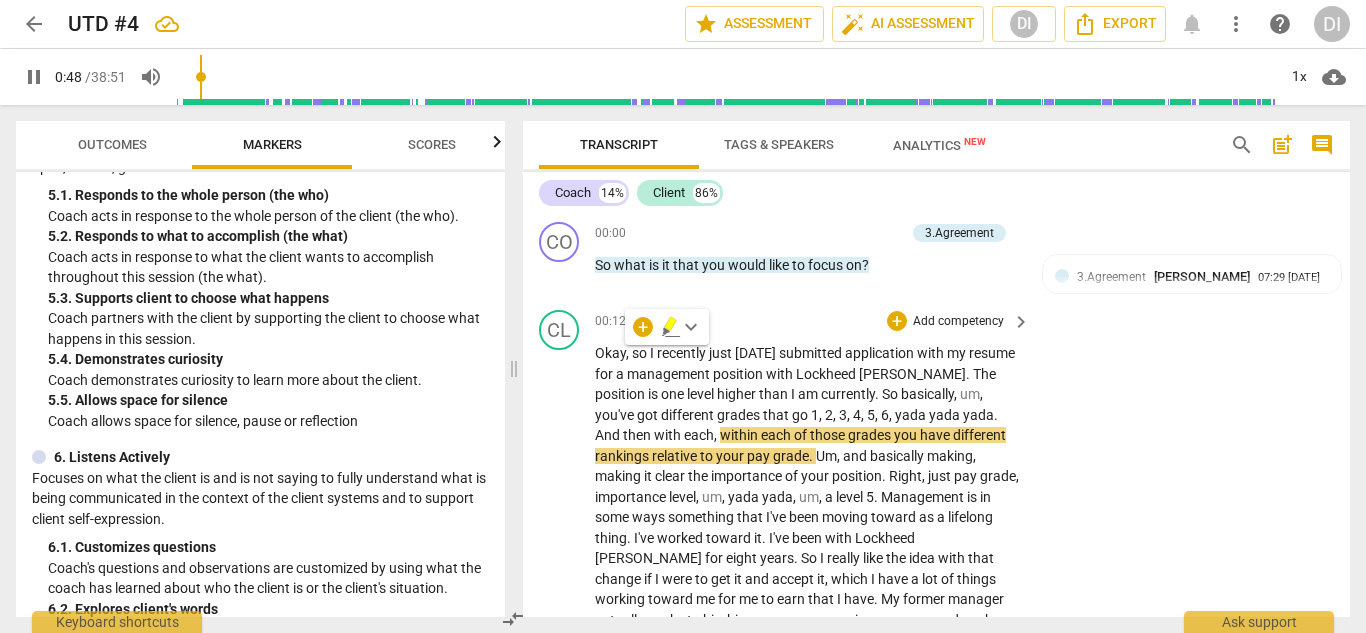 click on "Okay" at bounding box center (610, 353) 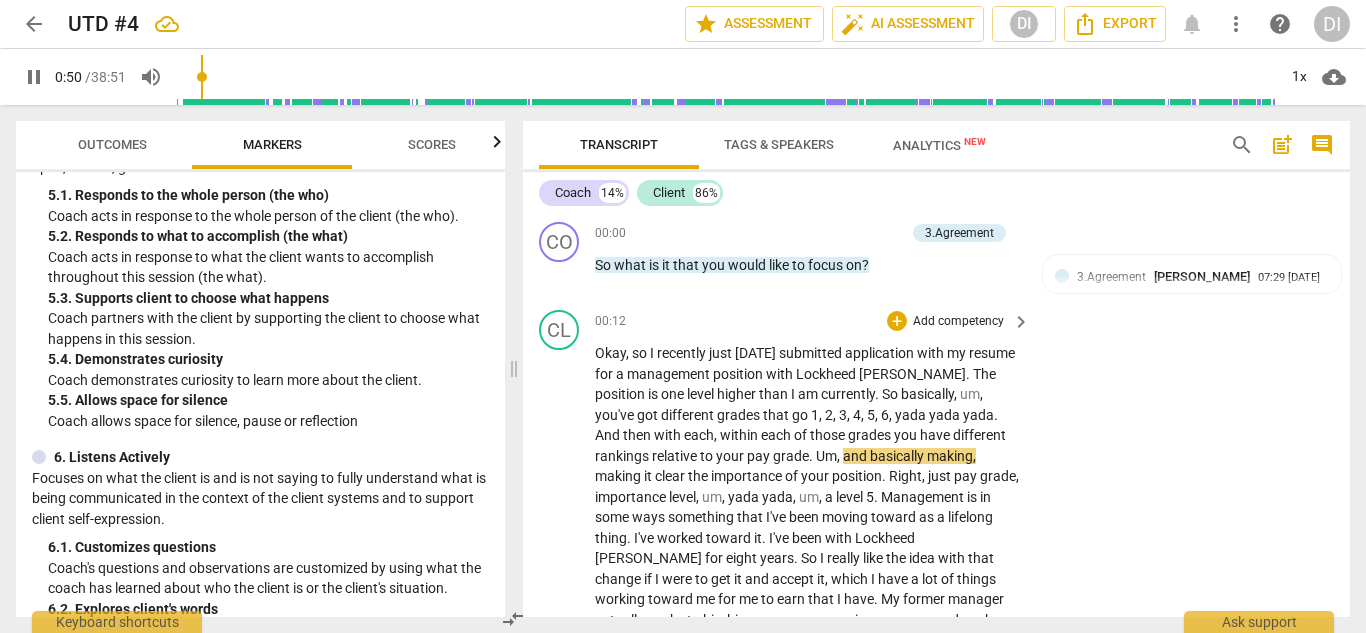 drag, startPoint x: 624, startPoint y: 350, endPoint x: 585, endPoint y: 358, distance: 39.812057 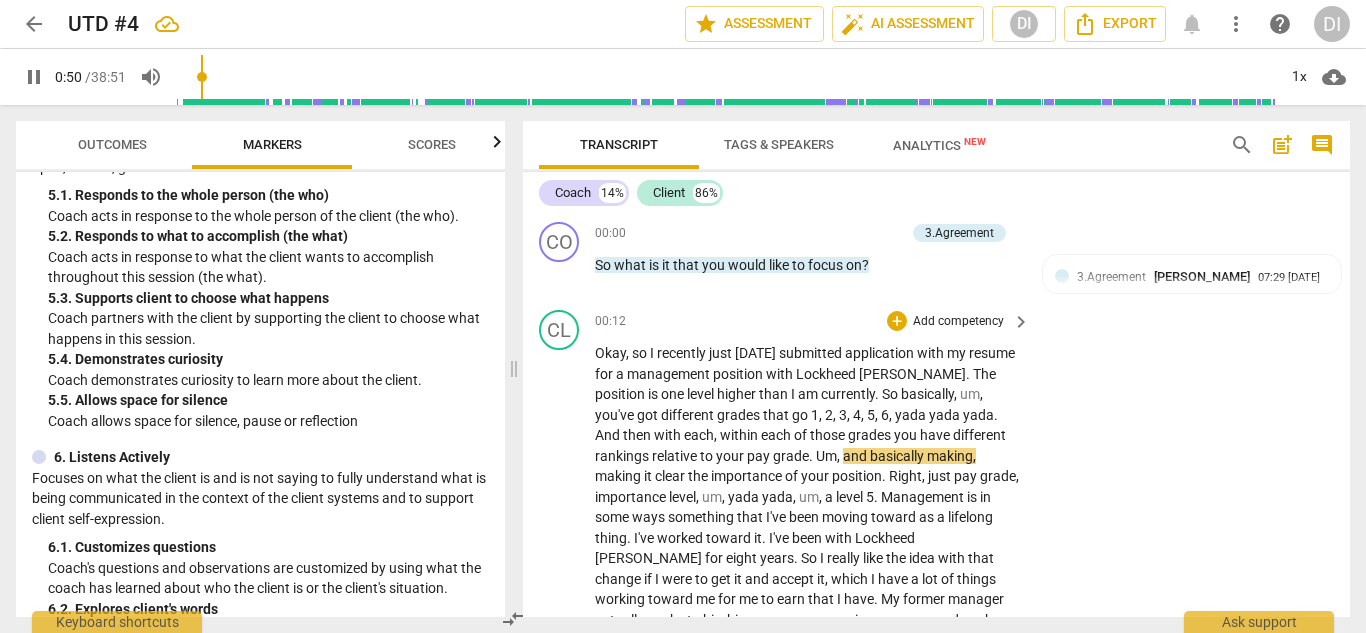 click on "CL play_arrow pause 00:12 + Add competency keyboard_arrow_right Okay ,   so   I   recently   just   [DATE]   submitted   application   with   my   resume   for   a   management   position   with   Lockheed   [PERSON_NAME] .   The   position   is   one   level   higher   than   I   am   currently .   So   basically ,   um ,   you've   got   different   grades   that   go   1 ,   2 ,   3 ,   4 ,   5 ,   6 ,   yada   yada   yada .   And   then   with   each ,   within   each   of   those   grades   you   have   different   rankings   relative   to   your   pay   grade .   Um ,   and   basically   making ,   making   it   clear   the   importance   of   your   position .   Right ,   just   pay   grade ,   importance   level ,   um ,   yada   yada ,   um ,   a   level   5 .   Management   is   in   some   ways   something   that   I've   been   moving   toward   as   a   lifelong   thing .   I've   worked   toward   it .   I've   been   with   Lockheed   [PERSON_NAME]   for   eight   years .   So   I   really   like   the" at bounding box center (936, 634) 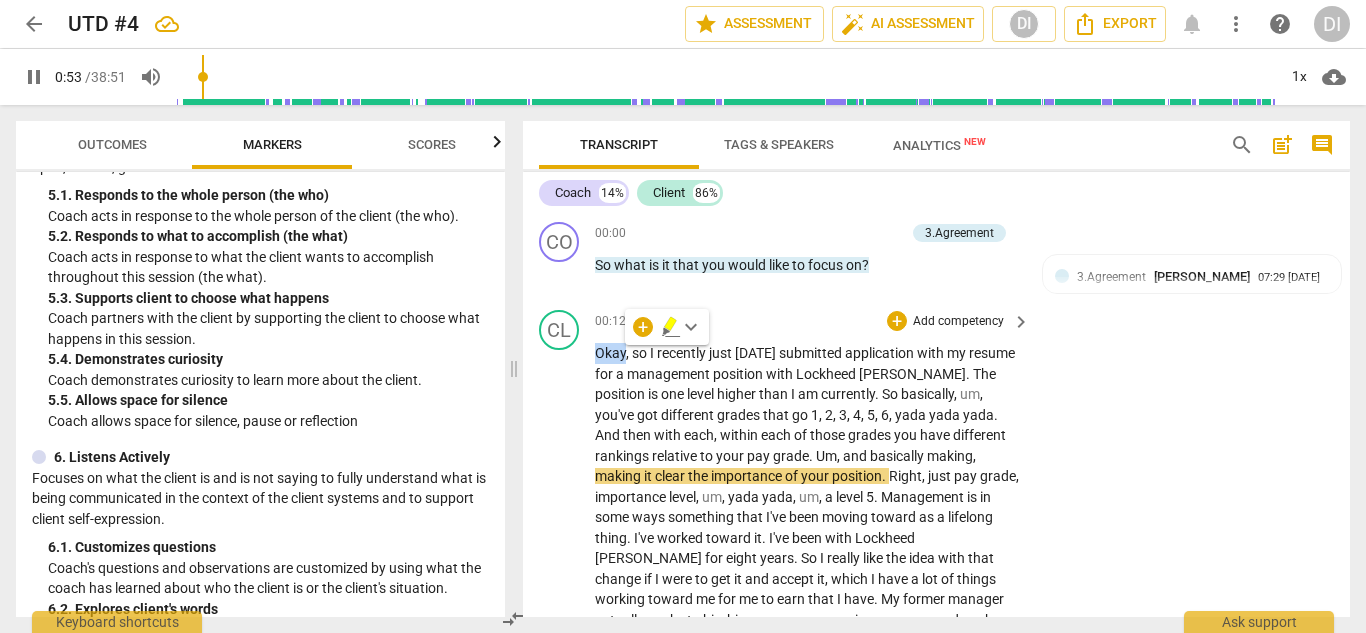 click on "," at bounding box center [629, 353] 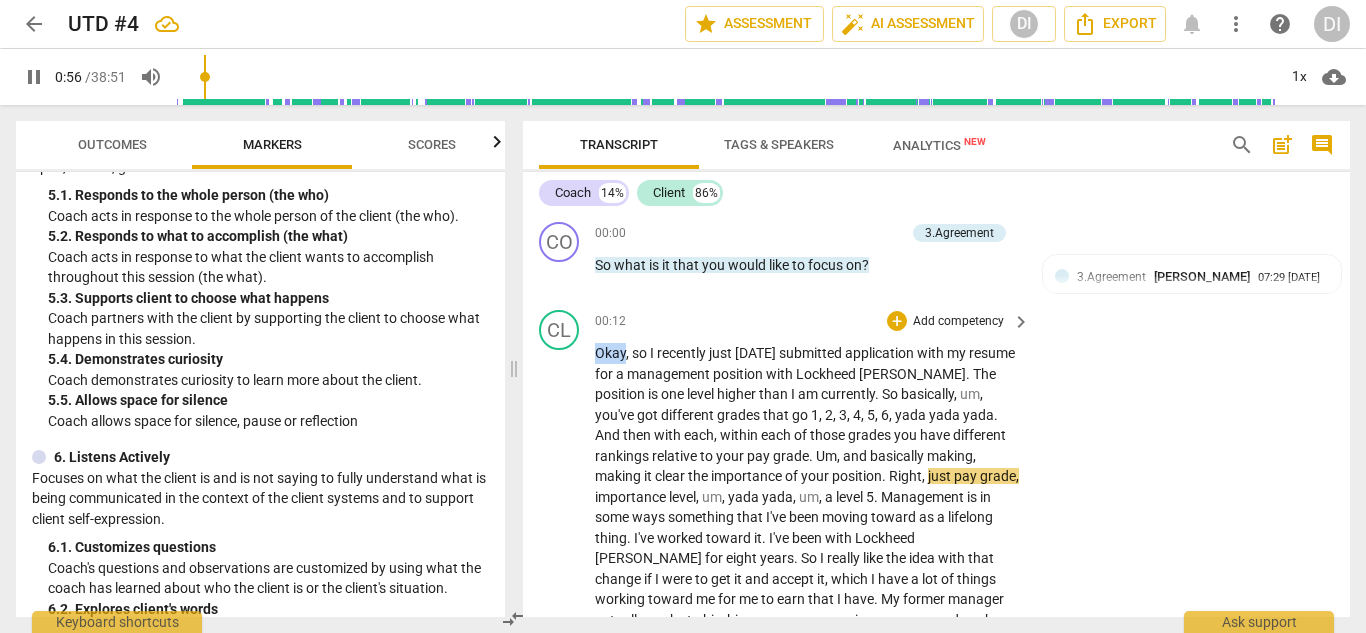 drag, startPoint x: 623, startPoint y: 356, endPoint x: 599, endPoint y: 363, distance: 25 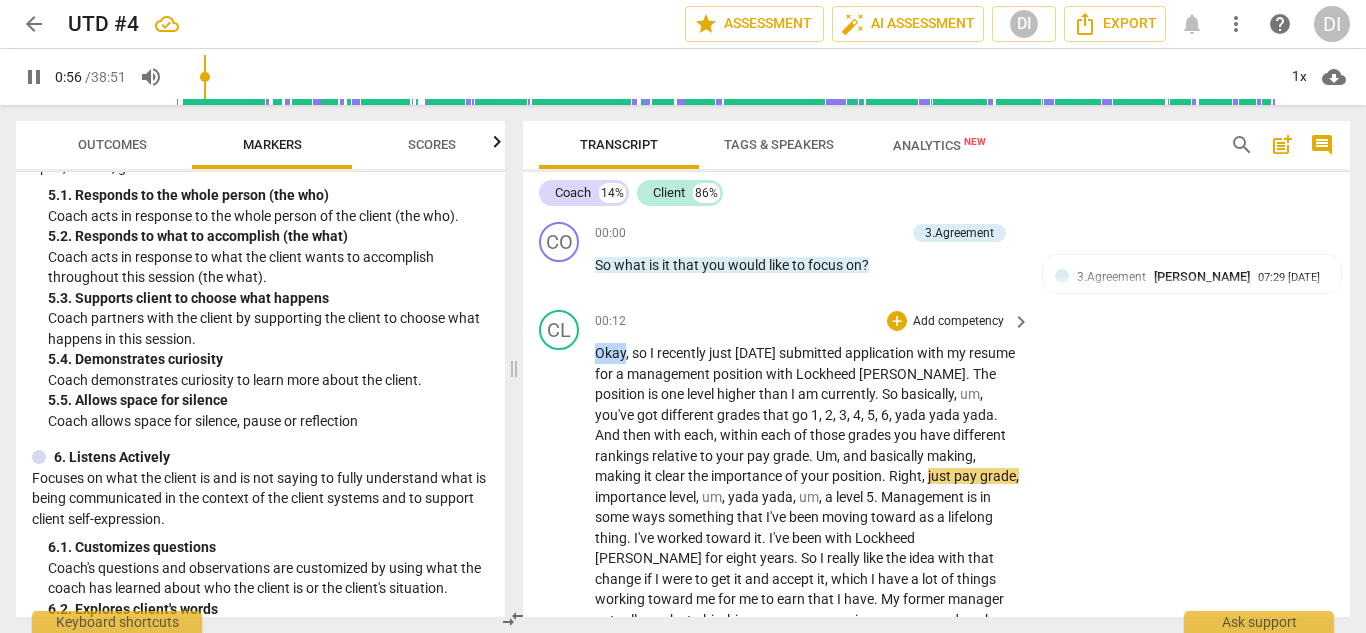 click on "CL play_arrow pause 00:12 + Add competency keyboard_arrow_right Okay ,   so   I   recently   just   [DATE]   submitted   application   with   my   resume   for   a   management   position   with   Lockheed   [PERSON_NAME] .   The   position   is   one   level   higher   than   I   am   currently .   So   basically ,   um ,   you've   got   different   grades   that   go   1 ,   2 ,   3 ,   4 ,   5 ,   6 ,   yada   yada   yada .   And   then   with   each ,   within   each   of   those   grades   you   have   different   rankings   relative   to   your   pay   grade .   Um ,   and   basically   making ,   making   it   clear   the   importance   of   your   position .   Right ,   just   pay   grade ,   importance   level ,   um ,   yada   yada ,   um ,   a   level   5 .   Management   is   in   some   ways   something   that   I've   been   moving   toward   as   a   lifelong   thing .   I've   worked   toward   it .   I've   been   with   Lockheed   [PERSON_NAME]   for   eight   years .   So   I   really   like   the" at bounding box center [936, 634] 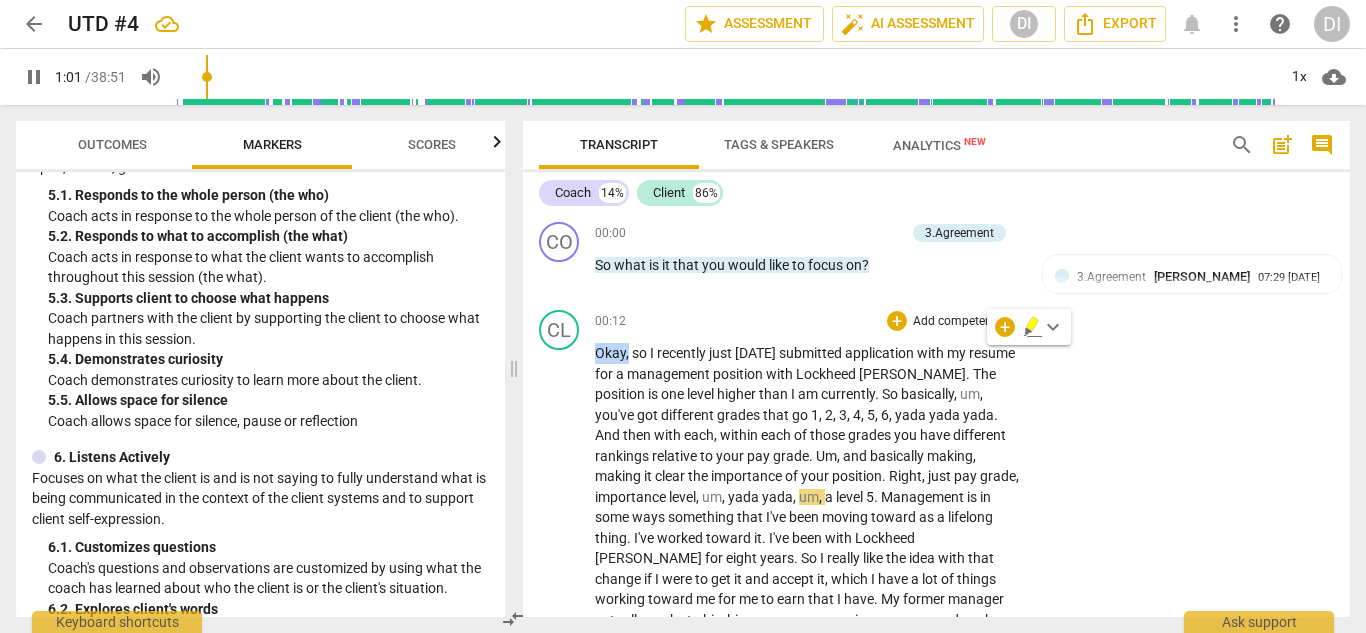 drag, startPoint x: 595, startPoint y: 353, endPoint x: 627, endPoint y: 352, distance: 32.01562 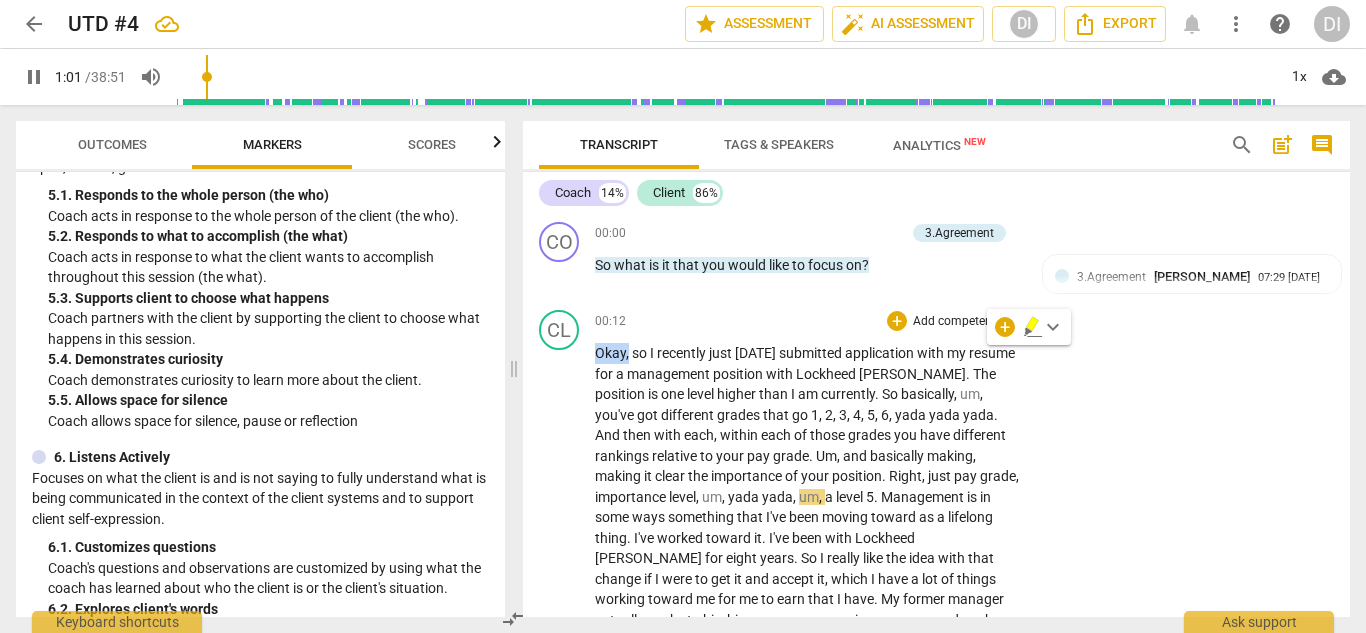 click on "Okay ,   so   I   recently   just   [DATE]   submitted   application   with   my   resume   for   a   management   position   with   Lockheed   [PERSON_NAME] .   The   position   is   one   level   higher   than   I   am   currently .   So   basically ,   um ,   you've   got   different   grades   that   go   1 ,   2 ,   3 ,   4 ,   5 ,   6 ,   yada   yada   yada .   And   then   with   each ,   within   each   of   those   grades   you   have   different   rankings   relative   to   your   pay   grade .   Um ,   and   basically   making ,   making   it   clear   the   importance   of   your   position .   Right ,   just   pay   grade ,   importance   level ,   um ,   yada   yada ,   um ,   a   level   5 .   Management   is   in   some   ways   something   that   I've   been   moving   toward   as   a   lifelong   thing .   I've   worked   toward   it .   I've   been   with   Lockheed   [PERSON_NAME]   for   eight   years .   So   I   really   like   the   idea   with   that   change   if   I   were   to   get   it" at bounding box center [807, 650] 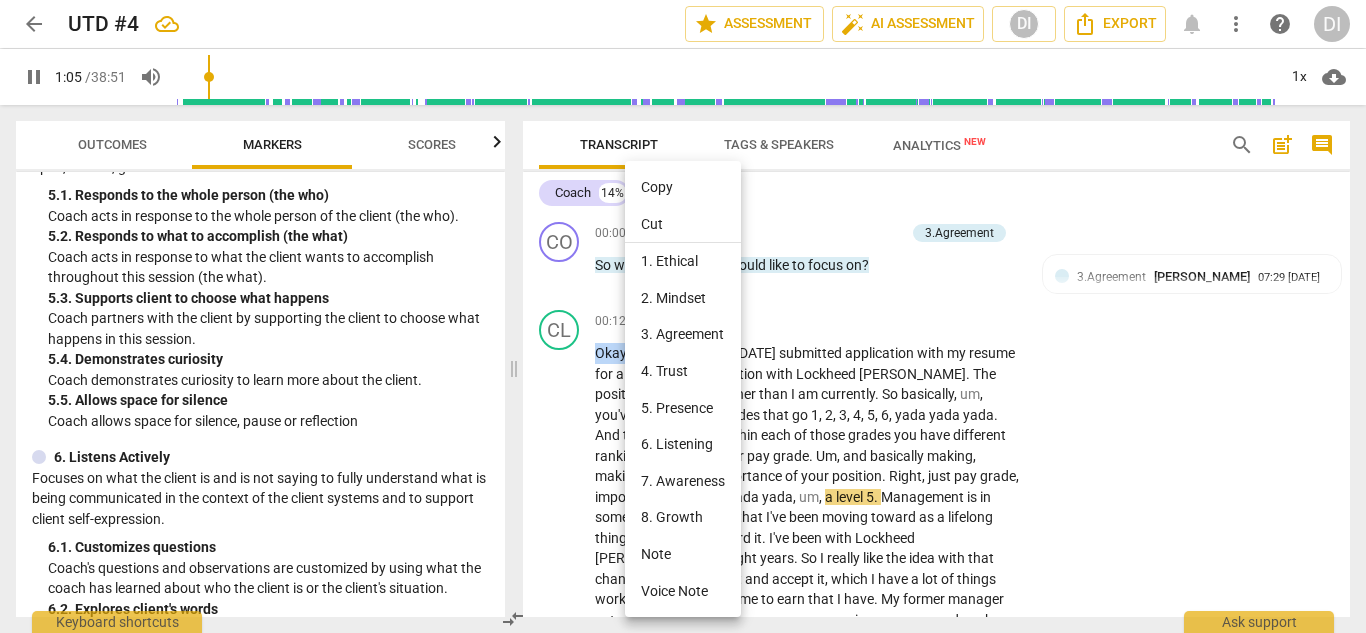 click on "5. Presence" at bounding box center (683, 408) 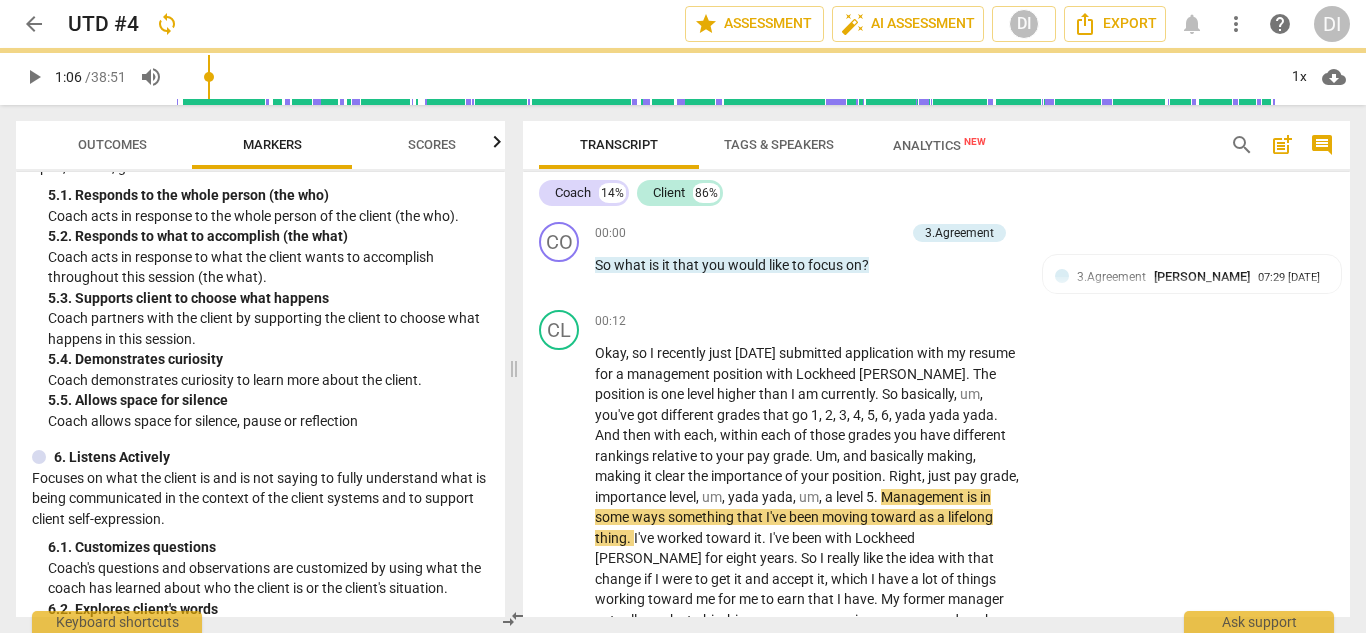 type on "66" 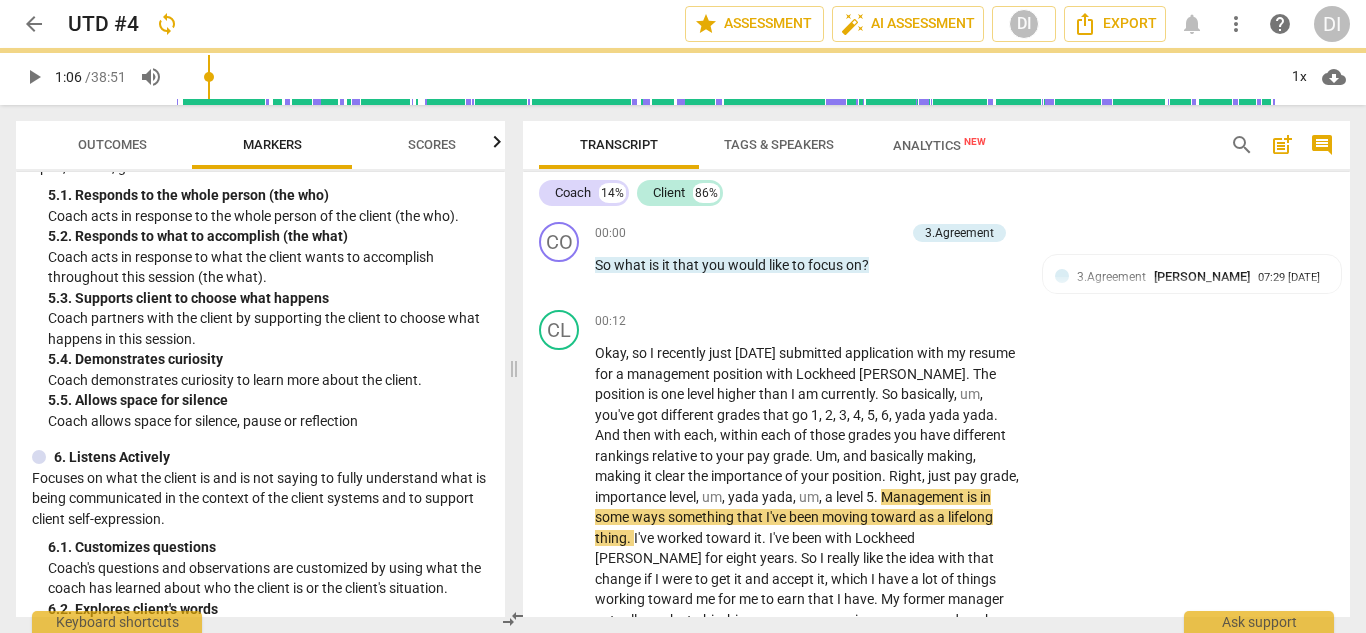 scroll, scrollTop: 219, scrollLeft: 0, axis: vertical 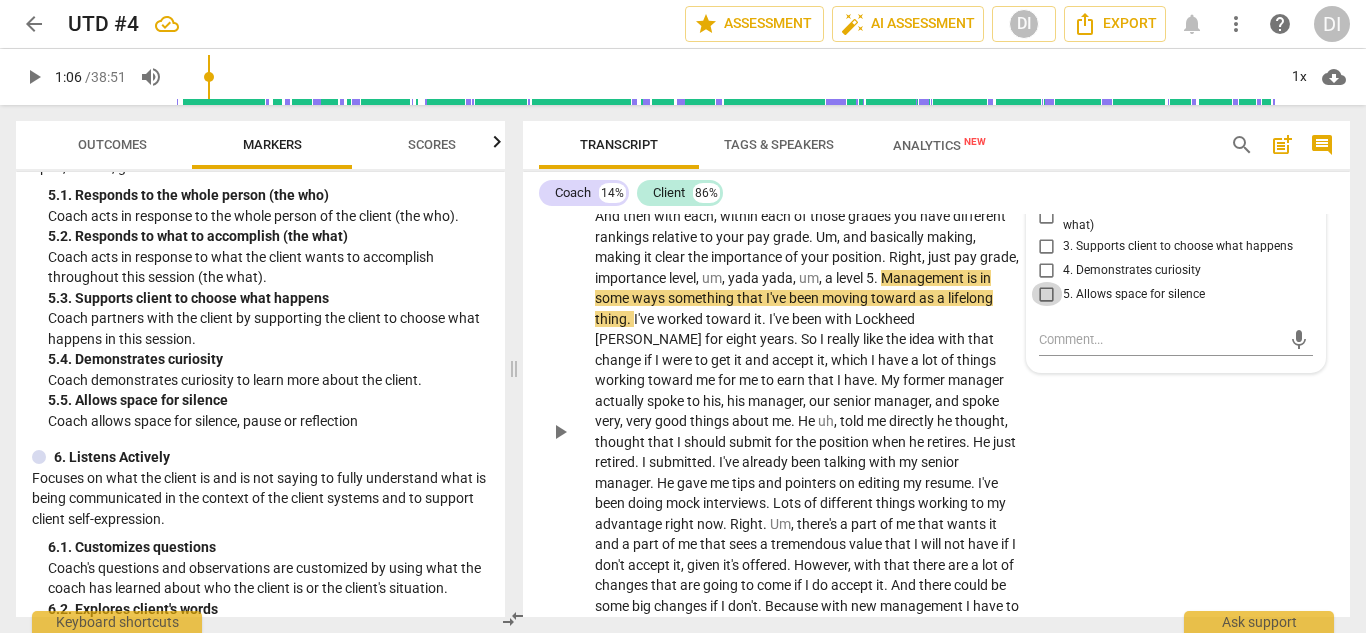 click on "5. Allows space for silence" at bounding box center [1047, 294] 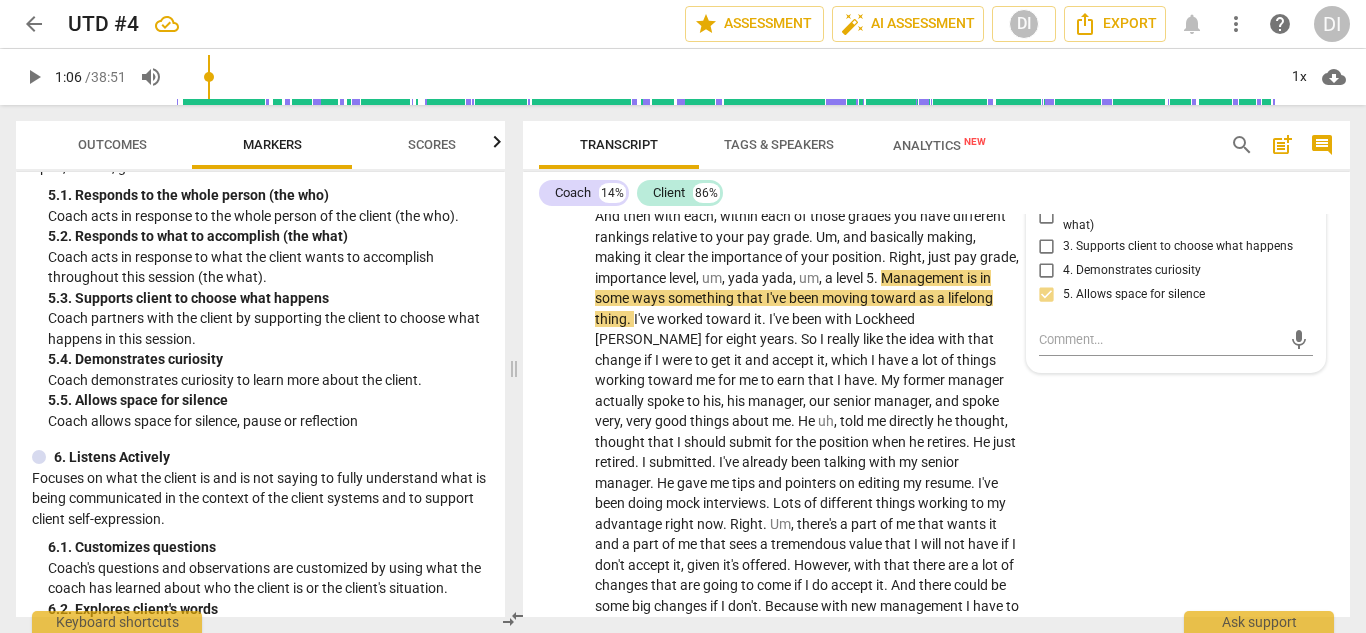 click on "play_arrow" at bounding box center (34, 77) 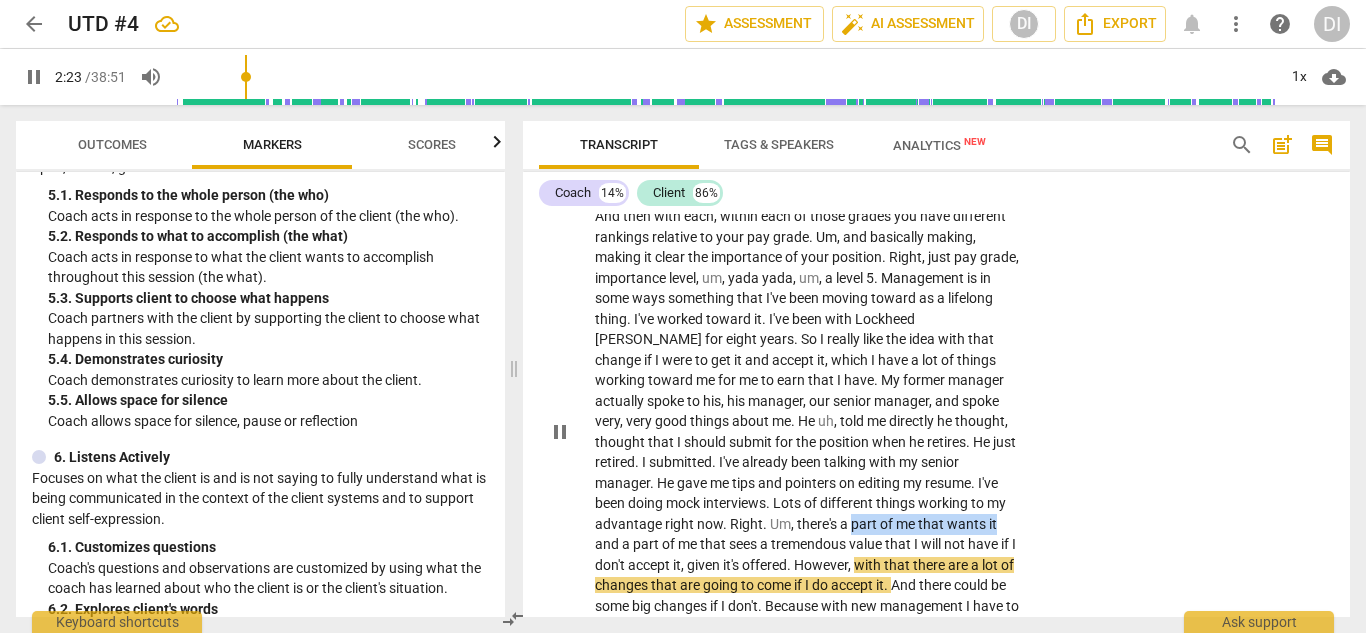 drag, startPoint x: 896, startPoint y: 522, endPoint x: 751, endPoint y: 523, distance: 145.00345 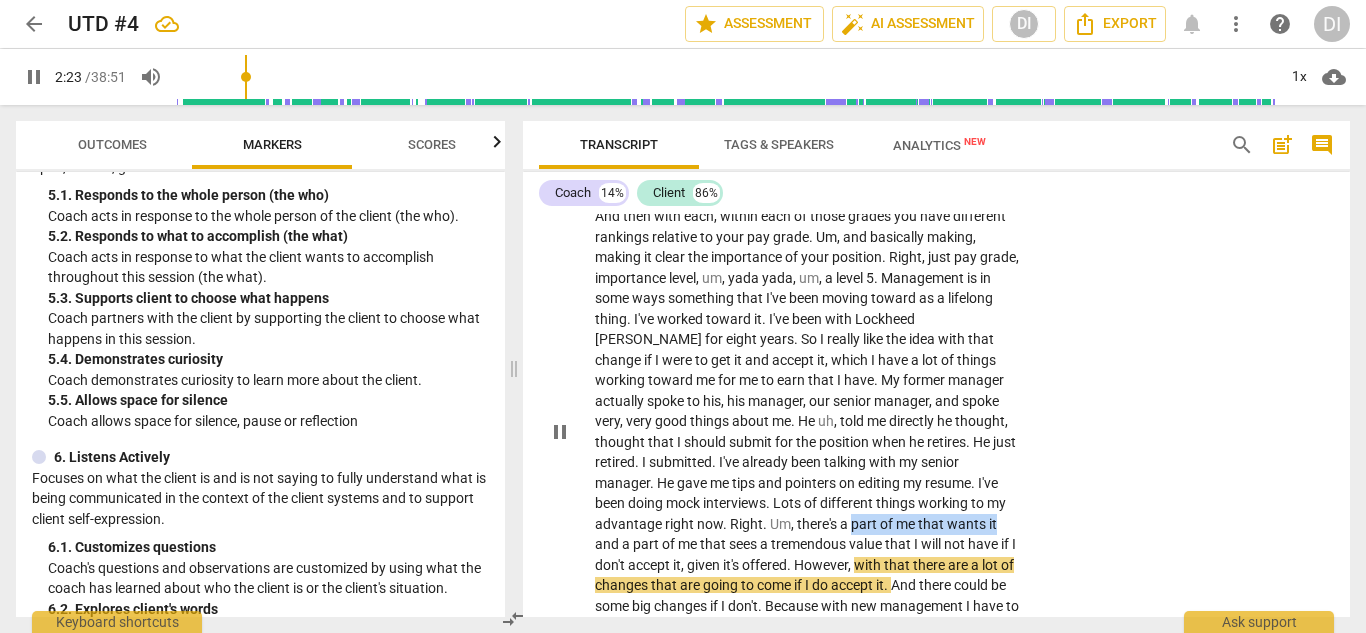 click on "Okay ,   so   I   recently   just   [DATE]   submitted   application   with   my   resume   for   a   management   position   with   Lockheed   [PERSON_NAME] .   The   position   is   one   level   higher   than   I   am   currently .   So   basically ,   um ,   you've   got   different   grades   that   go   1 ,   2 ,   3 ,   4 ,   5 ,   6 ,   yada   yada   yada .   And   then   with   each ,   within   each   of   those   grades   you   have   different   rankings   relative   to   your   pay   grade .   Um ,   and   basically   making ,   making   it   clear   the   importance   of   your   position .   Right ,   just   pay   grade ,   importance   level ,   um ,   yada   yada ,   um ,   a   level   5 .   Management   is   in   some   ways   something   that   I've   been   moving   toward   as   a   lifelong   thing .   I've   worked   toward   it .   I've   been   with   Lockheed   [PERSON_NAME]   for   eight   years .   So   I   really   like   the   idea   with   that   change   if   I   were   to   get   it" at bounding box center (807, 431) 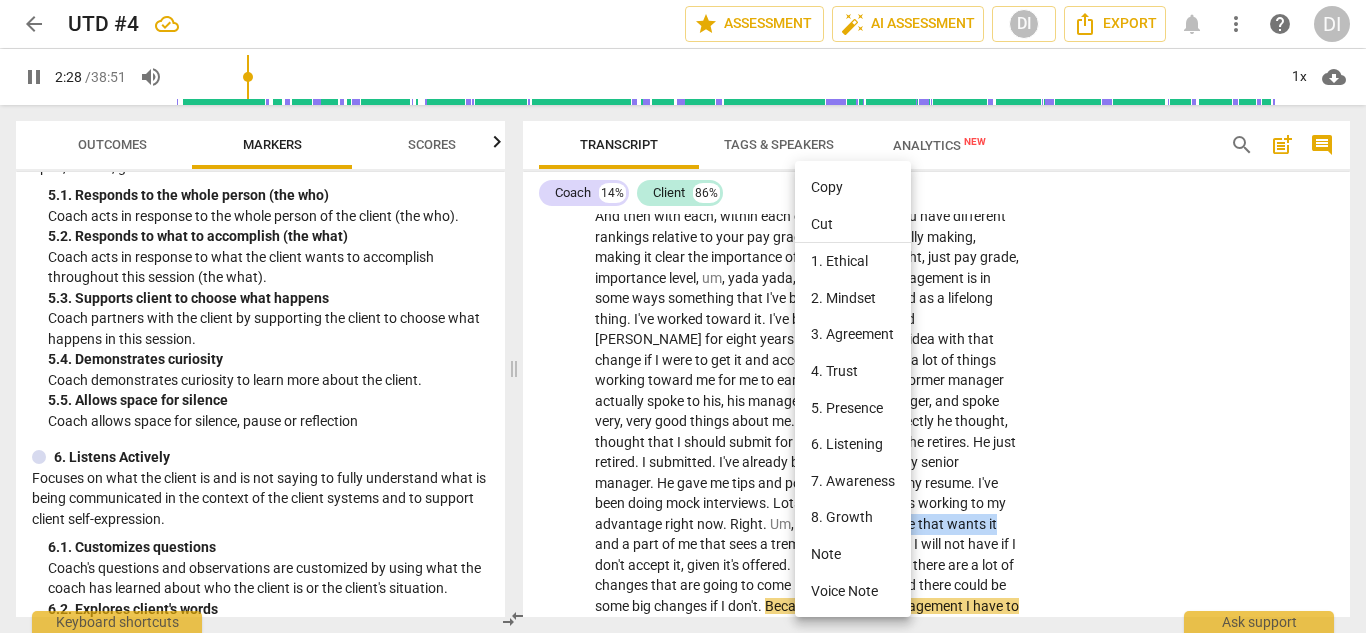 click on "Note" at bounding box center (853, 554) 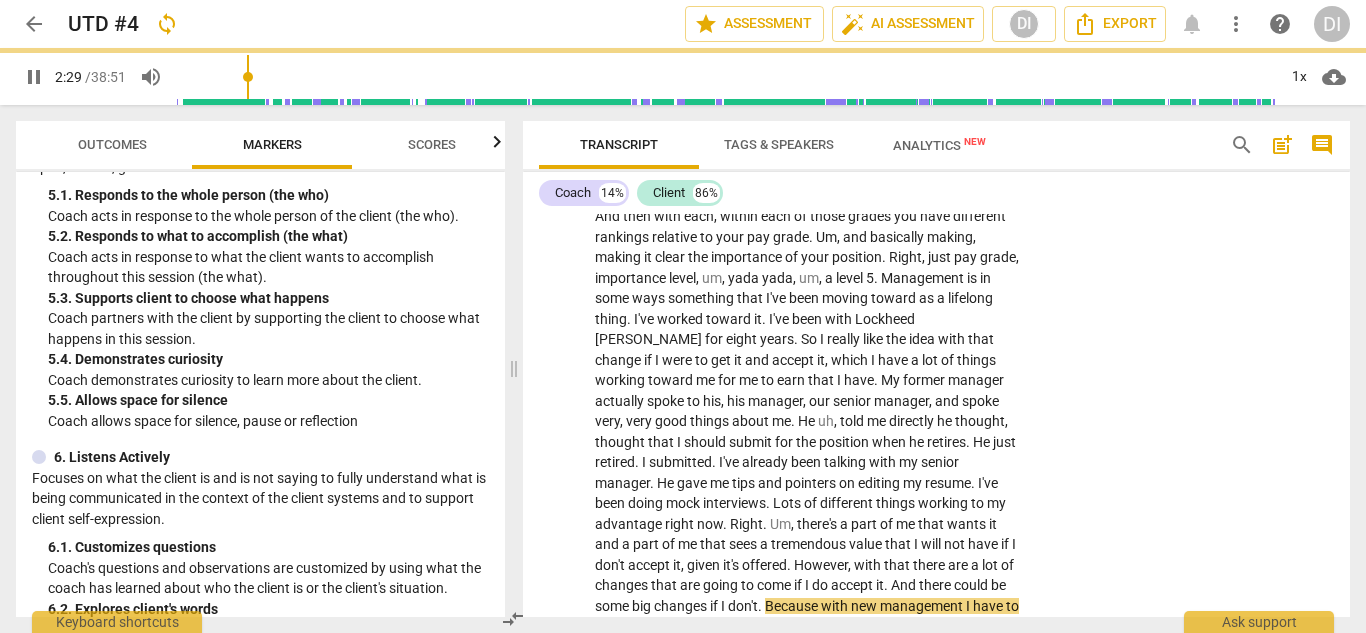 type on "150" 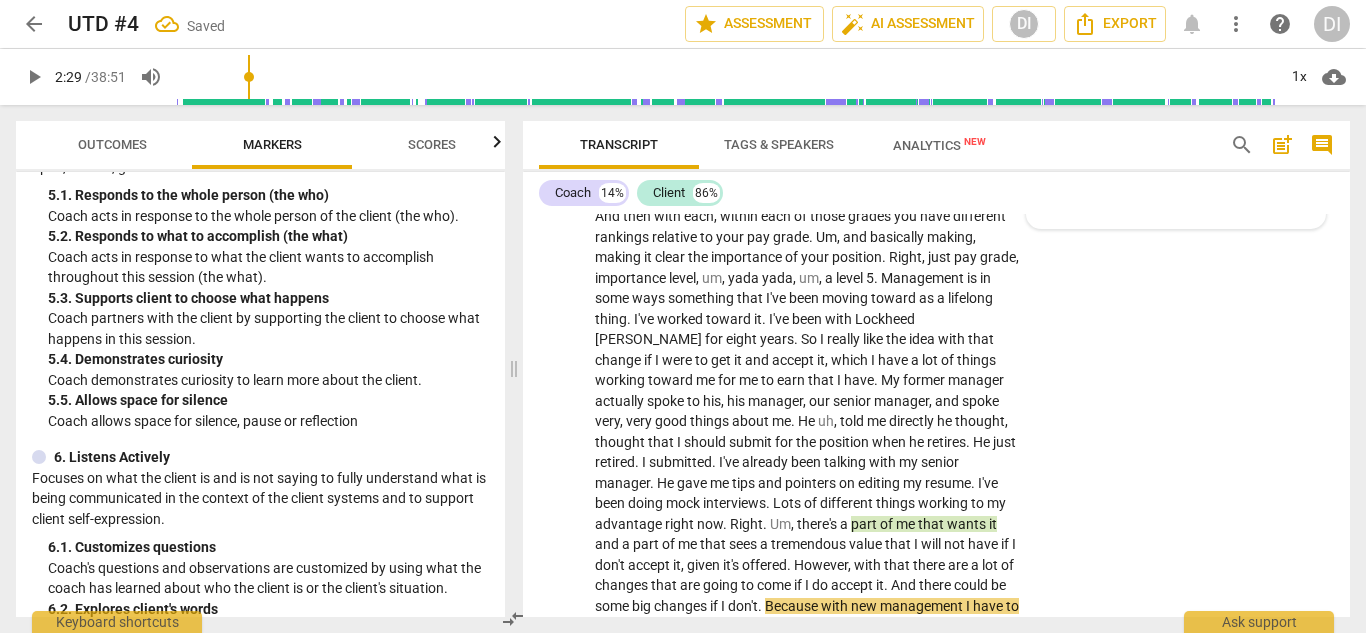 scroll, scrollTop: 0, scrollLeft: 0, axis: both 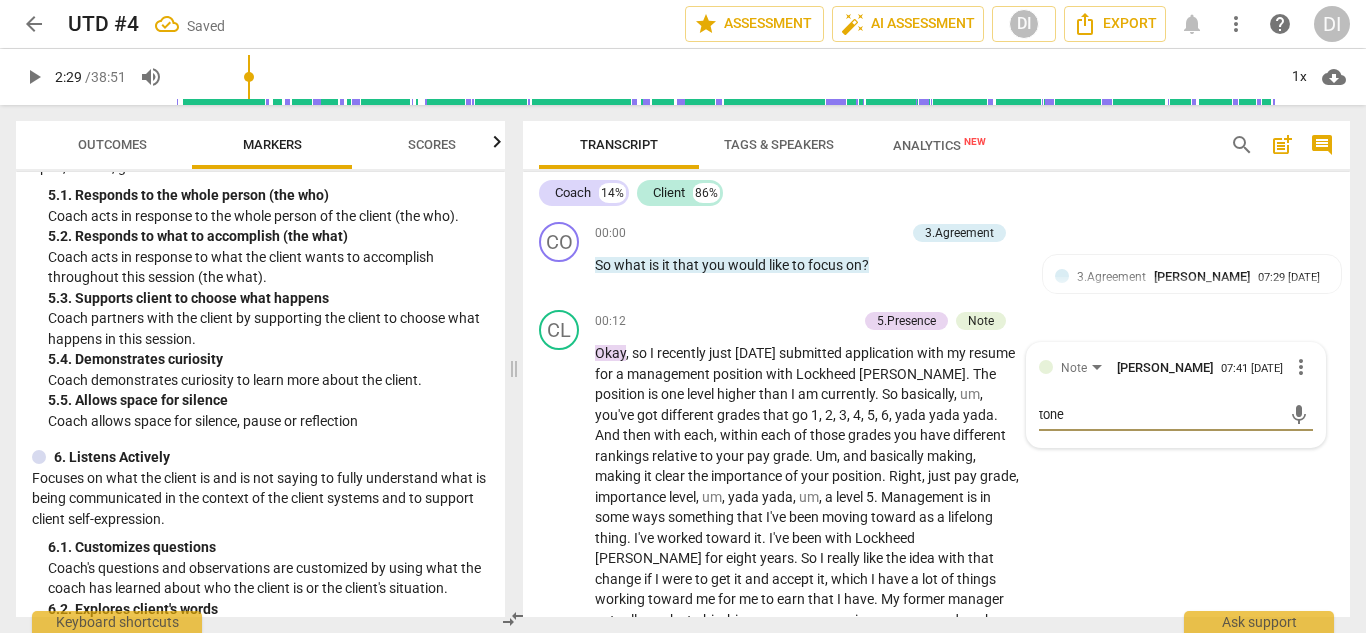 type on "tone" 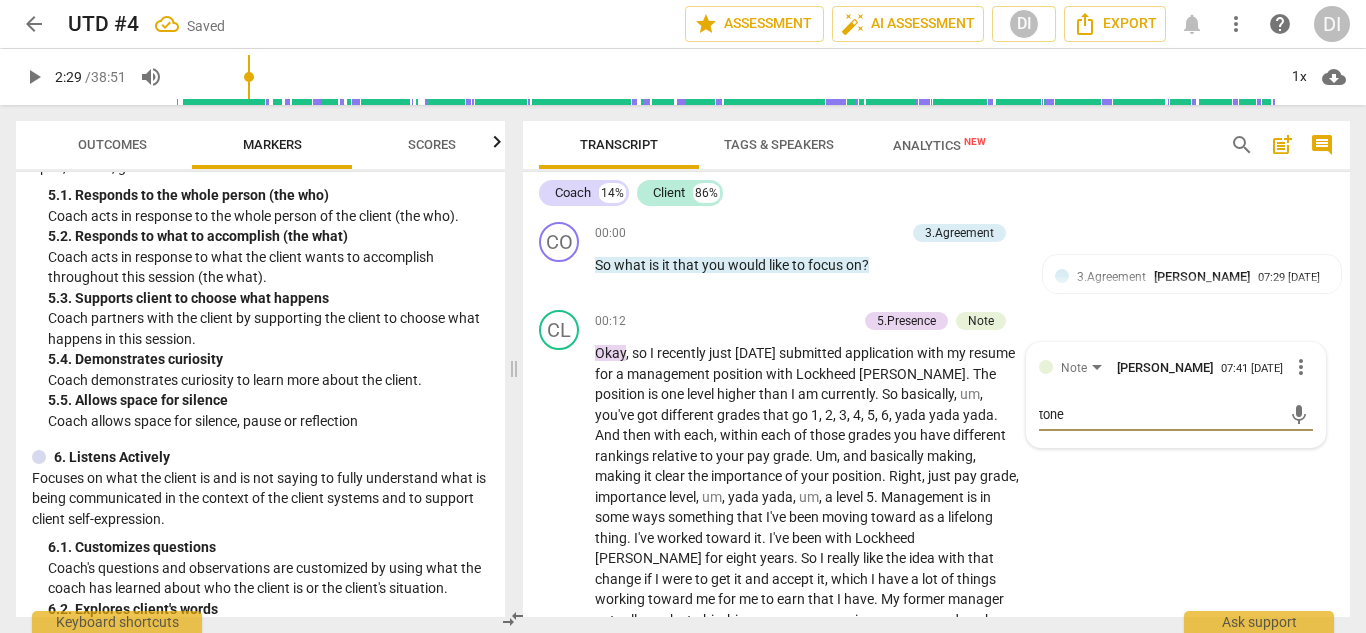 type on "tone c" 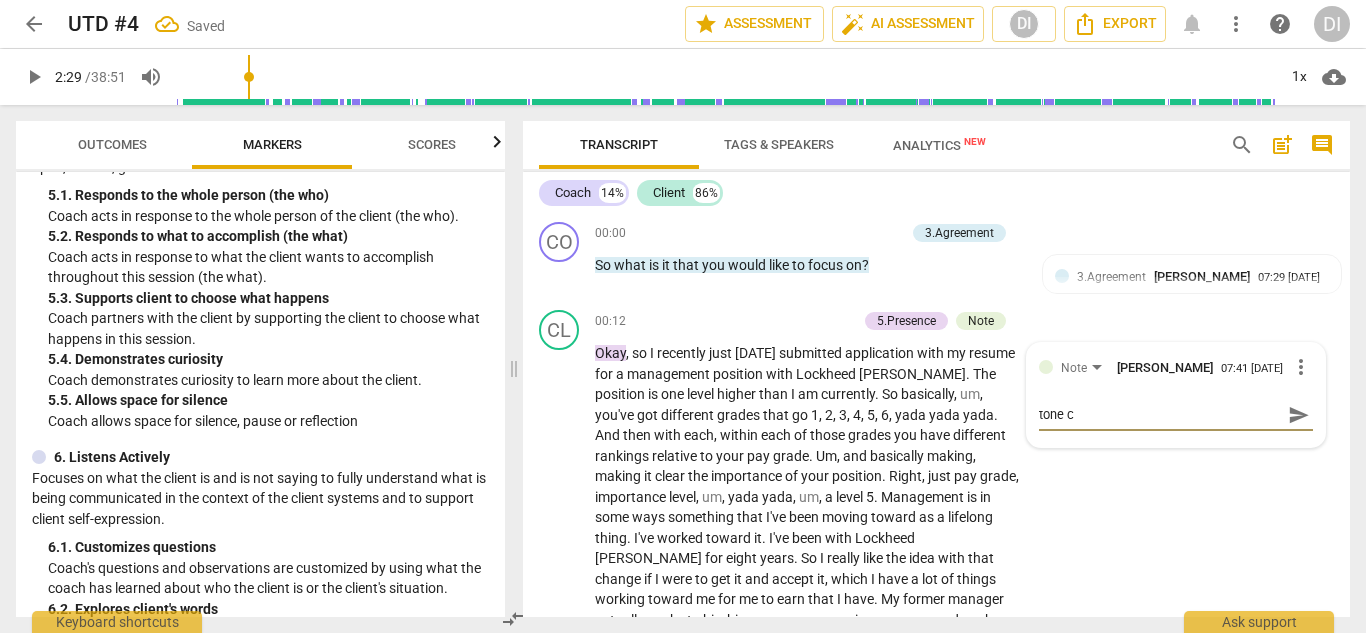 type on "tone ch" 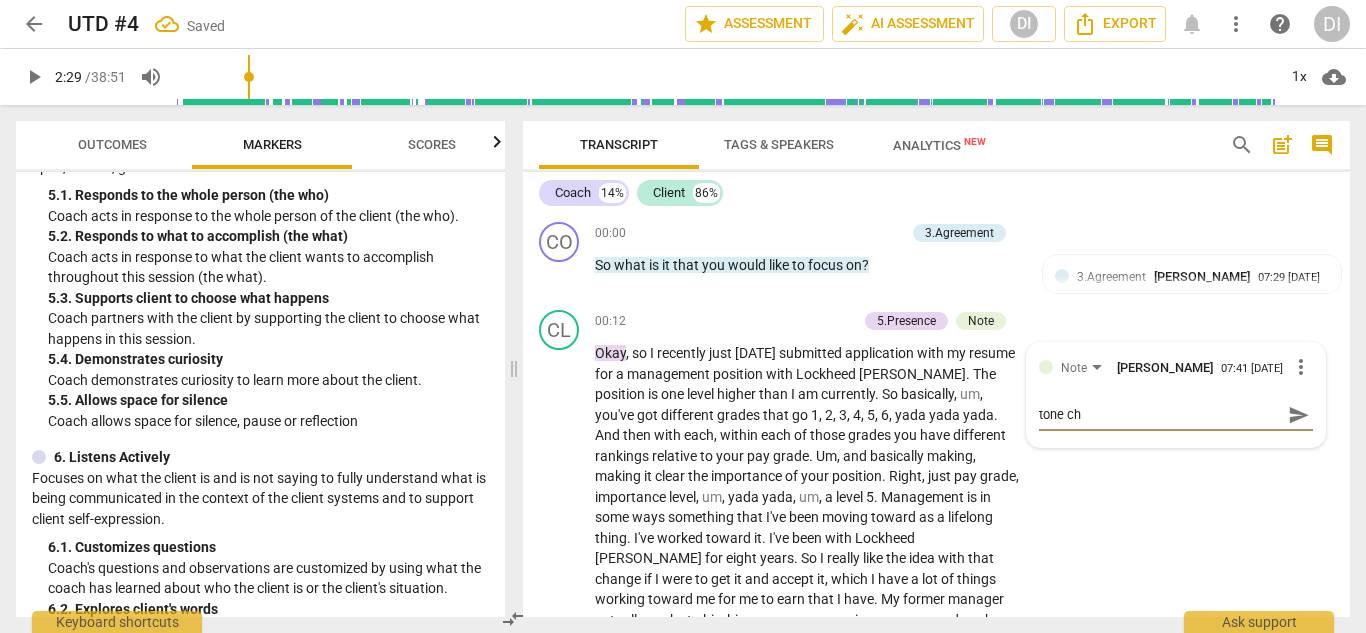type on "tone cha" 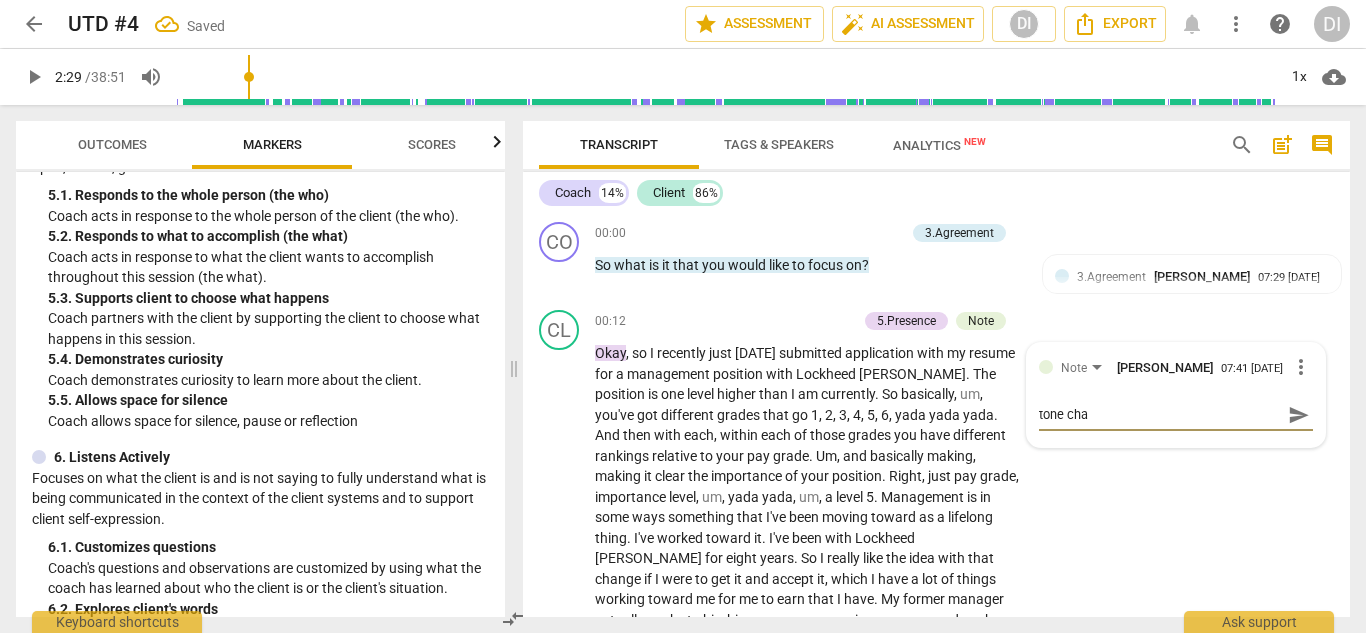 type on "[PERSON_NAME]" 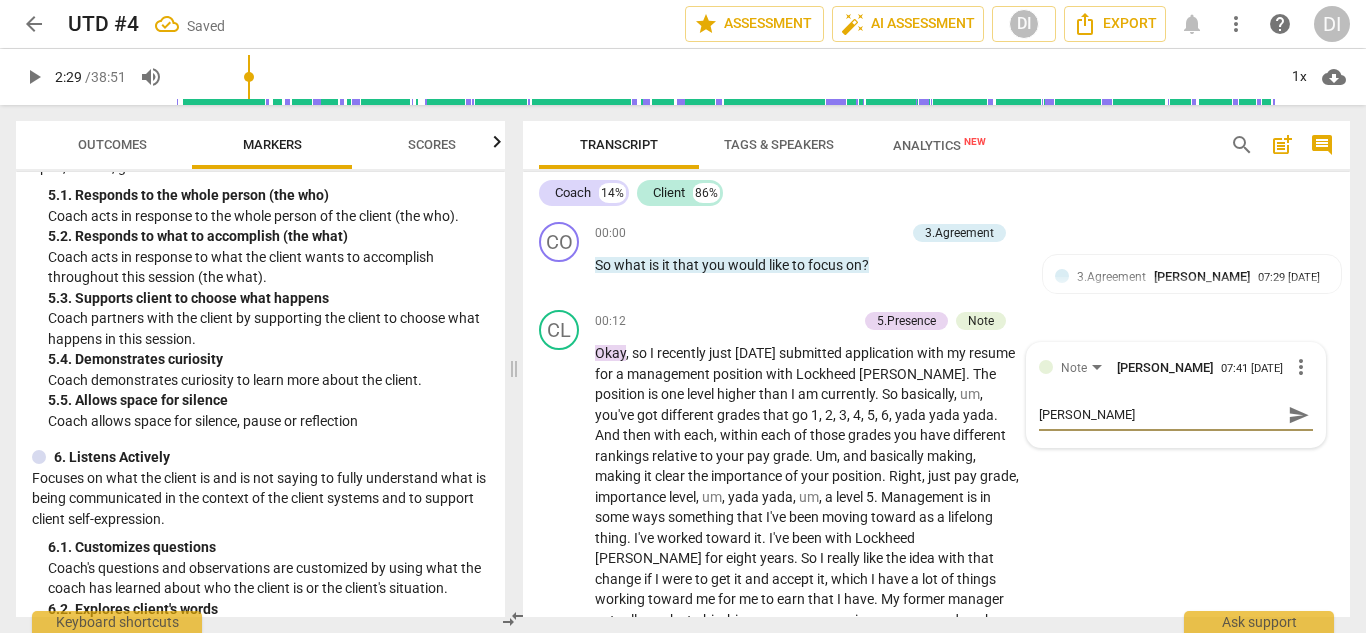 type on "[PERSON_NAME]" 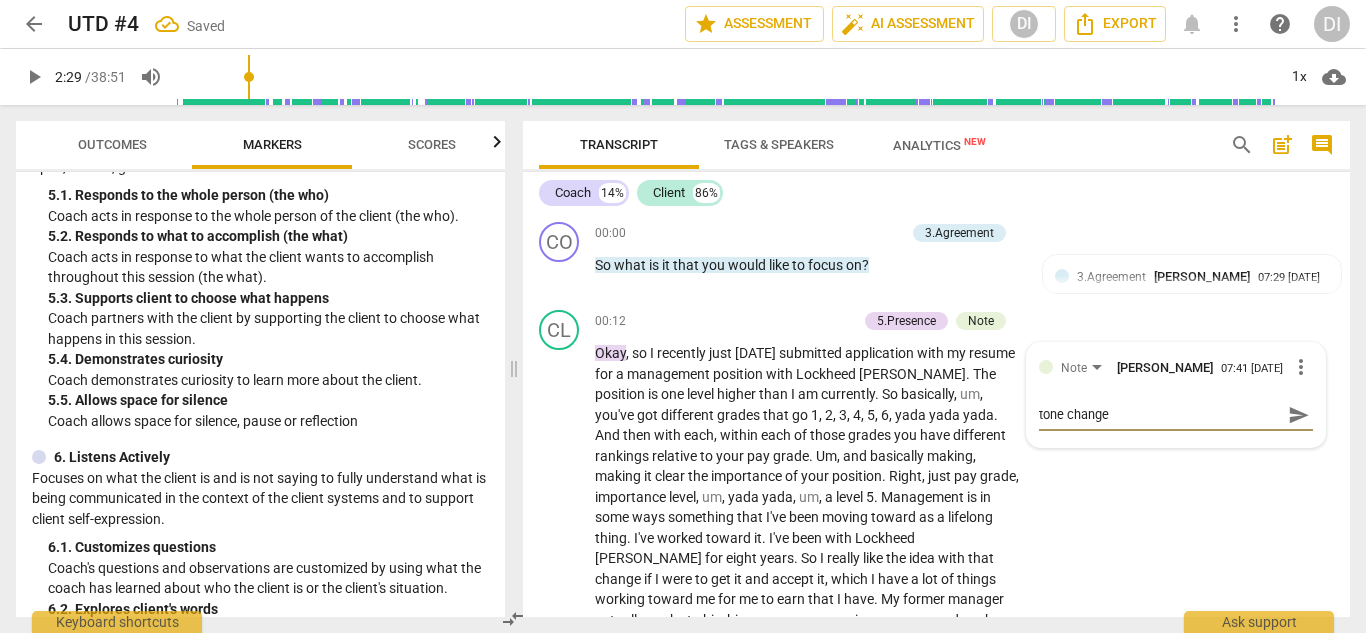 type on "tone changes" 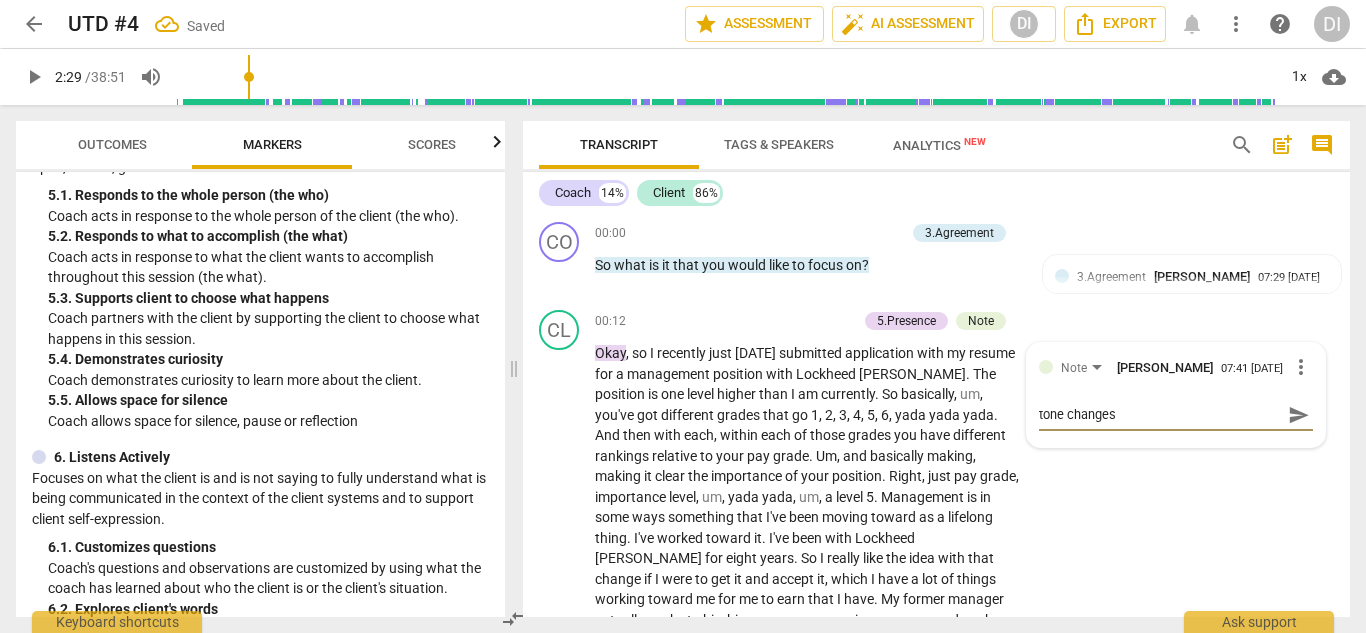 type on "tone changes/" 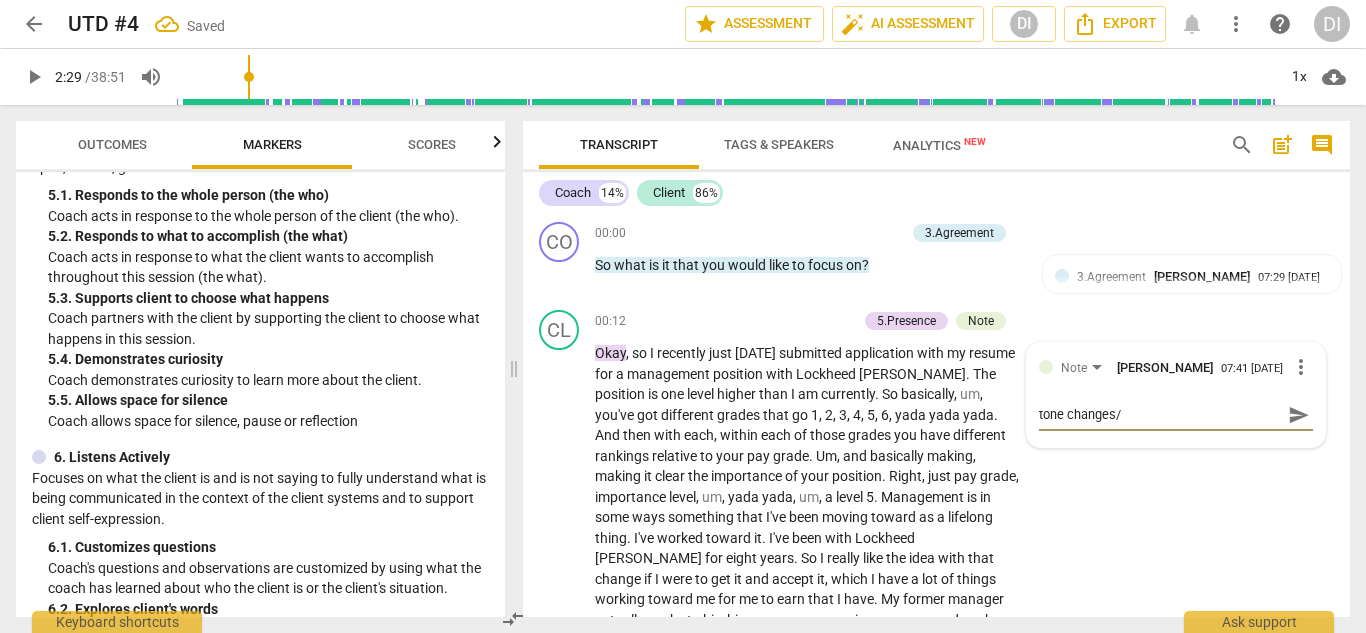 type on "tone changes/h" 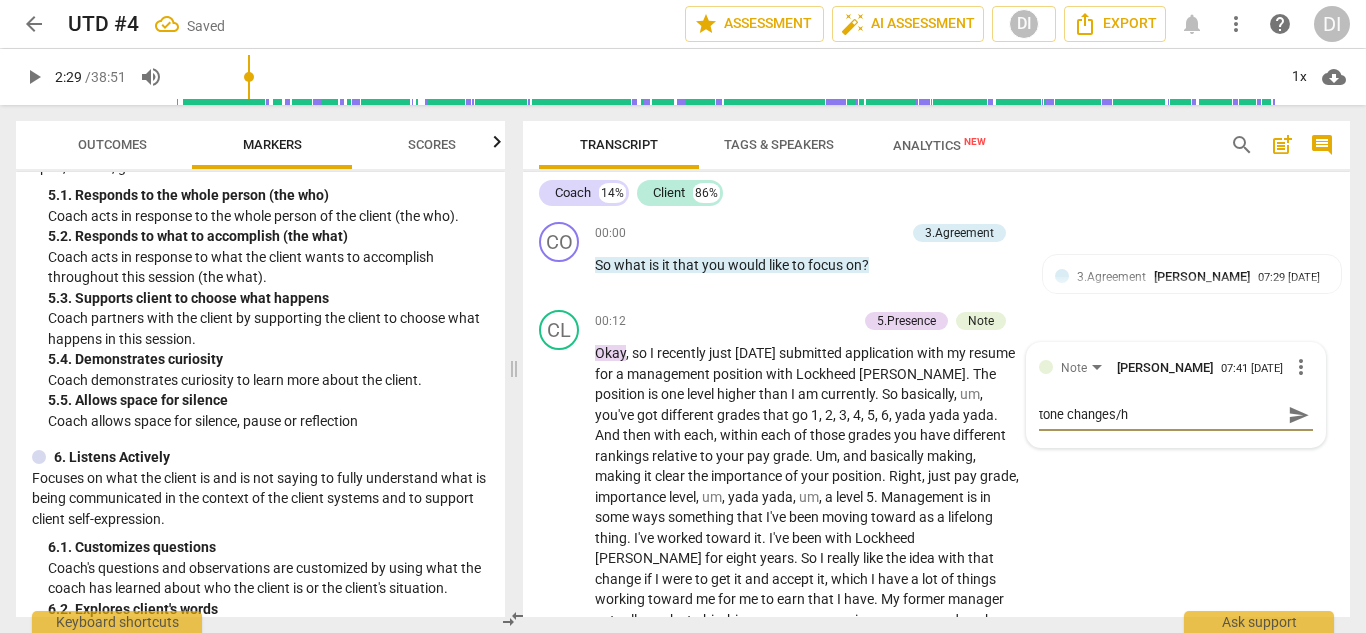 type on "tone changes/he" 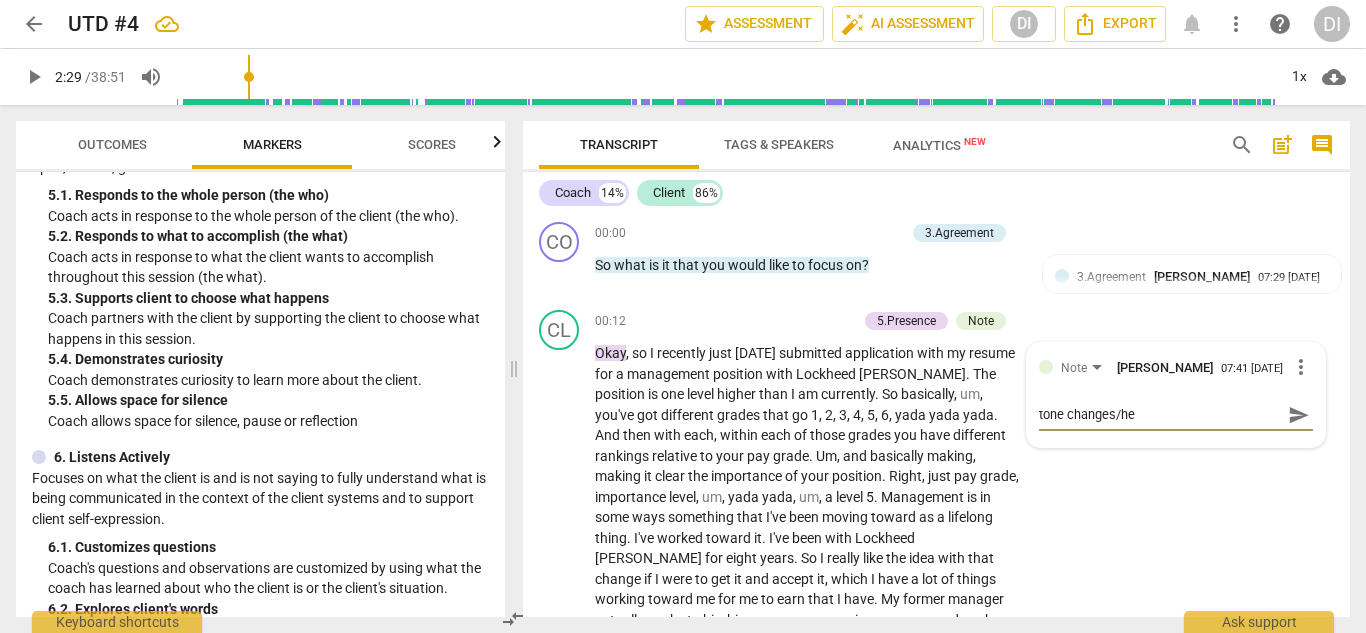 type on "tone changes/hes" 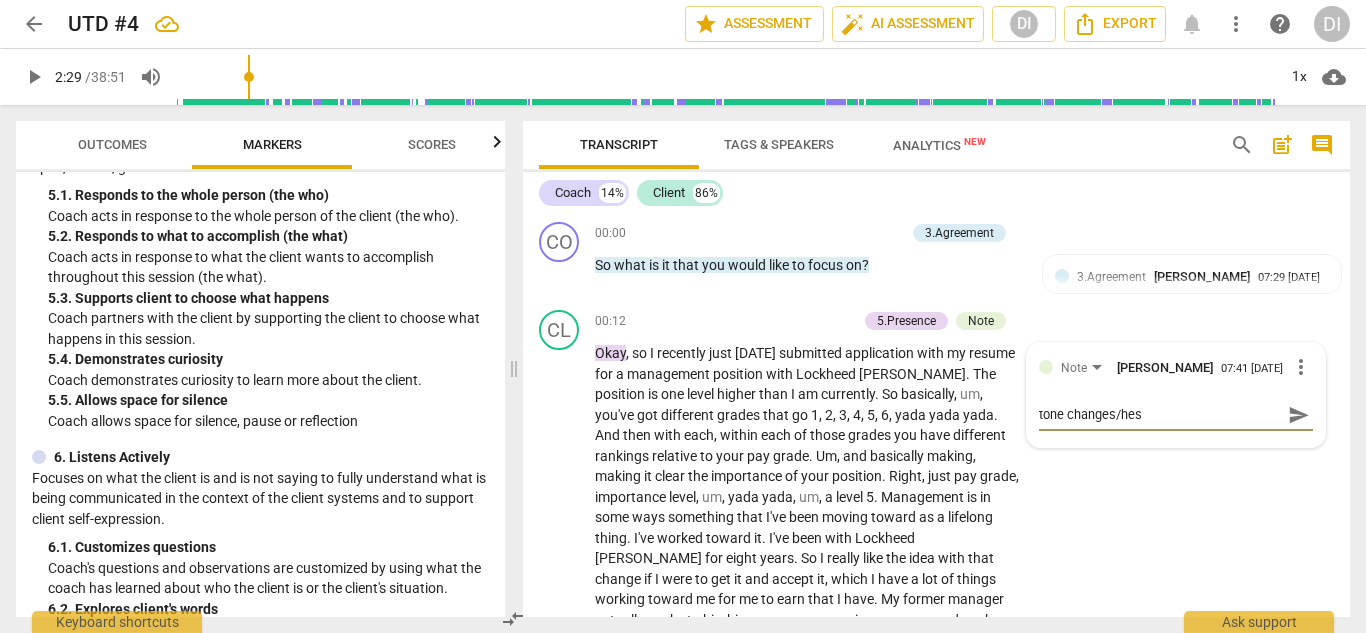 type on "tone changes/hesi" 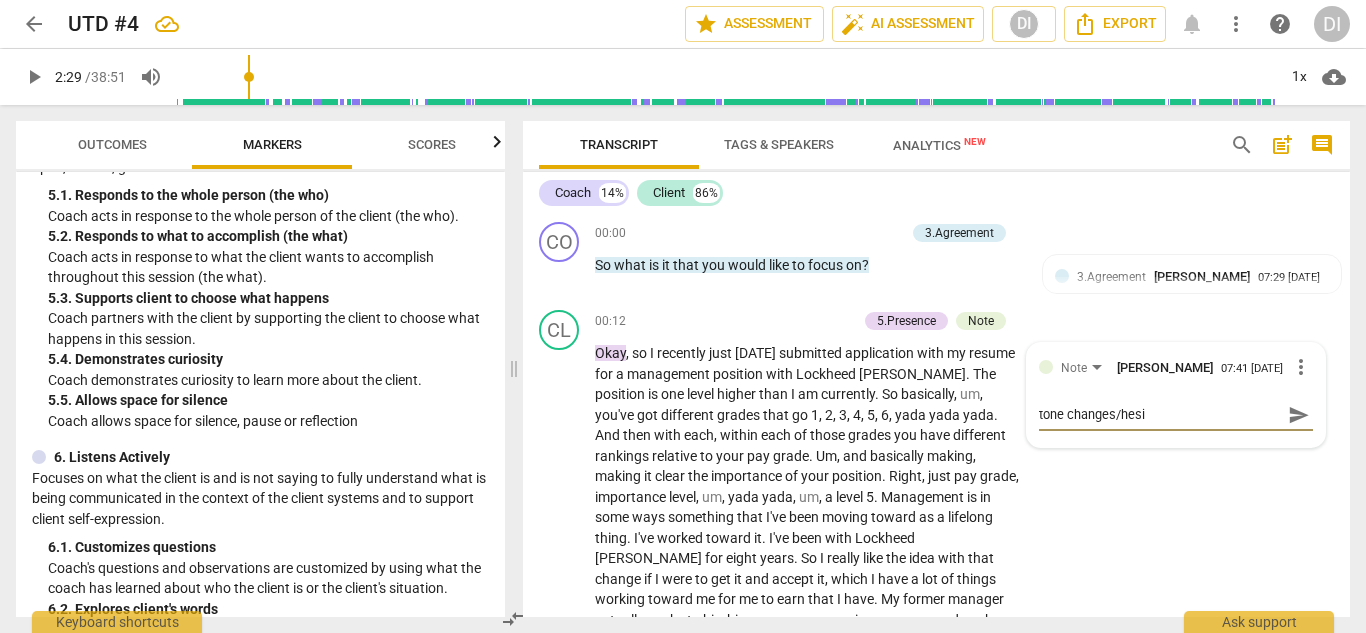 type on "tone changes/hesit" 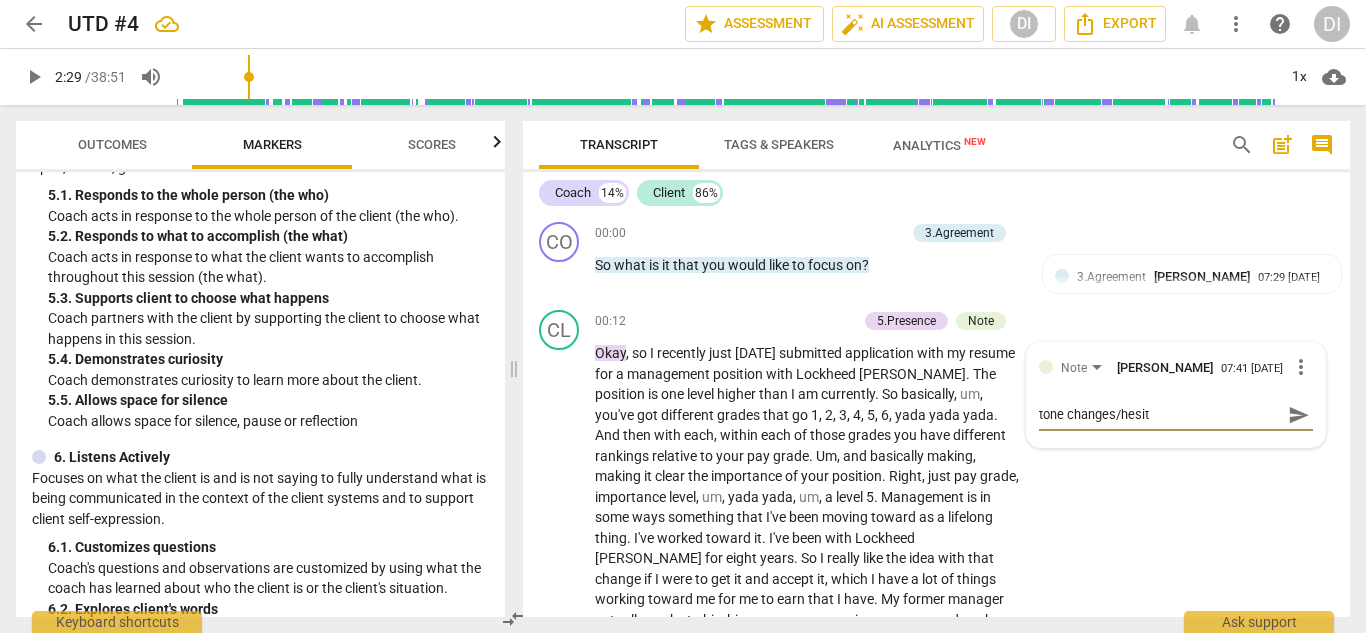 type on "tone changes/hesita" 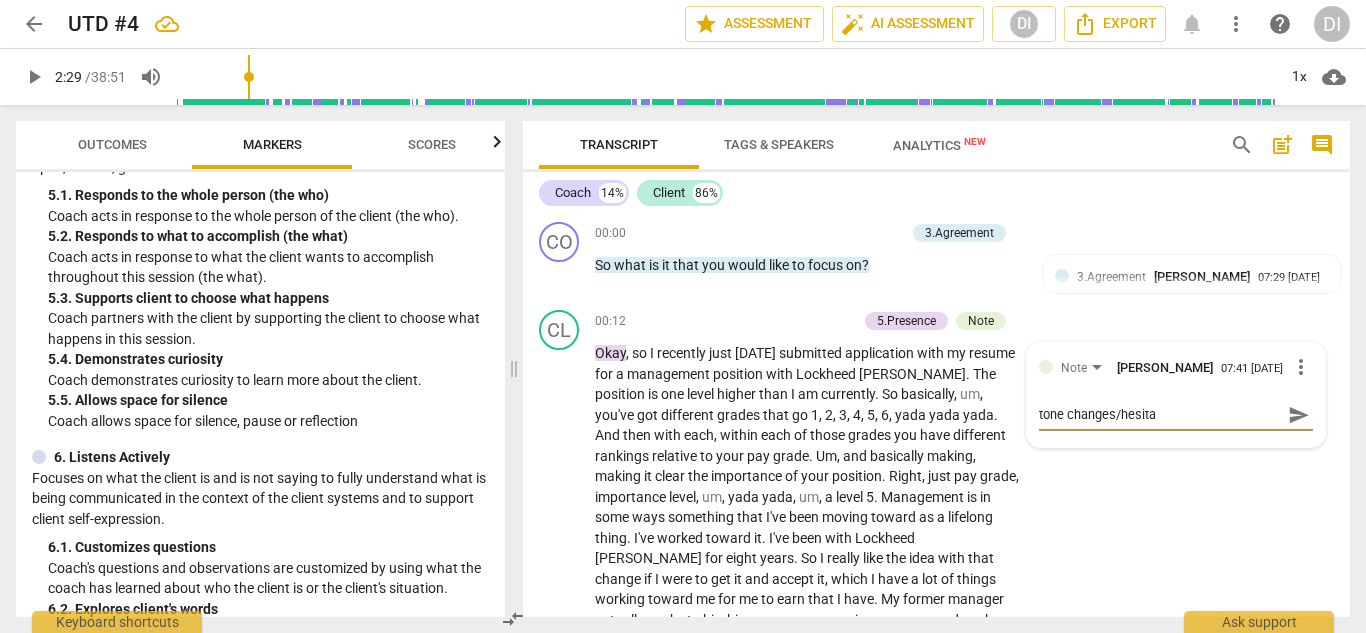 type on "tone changes/hesitat" 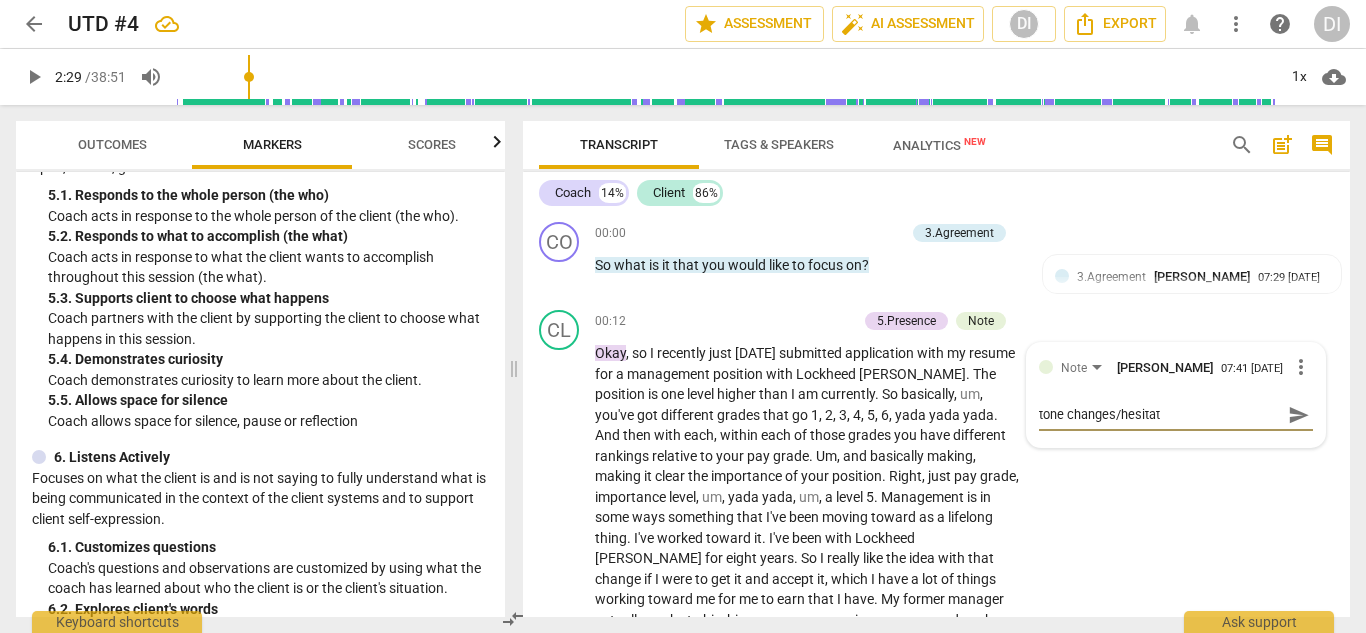 type on "tone changes/hesitati" 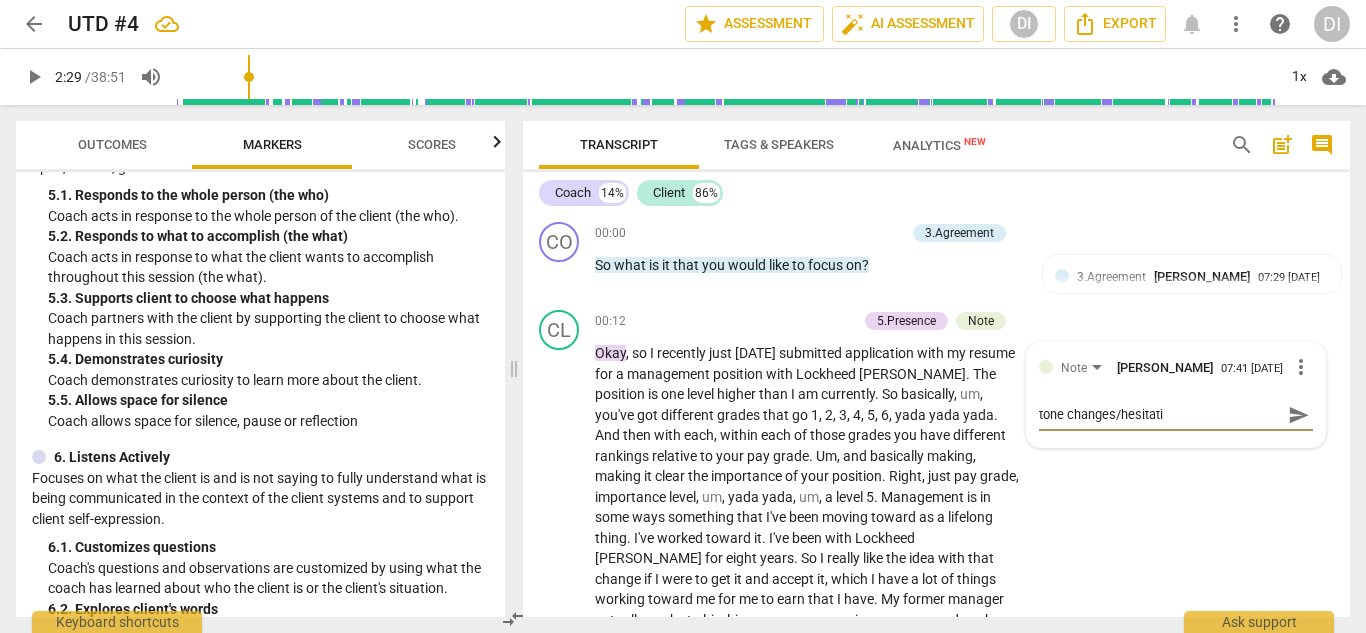 type on "tone changes/hesitatio" 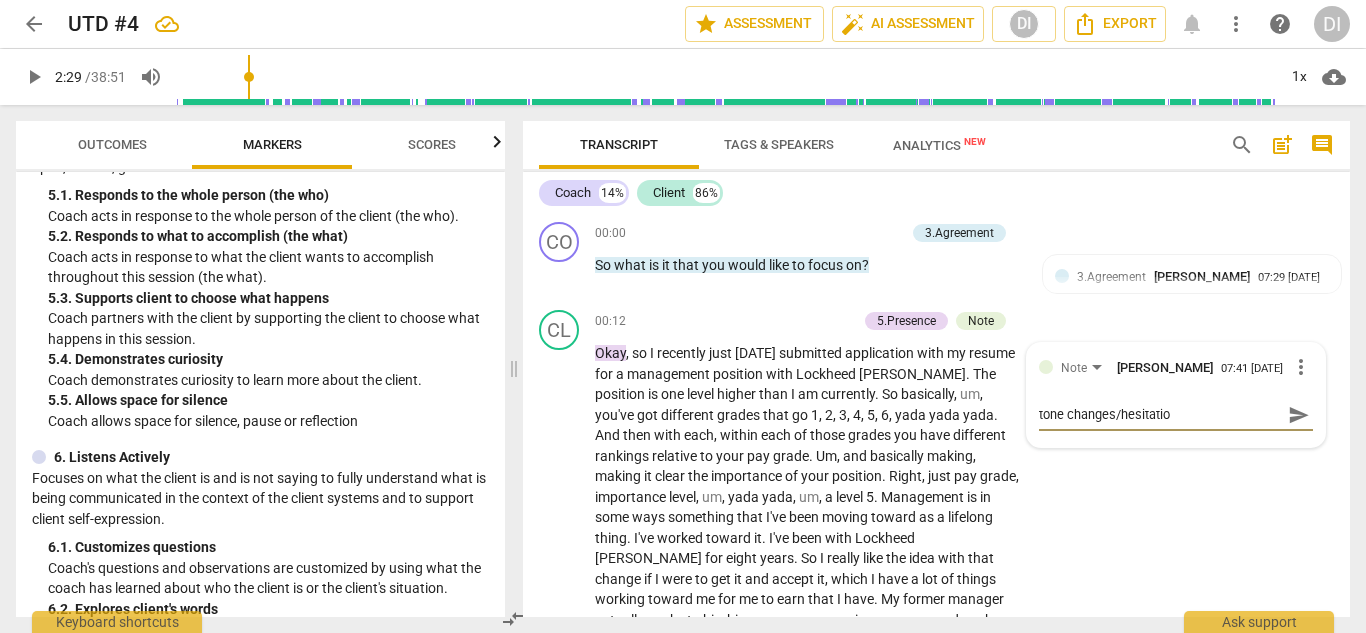 type on "tone changes/hesitation" 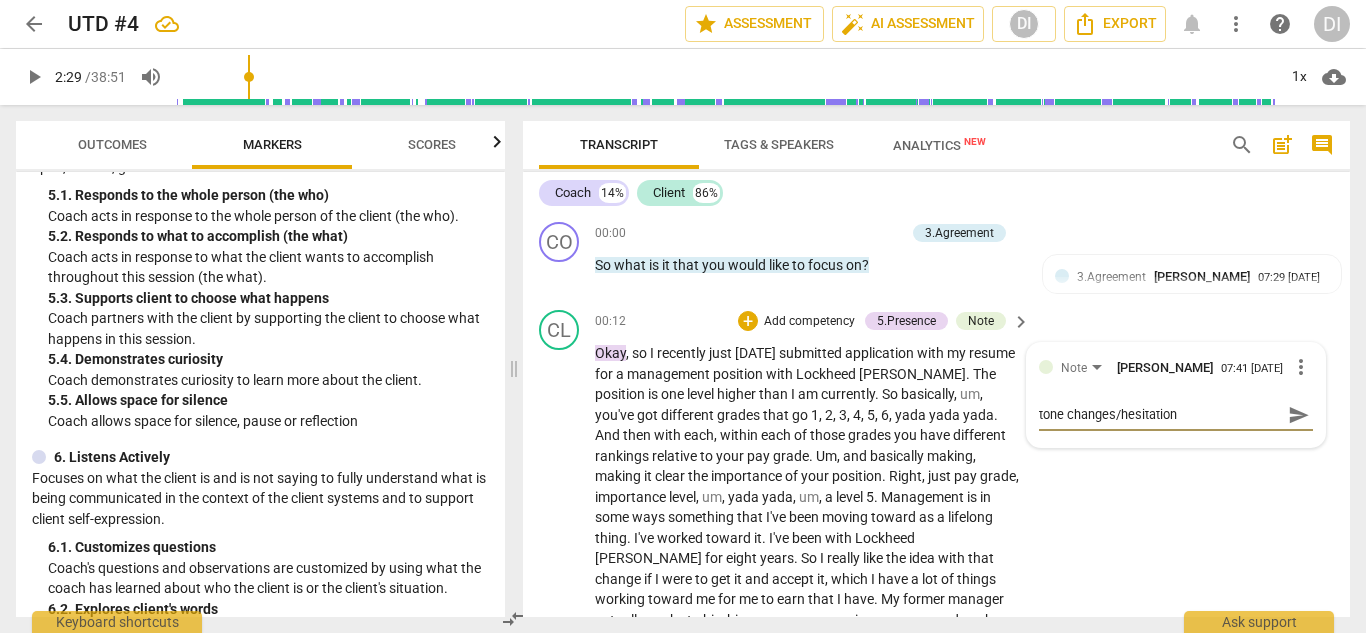 type on "tone changes/hesitation" 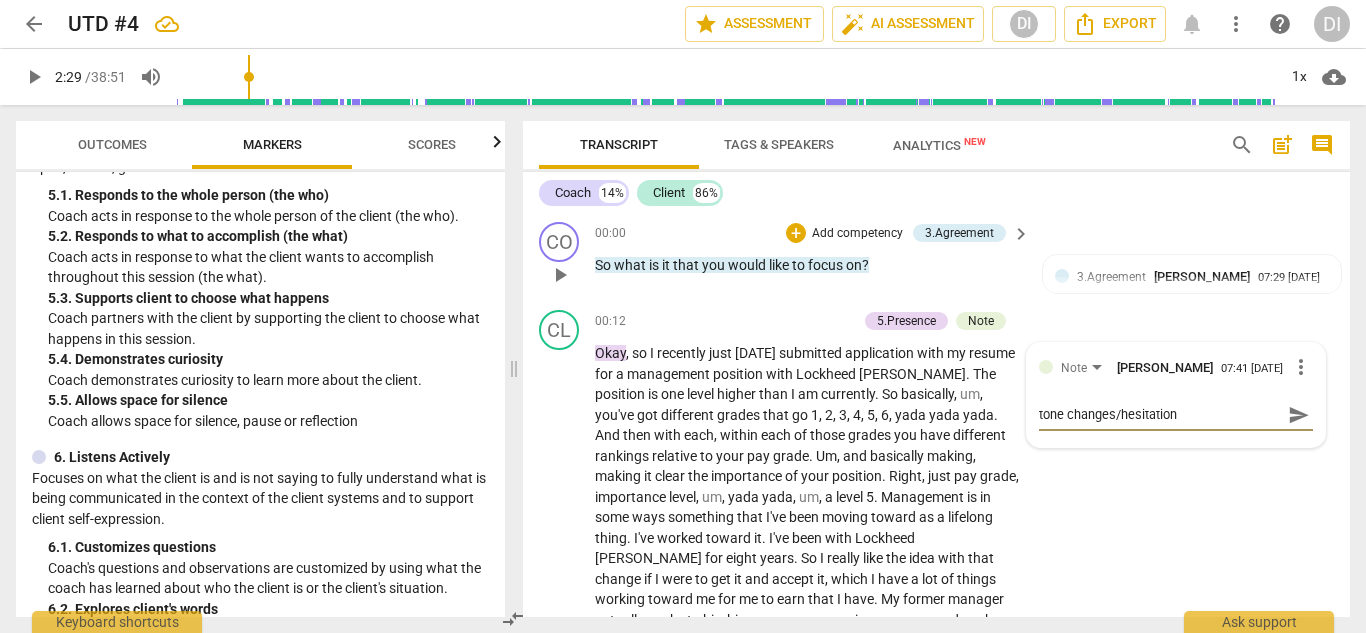 type 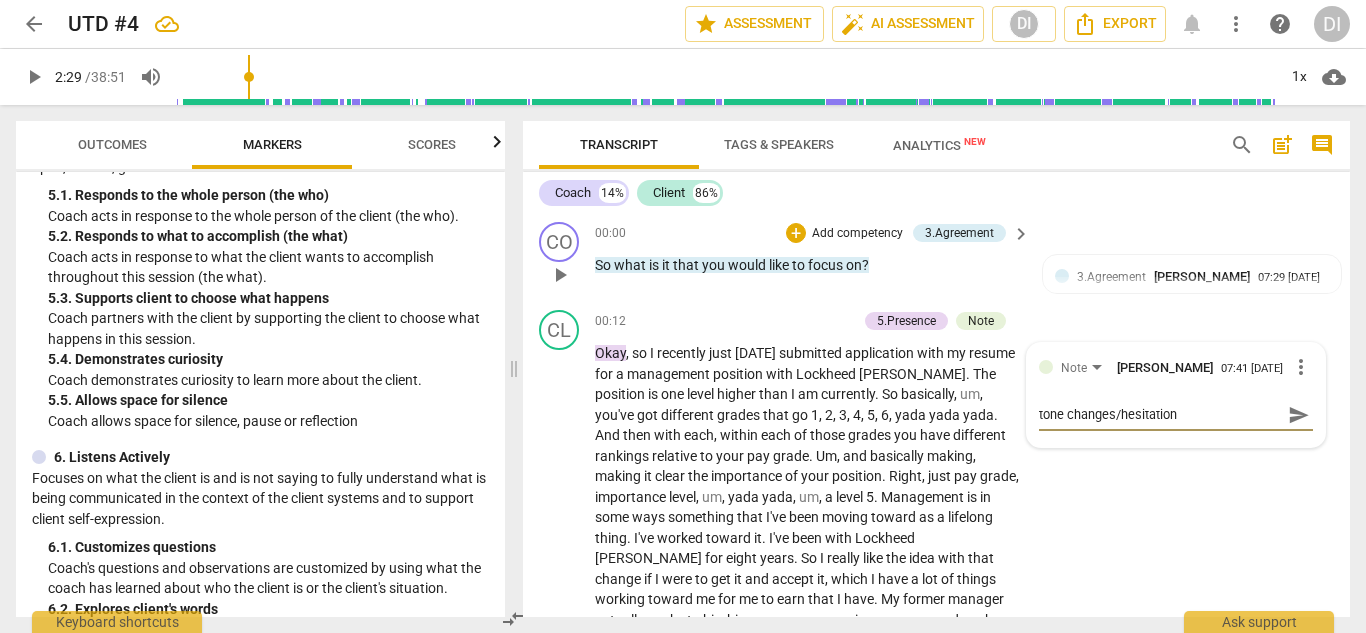 type 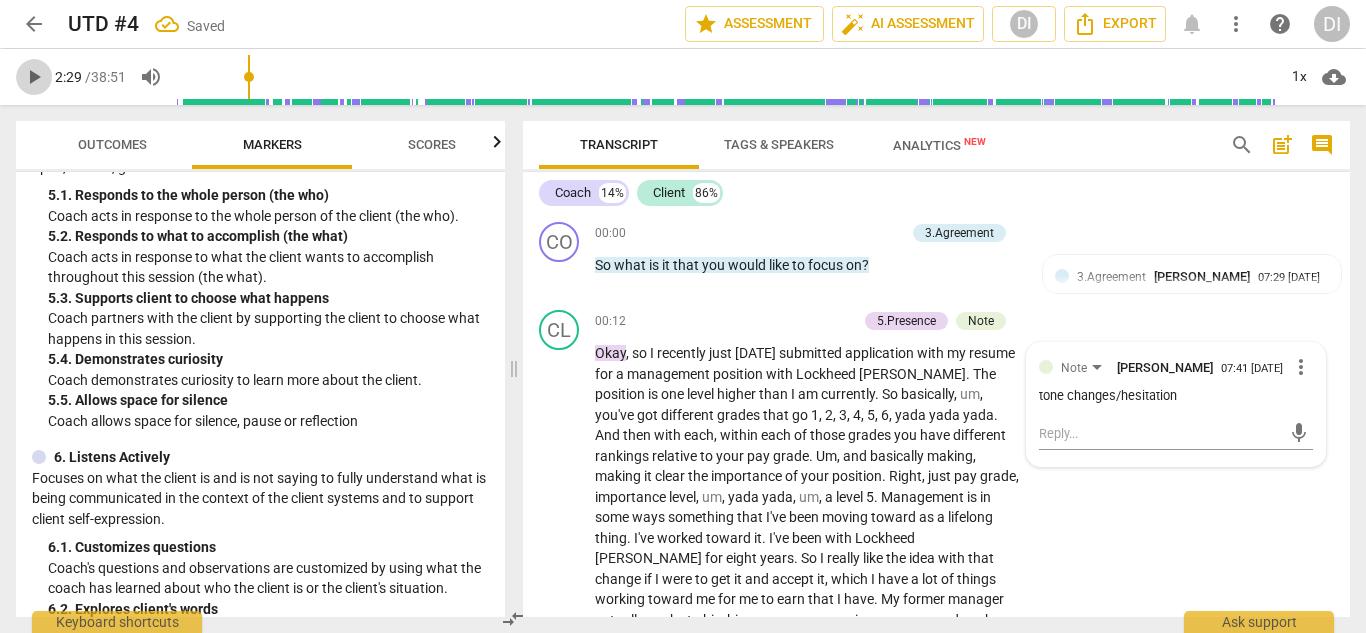 click on "play_arrow" at bounding box center (34, 77) 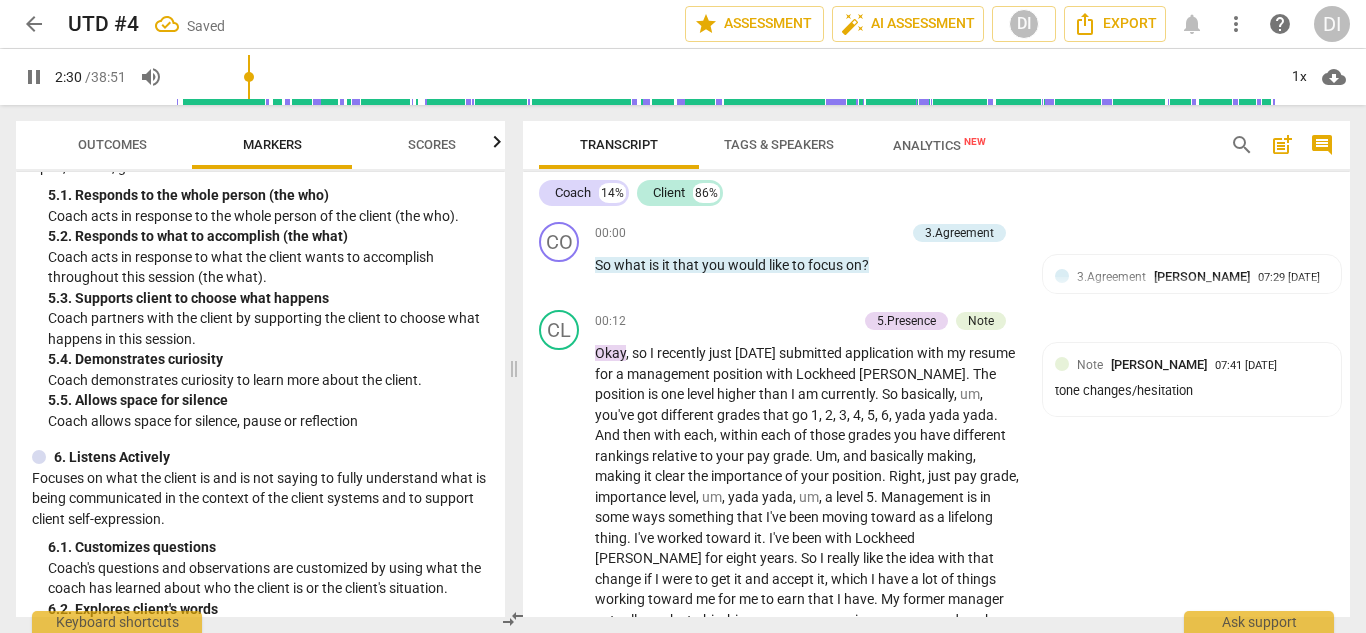 scroll, scrollTop: 602, scrollLeft: 0, axis: vertical 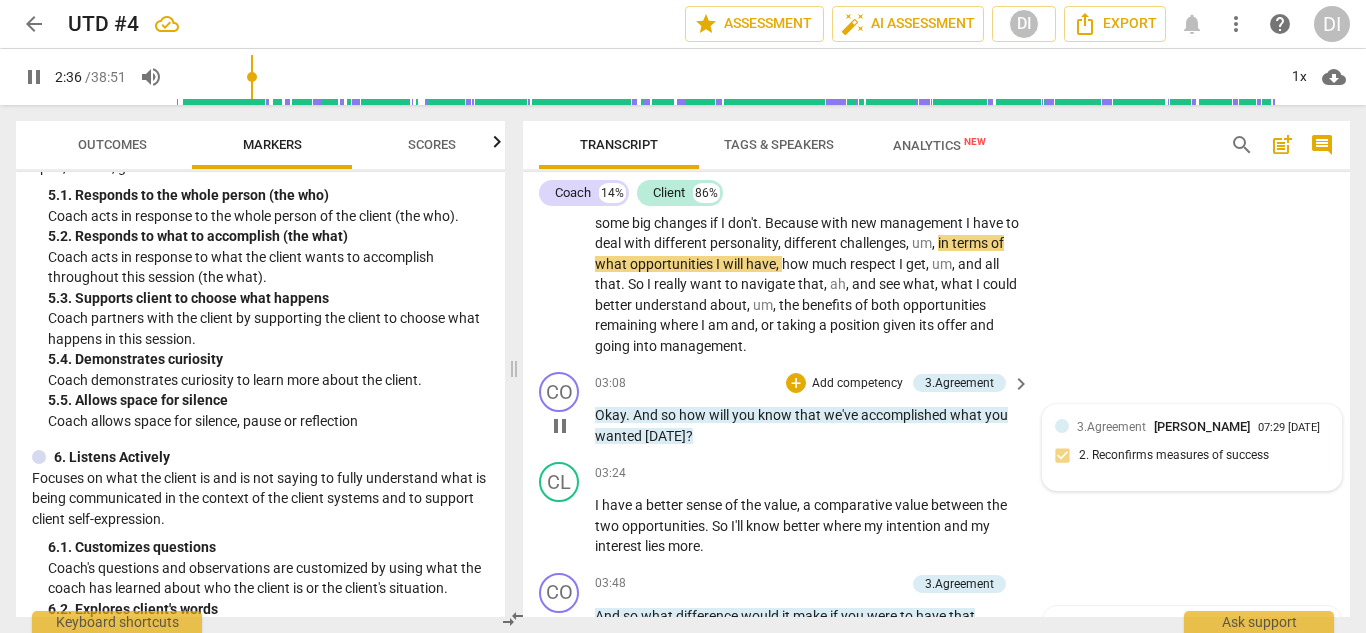 click on "3.Agreement [PERSON_NAME] 07:29 [DATE] 2. Reconfirms measures of success" at bounding box center (1192, 447) 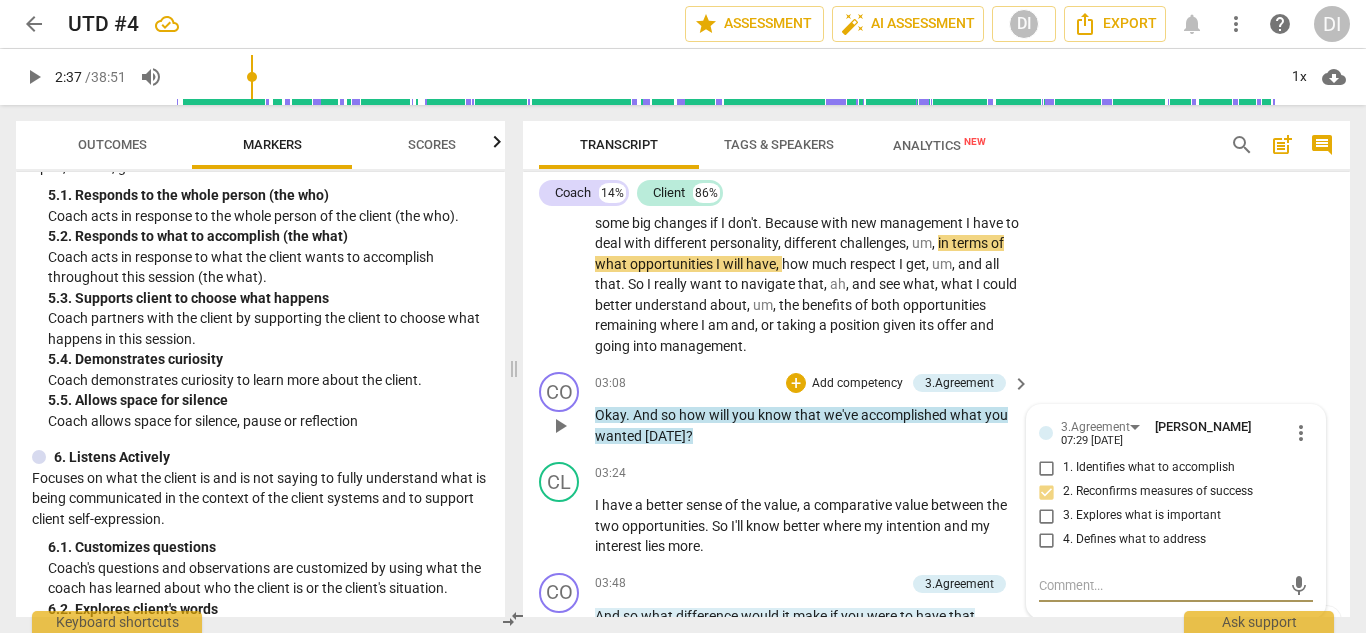 type on "157" 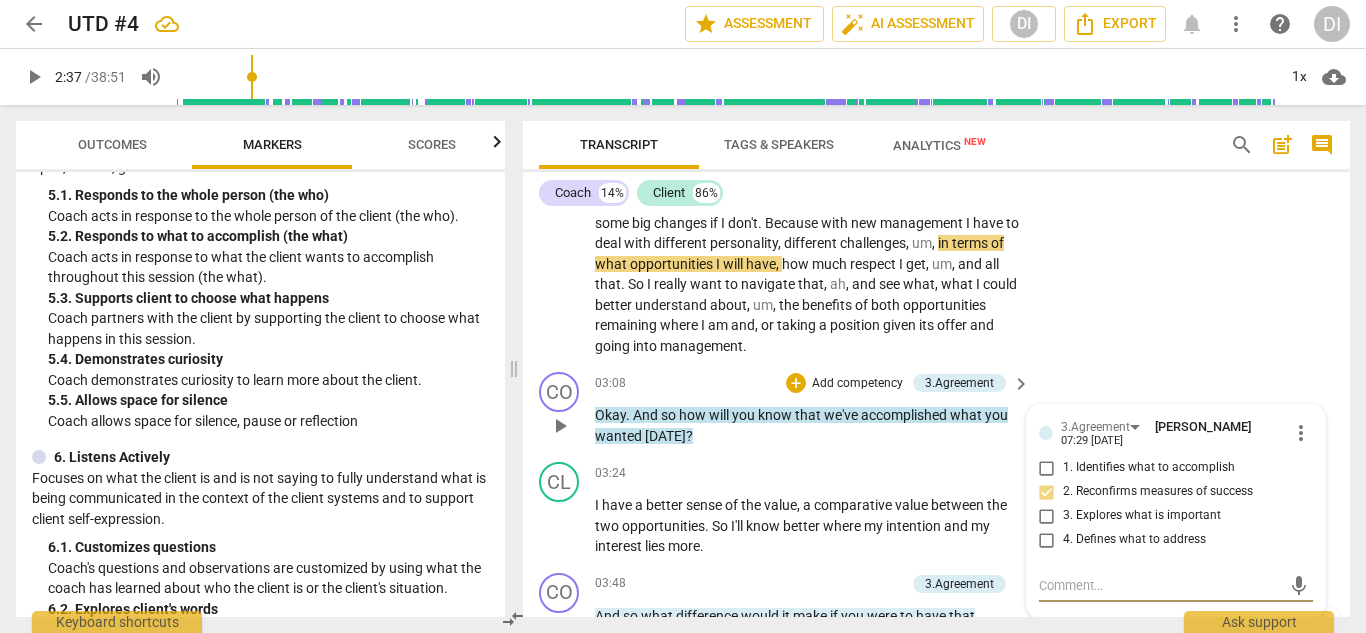type on "C" 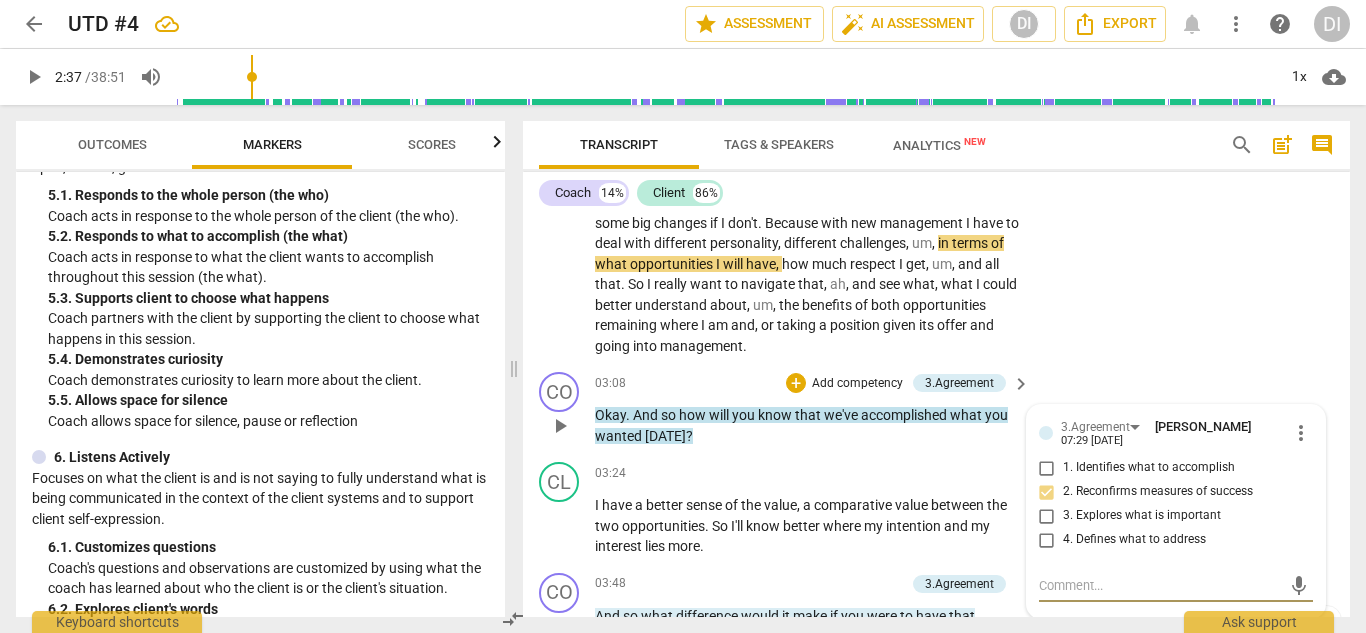 type on "C" 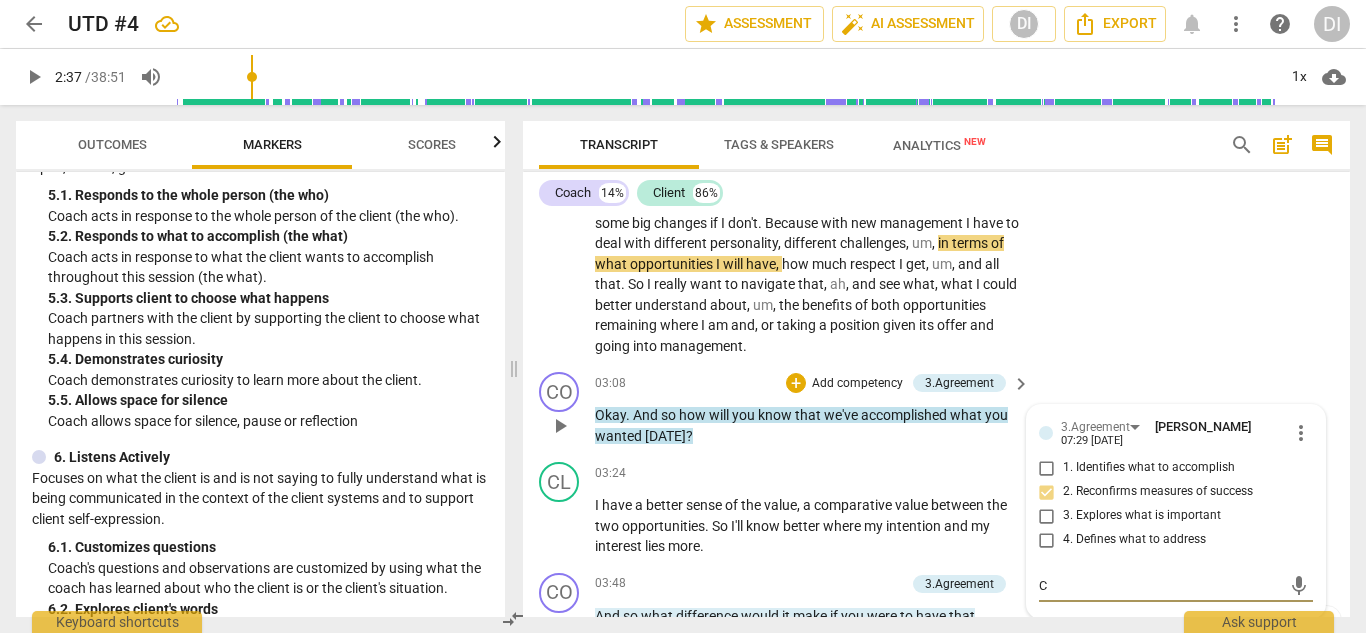 type on "Co" 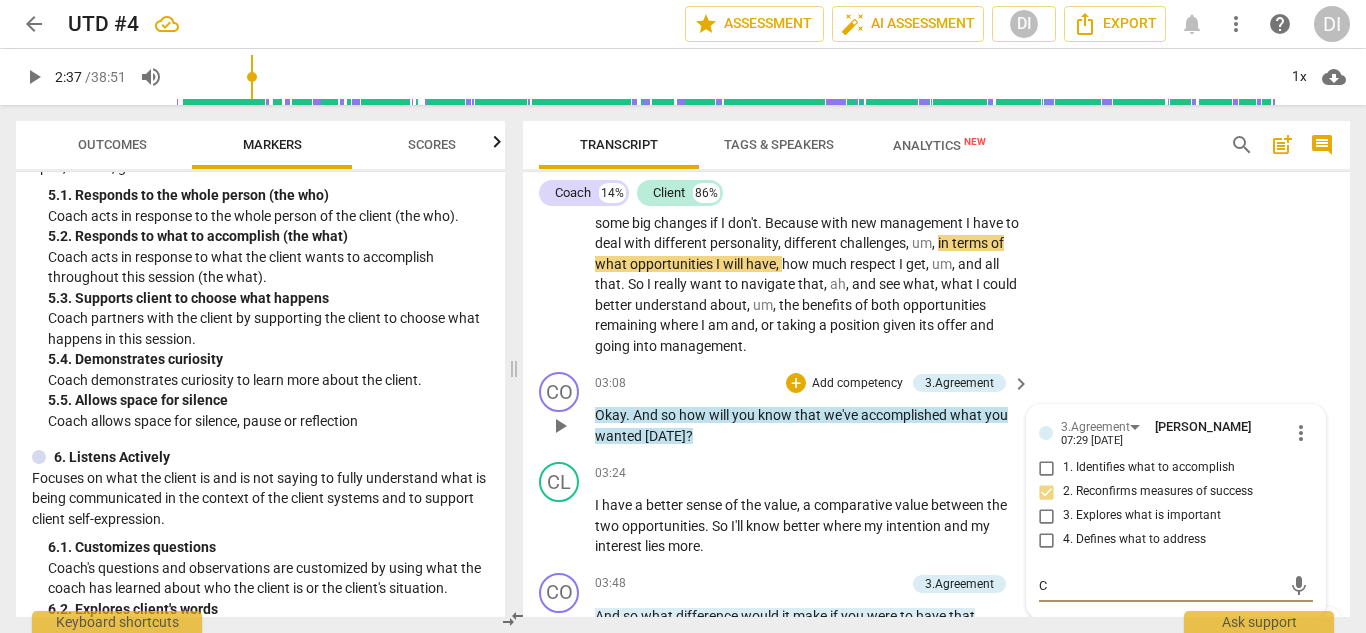 type on "Co" 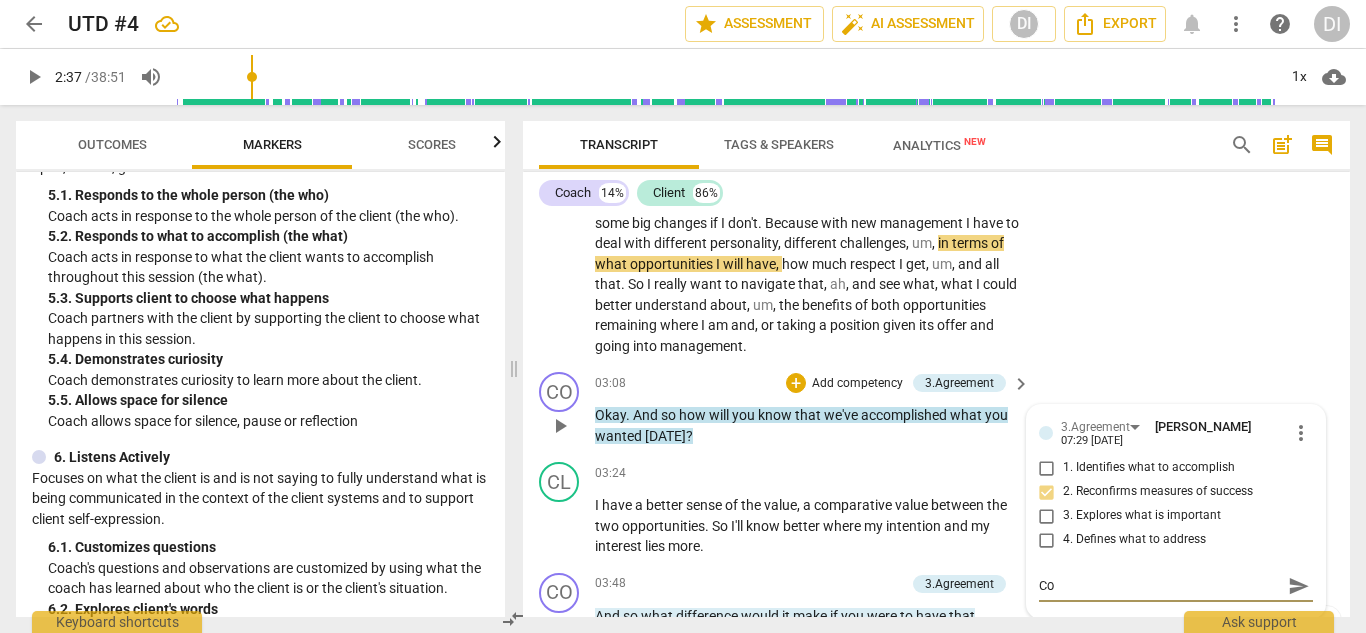 type on "Con" 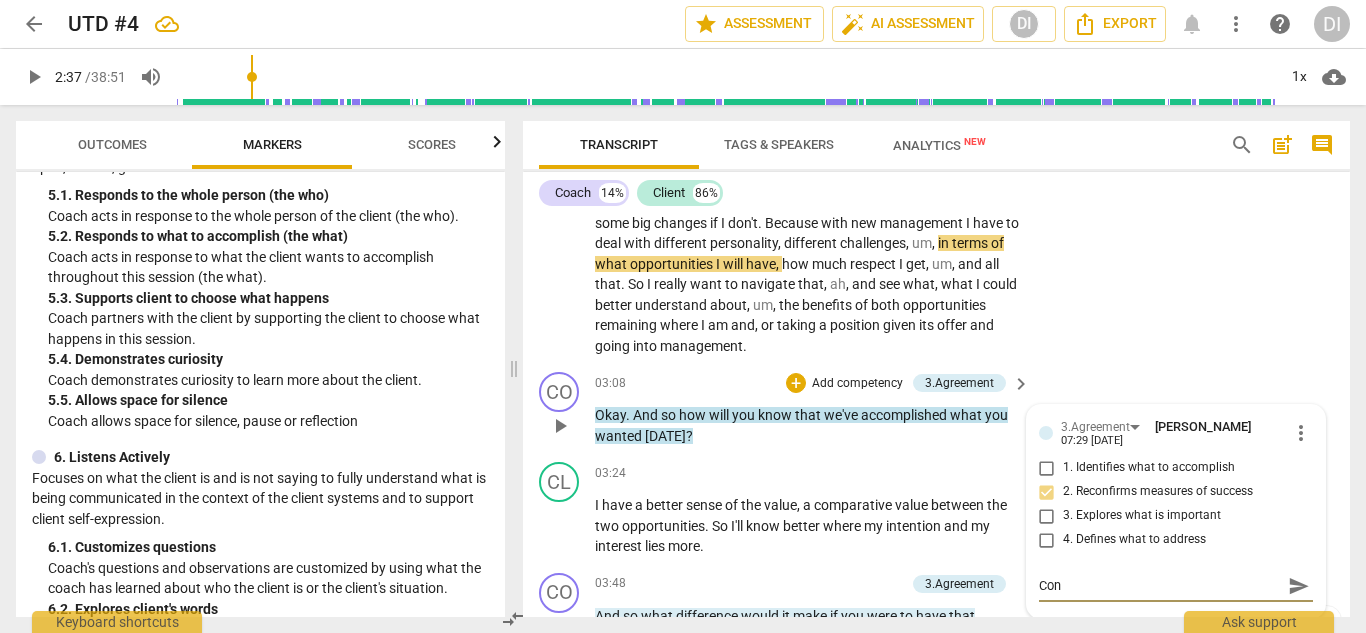 type on "Cons" 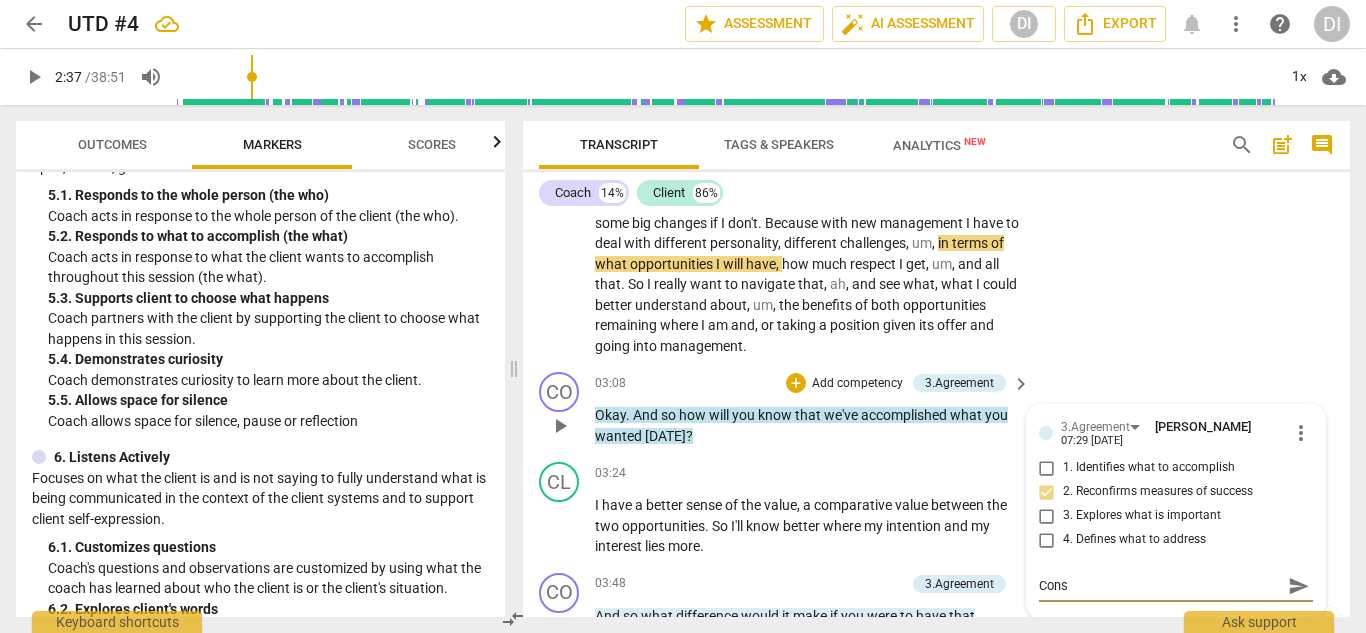 type on "Consi" 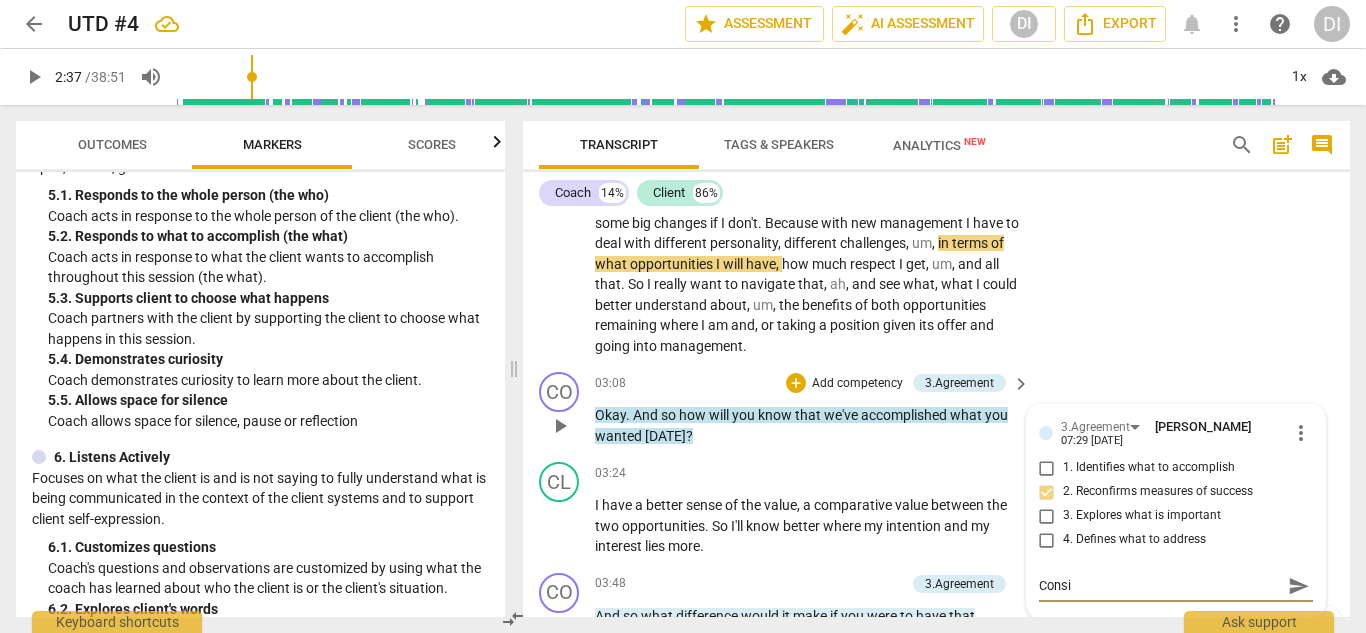 type on "Consid" 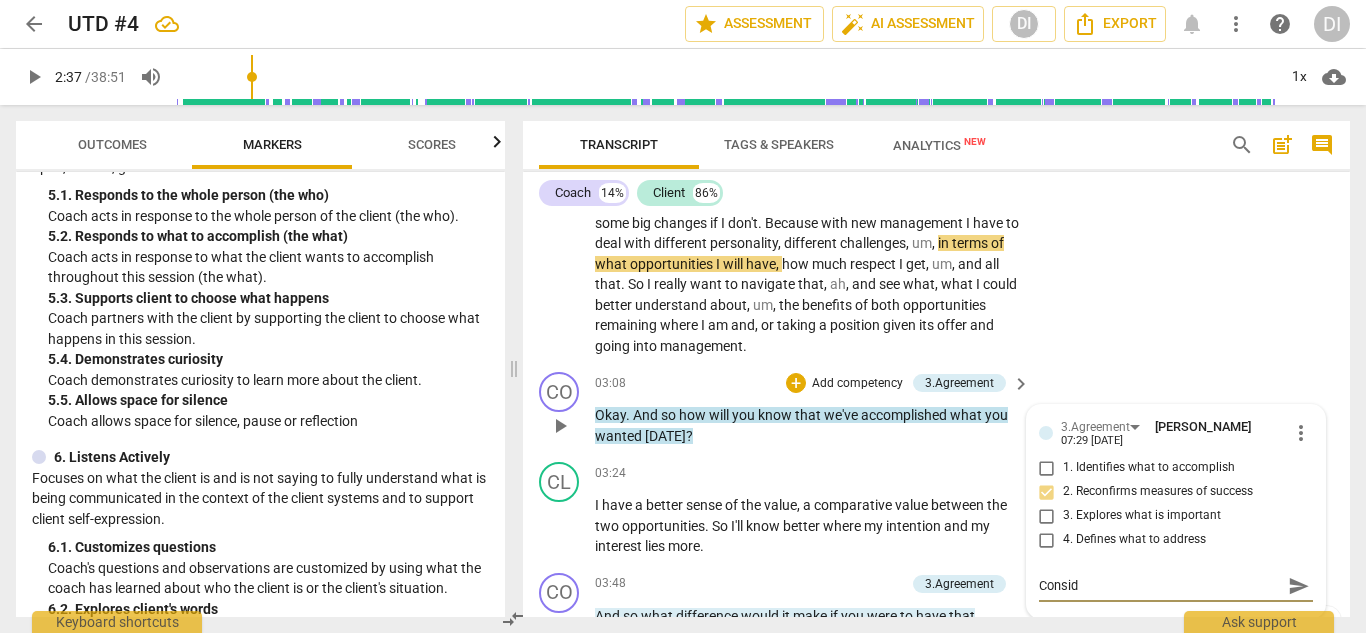 type on "Conside" 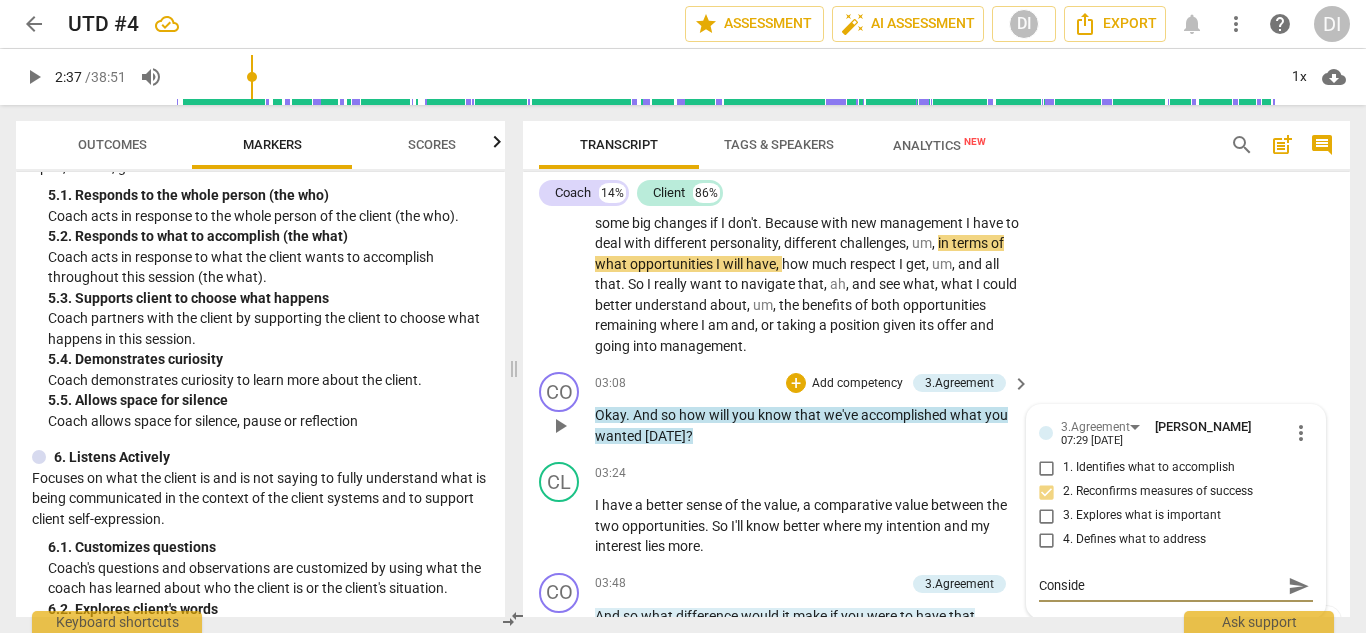type on "Consider" 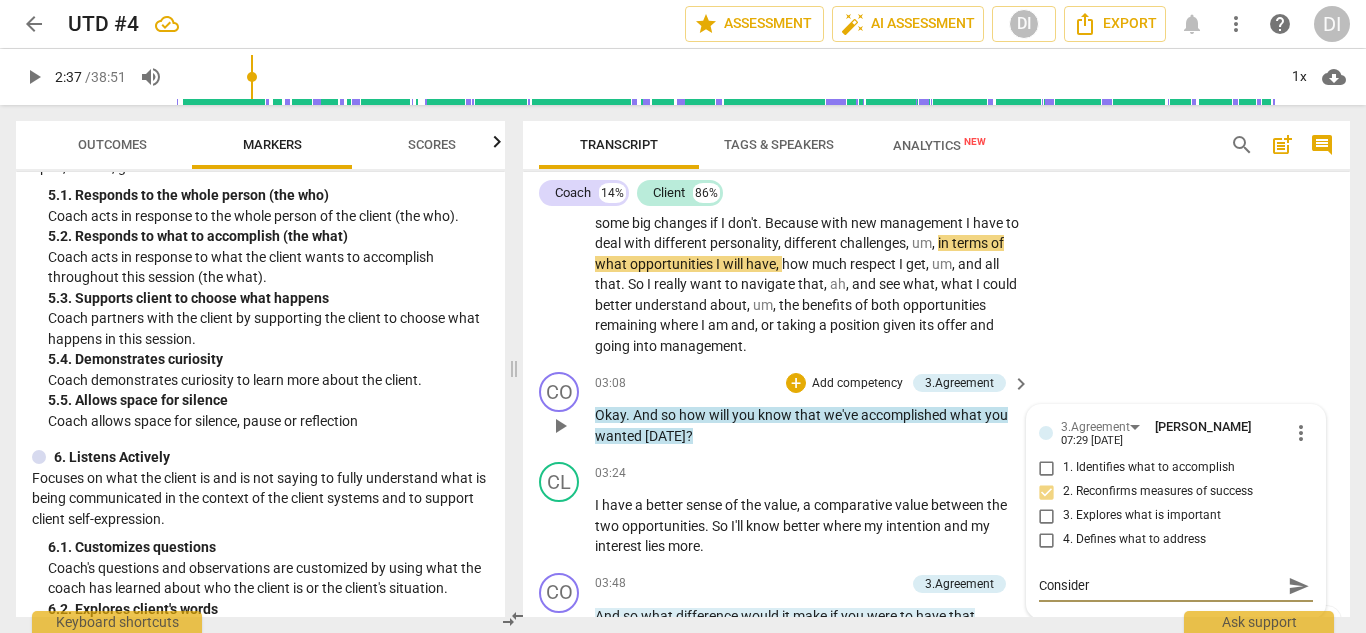 type on "Consider" 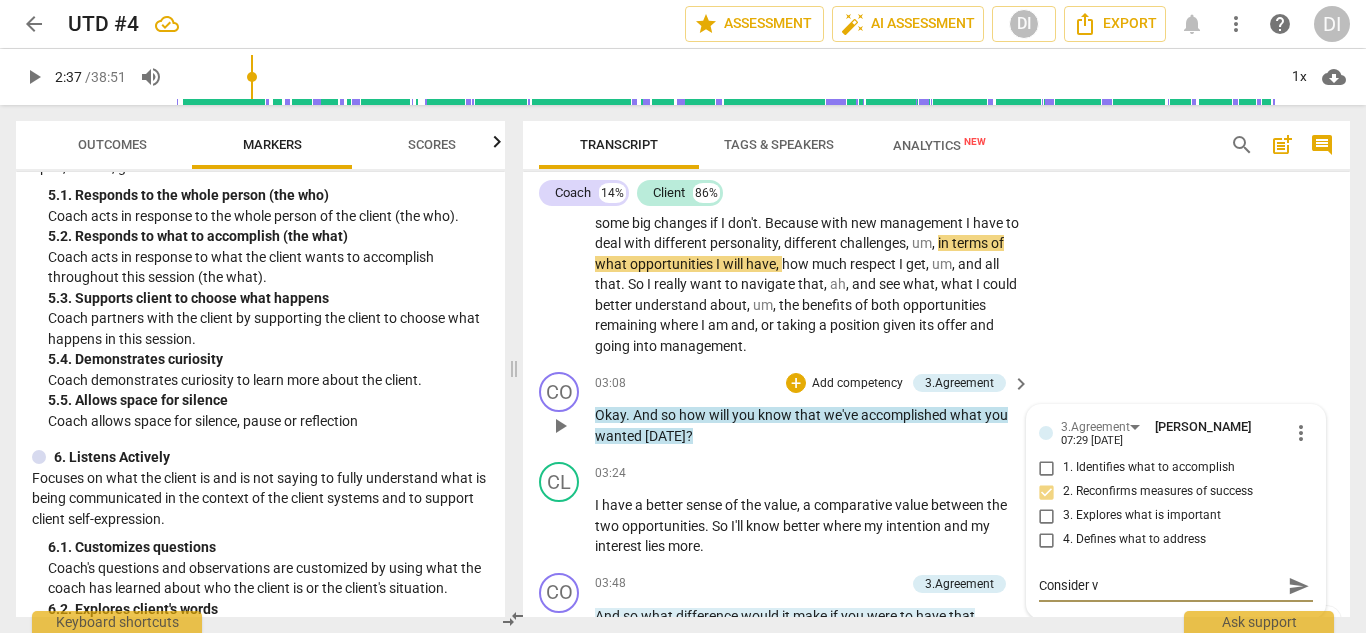 type on "Consider va" 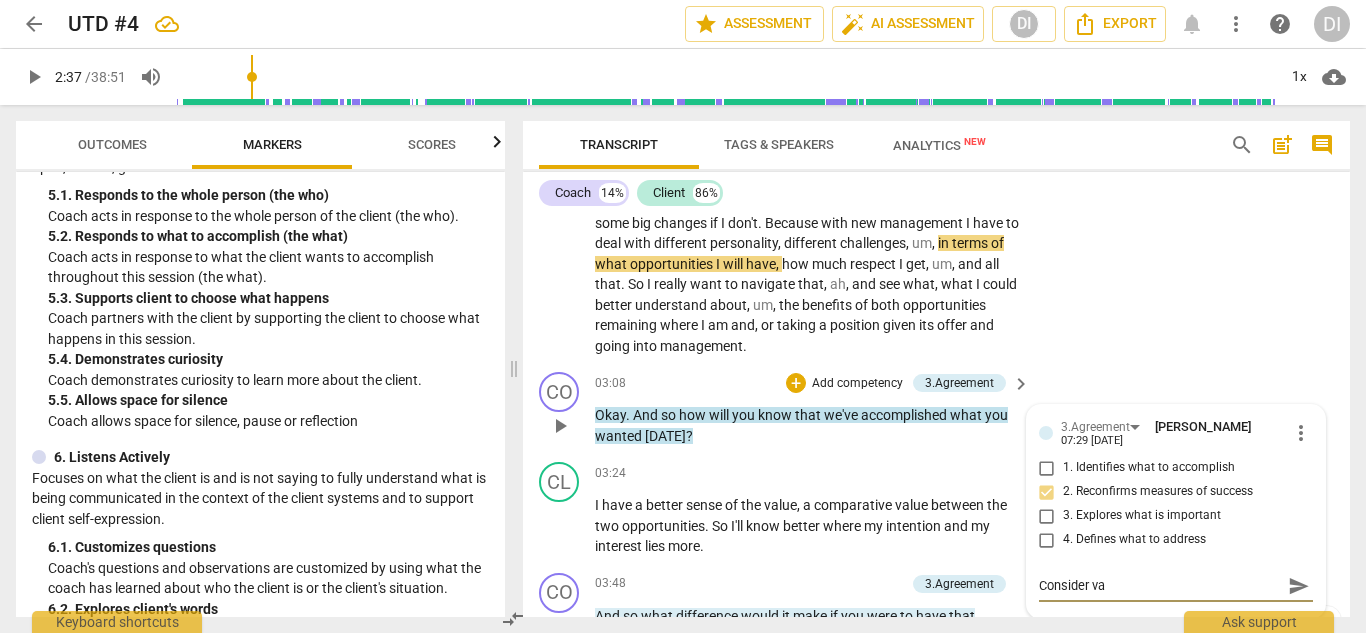 type on "Consider val" 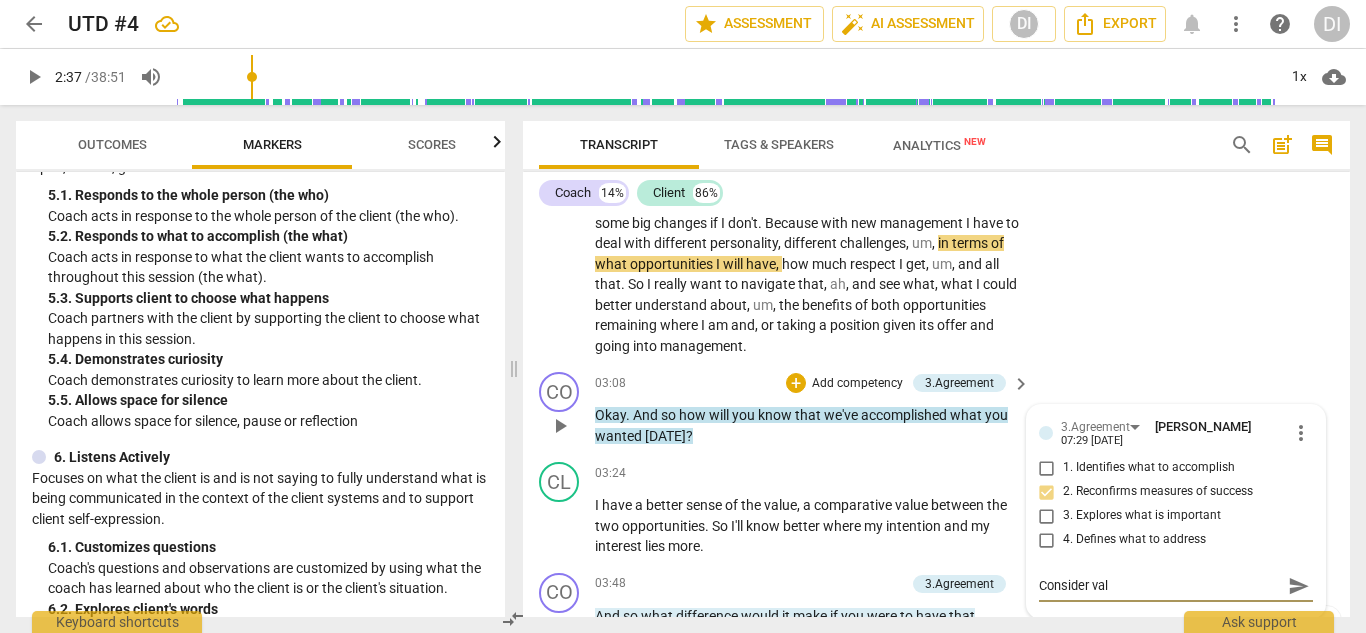type on "Consider vali" 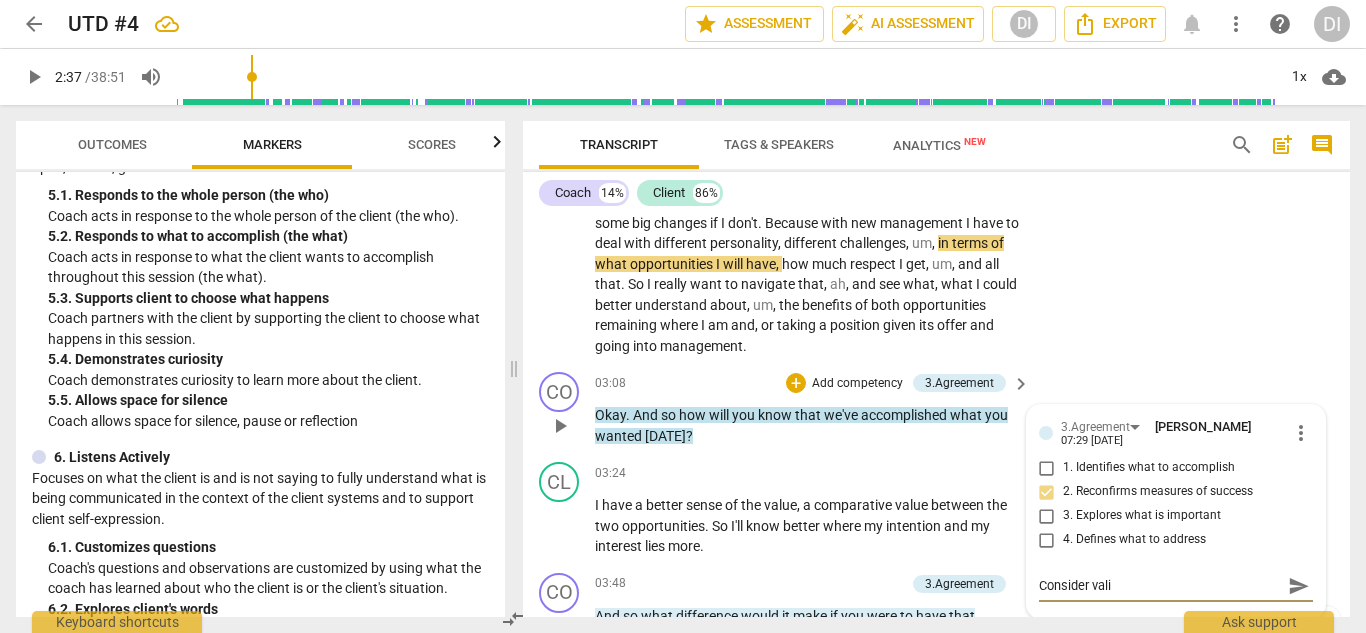 type on "Consider valid" 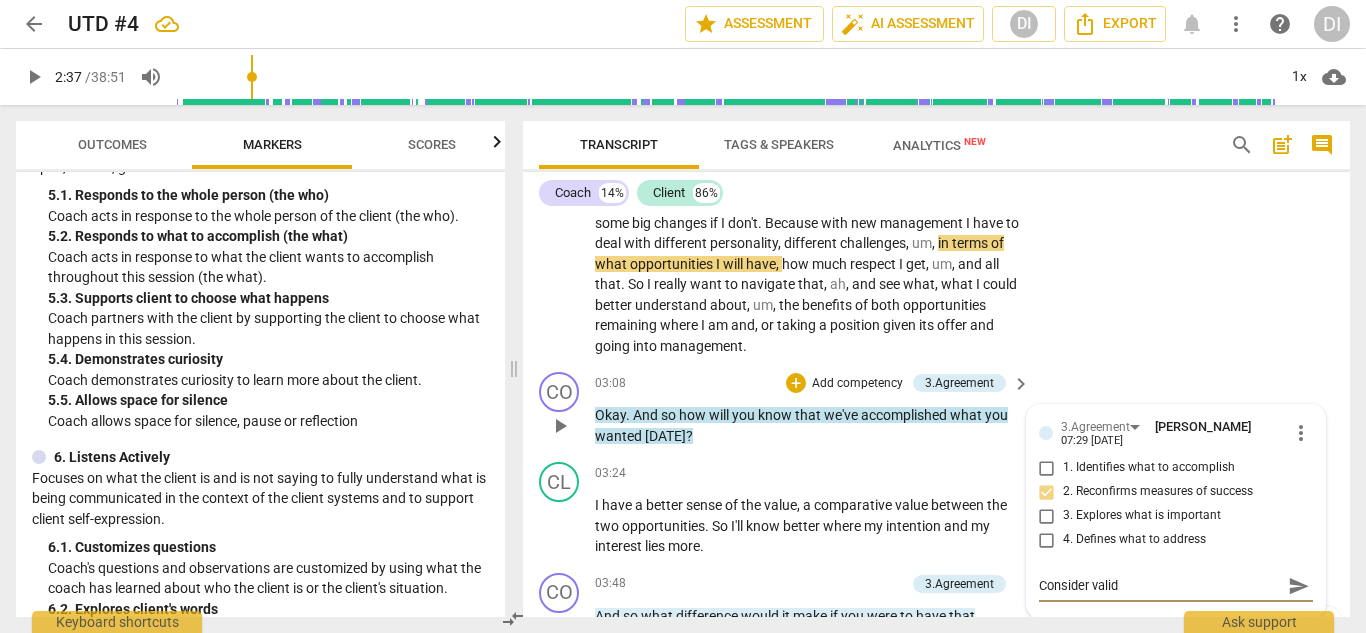 type on "Consider valida" 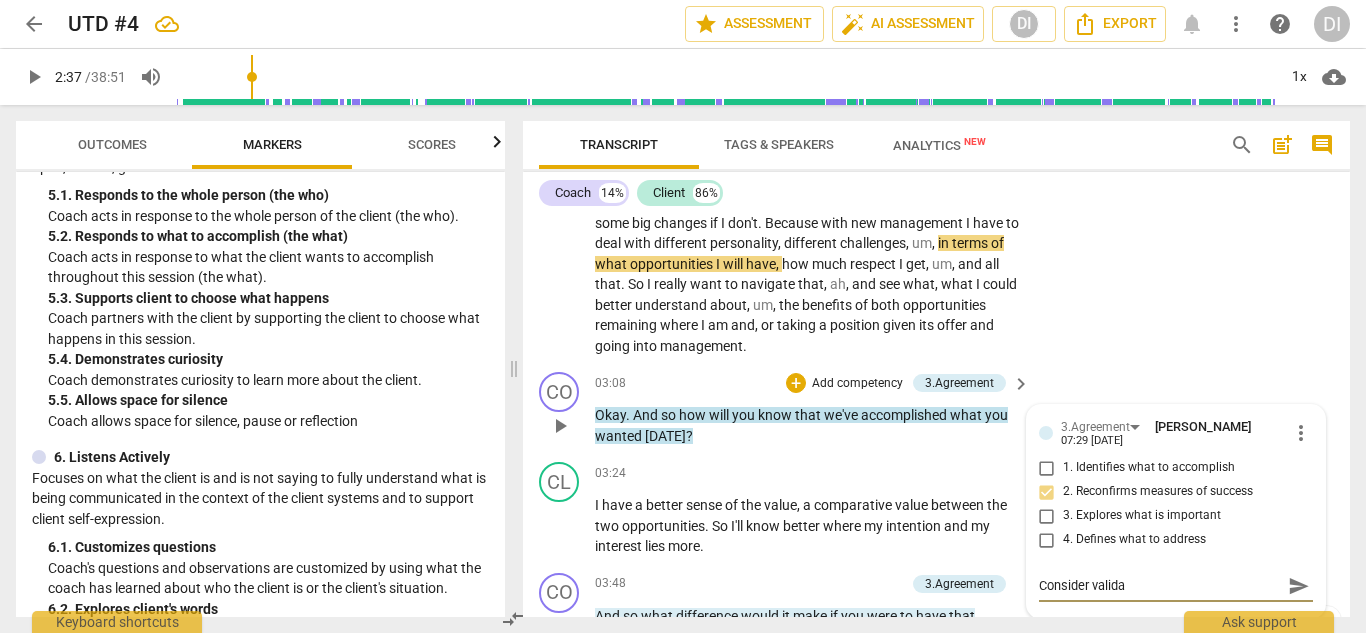 type on "Consider validat" 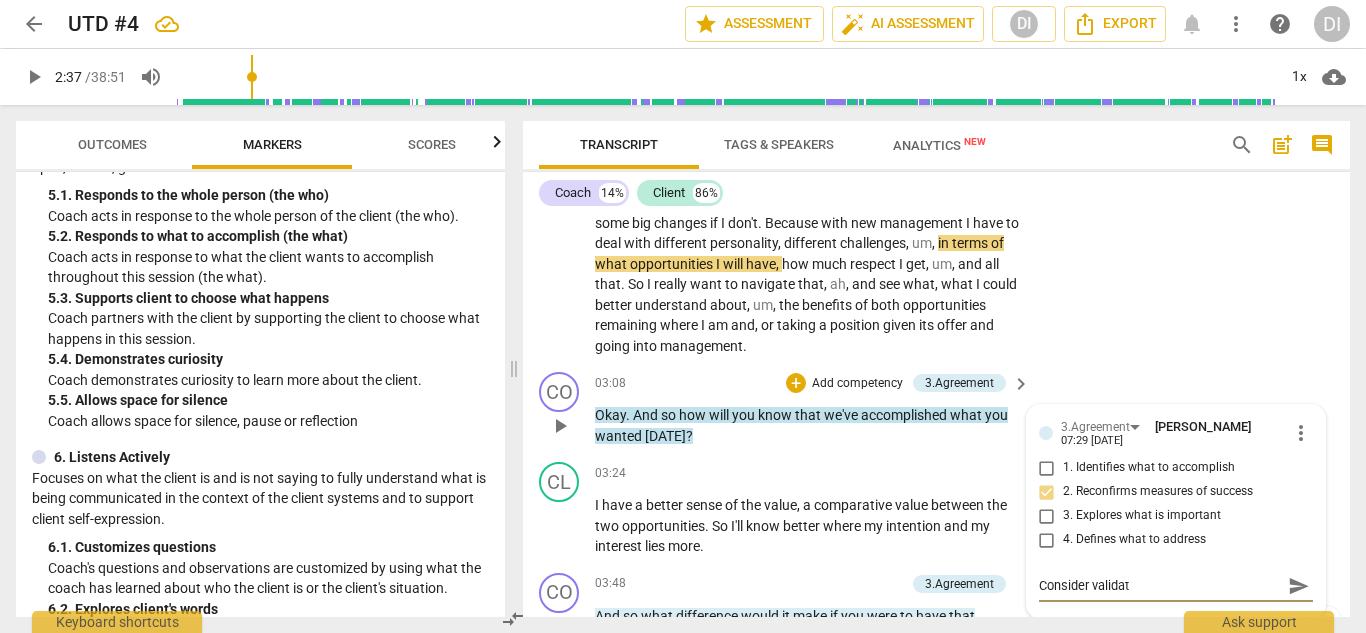 type on "Consider validati" 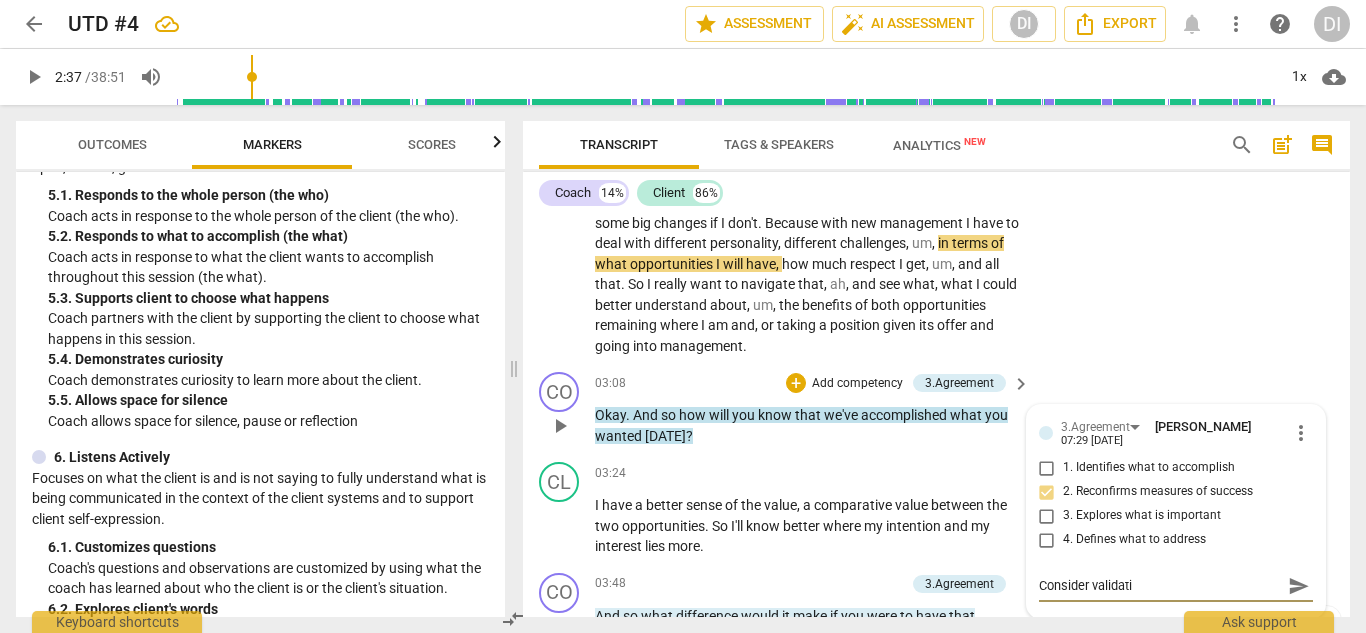 type on "Consider validatin" 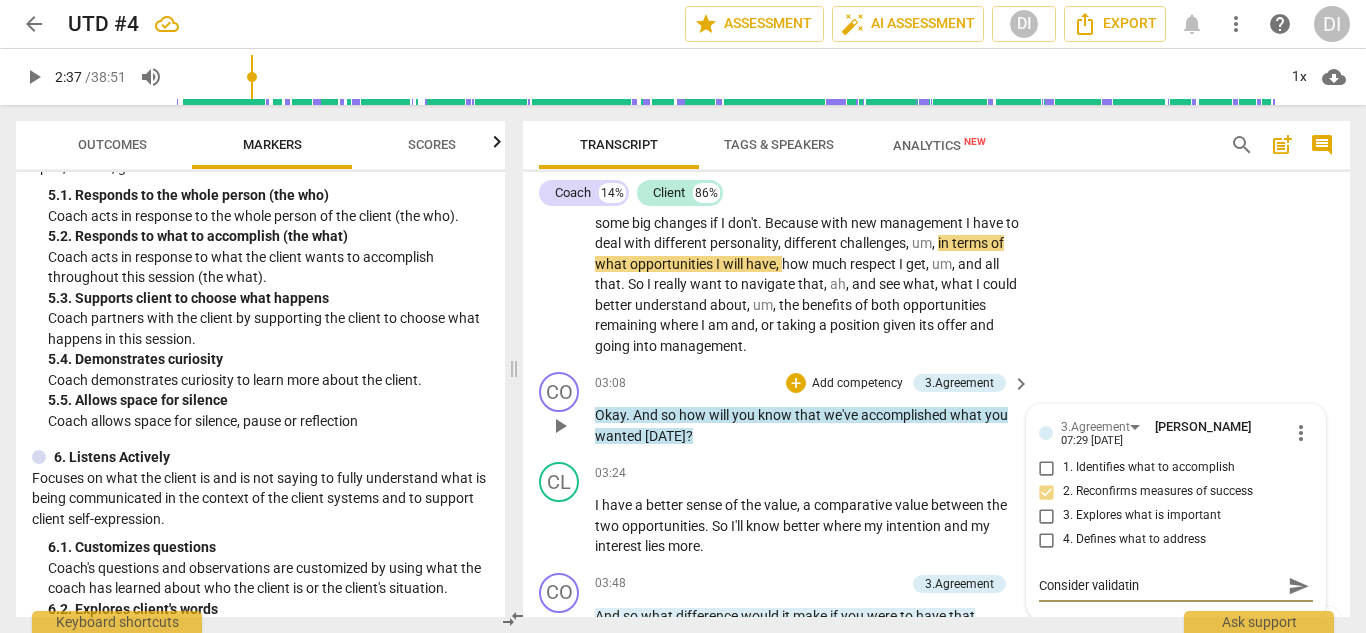type on "Consider validating" 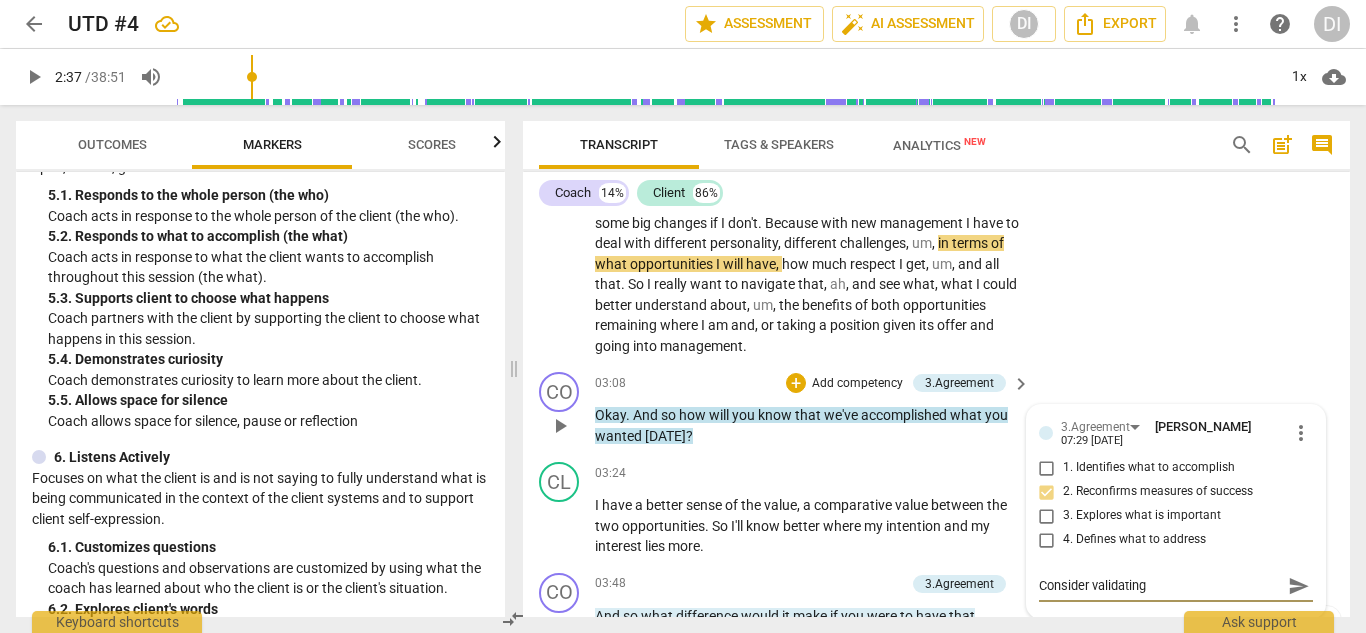 type on "Consider validating/" 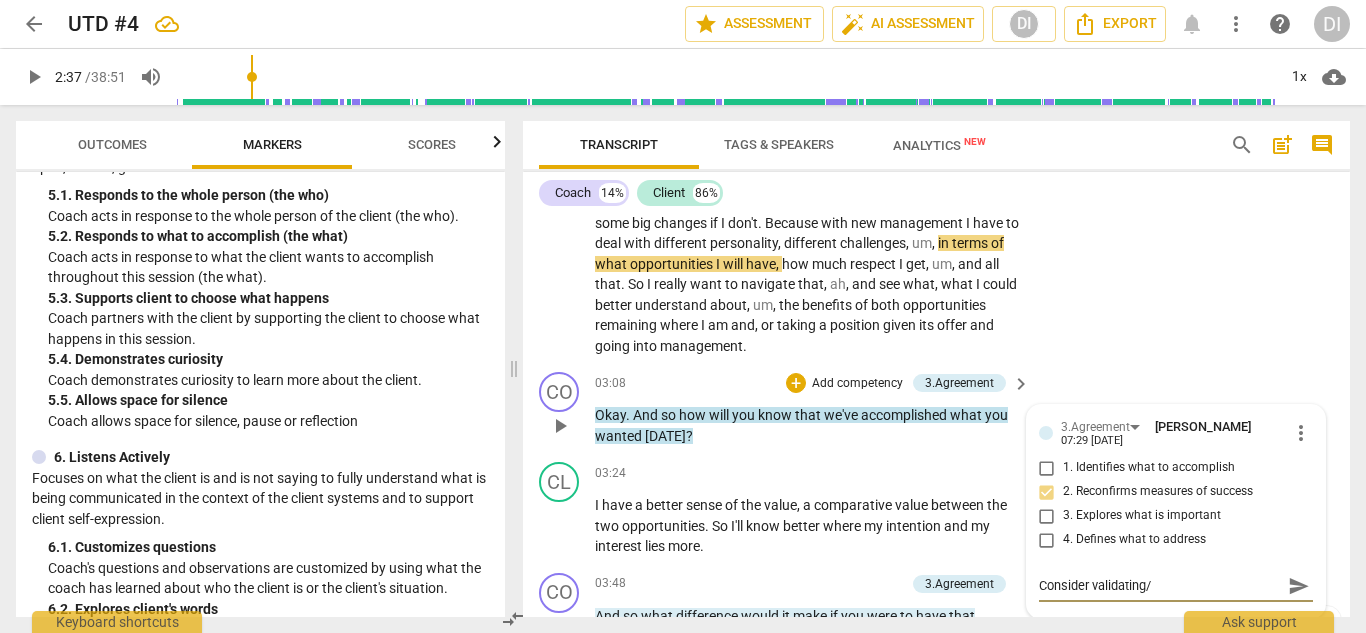 type on "Consider validating/m" 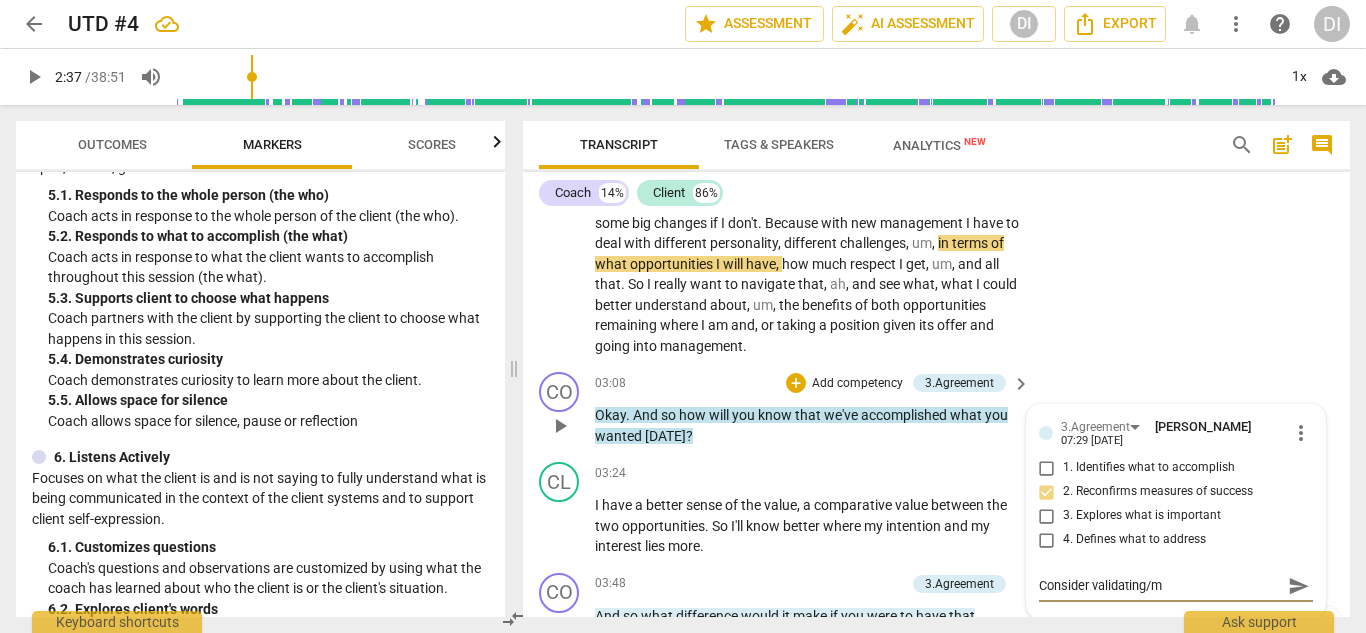 type on "Consider validating/ma" 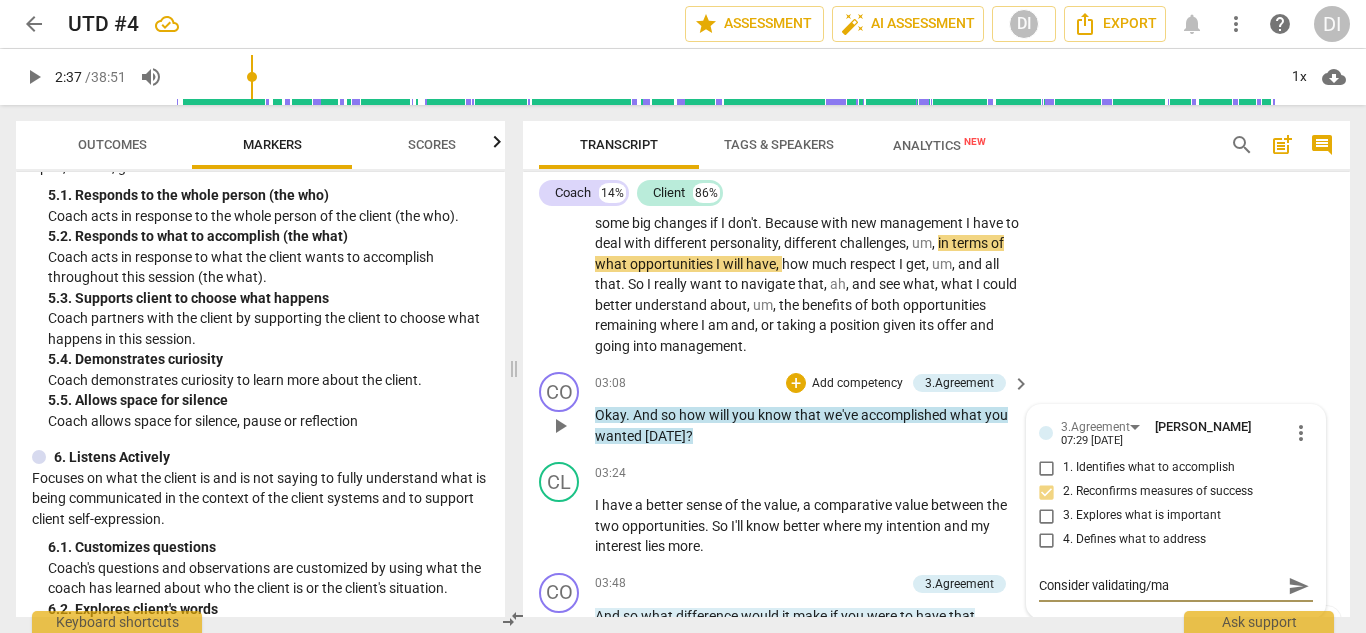 type on "Consider validating/mak" 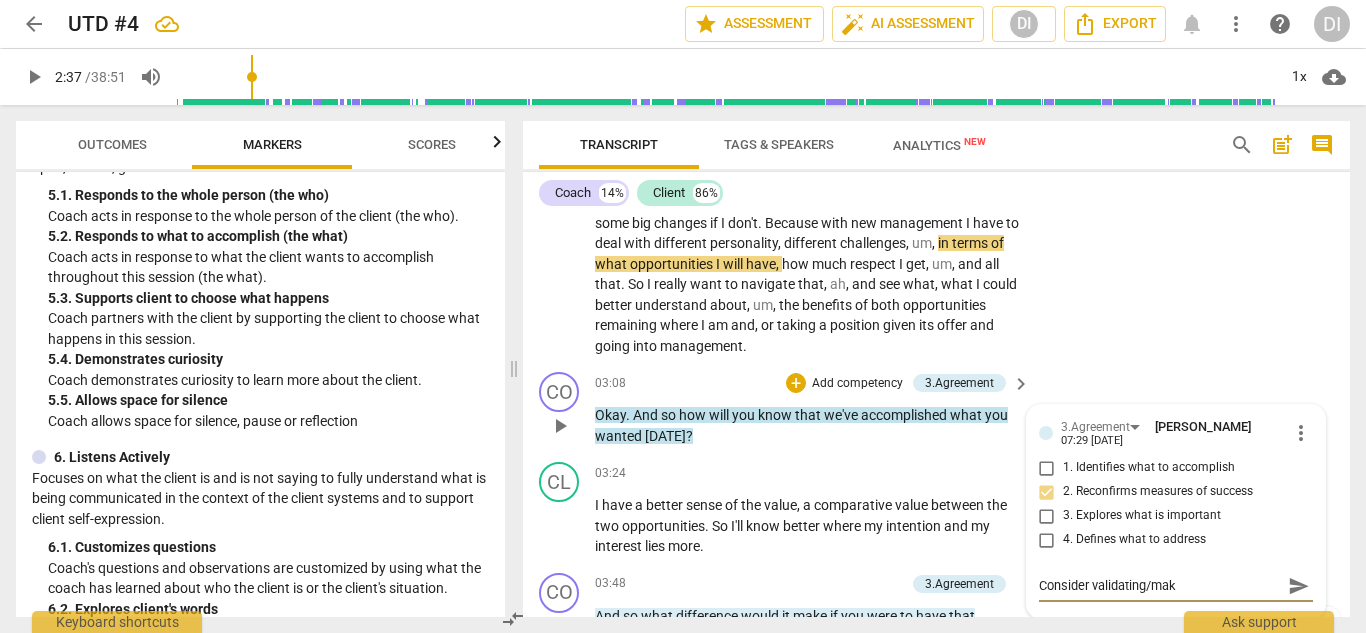 type on "Consider validating/[PERSON_NAME]" 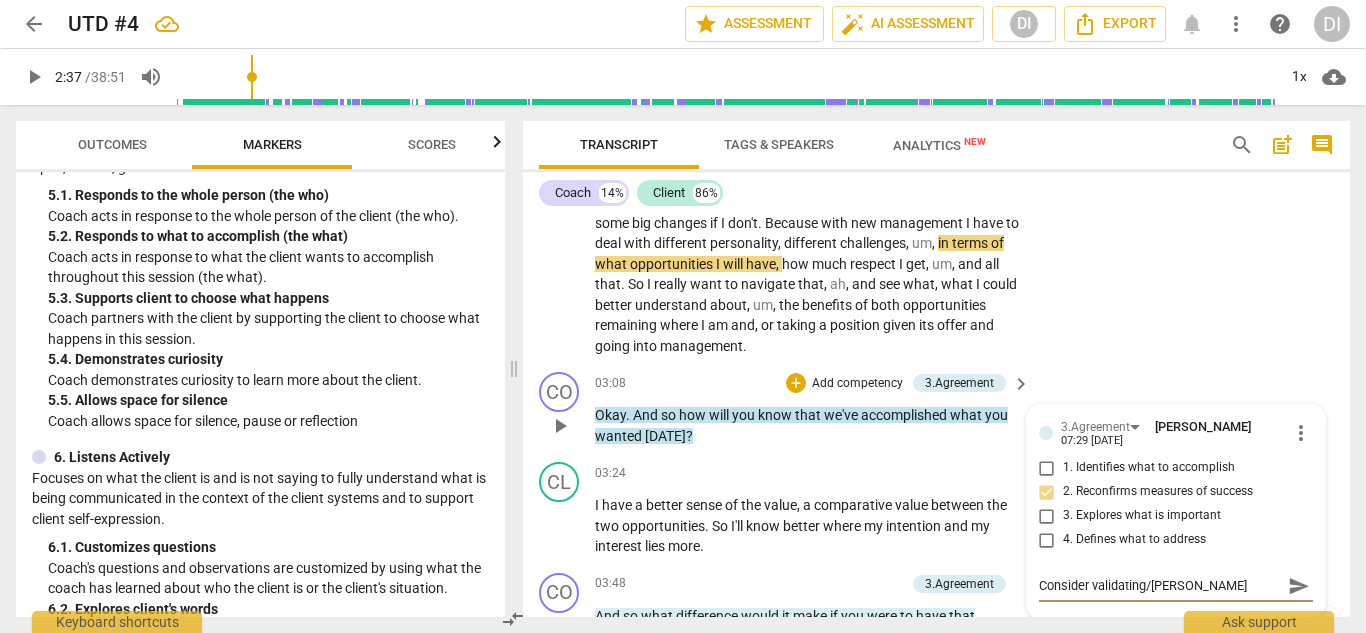 type on "Consider validating/makin" 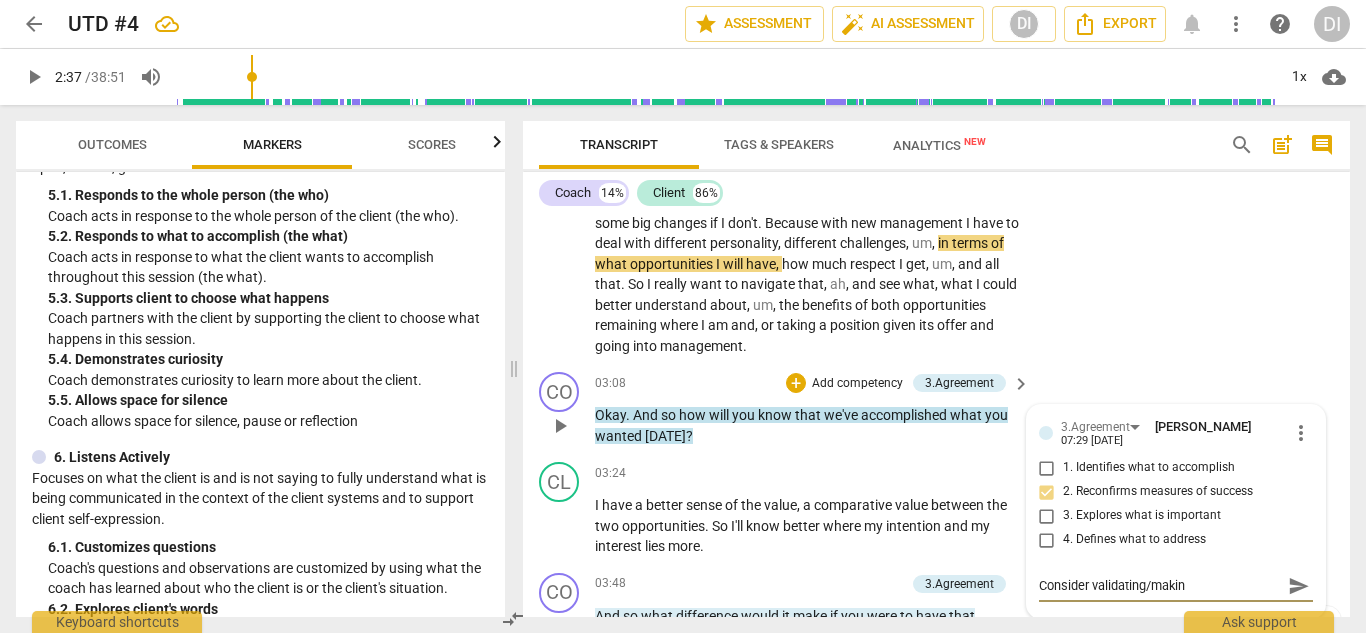 type on "Consider validating/making" 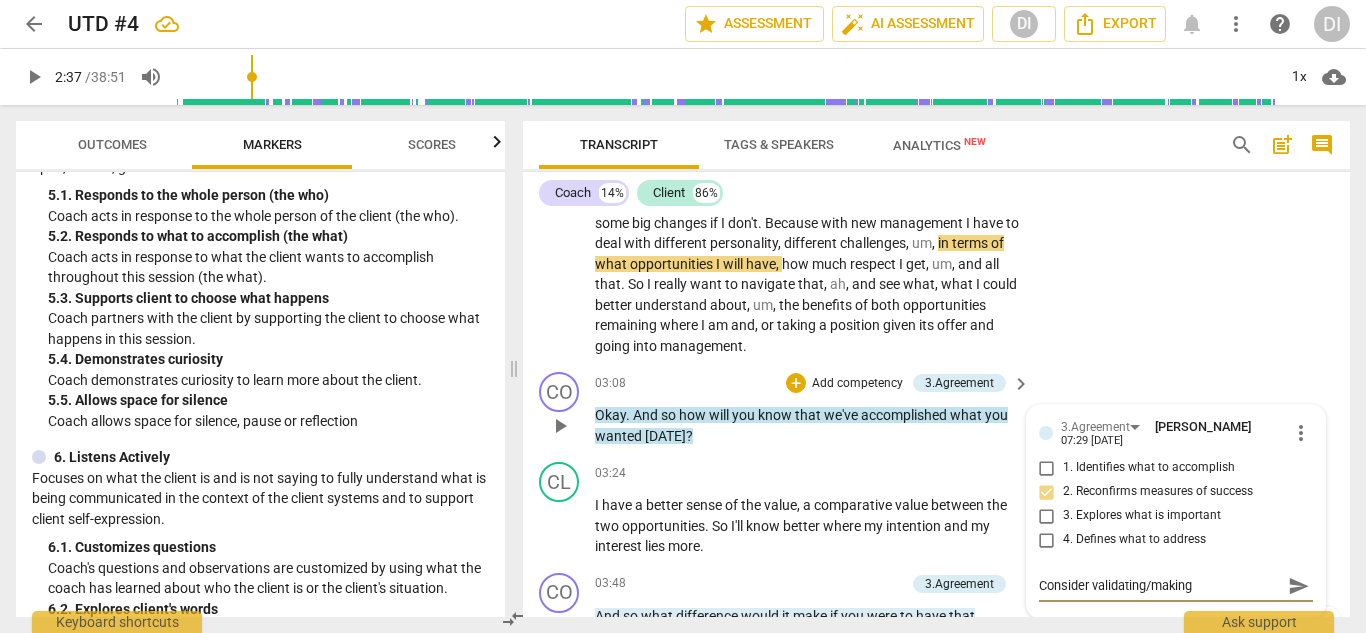 type on "Consider validating/making" 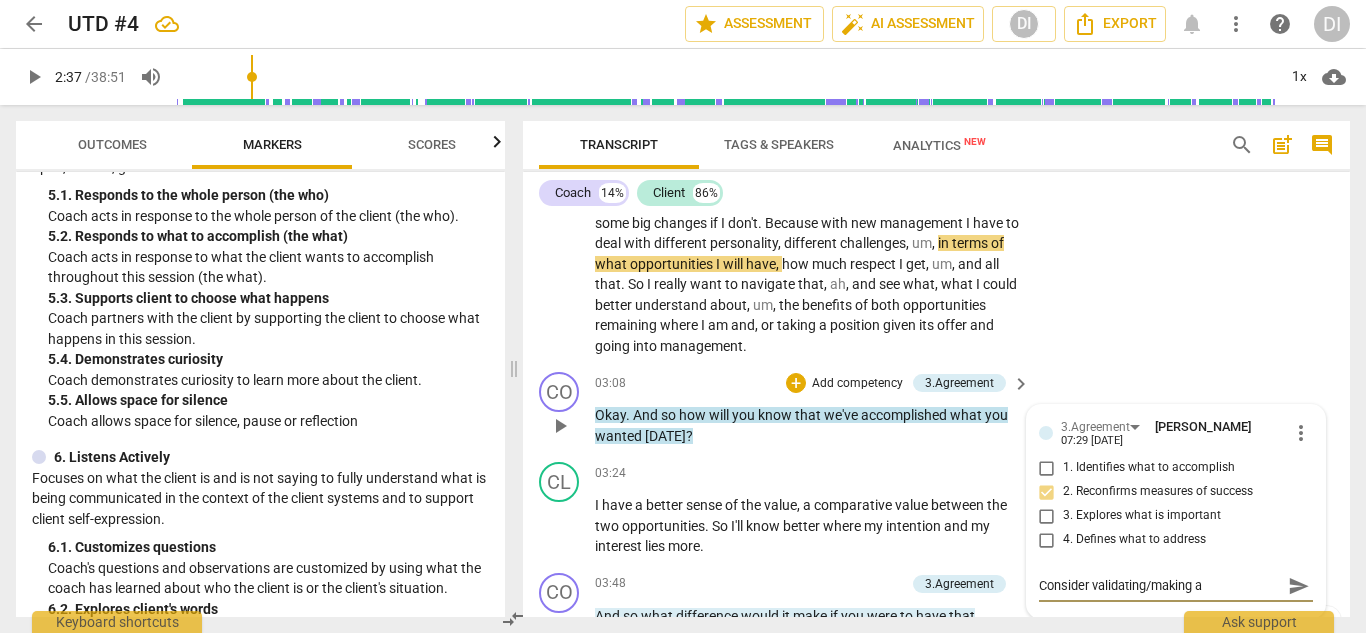 type on "Consider validating/making a" 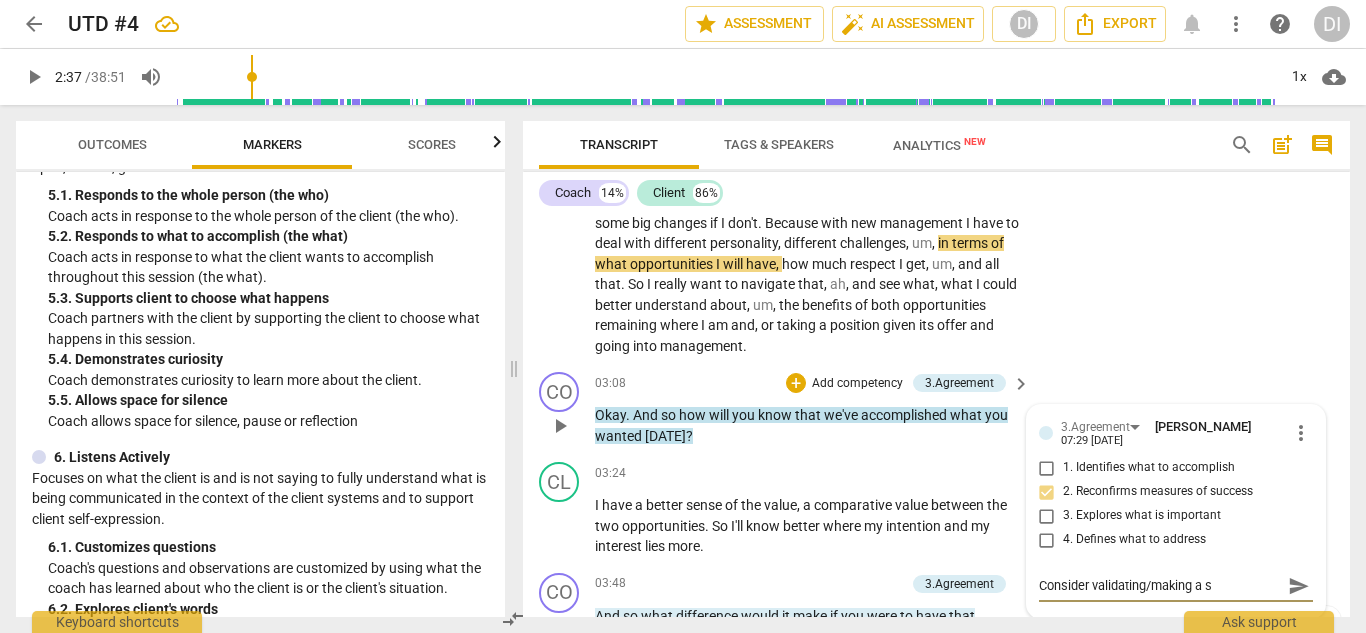 type on "Consider validating/making a st" 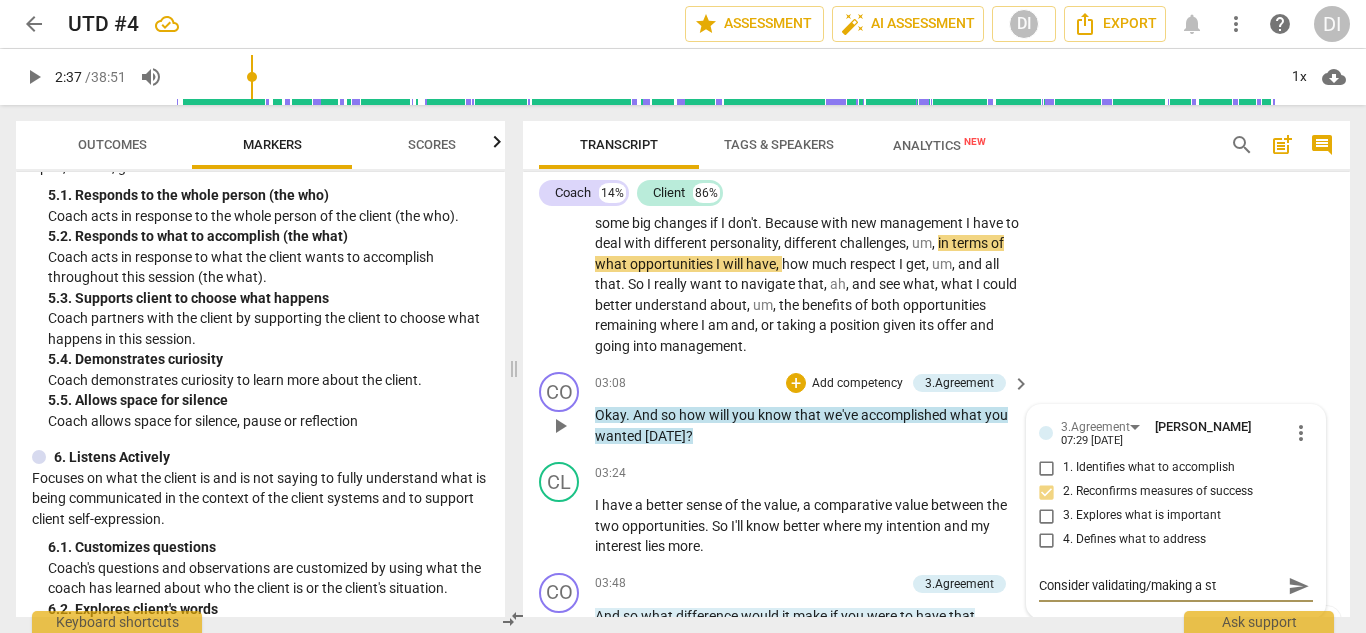 type on "Consider validating/making a sta" 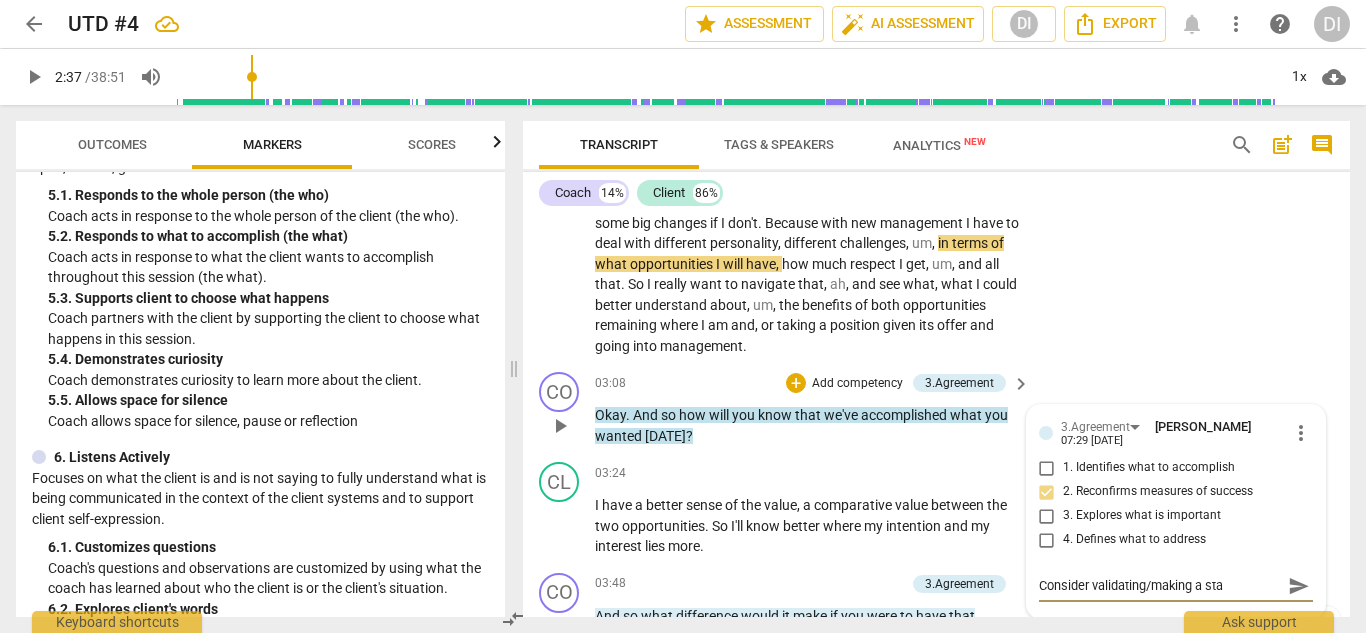 type on "Consider validating/making a stat" 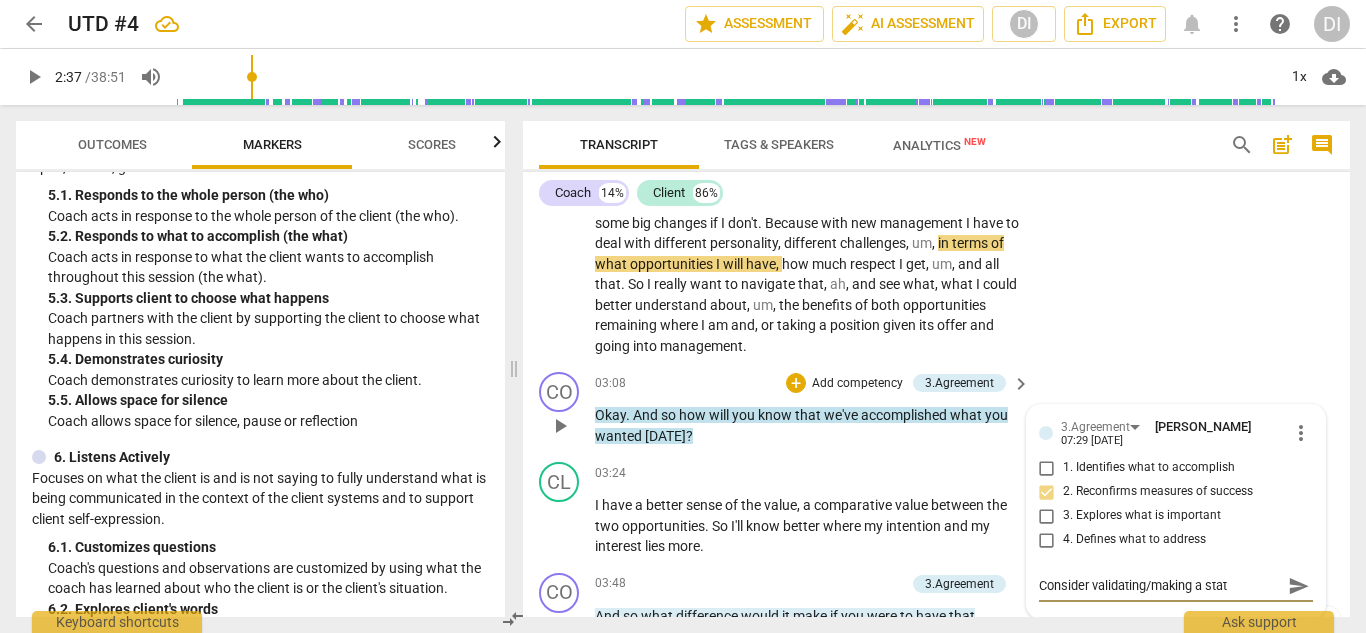 type on "Consider validating/making a state" 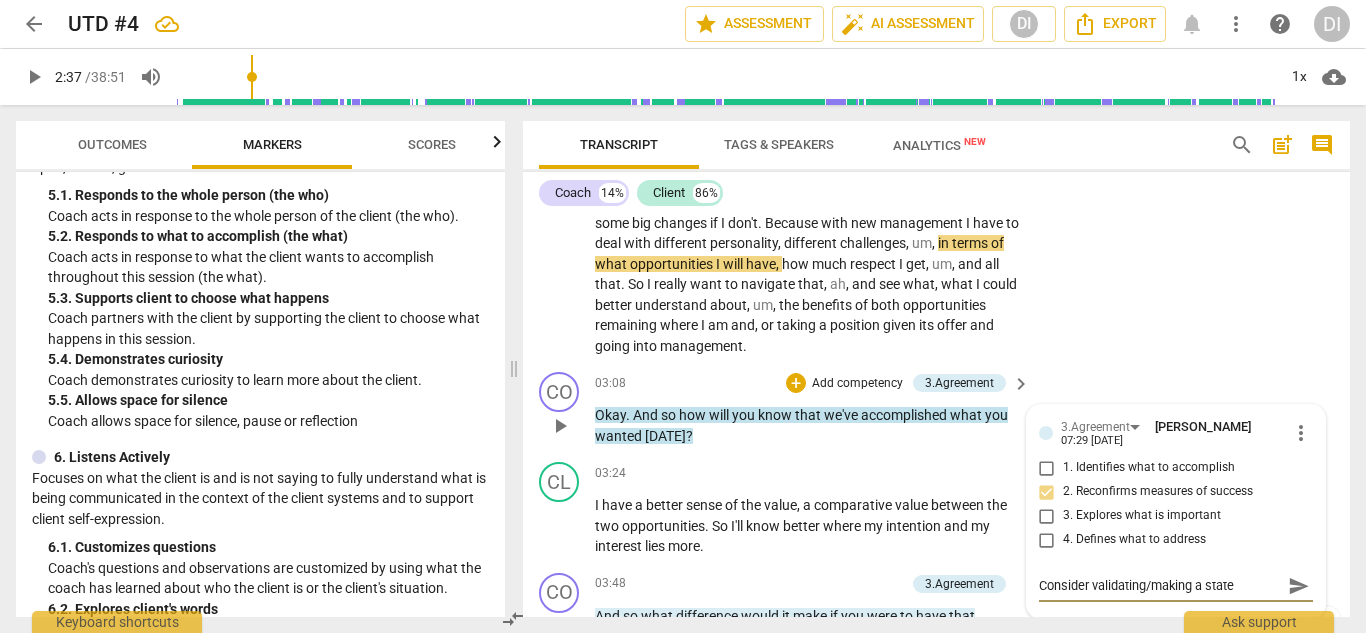 type on "Consider validating/making a statem" 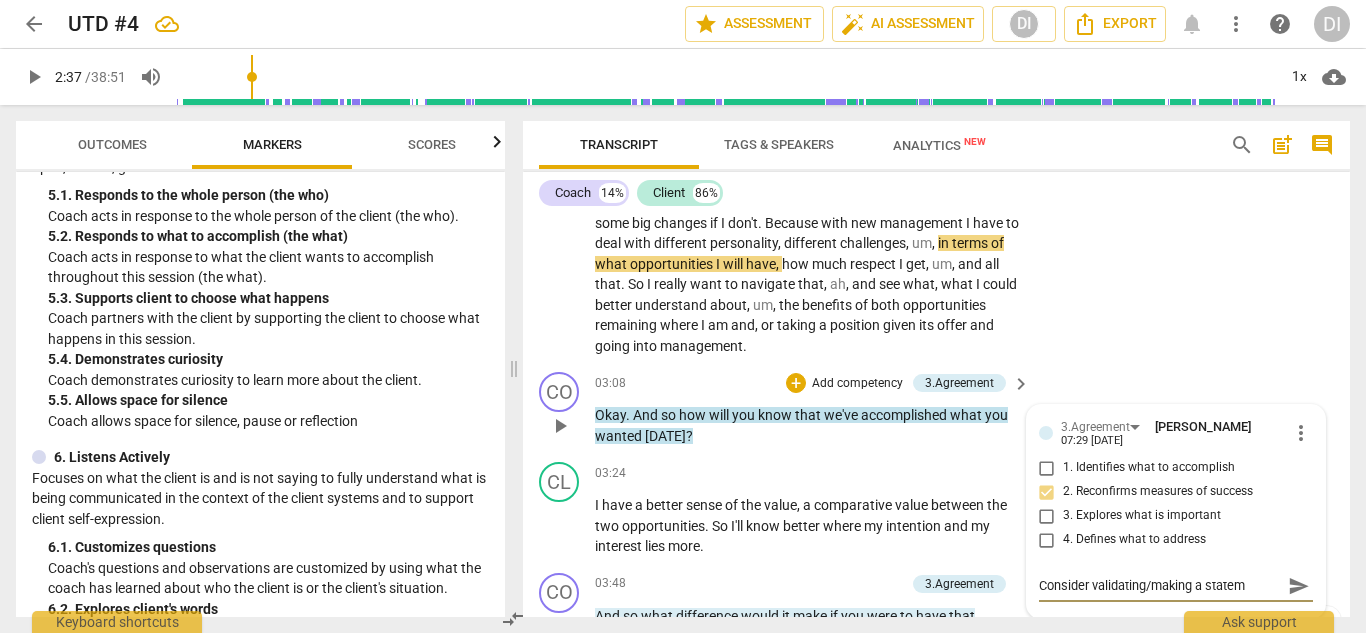 type on "Consider validating/making a stateme" 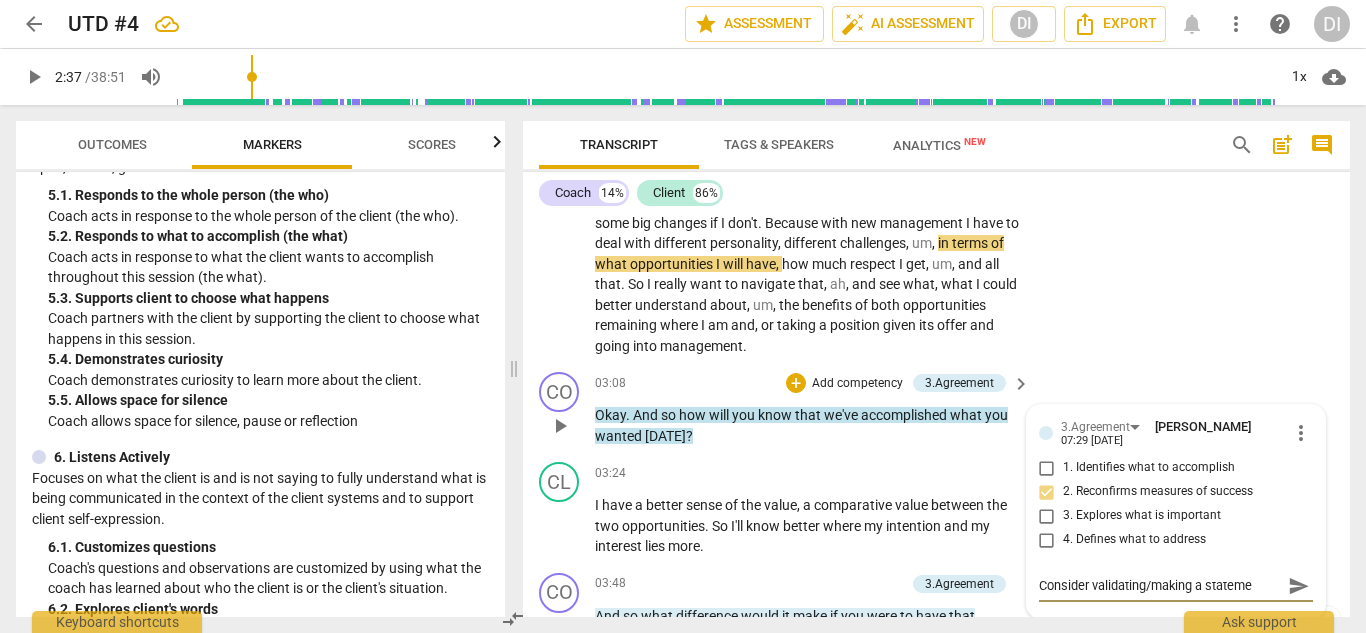 type on "Consider validating/making a statemen" 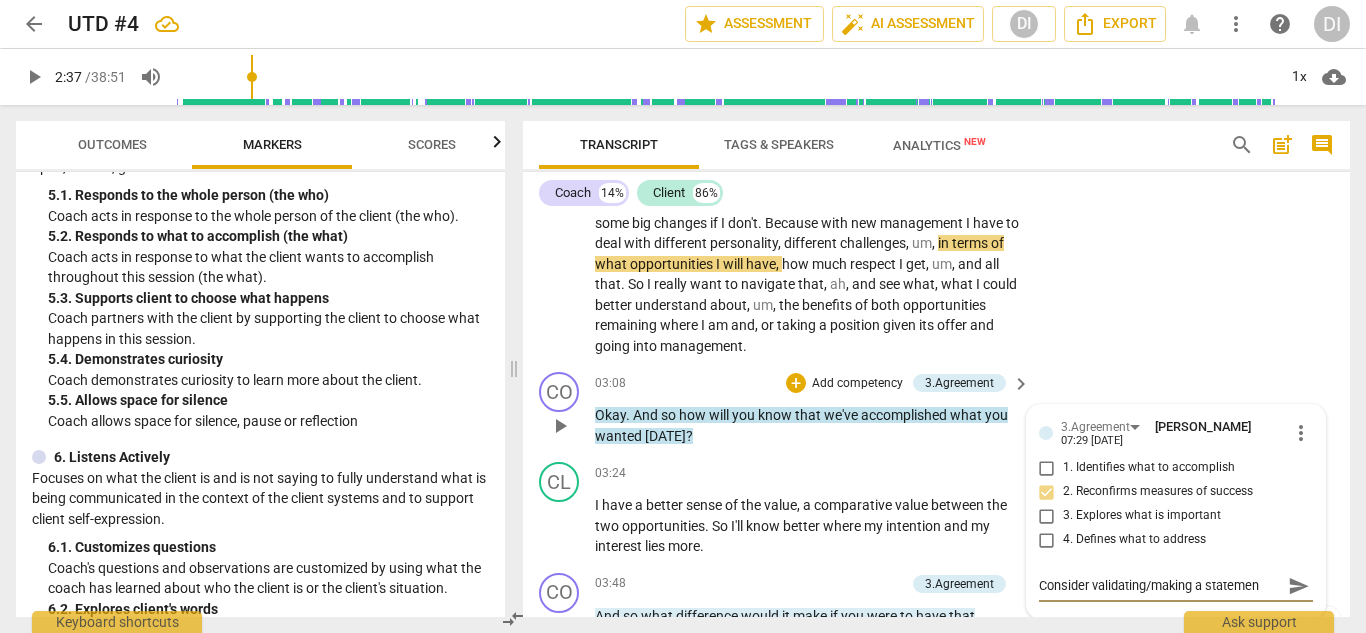 type on "Consider validating/making a statement" 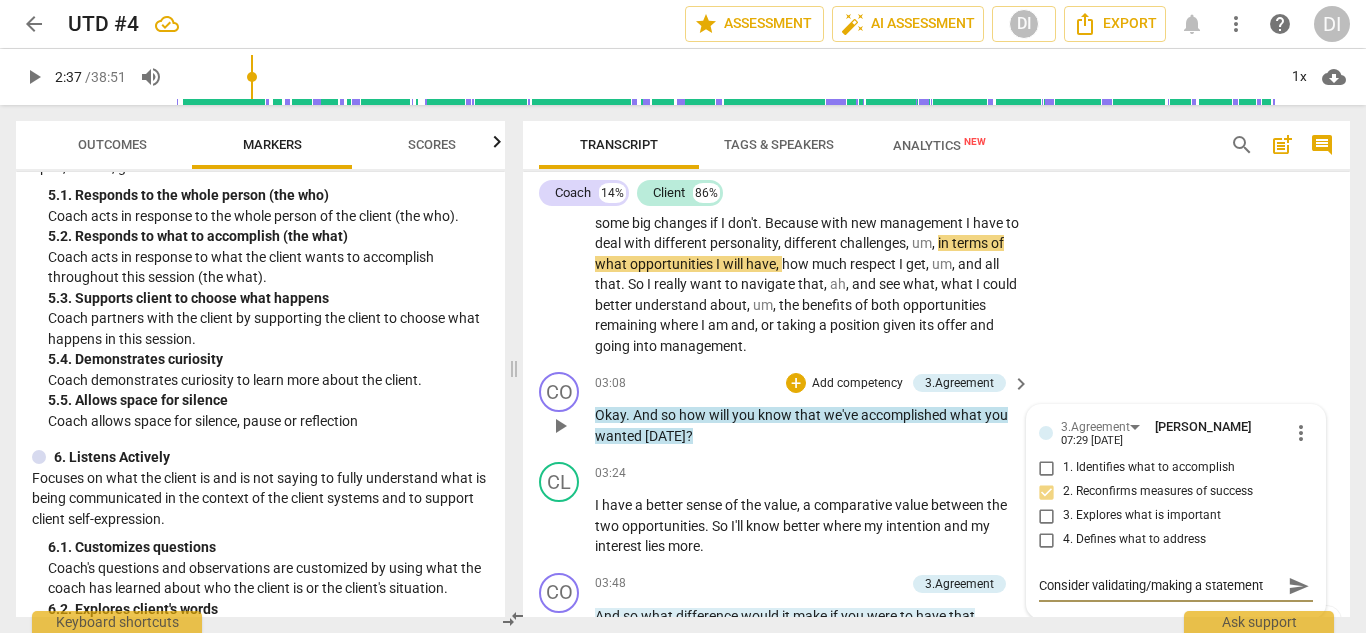 type on "Consider validating/making a statement" 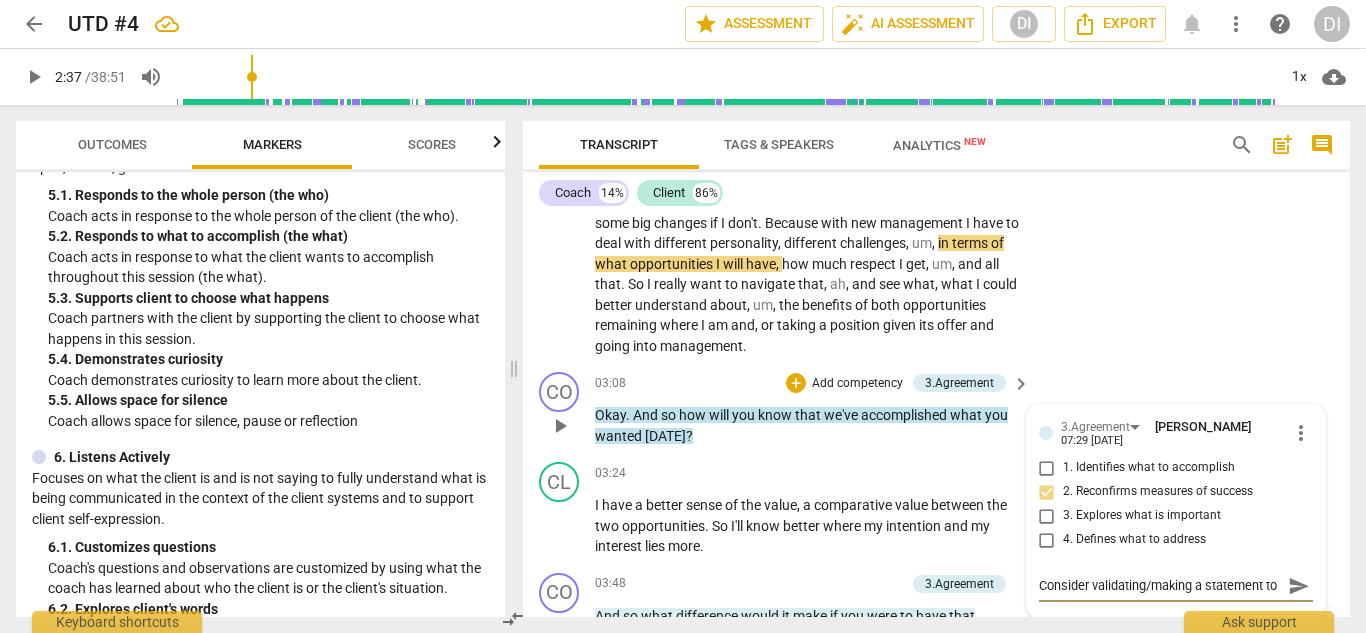 type on "Consider validating/making a statement to" 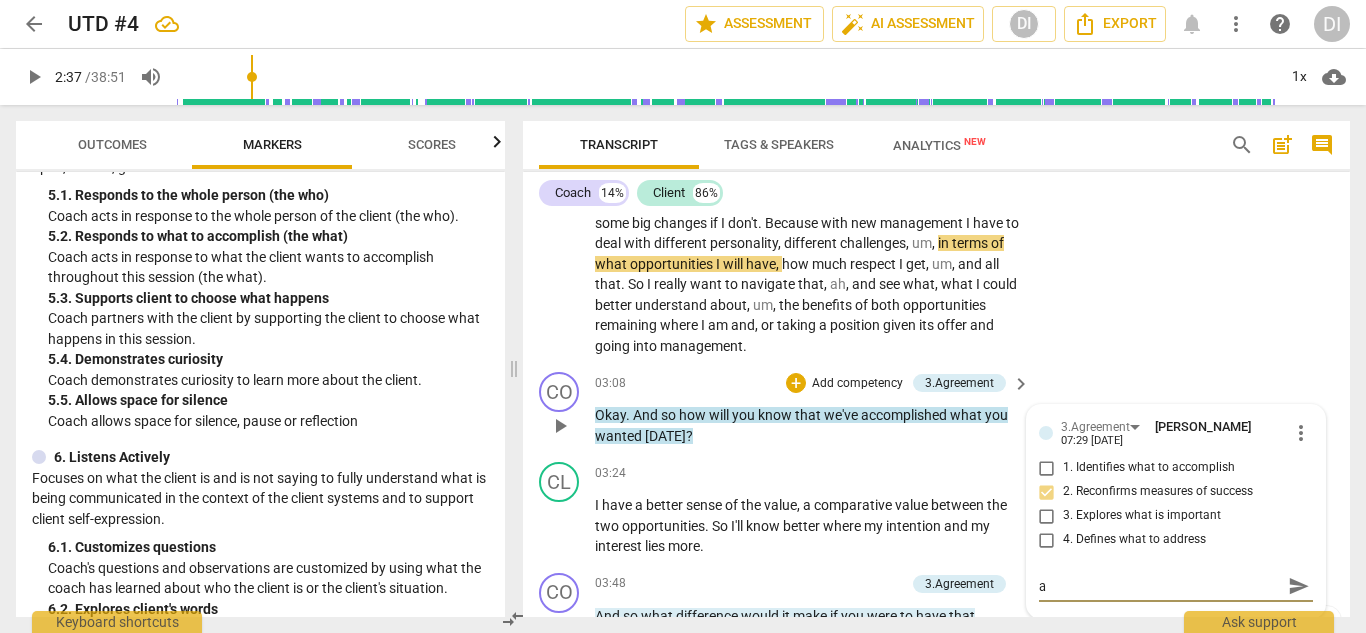 type on "Consider validating/making a statement to ac" 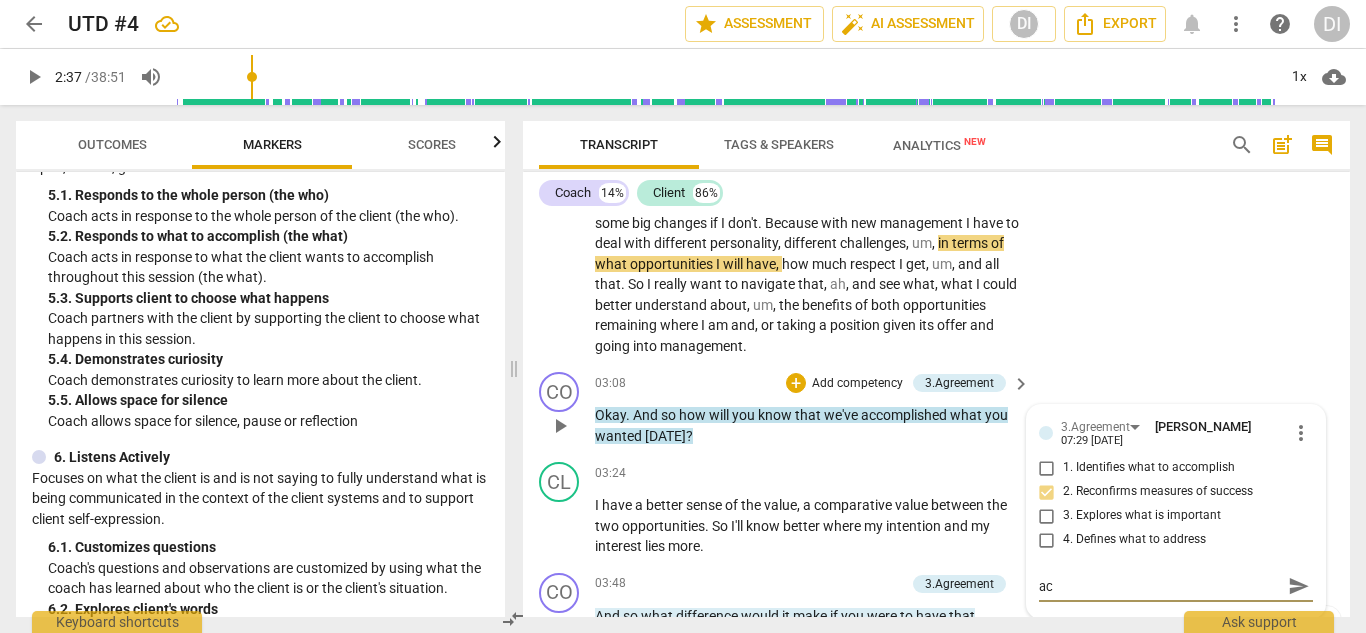type on "Consider validating/making a statement to ack" 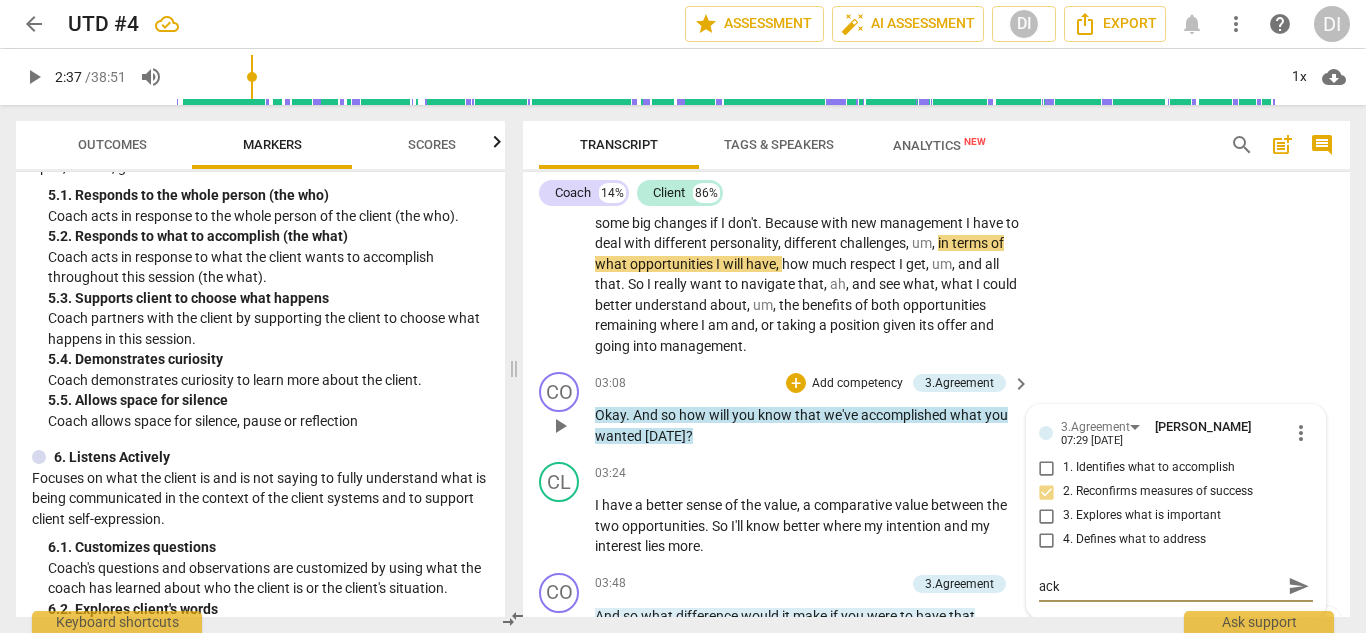type on "Consider validating/making a statement to ackn" 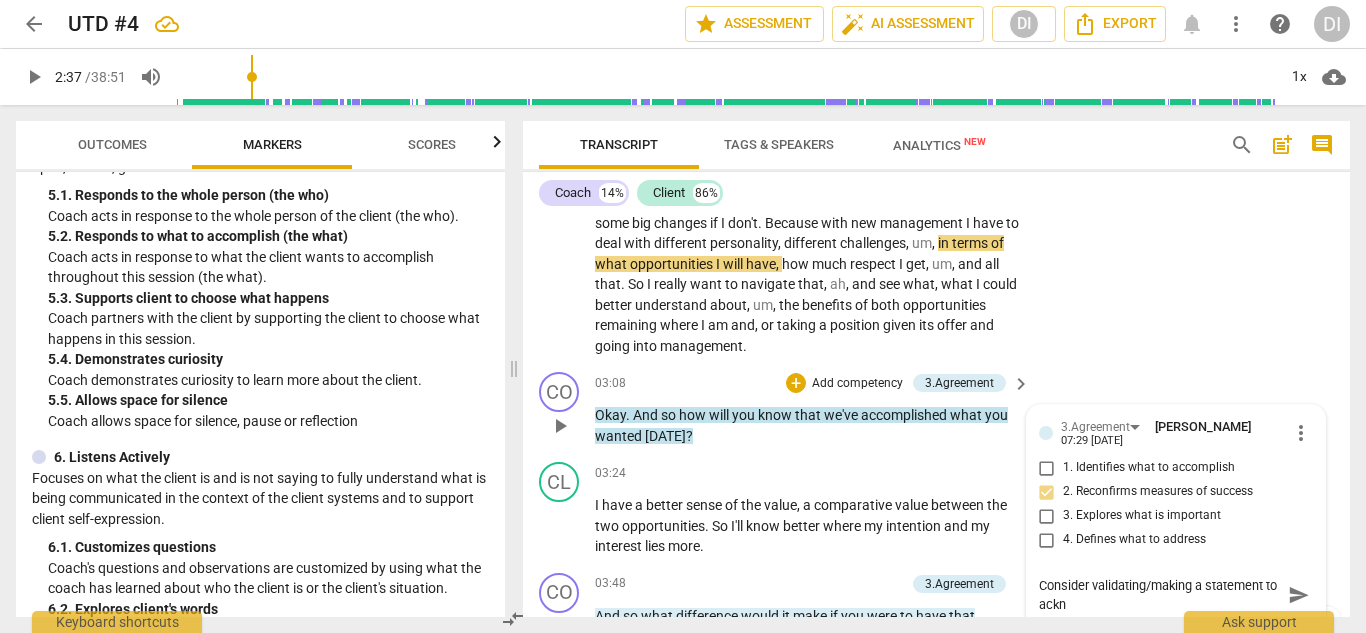 scroll, scrollTop: 0, scrollLeft: 0, axis: both 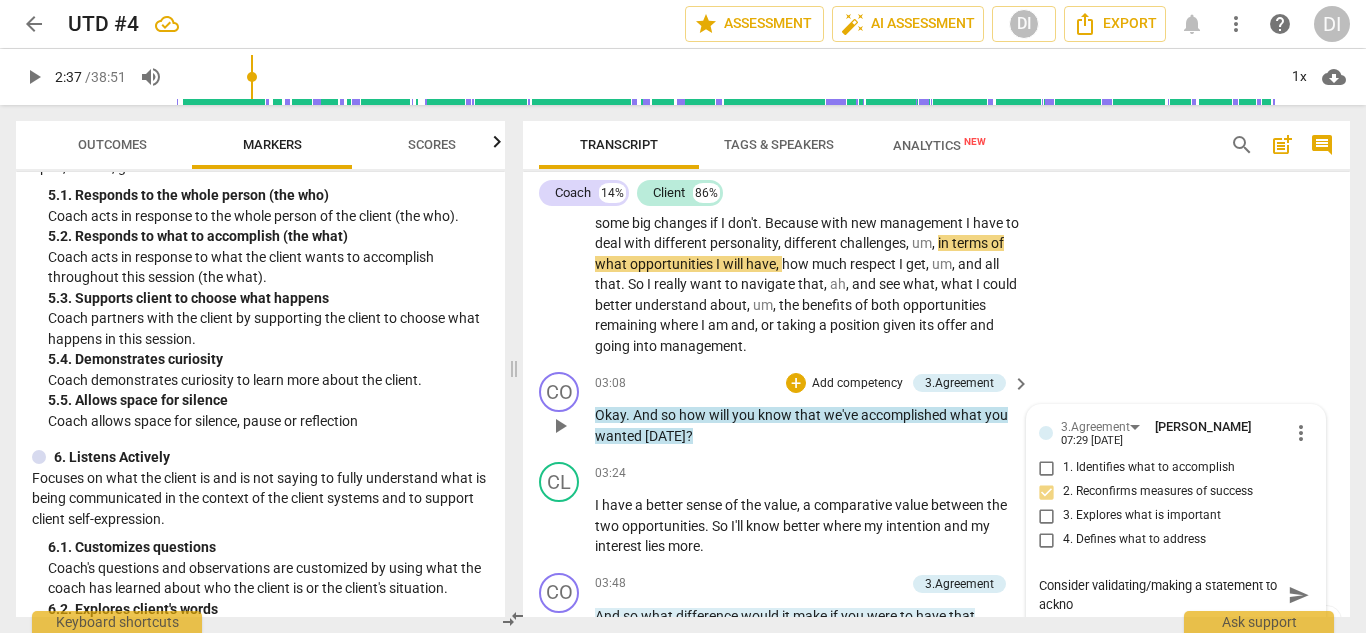 type on "Consider validating/making a statement to acknow" 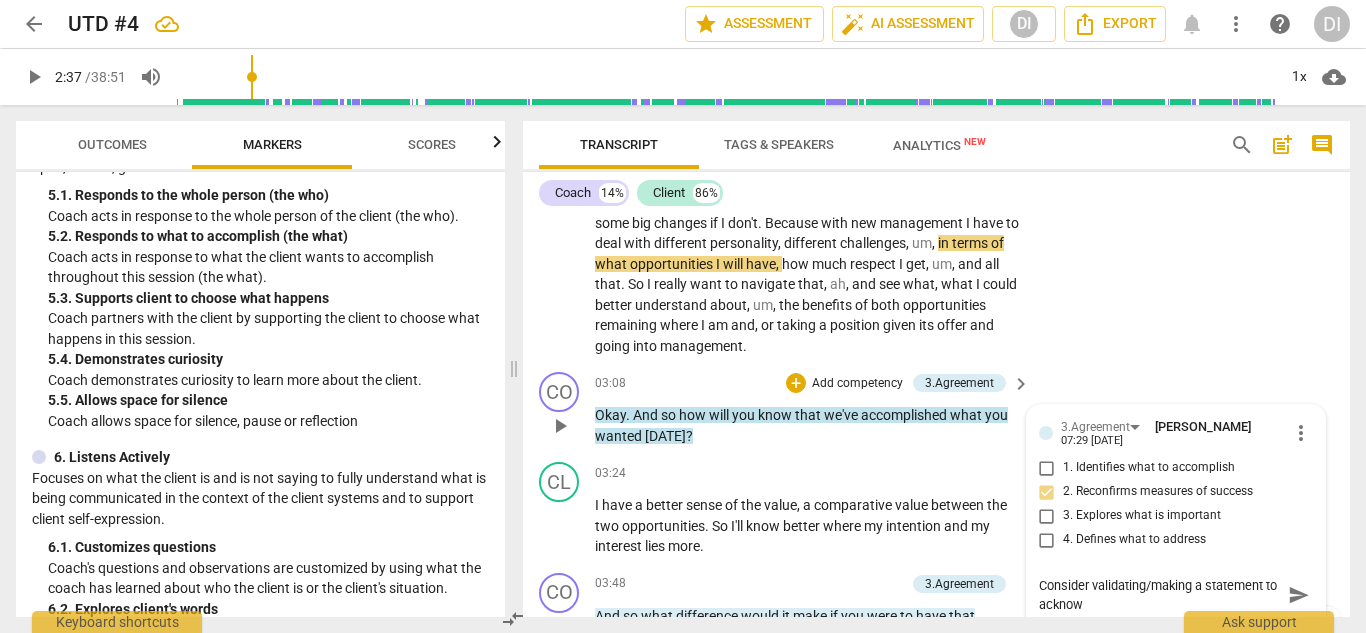 type on "Consider validating/making a statement to acknowl" 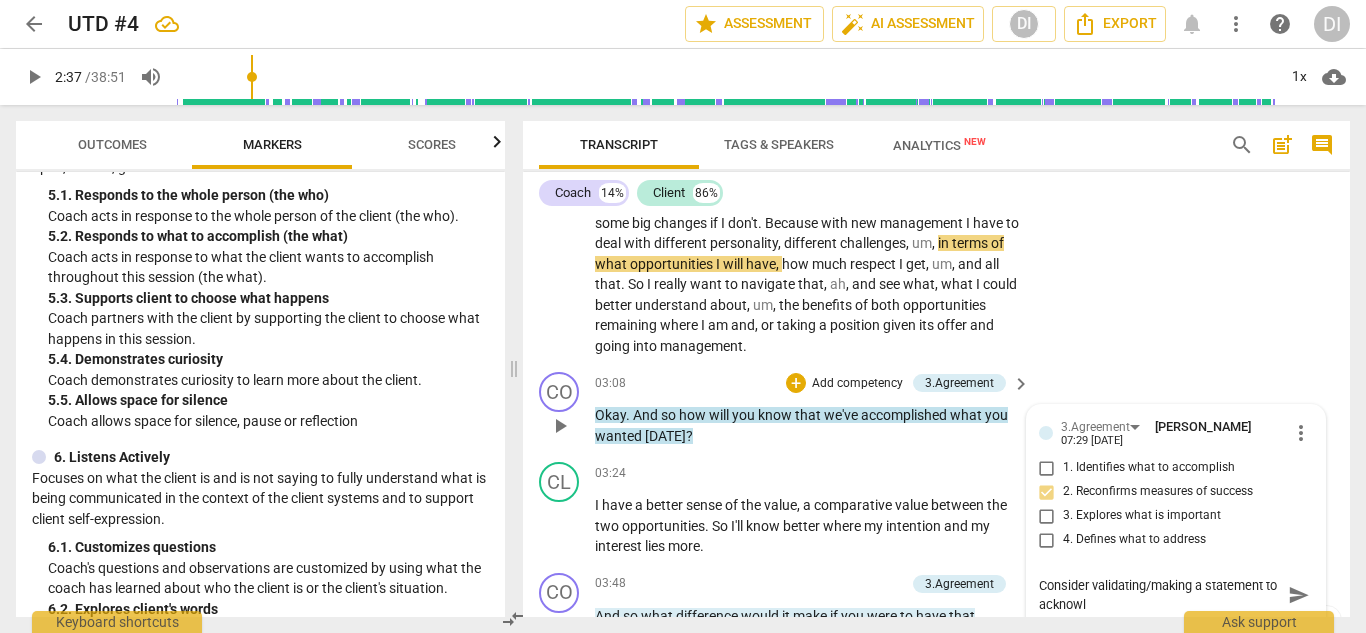 type on "Consider validating/making a statement to acknowle" 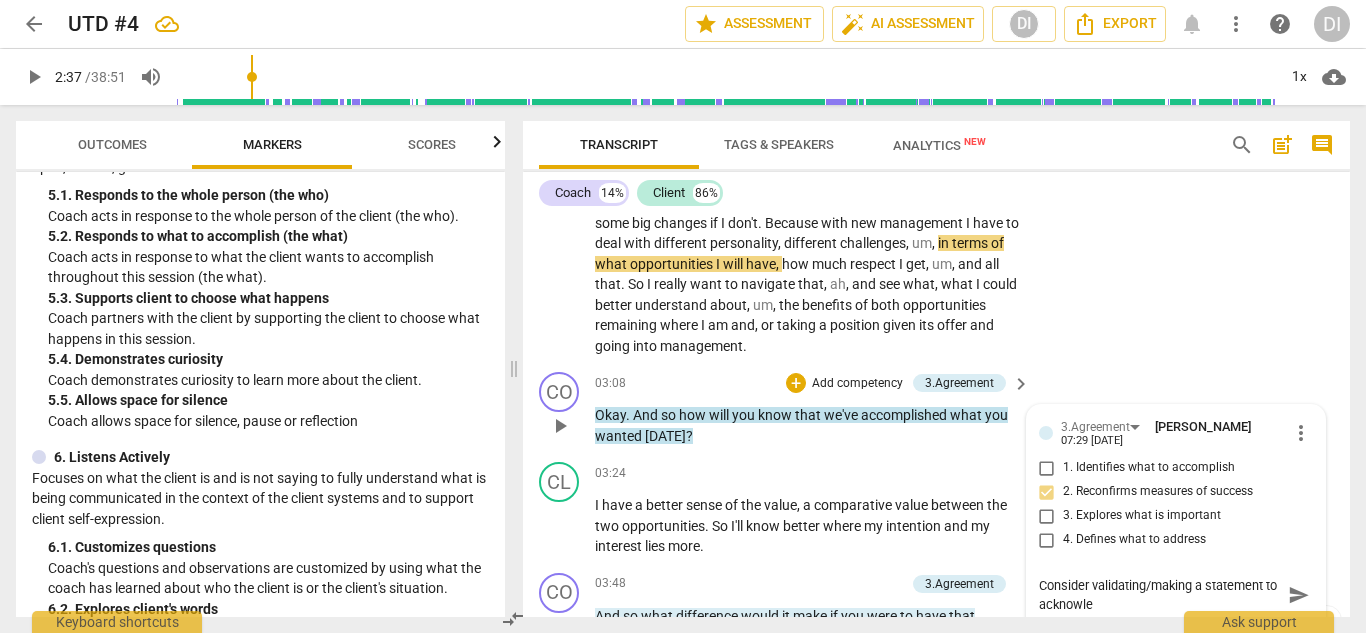 type on "Consider validating/making a statement to acknowled" 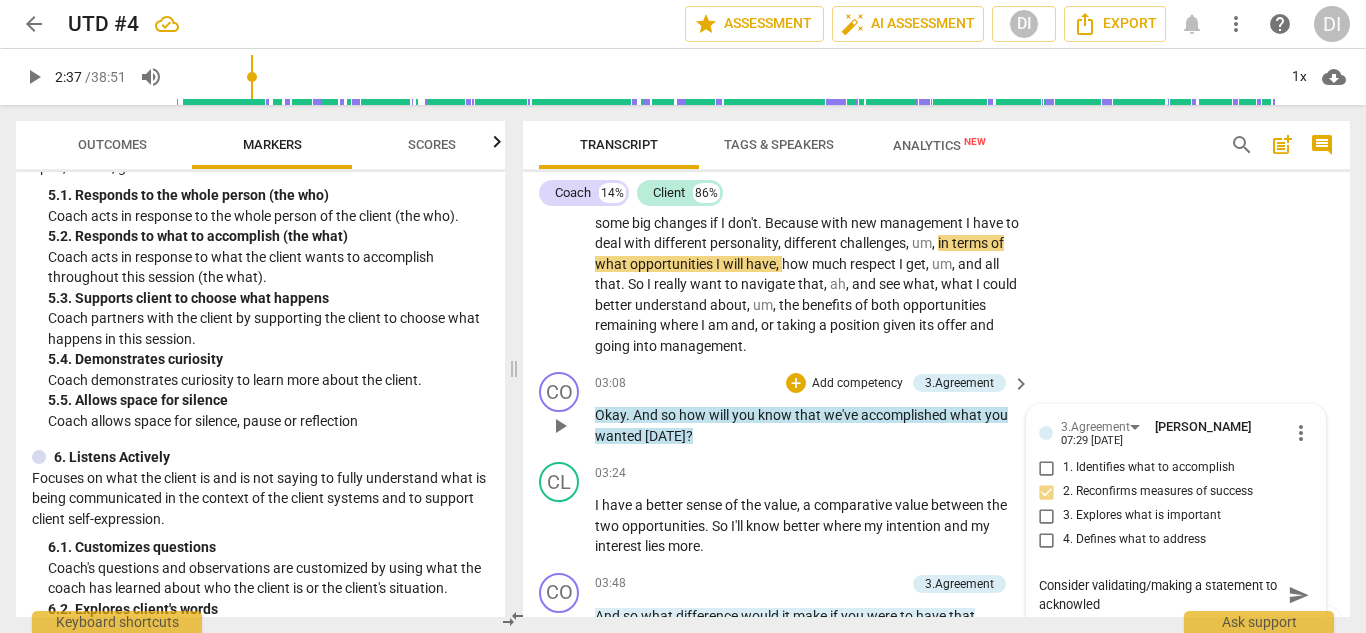 type on "Consider validating/making a statement to acknowledg" 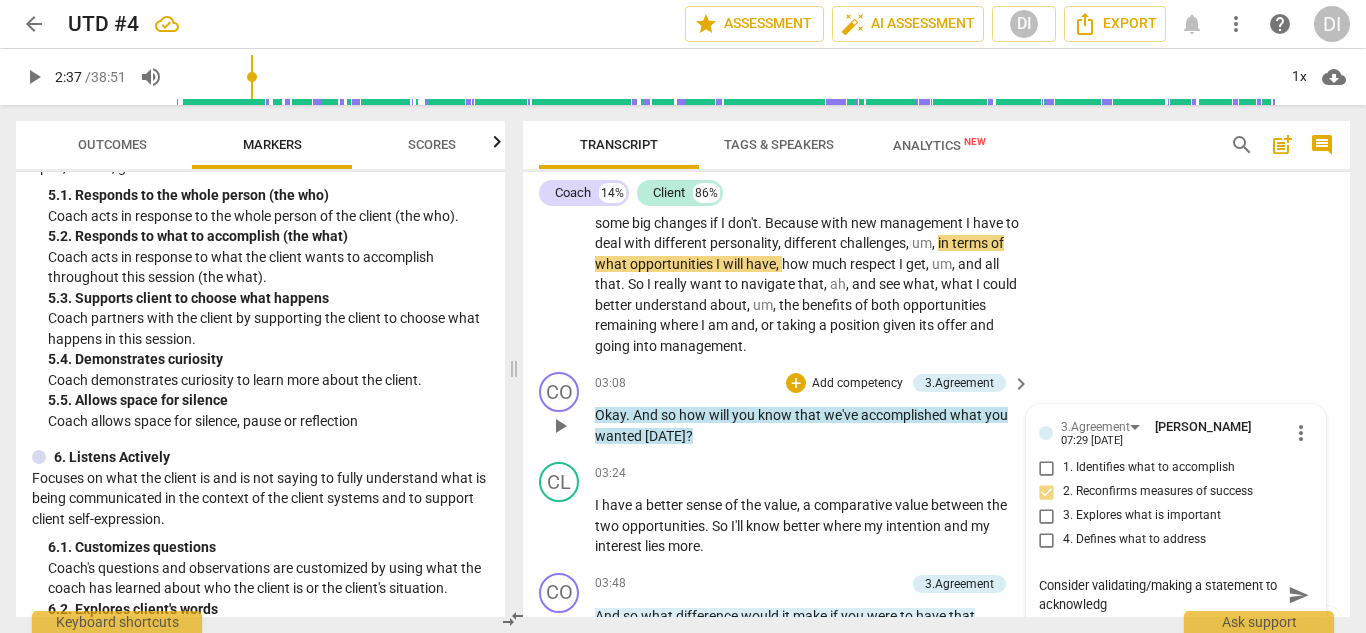 type on "Consider validating/making a statement to acknowledge" 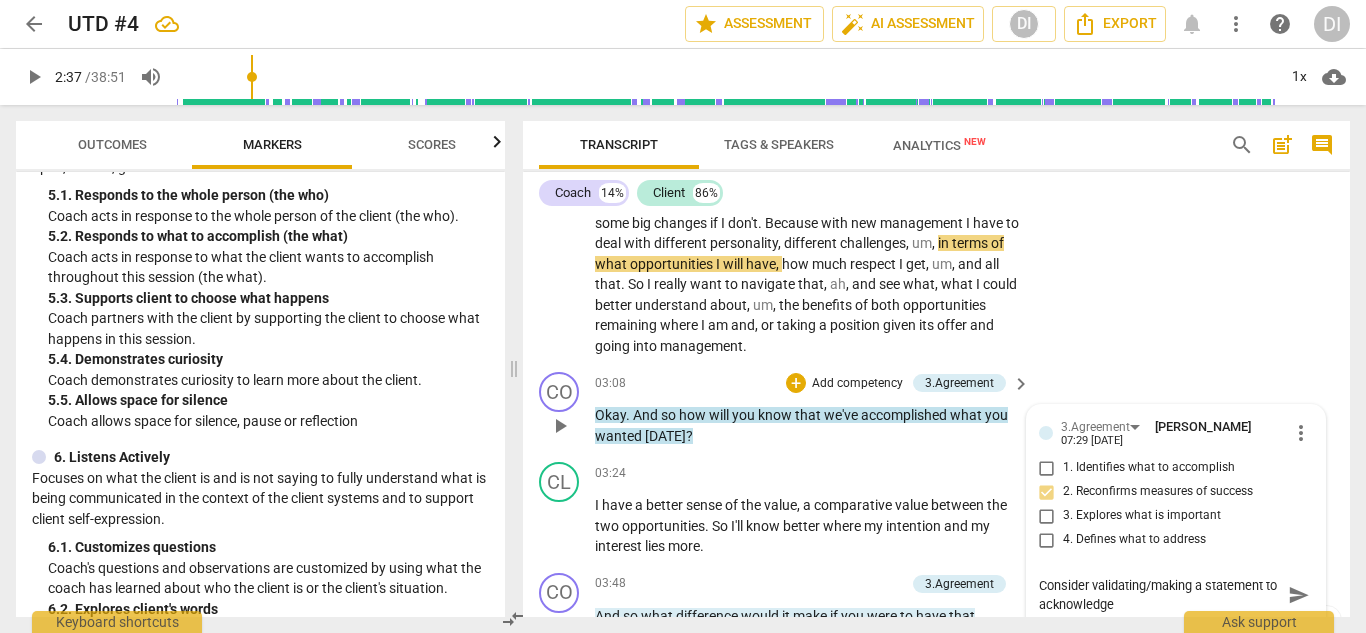 type on "Consider validating/making a statement to acknowledge" 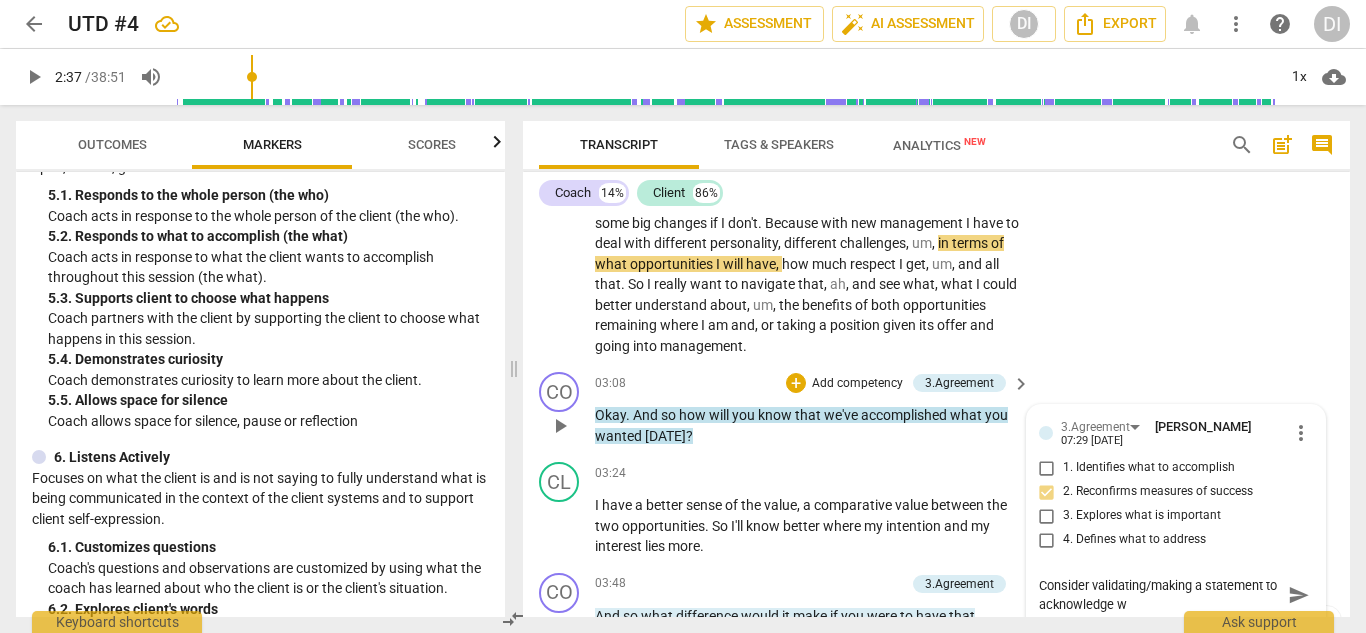 type on "Consider validating/making a statement to acknowledge wh" 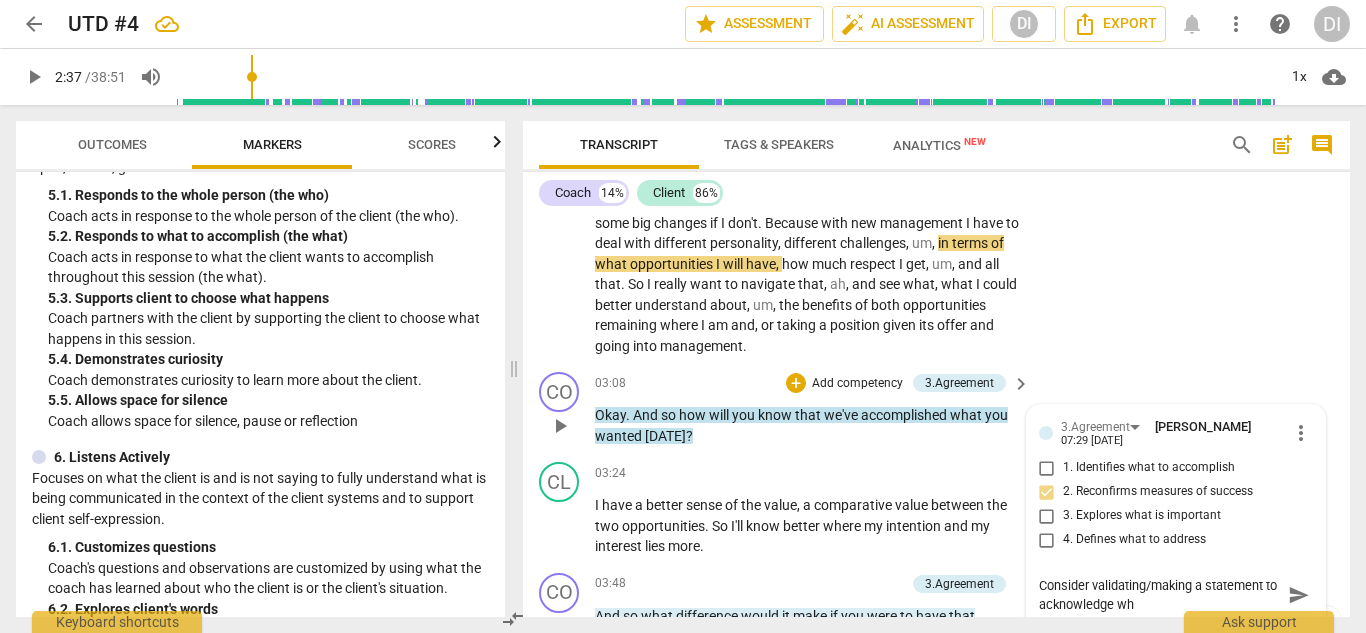 type on "Consider validating/making a statement to acknowledge wha" 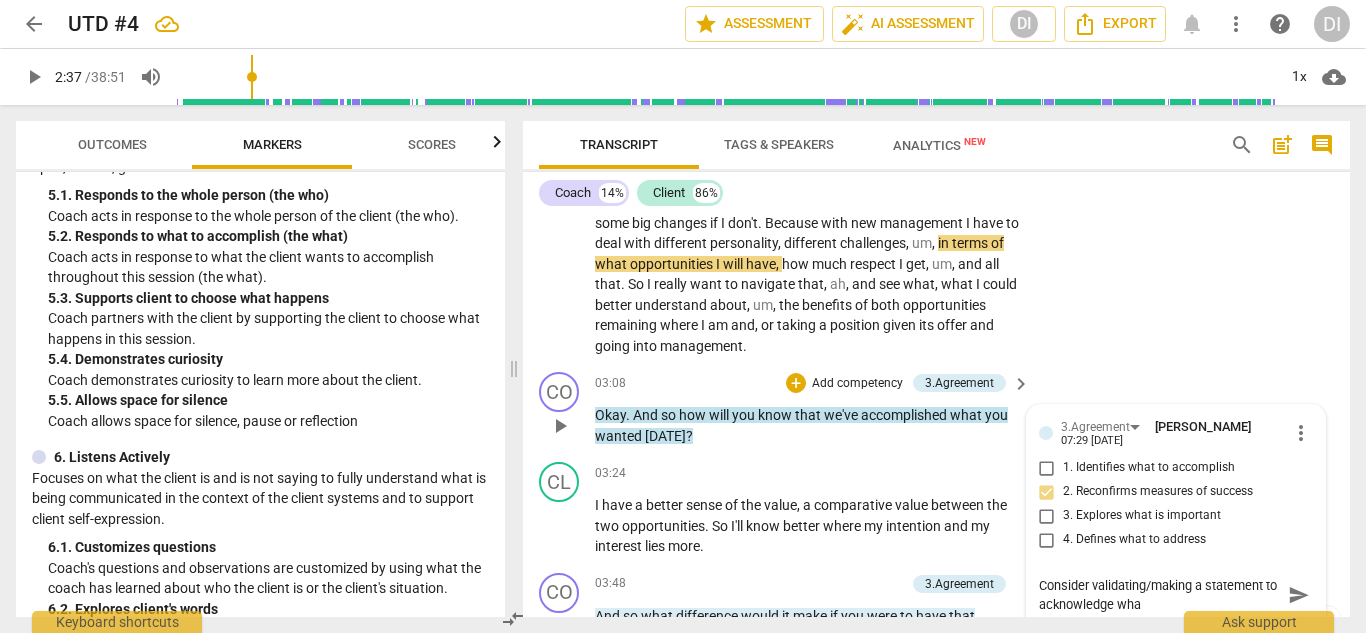 type on "Consider validating/making a statement to acknowledge what" 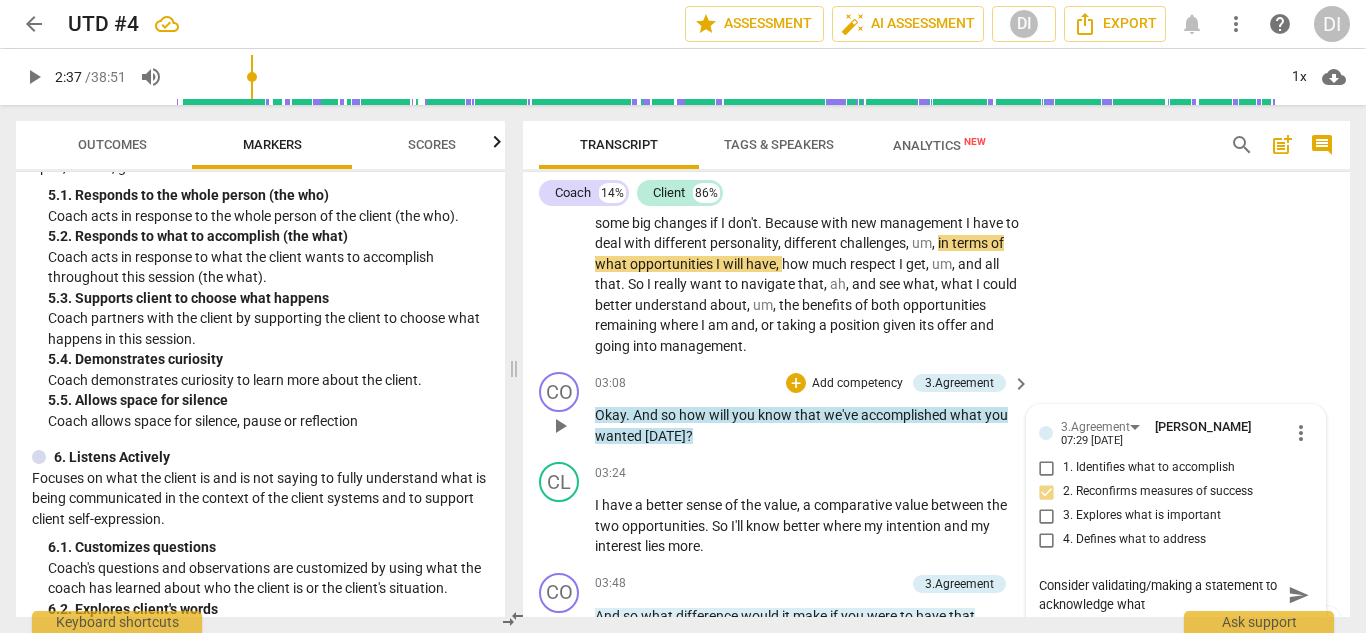 type on "Consider validating/making a statement to acknowledge what" 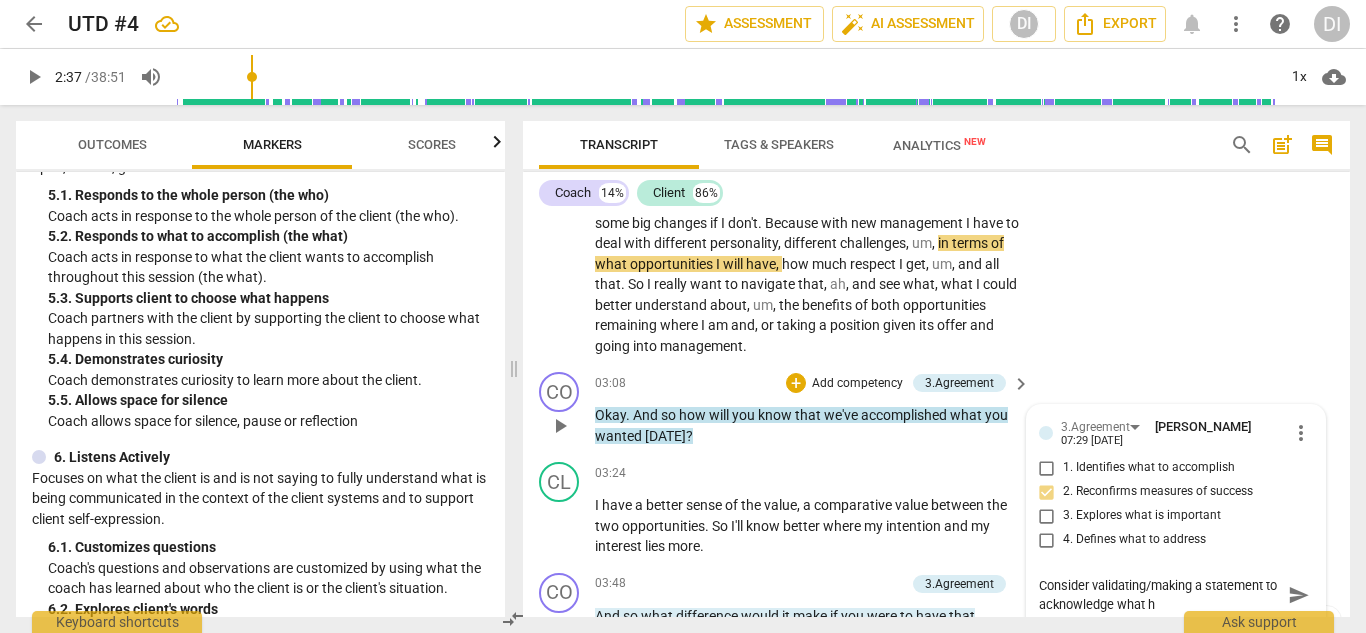 type on "Consider validating/making a statement to acknowledge what he" 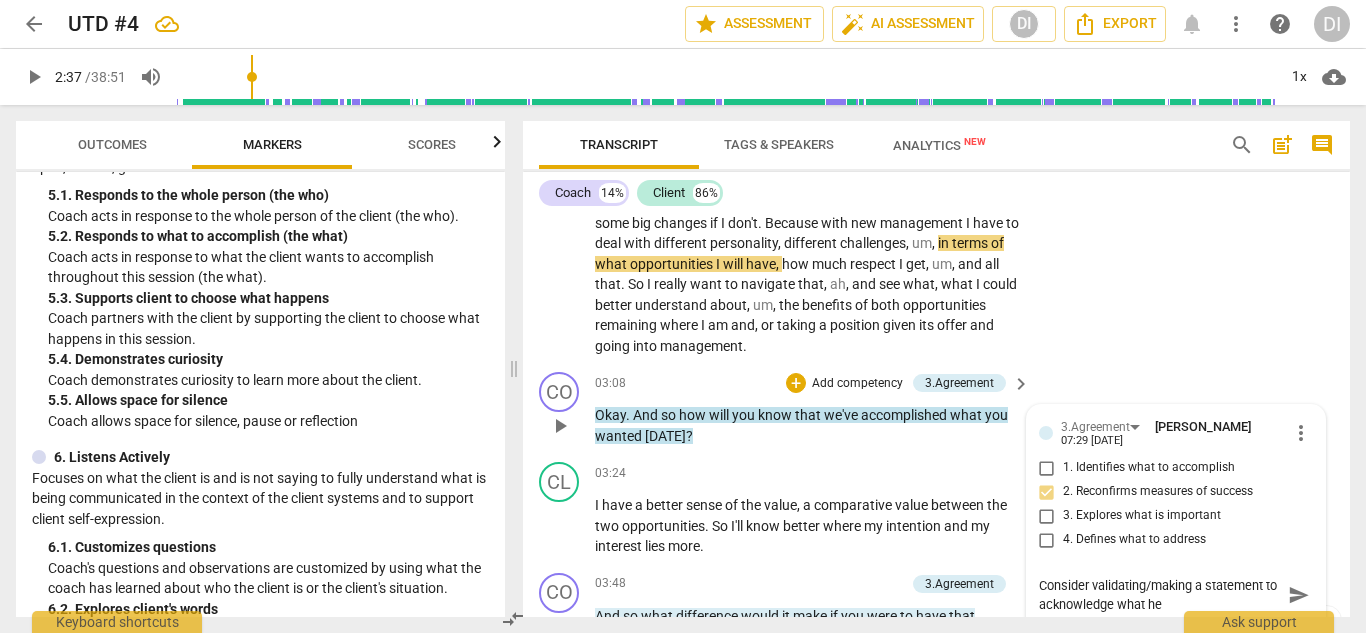 type on "Consider validating/making a statement to acknowledge what he" 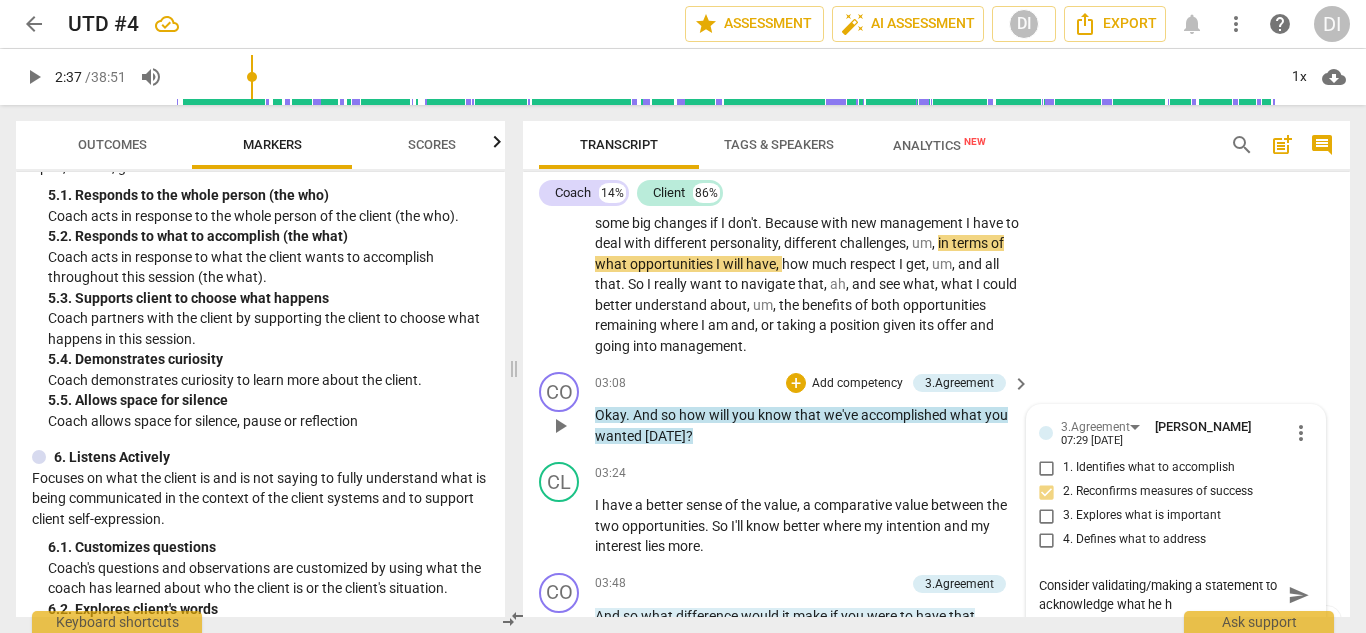 type on "Consider validating/making a statement to acknowledge what he ha" 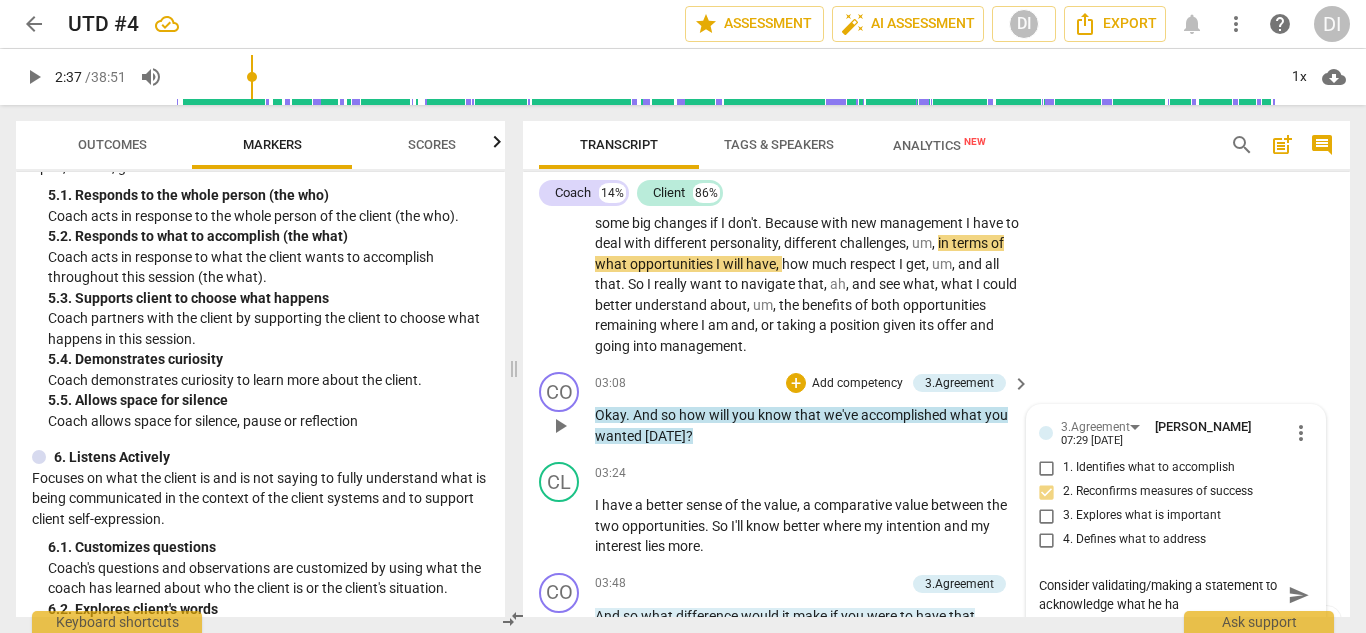 type on "Consider validating/making a statement to acknowledge what he has" 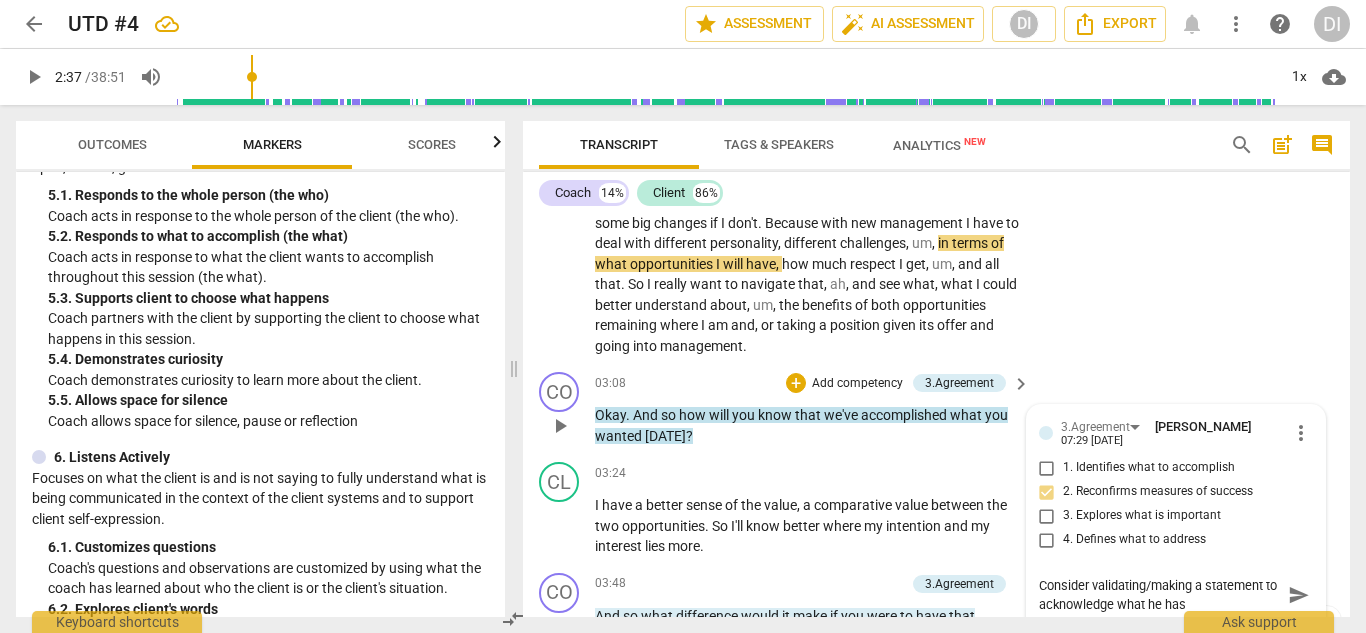 type on "Consider validating/making a statement to acknowledge what he has" 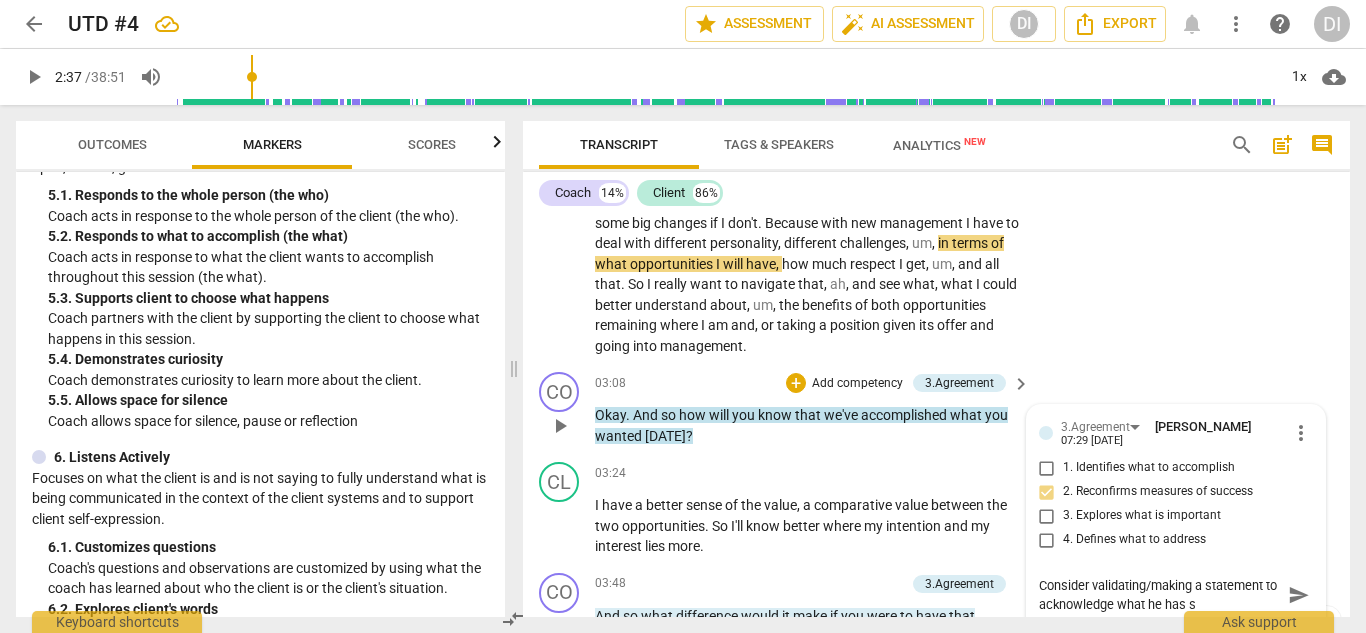 type on "Consider validating/making a statement to acknowledge what he has sa" 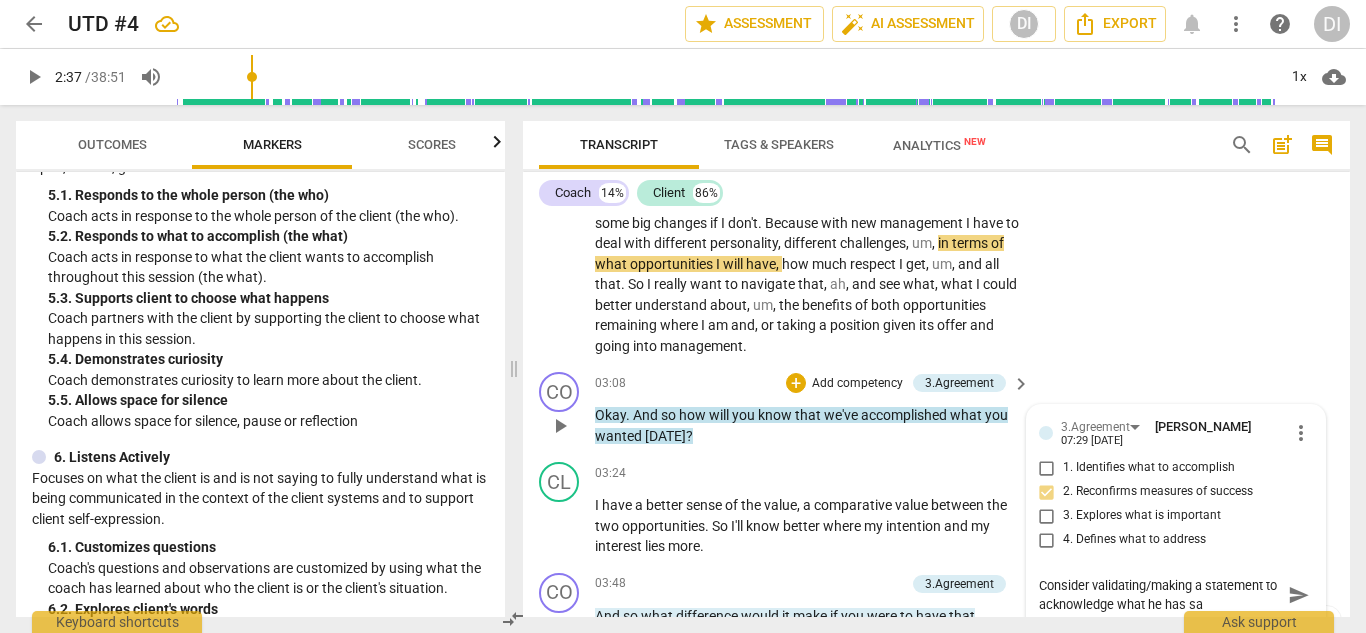 type on "Consider validating/making a statement to acknowledge what he has sai" 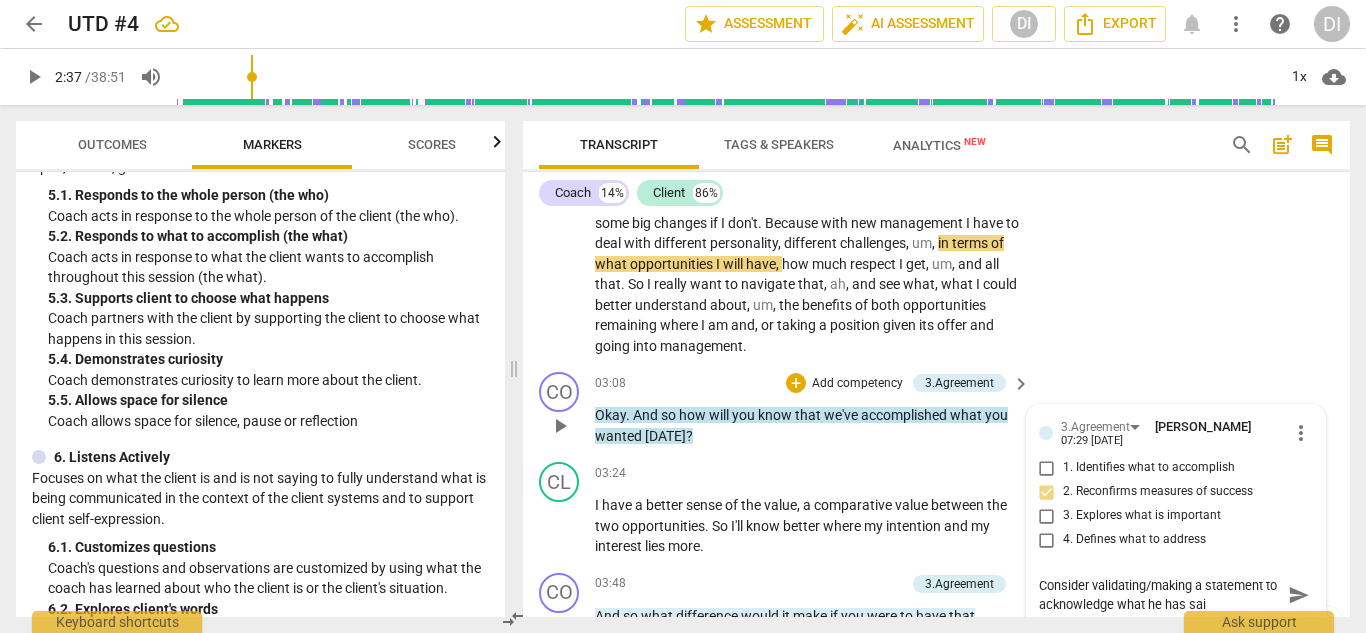 type on "Consider validating/making a statement to acknowledge what he has said" 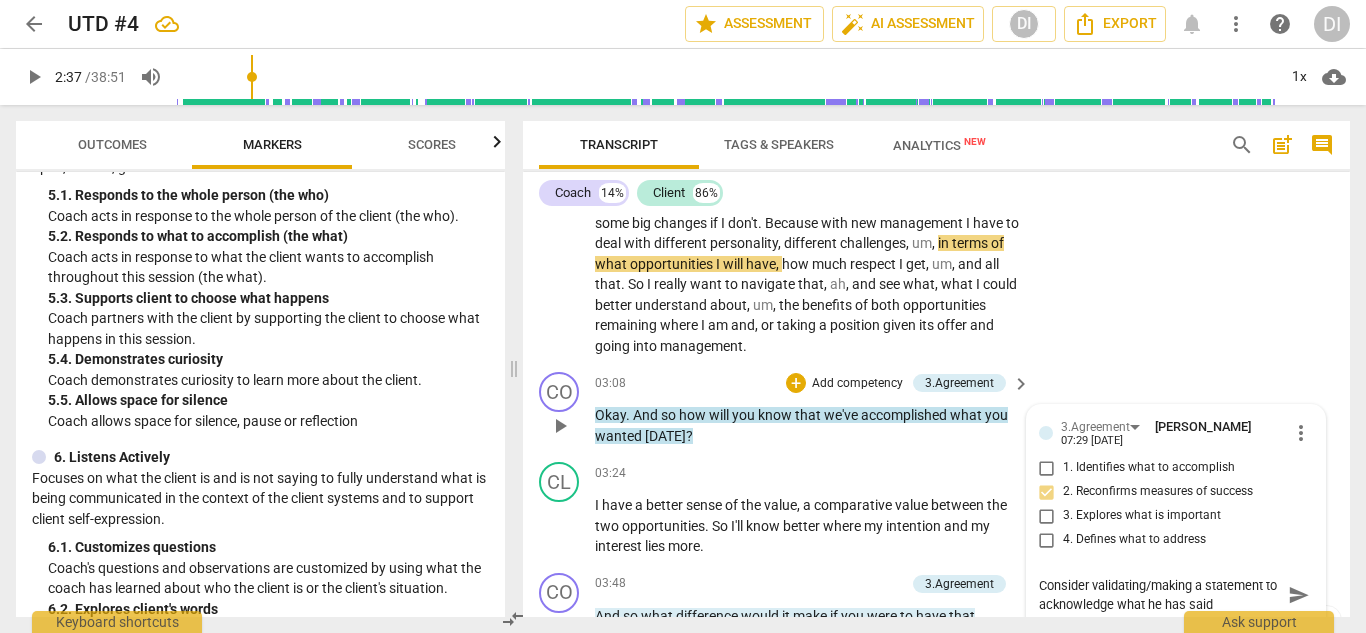 type on "Consider validating/making a statement to acknowledge what he has said" 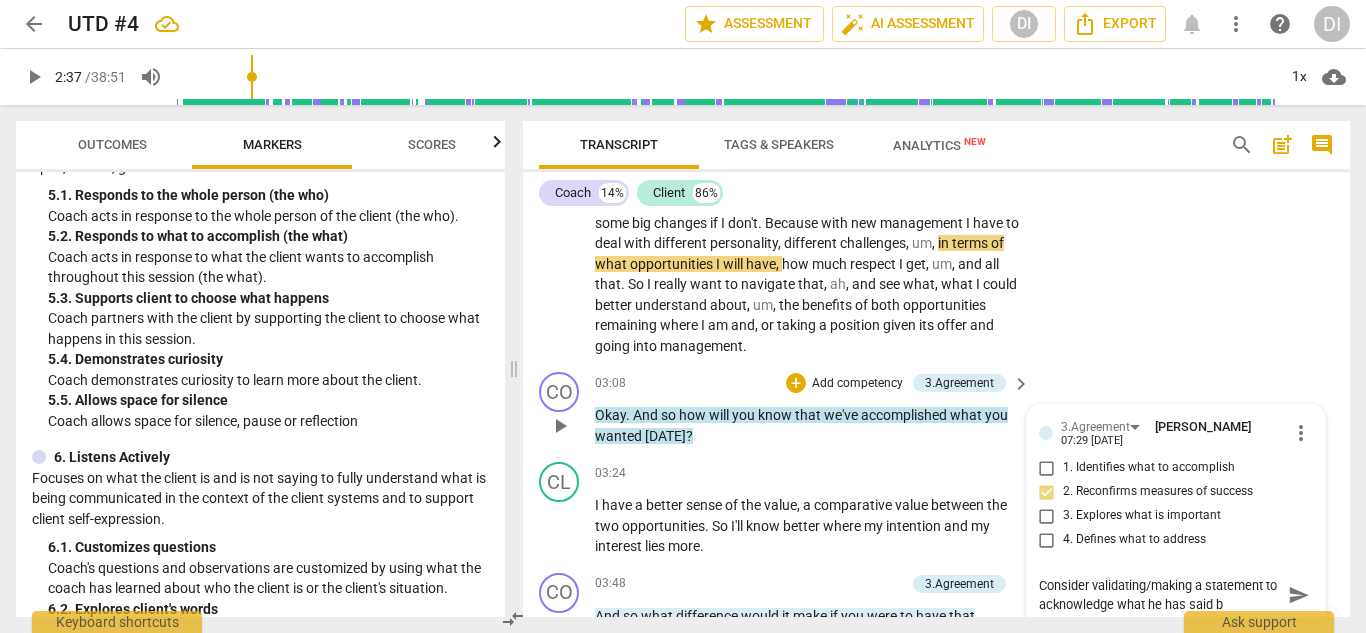 type on "Consider validating/making a statement to acknowledge what he has said be" 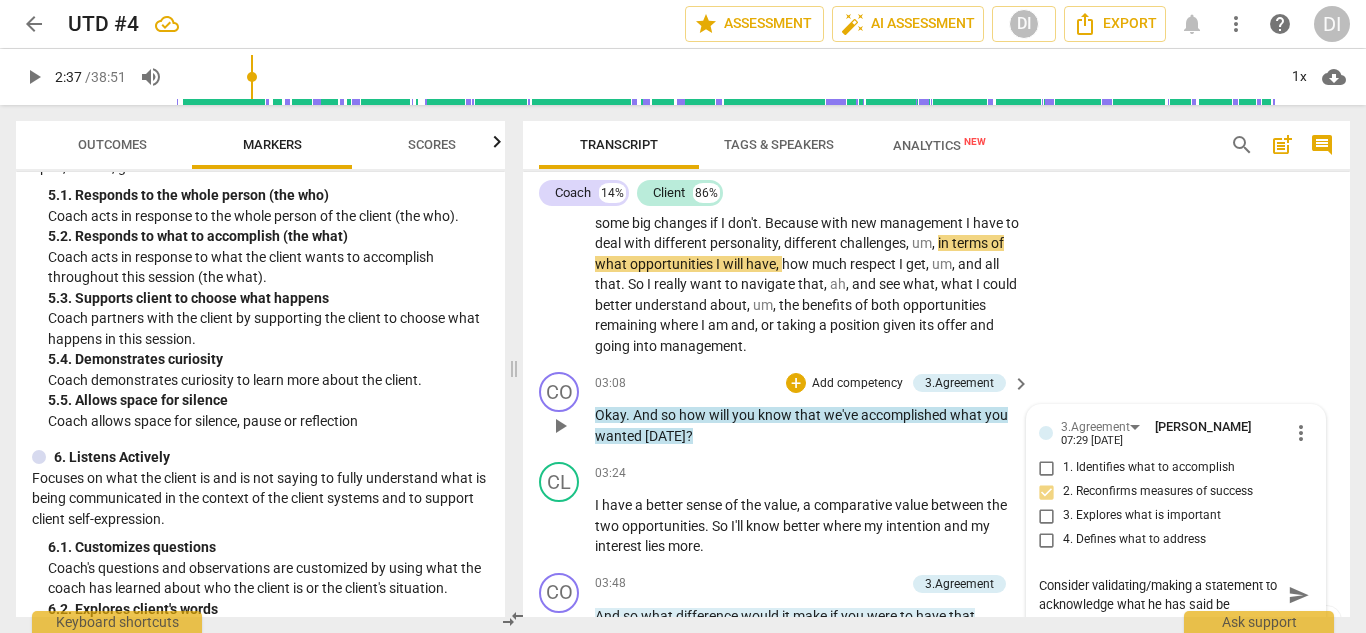 type on "Consider validating/making a statement to acknowledge what he has said bef" 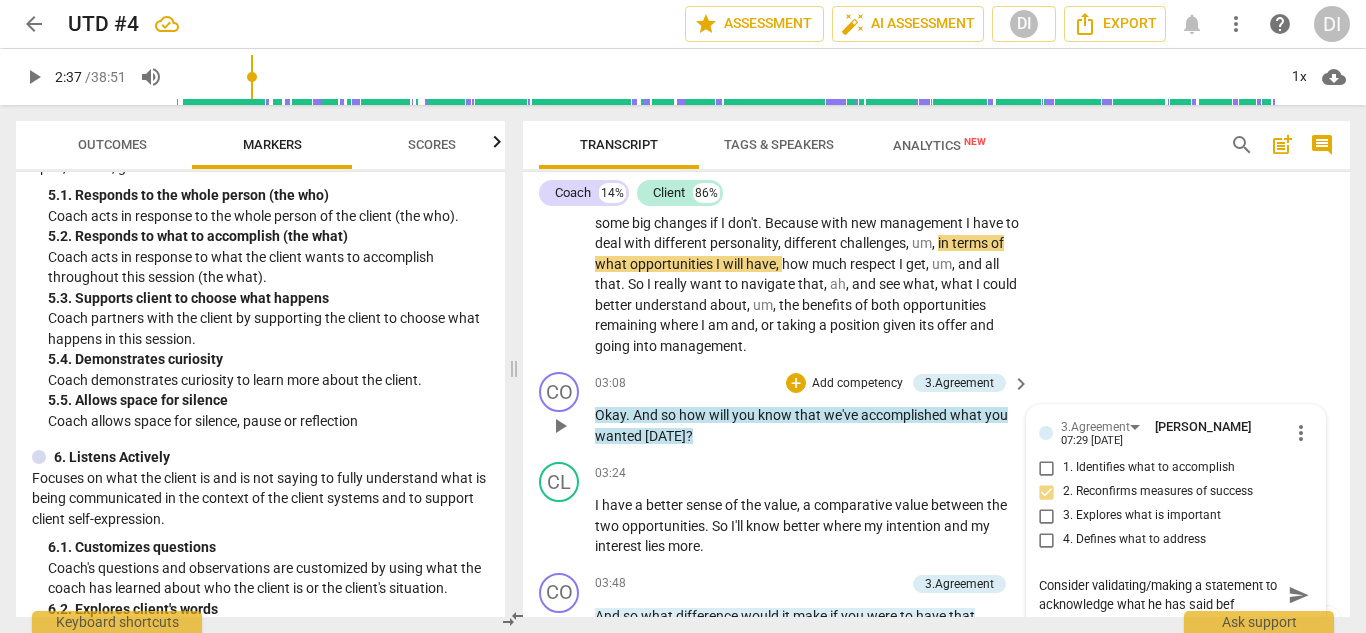 type on "Consider validating/making a statement to acknowledge what he has said befo" 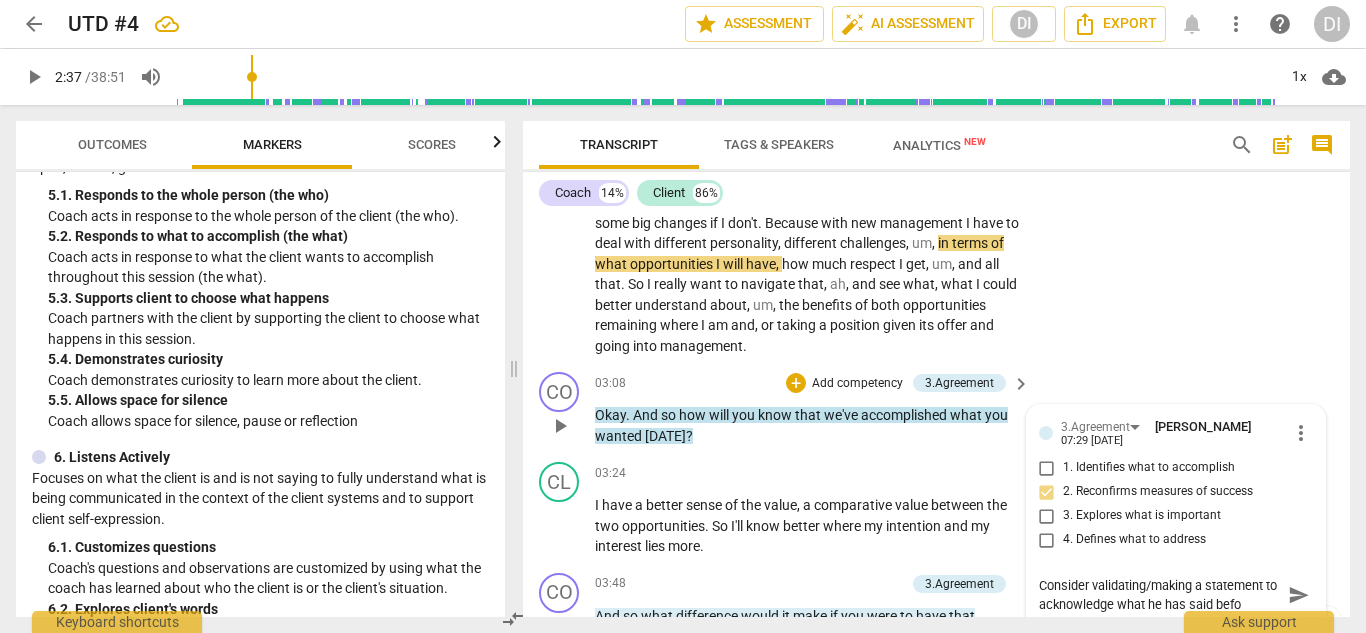type on "Consider validating/making a statement to acknowledge what he has said befor" 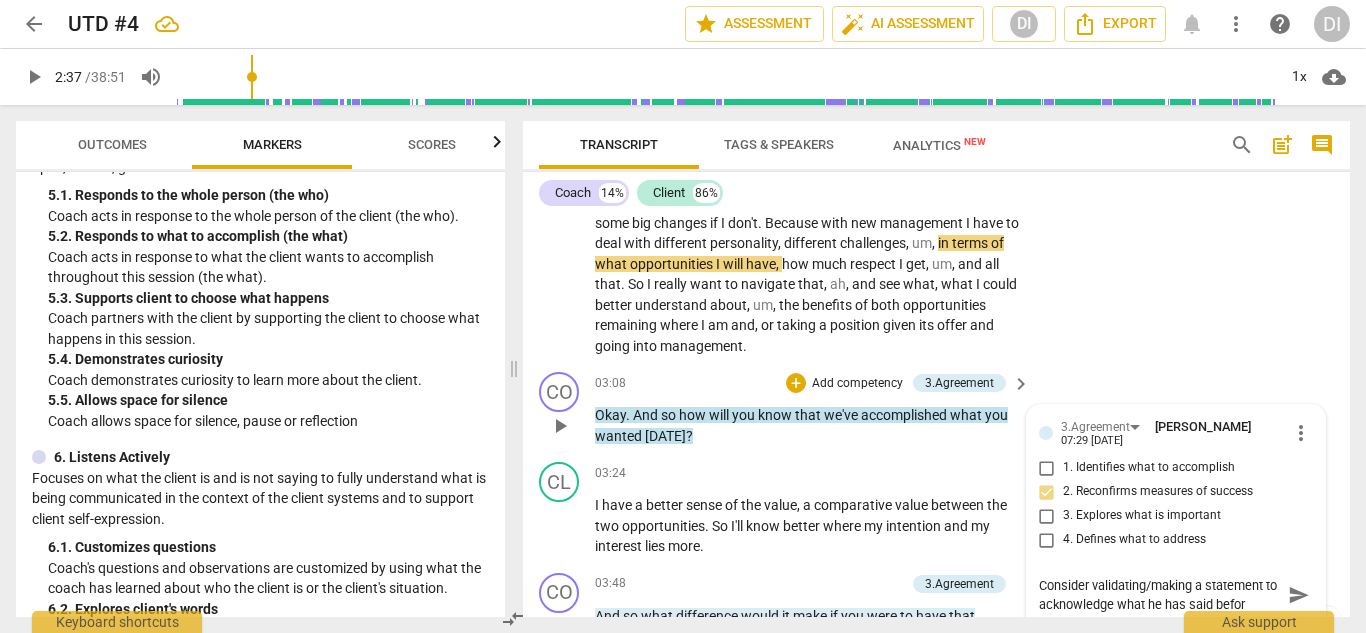 type on "Consider validating/making a statement to acknowledge what he has said before" 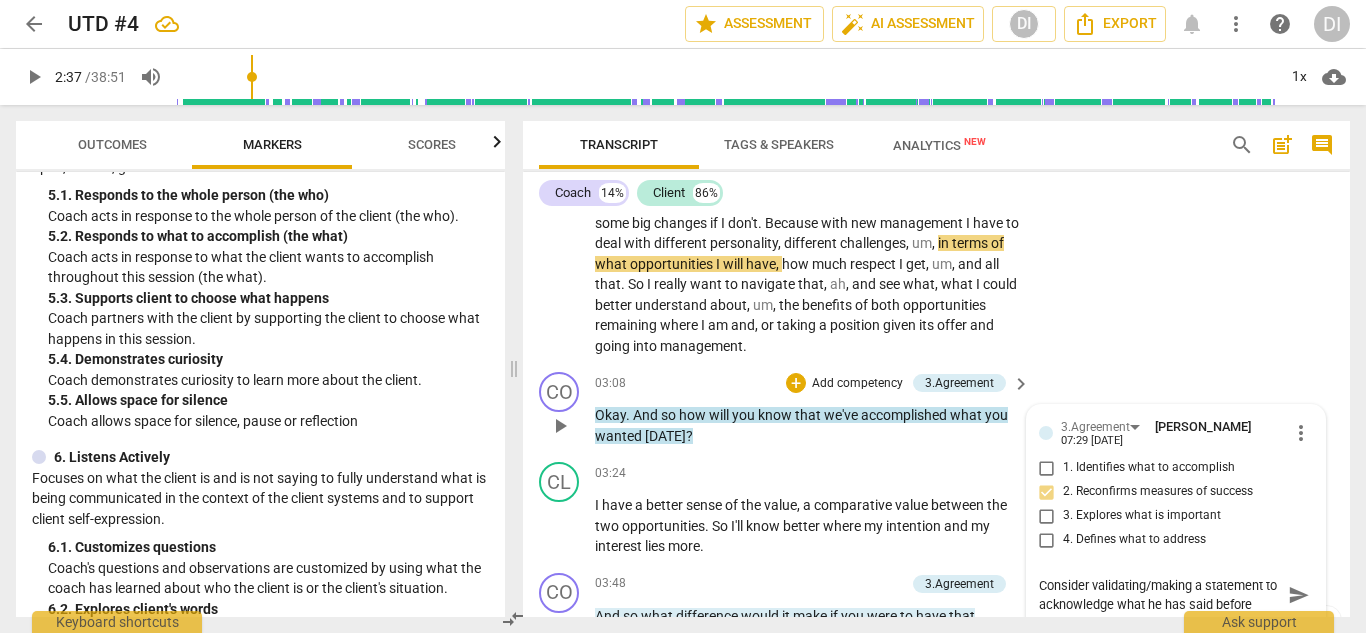 type on "Consider validating/making a statement to acknowledge what he has said before" 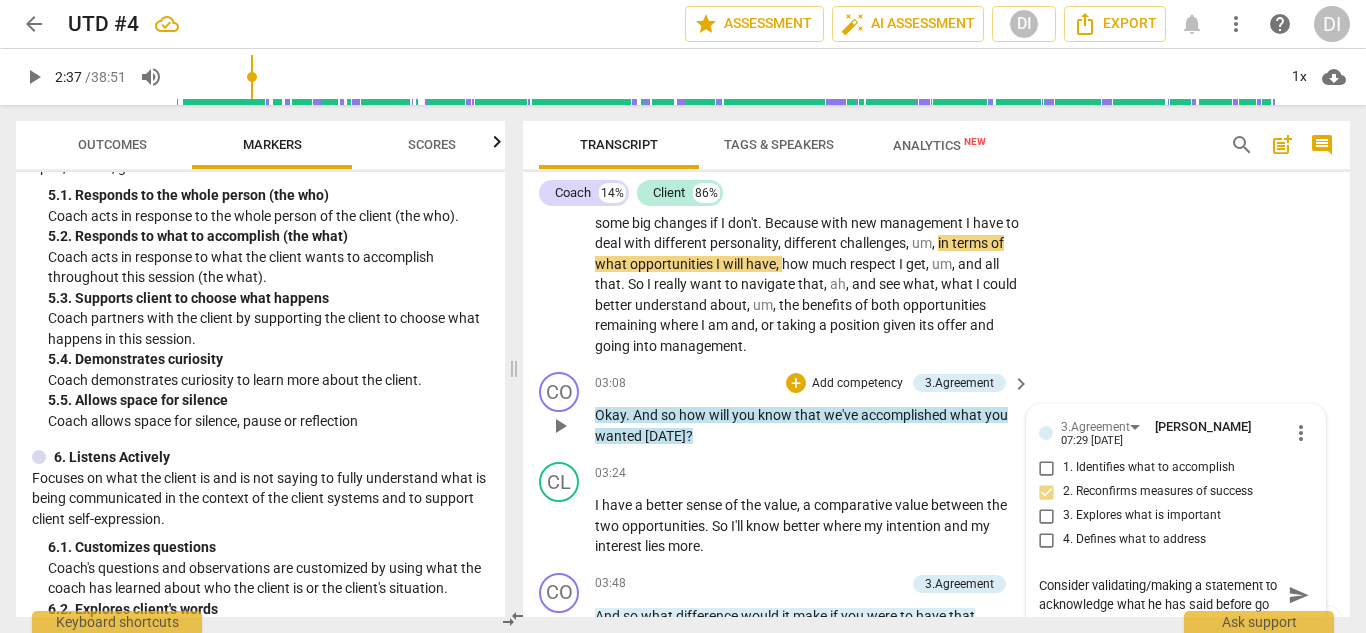 type on "Consider validating/making a statement to acknowledge what he has said before goi" 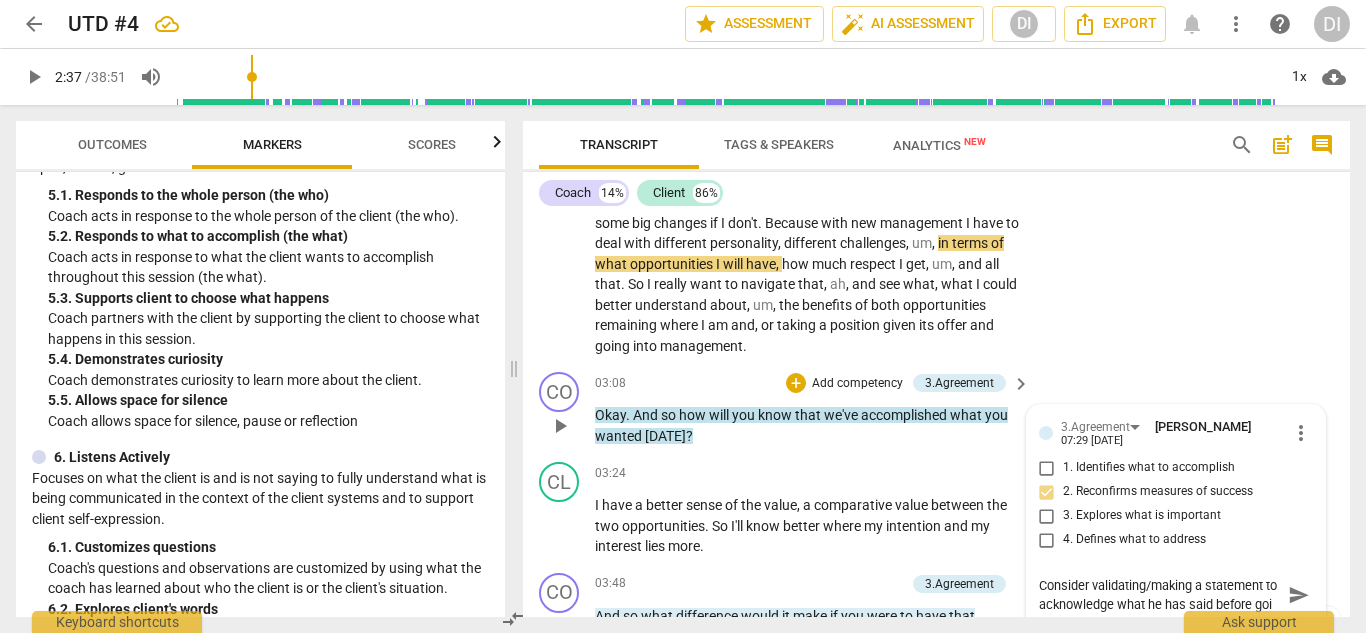 scroll, scrollTop: 18, scrollLeft: 0, axis: vertical 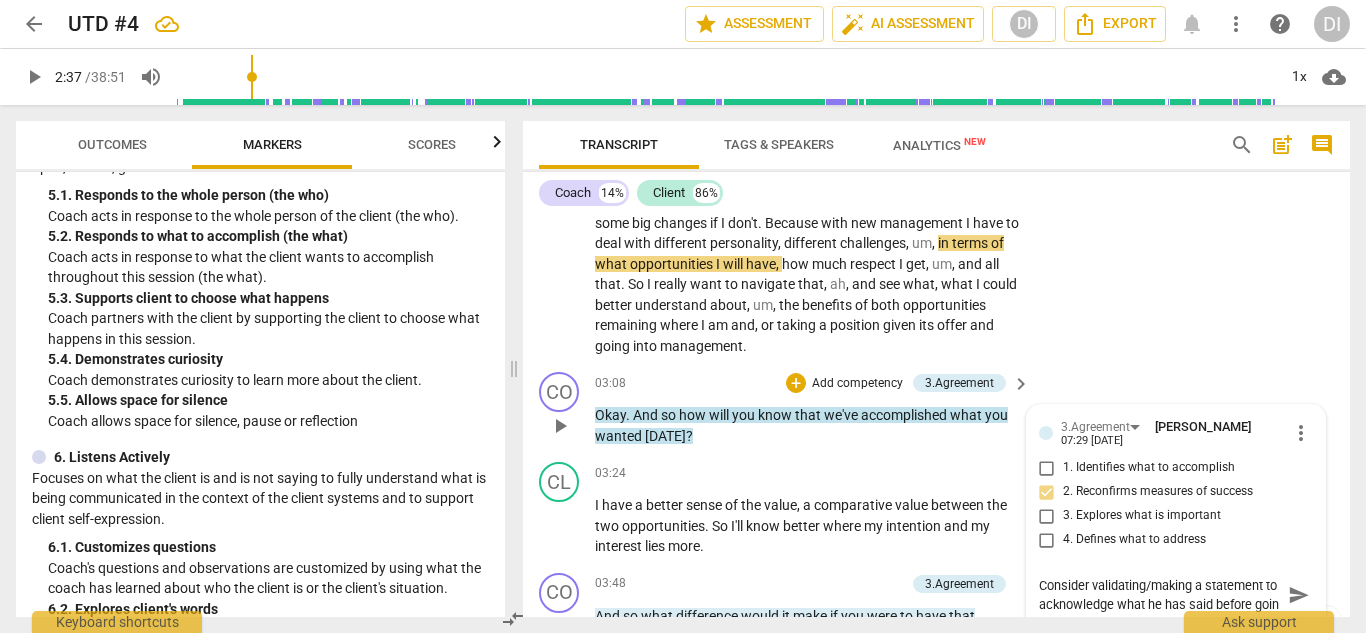 type on "Consider validating/making a statement to acknowledge what he has said before going" 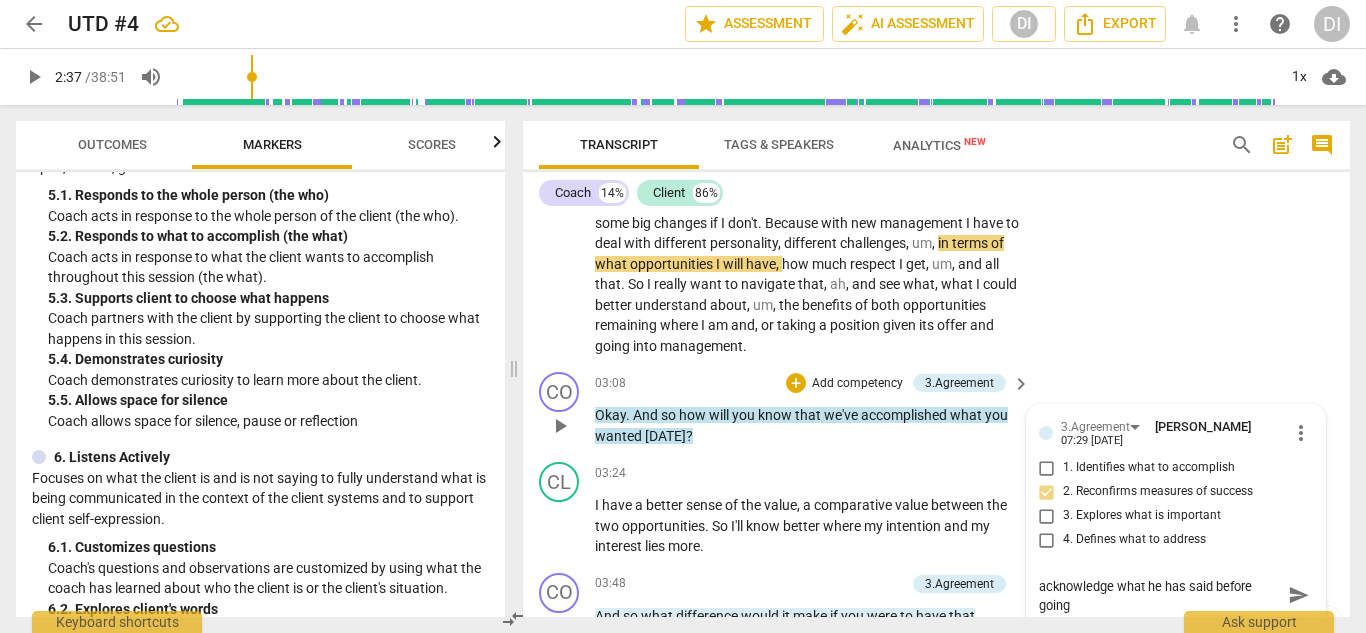type on "Consider validating/making a statement to acknowledge what he has said before going" 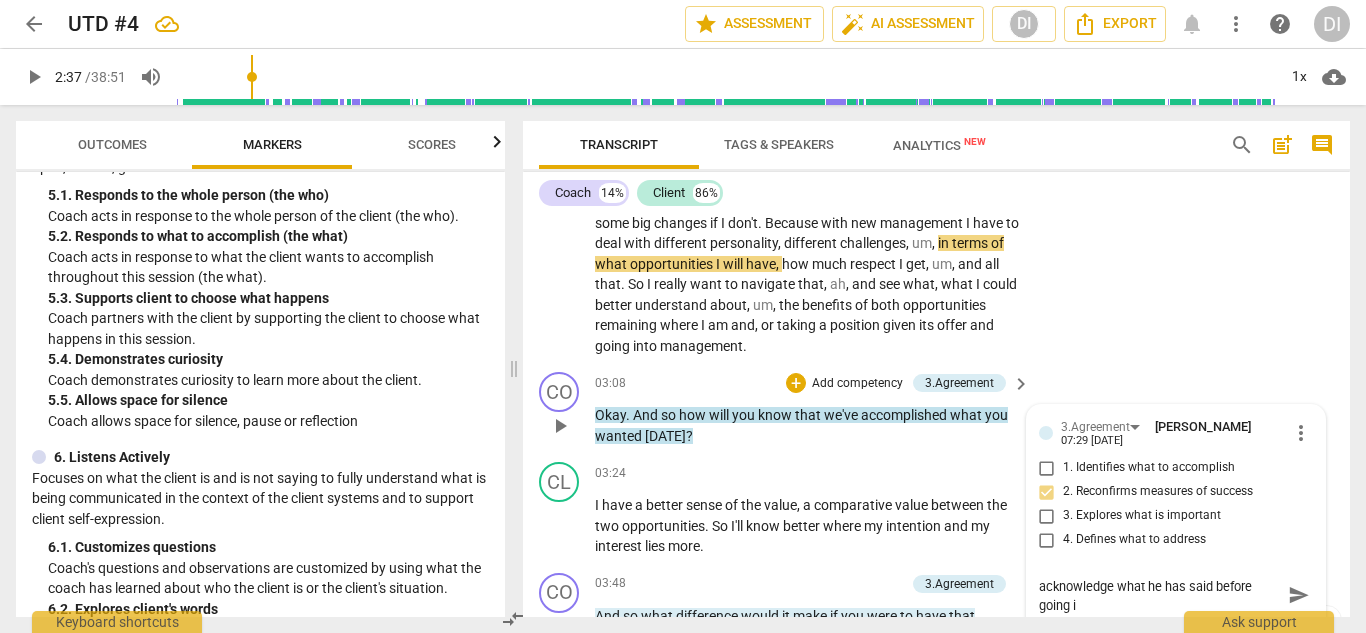 type 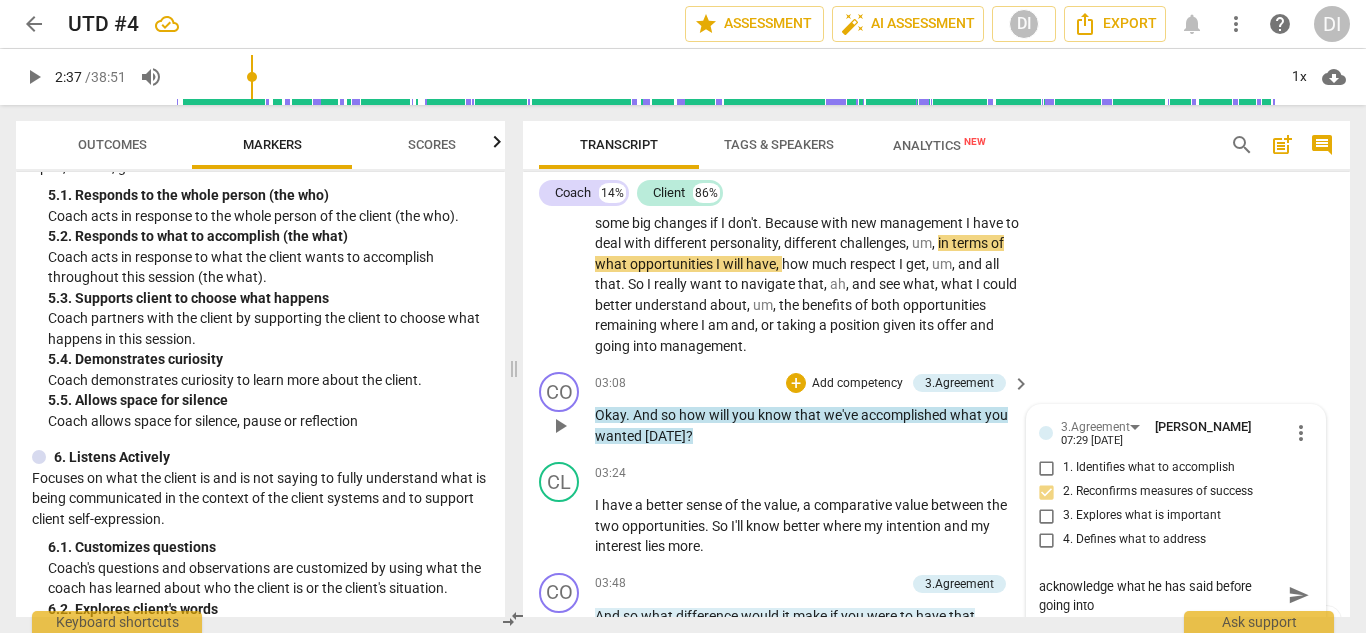 scroll, scrollTop: 617, scrollLeft: 0, axis: vertical 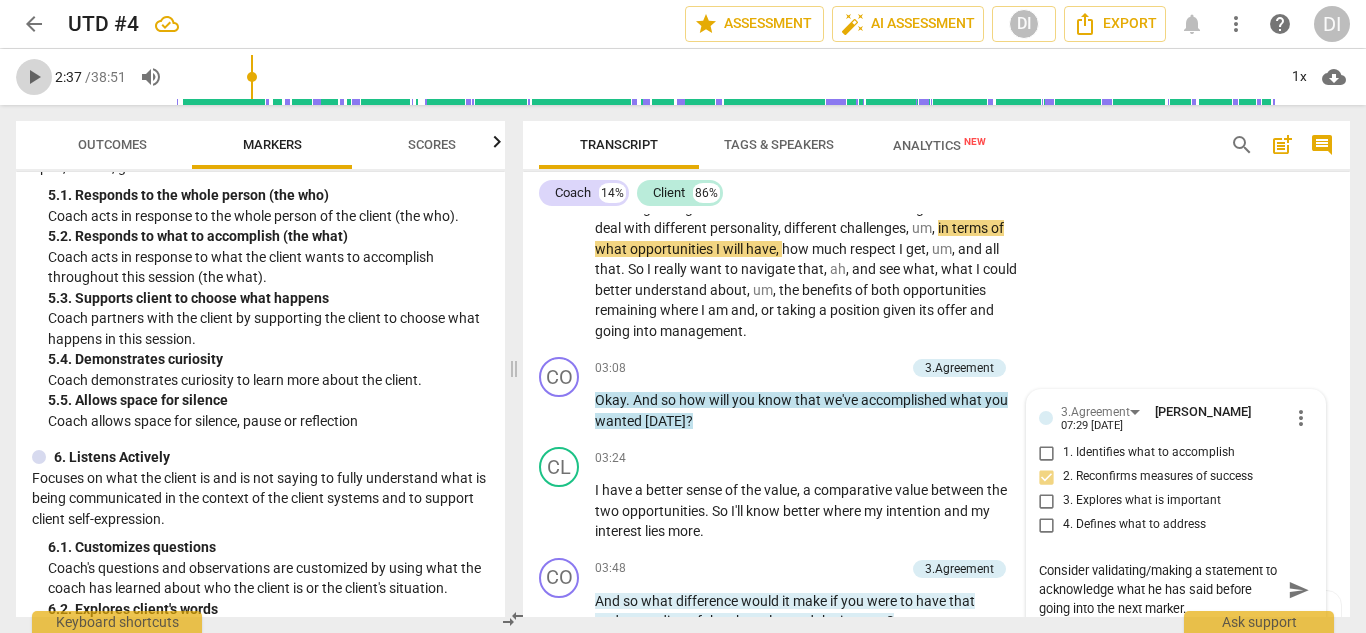 click on "play_arrow" at bounding box center (34, 77) 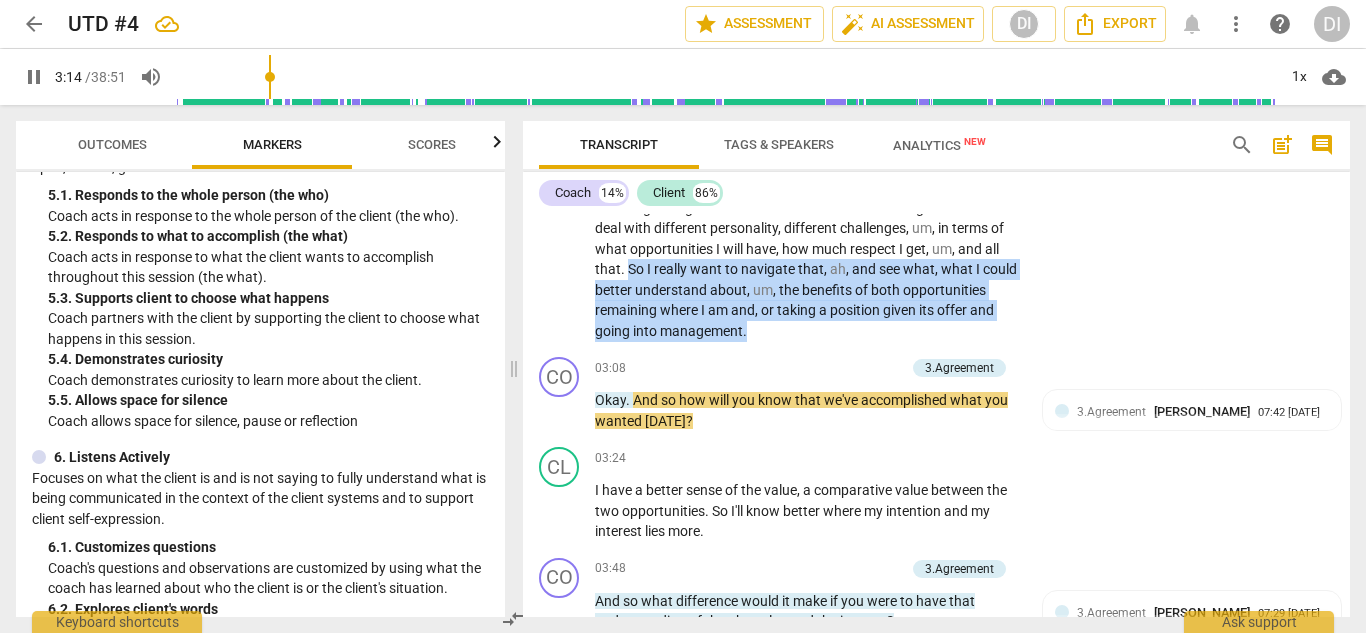 drag, startPoint x: 748, startPoint y: 337, endPoint x: 592, endPoint y: 274, distance: 168.2409 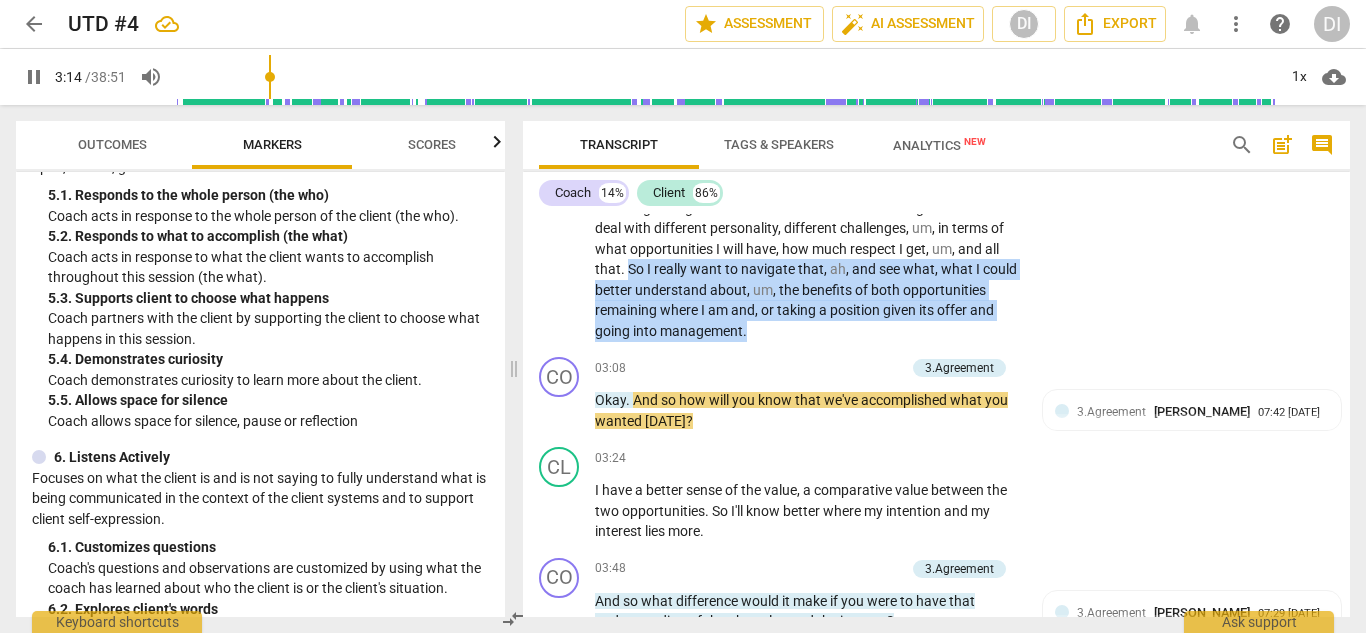 click on "CL play_arrow pause 00:12 + Add competency 5.Presence Note keyboard_arrow_right Okay ,   so   I   recently   just   [DATE]   submitted   application   with   my   resume   for   a   management   position   with   Lockheed   [PERSON_NAME] .   The   position   is   one   level   higher   than   I   am   currently .   So   basically ,   um ,   you've   got   different   grades   that   go   1 ,   2 ,   3 ,   4 ,   5 ,   6 ,   yada   yada   yada .   And   then   with   each ,   within   each   of   those   grades   you   have   different   rankings   relative   to   your   pay   grade .   Um ,   and   basically   making ,   making   it   clear   the   importance   of   your   position .   Right ,   just   pay   grade ,   importance   level ,   um ,   yada   yada ,   um ,   a   level   5 .   Management   is   in   some   ways   something   that   I've   been   moving   toward   as   a   lifelong   thing .   I've   worked   toward   it .   I've   been   with   Lockheed   [PERSON_NAME]   for   eight   years .   So   I   really" at bounding box center (936, 17) 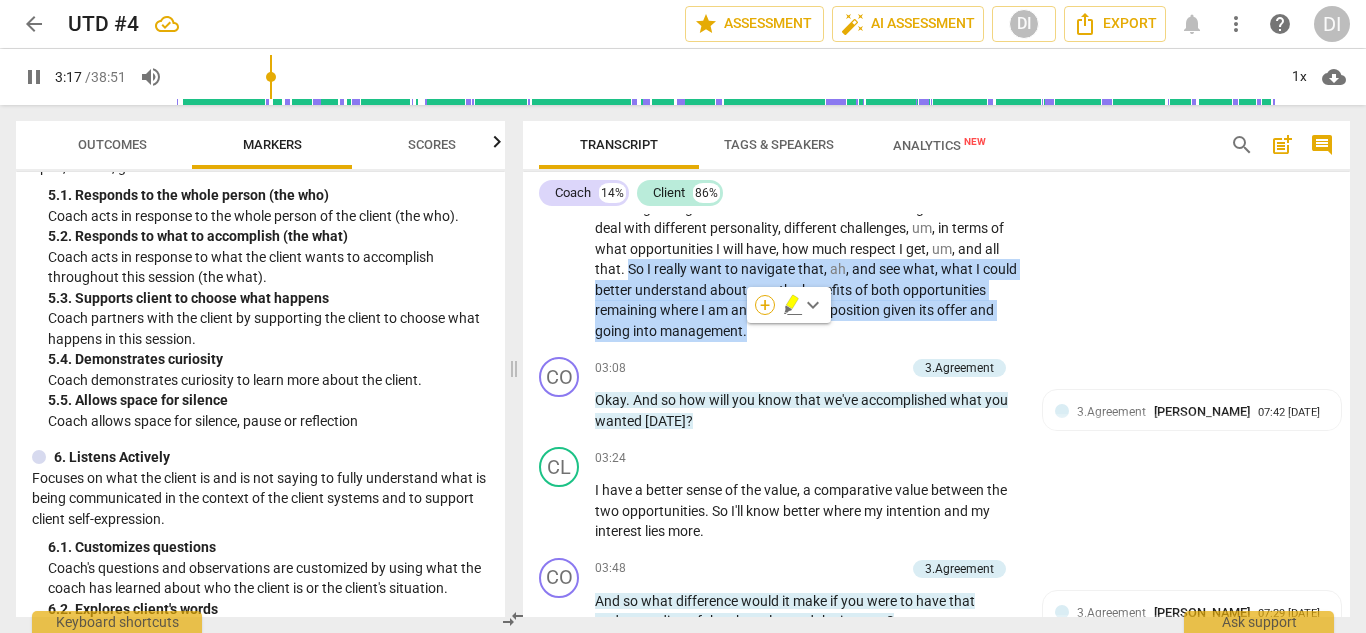 click on "+" at bounding box center [765, 305] 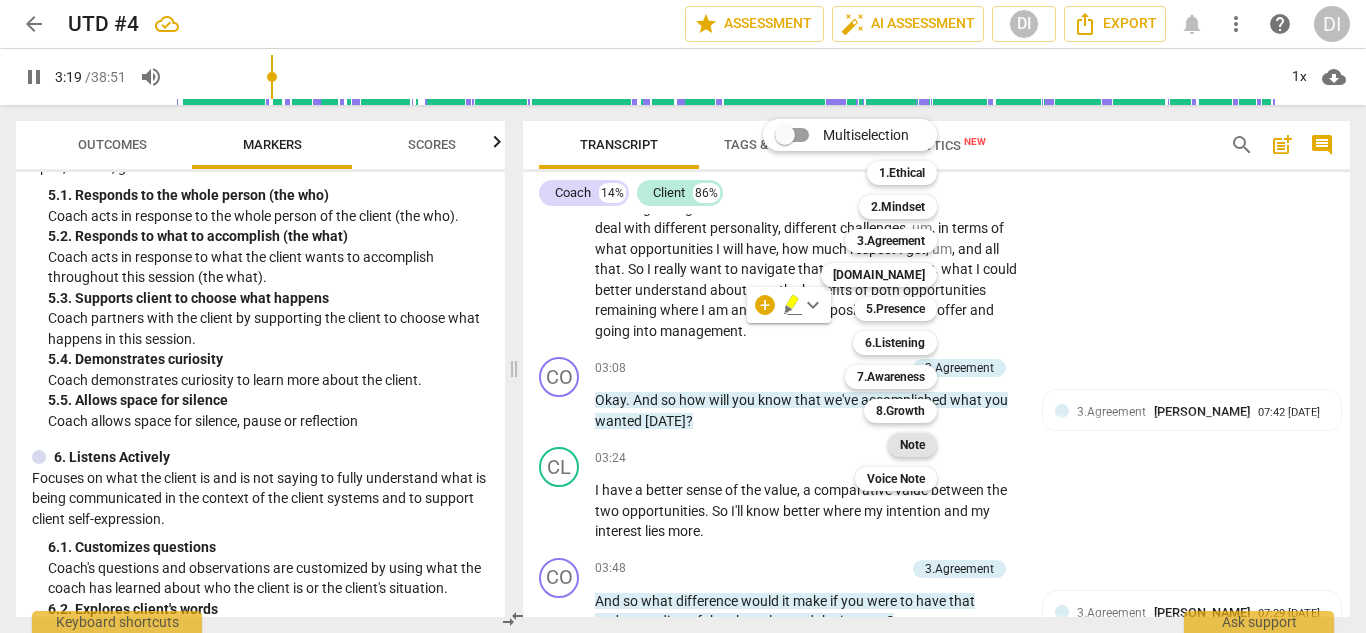 click on "Note" at bounding box center [912, 445] 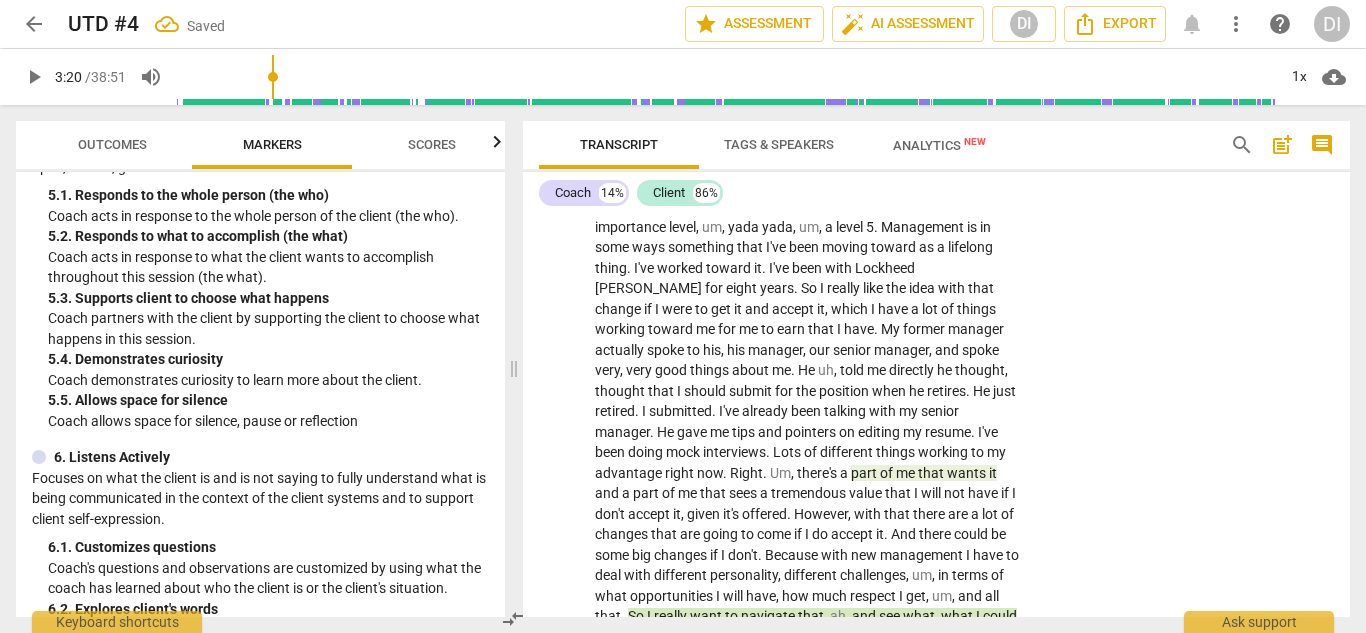 scroll, scrollTop: 0, scrollLeft: 0, axis: both 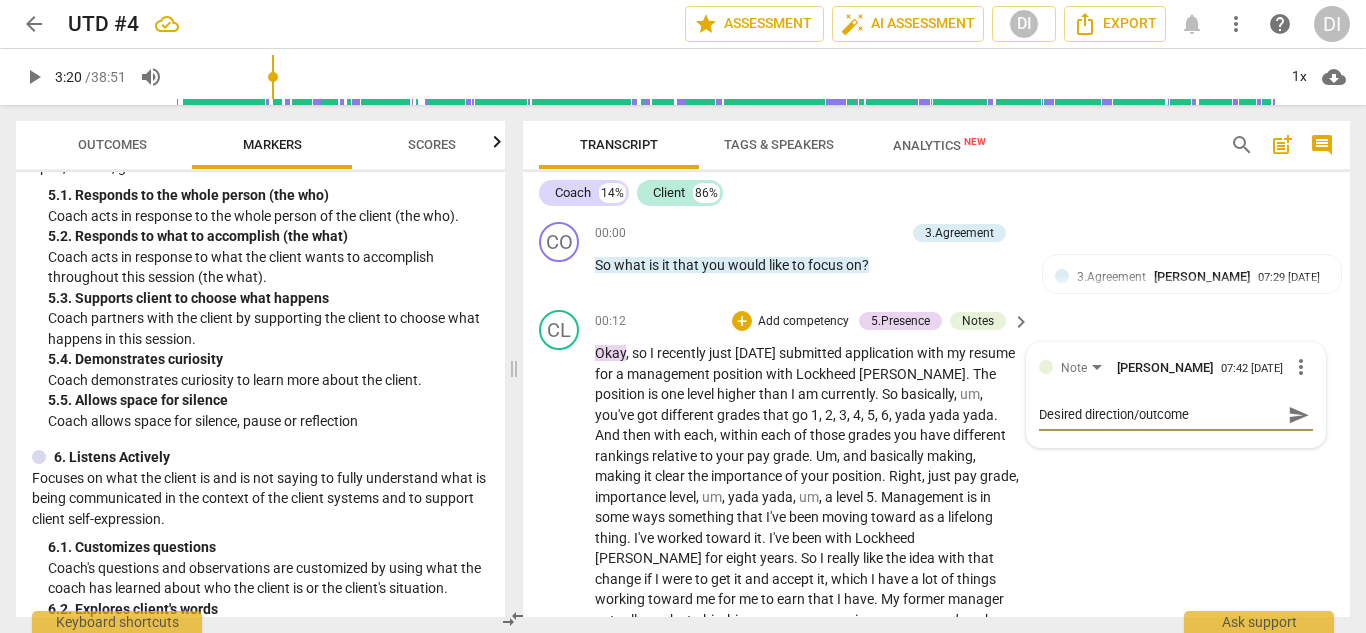 click on "send" at bounding box center [1299, 415] 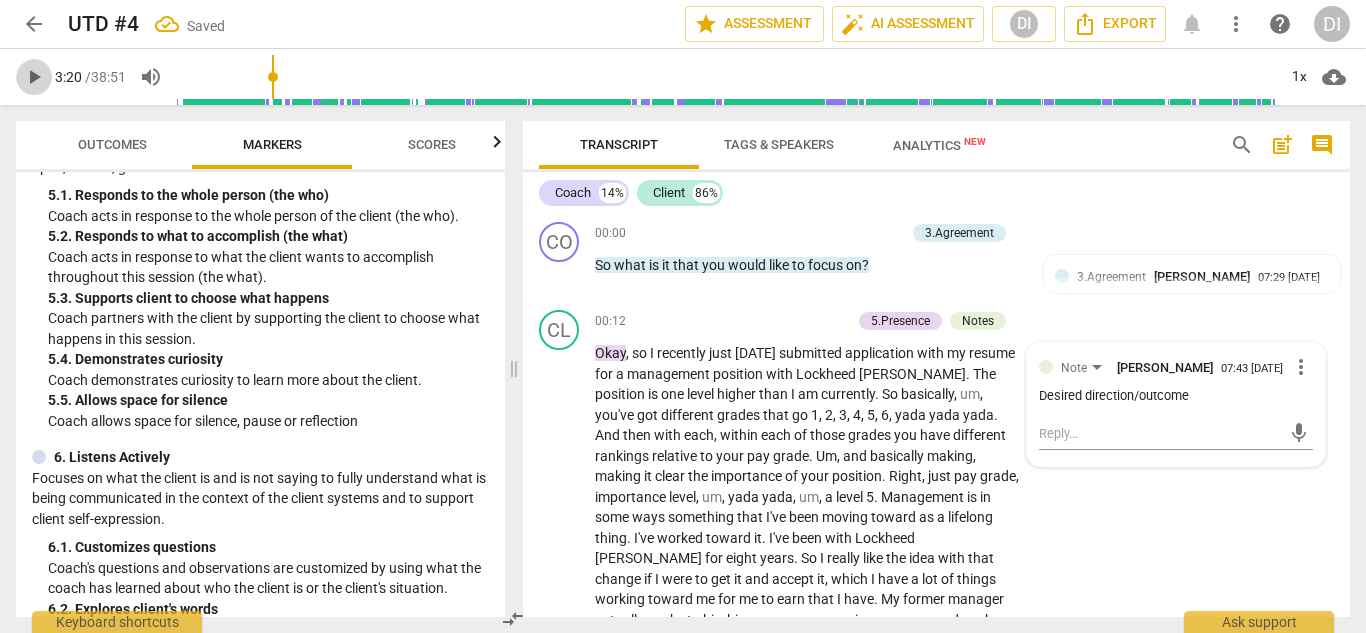 click on "play_arrow" at bounding box center (34, 77) 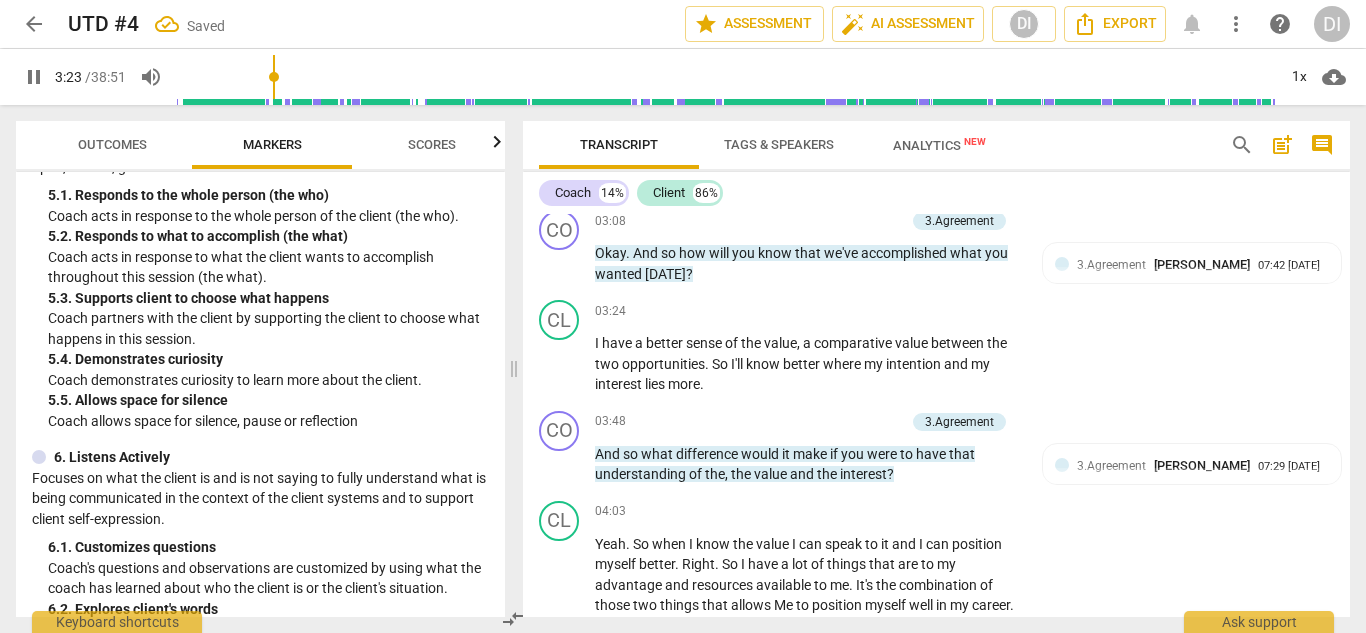scroll, scrollTop: 766, scrollLeft: 0, axis: vertical 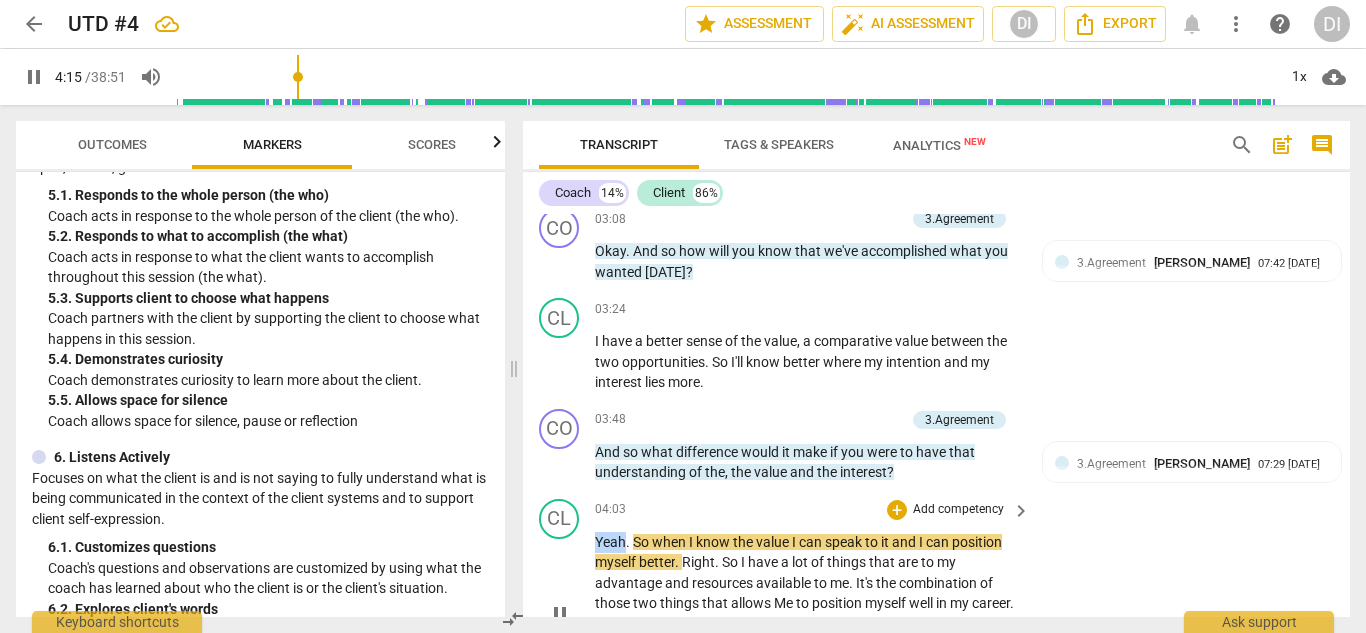 drag, startPoint x: 626, startPoint y: 541, endPoint x: 596, endPoint y: 541, distance: 30 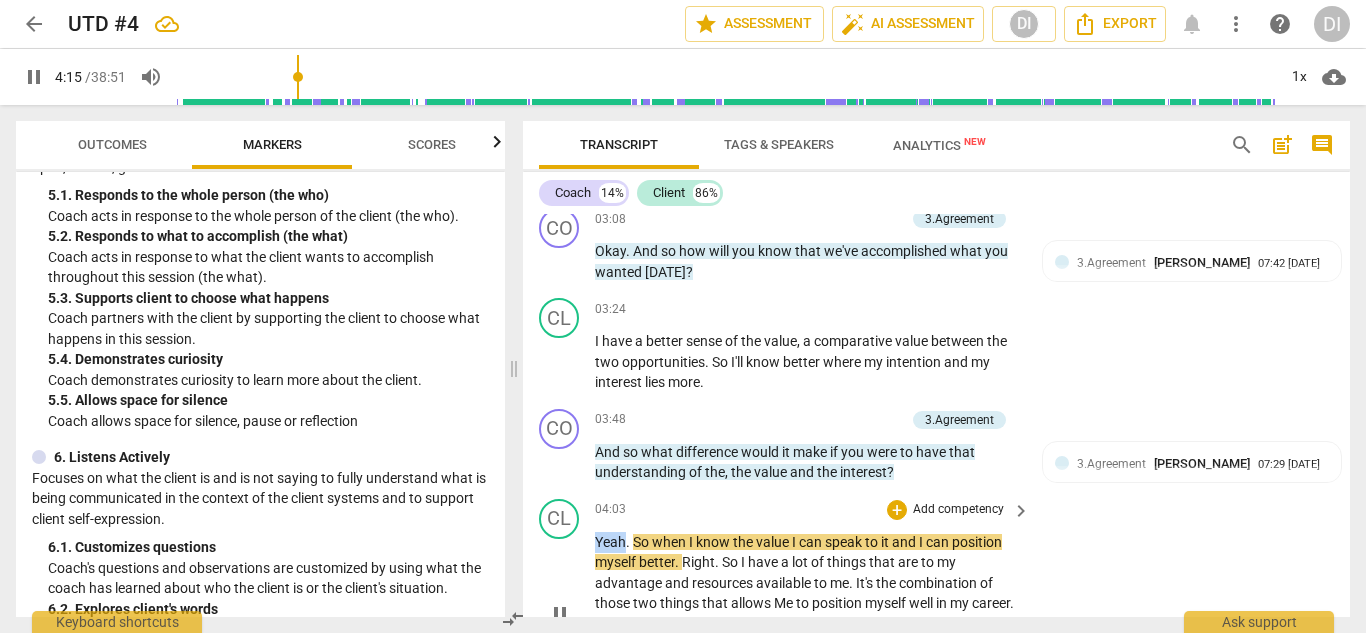 click on "Yeah .   So   when   I   know   the   value   I   can   speak   to   it   and   I   can   position   myself   better .   Right .   So   I   have   a   lot   of   things   that   are   to   my   advantage   and   resources   available   to   me .   It's   the   combination   of   those   two   things   that   allows   Me   to   position   myself   well   in   my   career .   If   I   don't   know ,   I   don't   know   how   to   really   work   with   that   as   well .   So   I'm   just   trying   to   make   sure   that   the   awareness   is   there   so   that   I   can   leverage   what   I   need   to ,   to   my   advantage   to   enhance   my   career ,   regardless   of   which   path   I   go ." at bounding box center [807, 614] 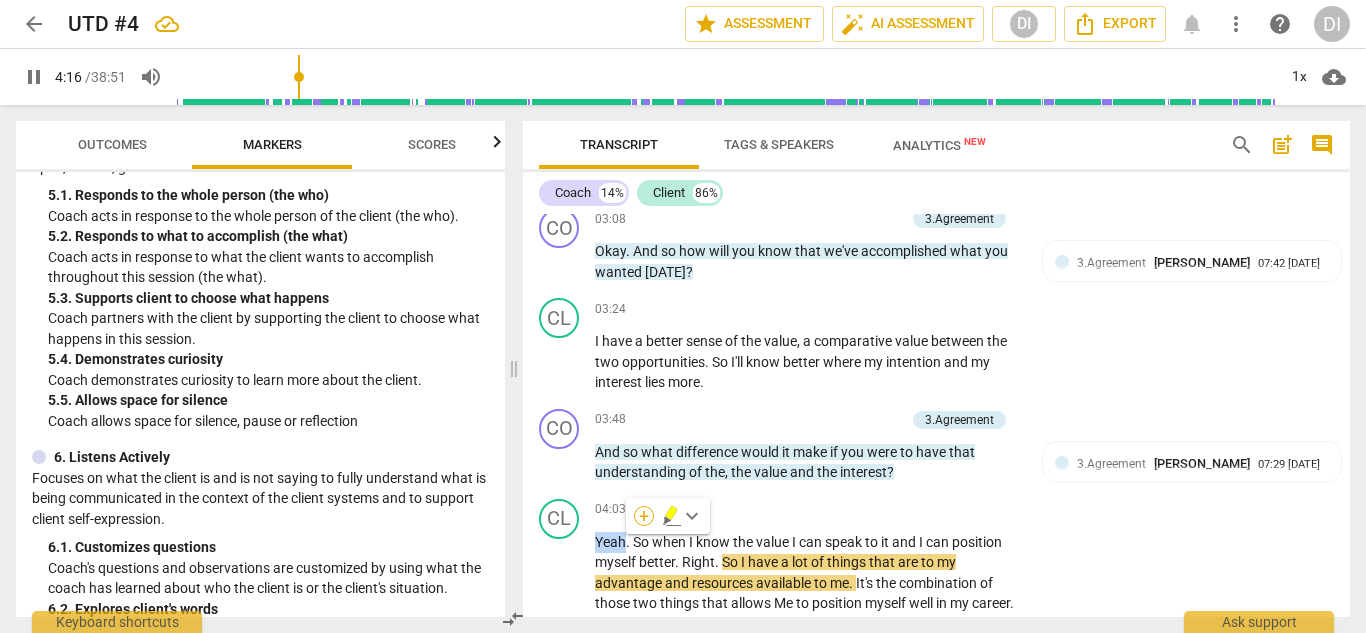 click on "+" at bounding box center (644, 516) 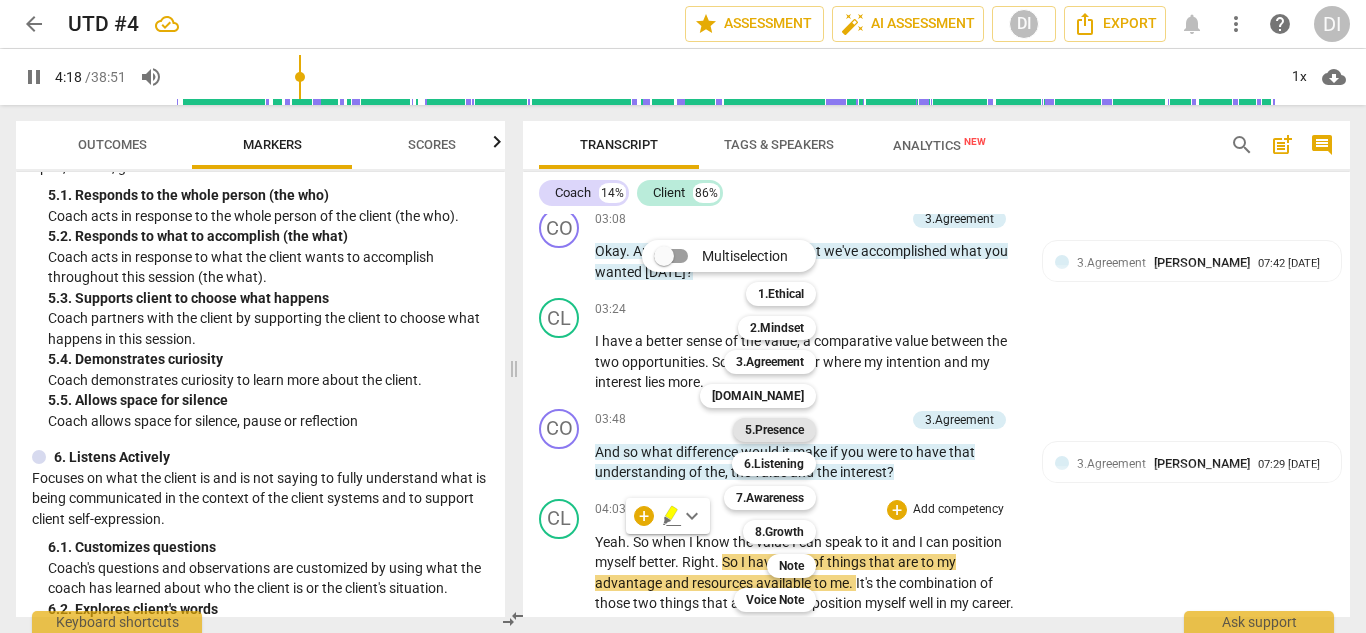 click on "5.Presence" at bounding box center (774, 430) 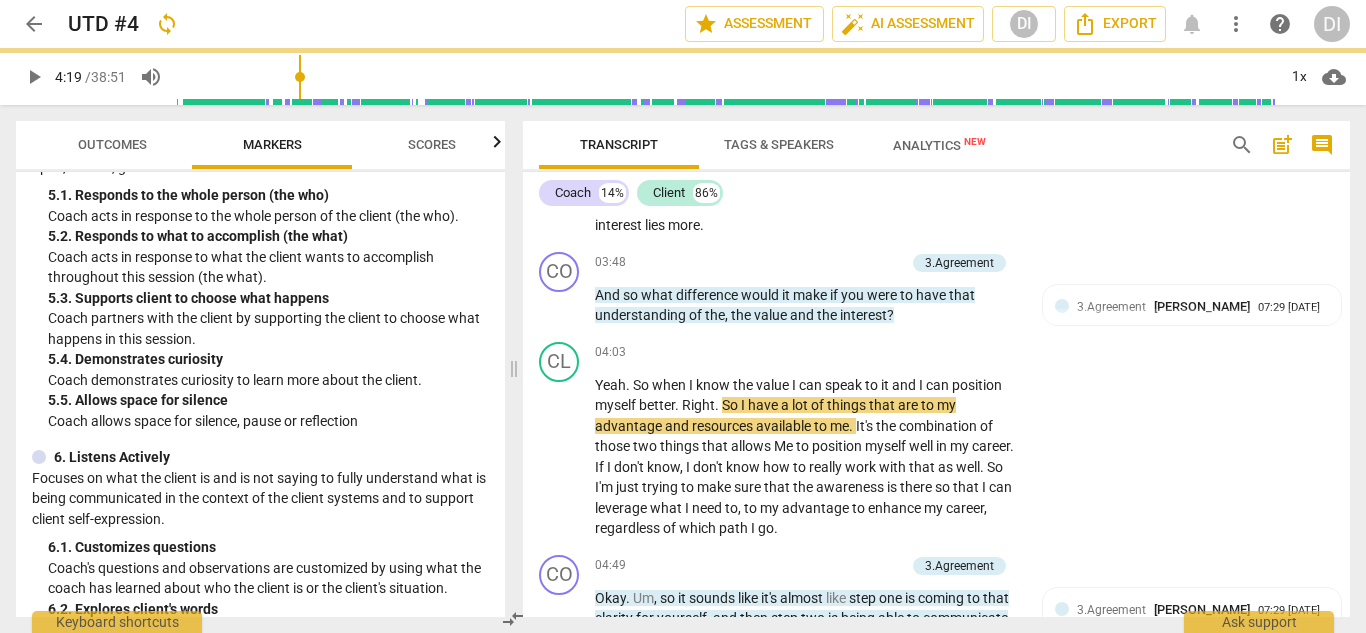 scroll, scrollTop: 948, scrollLeft: 0, axis: vertical 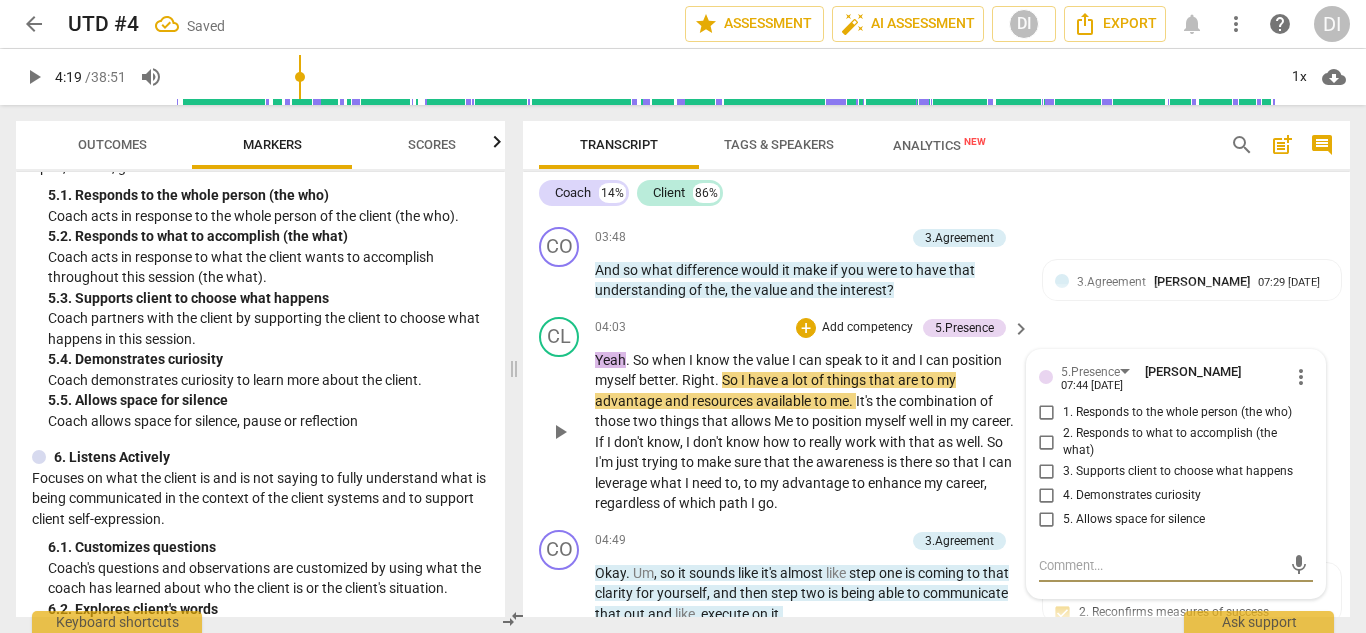 click on "5. Allows space for silence" at bounding box center (1047, 520) 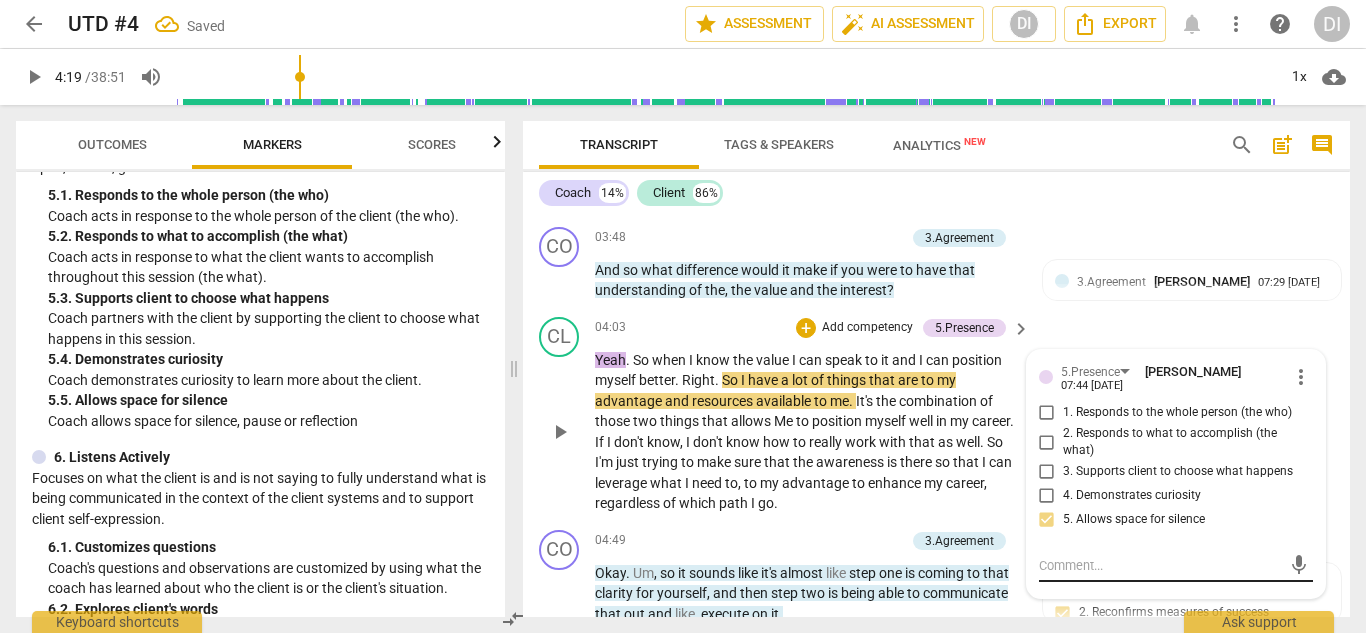 click on "mic" at bounding box center [1176, 566] 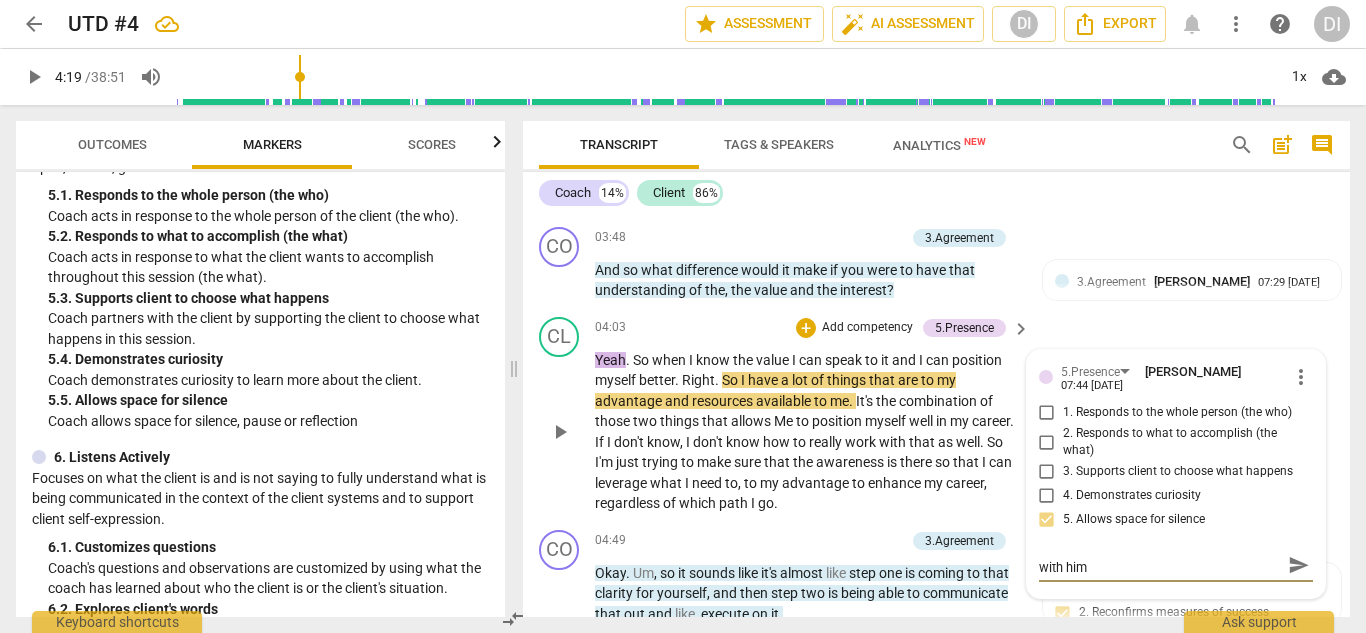 scroll, scrollTop: 0, scrollLeft: 0, axis: both 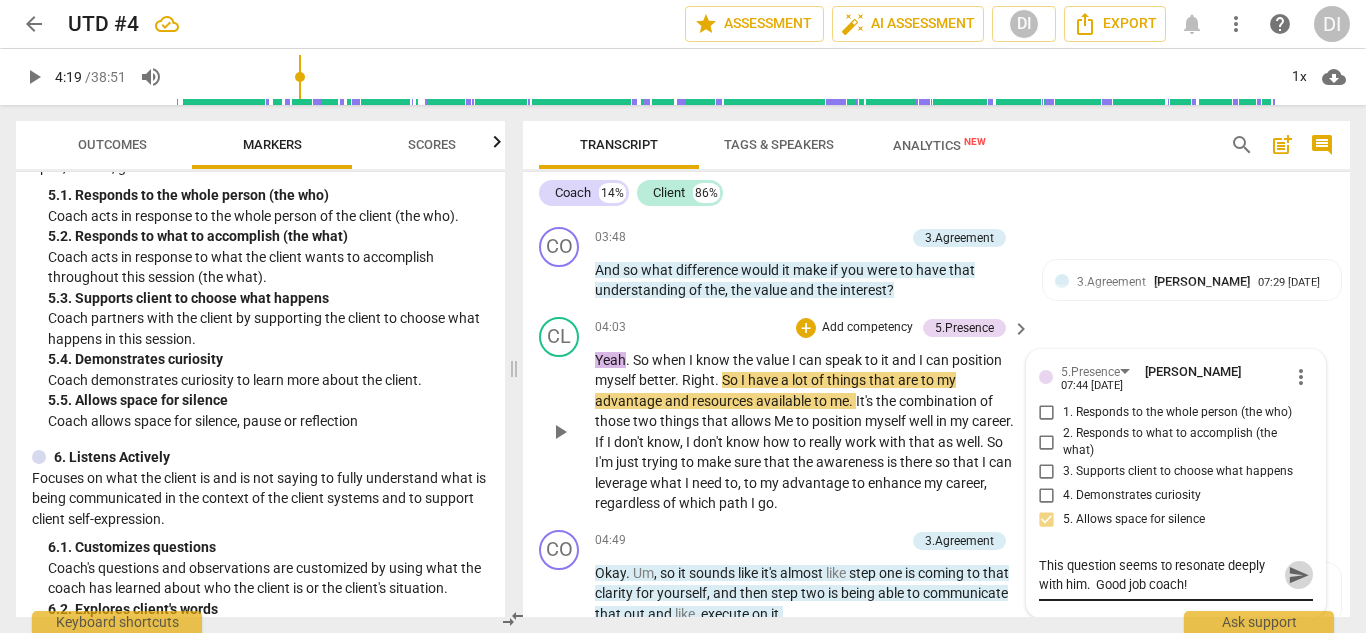 click on "send" at bounding box center (1299, 575) 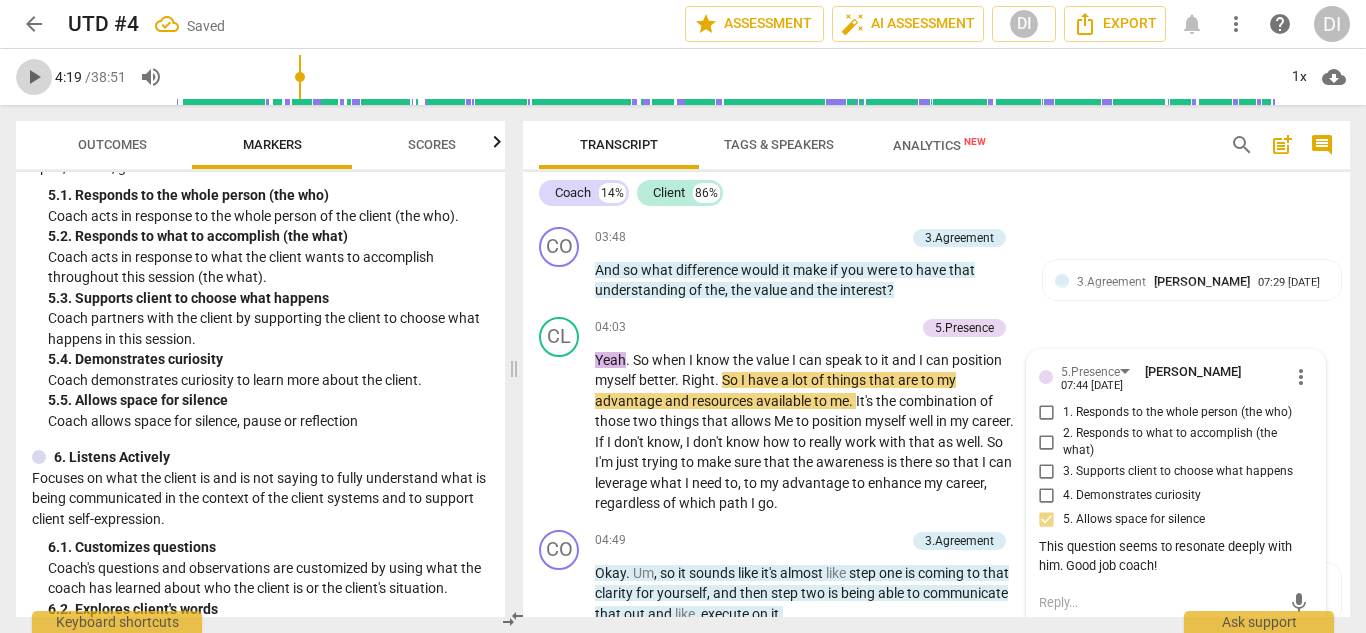 click on "play_arrow" at bounding box center [34, 77] 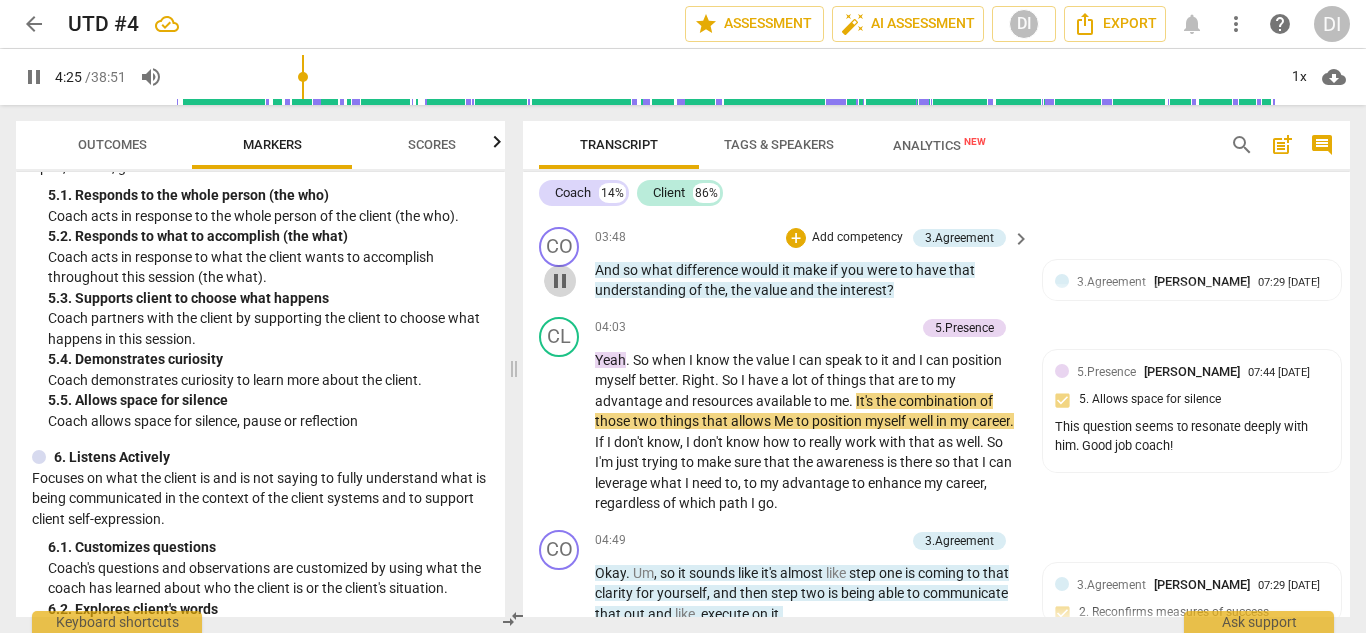 click on "pause" at bounding box center (560, 281) 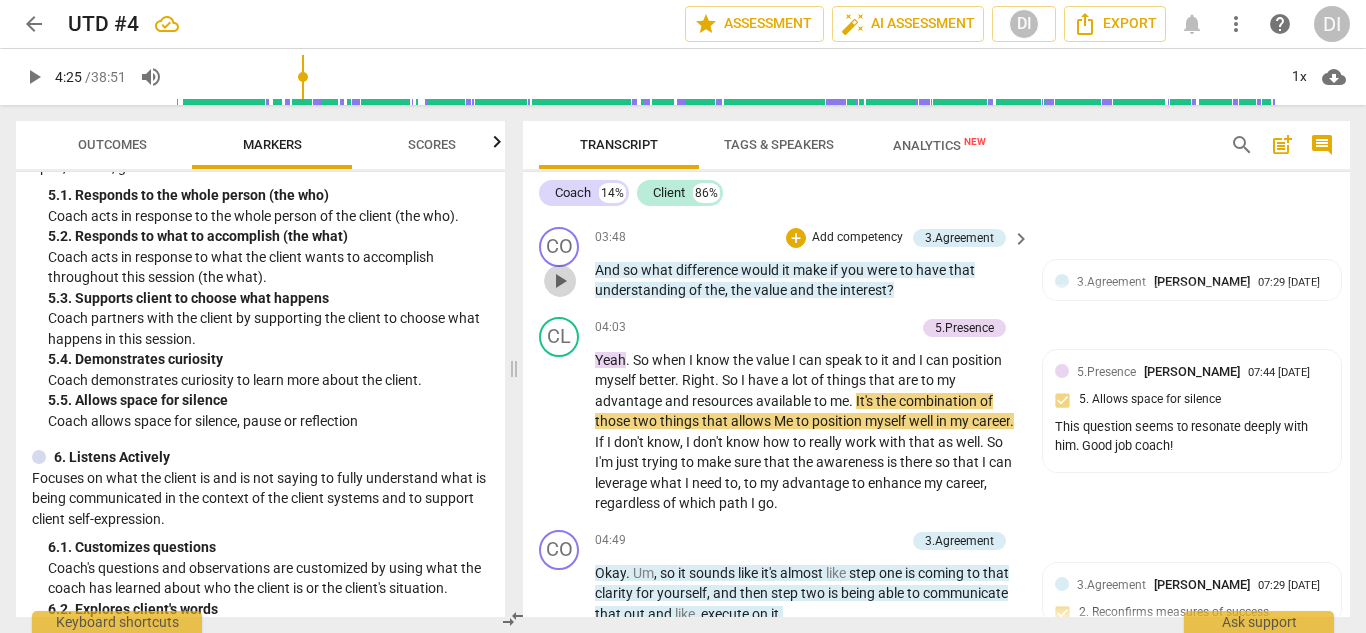 click on "play_arrow" at bounding box center [560, 281] 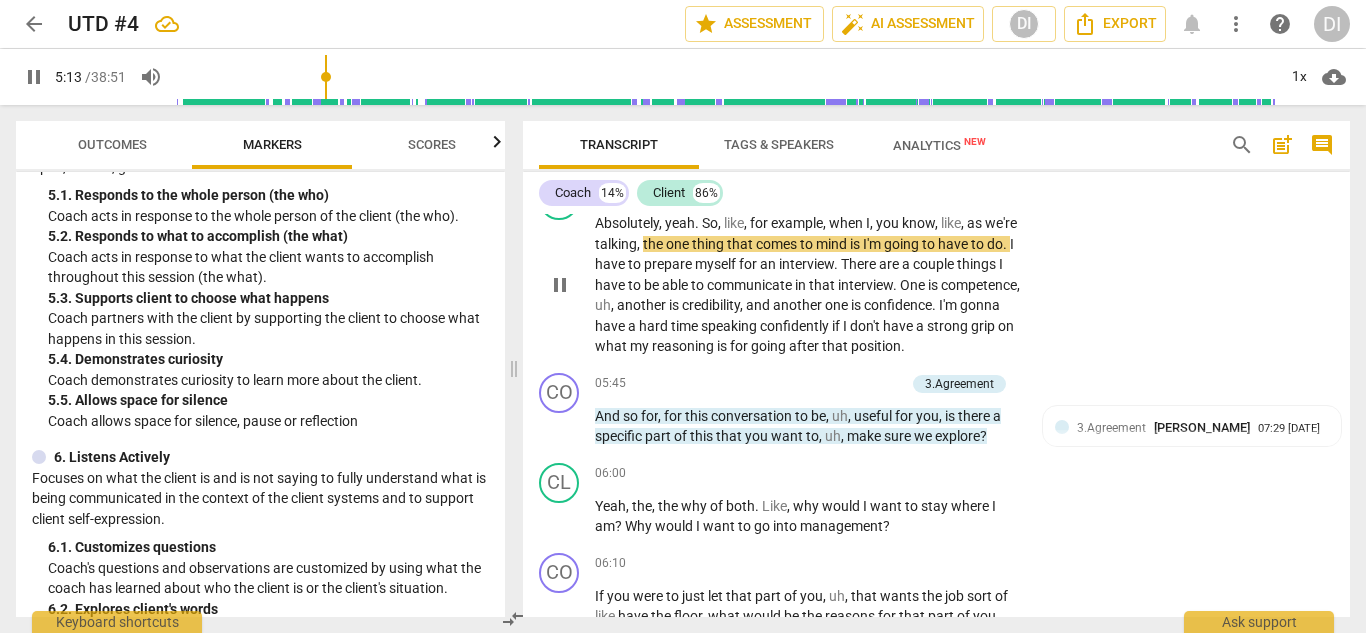 scroll, scrollTop: 1259, scrollLeft: 0, axis: vertical 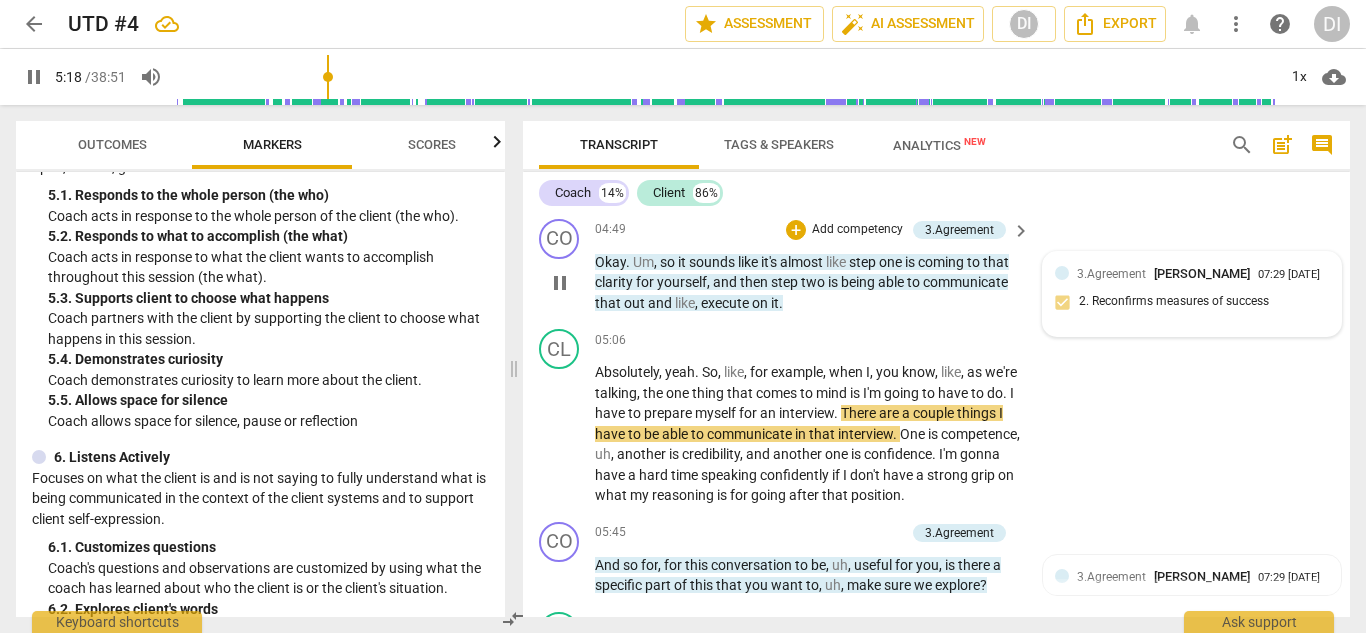 click on "3.Agreement [PERSON_NAME] 07:29 [DATE] 2. Reconfirms measures of success" at bounding box center (1192, 294) 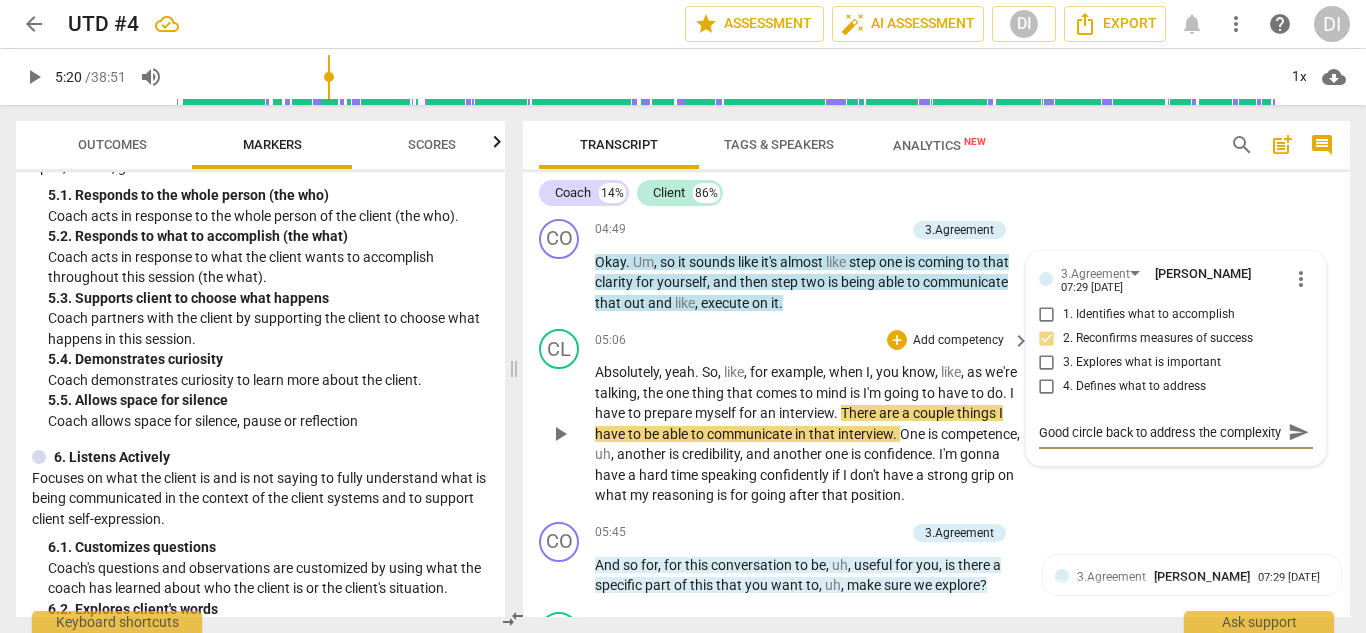 scroll, scrollTop: 17, scrollLeft: 0, axis: vertical 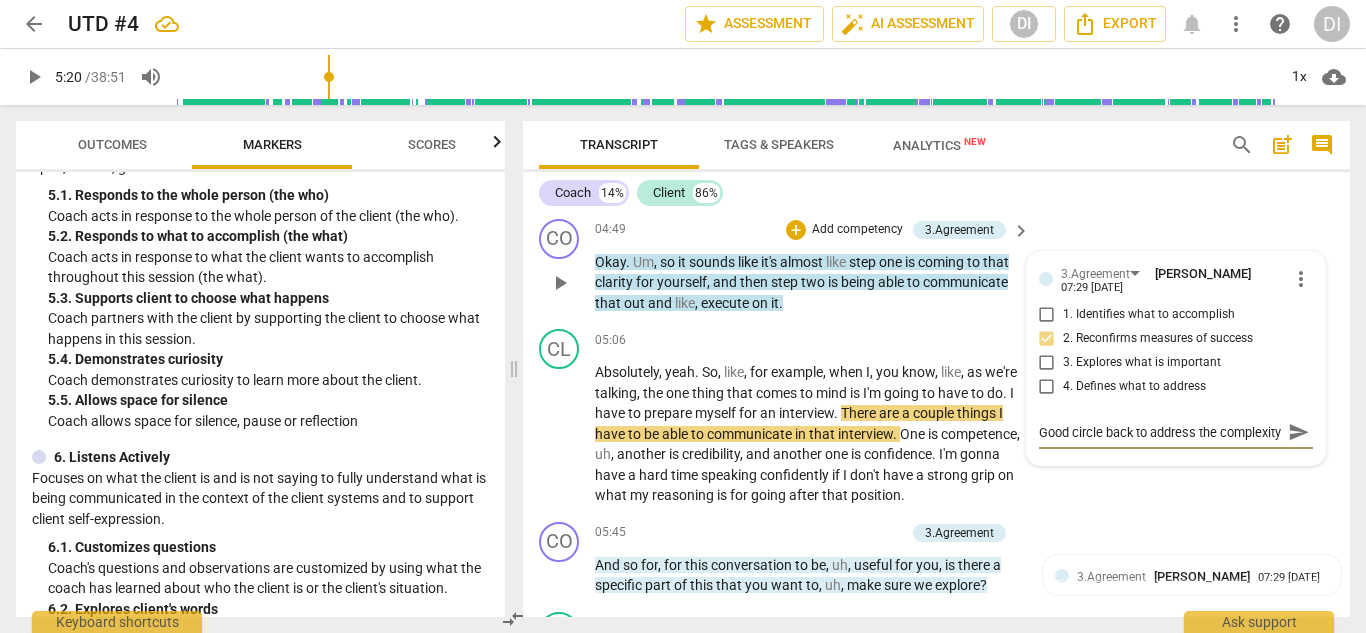 click on "send" at bounding box center (1299, 432) 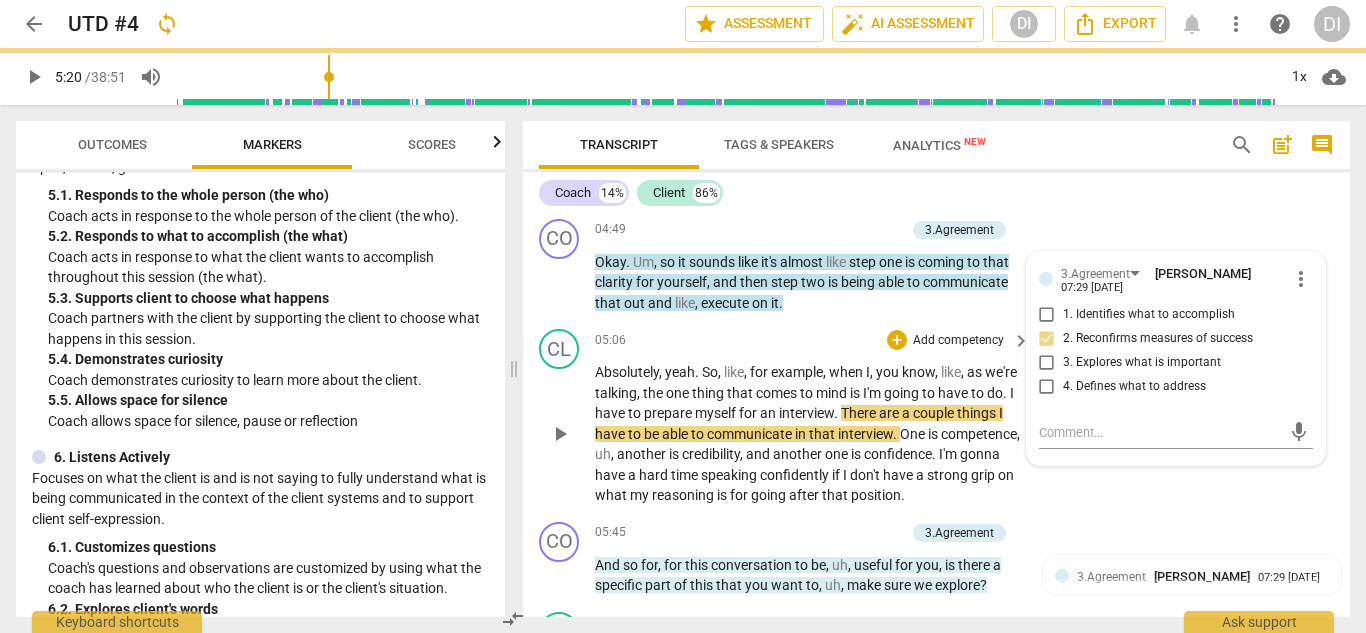 scroll, scrollTop: 0, scrollLeft: 0, axis: both 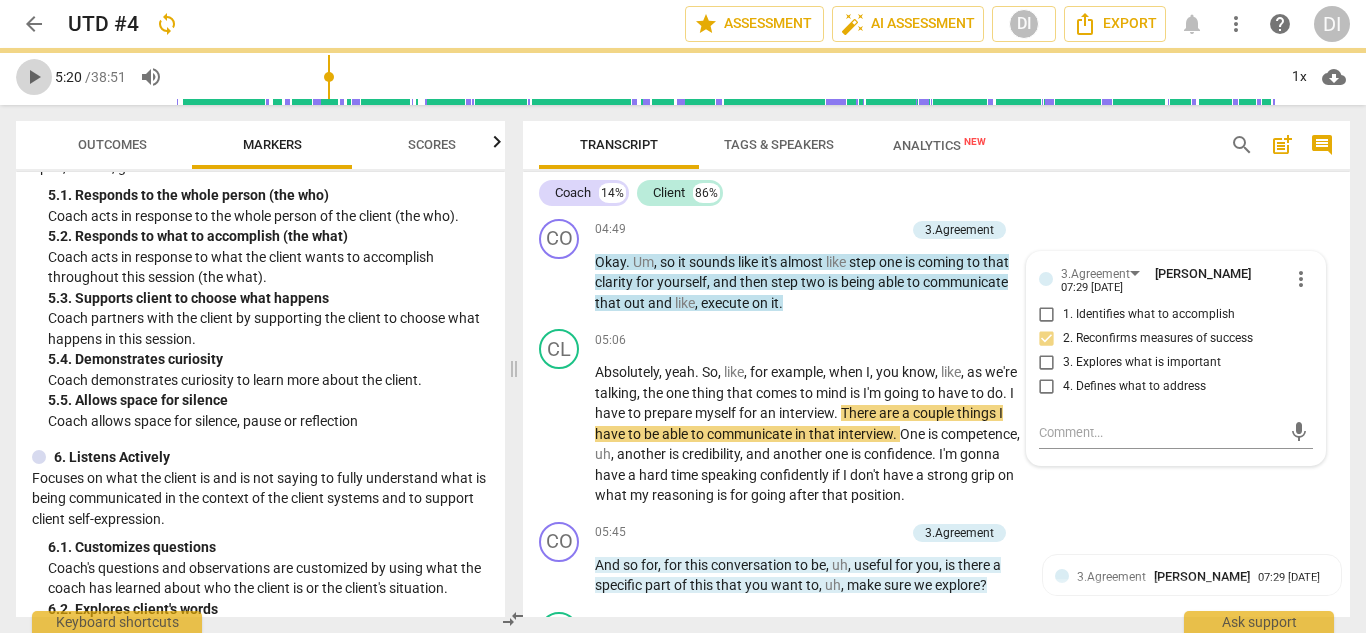 click on "play_arrow" at bounding box center [34, 77] 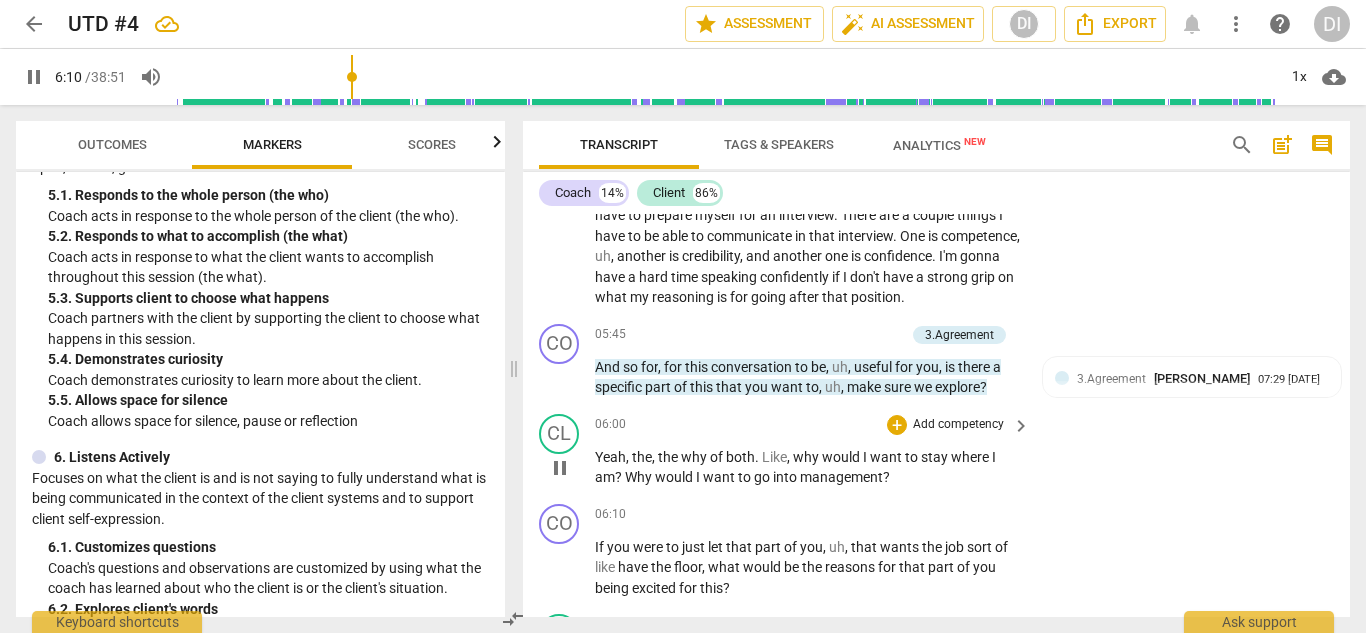 scroll, scrollTop: 1456, scrollLeft: 0, axis: vertical 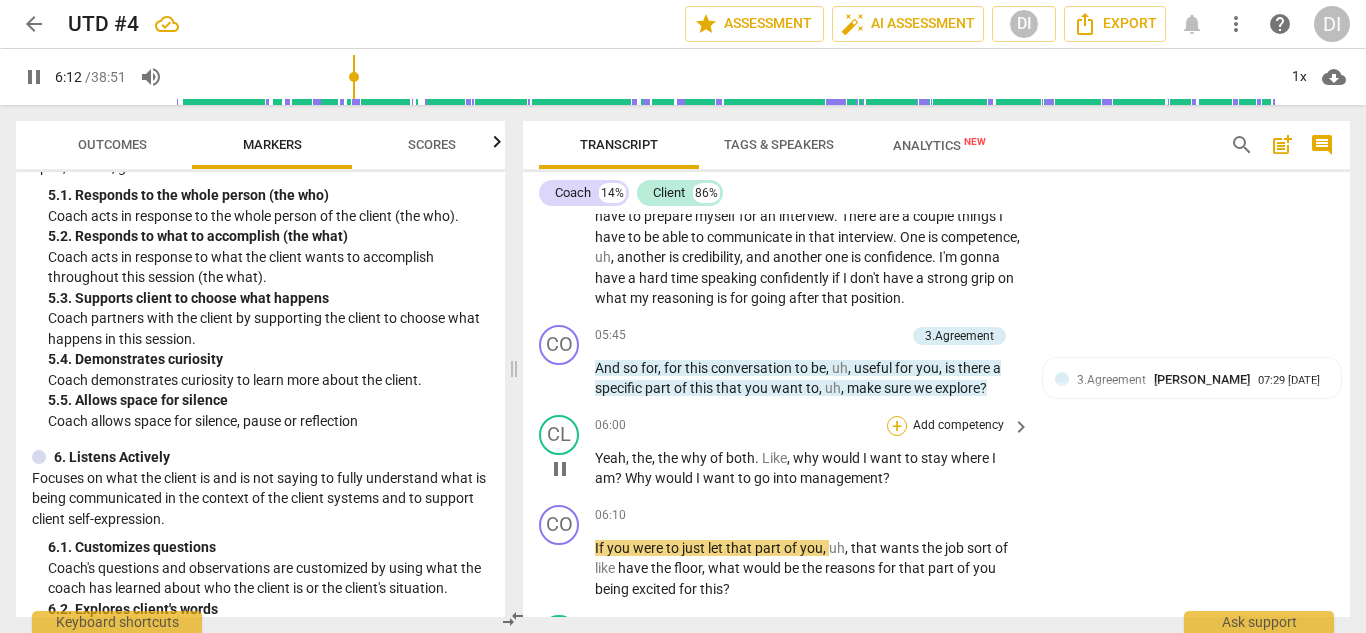 click on "+" at bounding box center [897, 426] 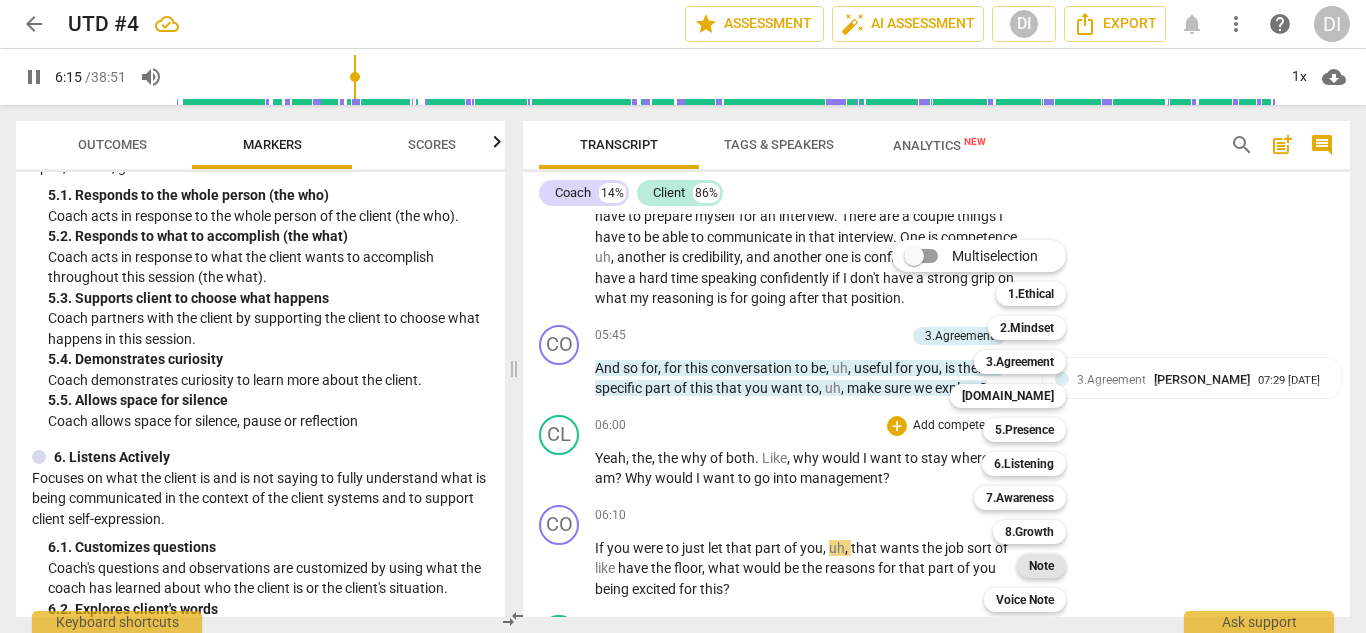click on "Note" at bounding box center [1041, 566] 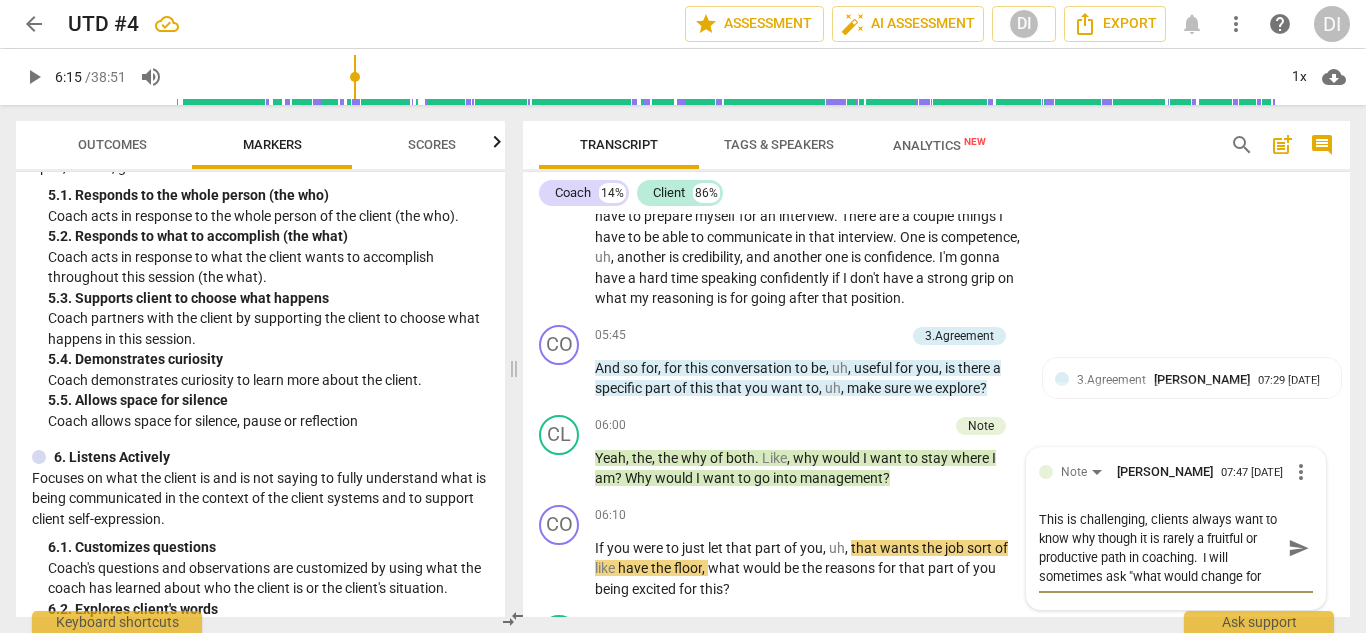 scroll, scrollTop: 17, scrollLeft: 0, axis: vertical 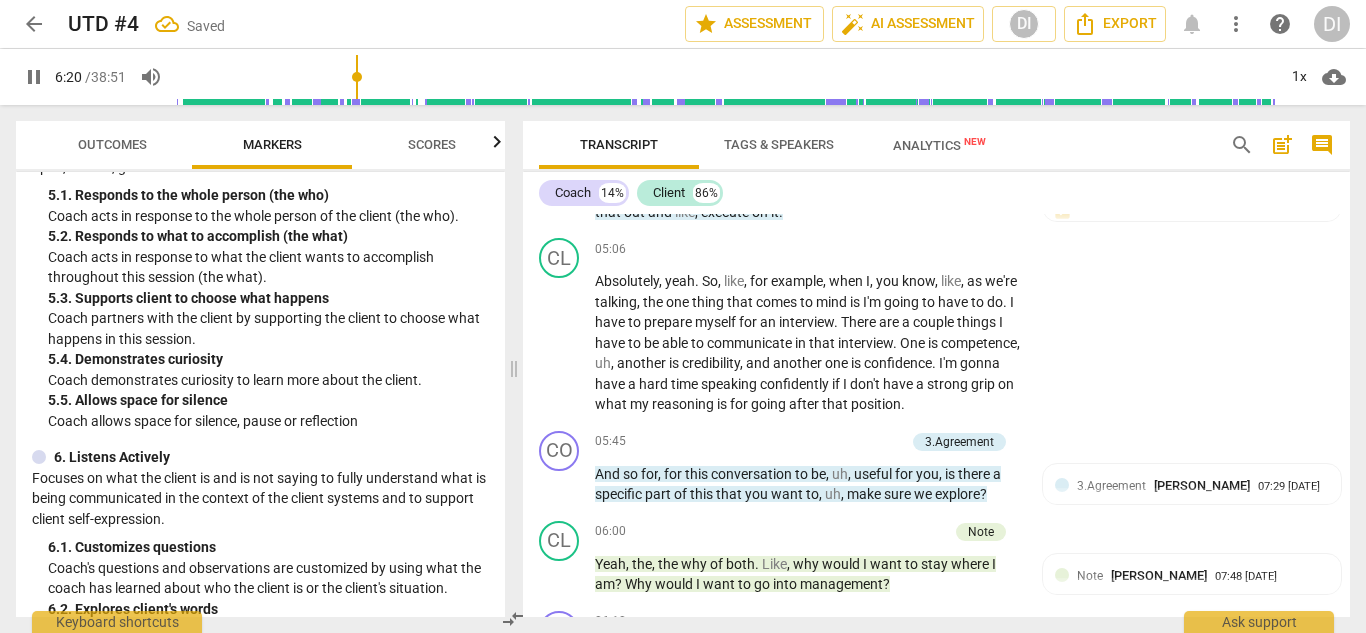 click on "pause" at bounding box center (34, 77) 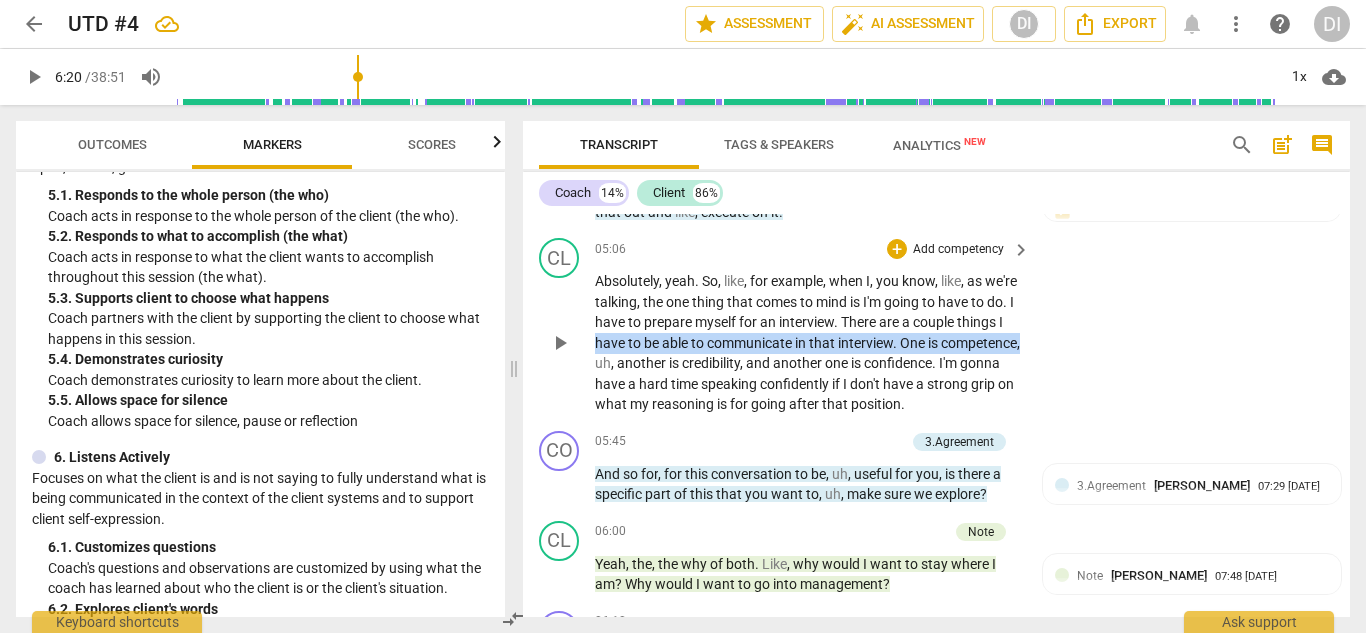 drag, startPoint x: 674, startPoint y: 365, endPoint x: 646, endPoint y: 345, distance: 34.4093 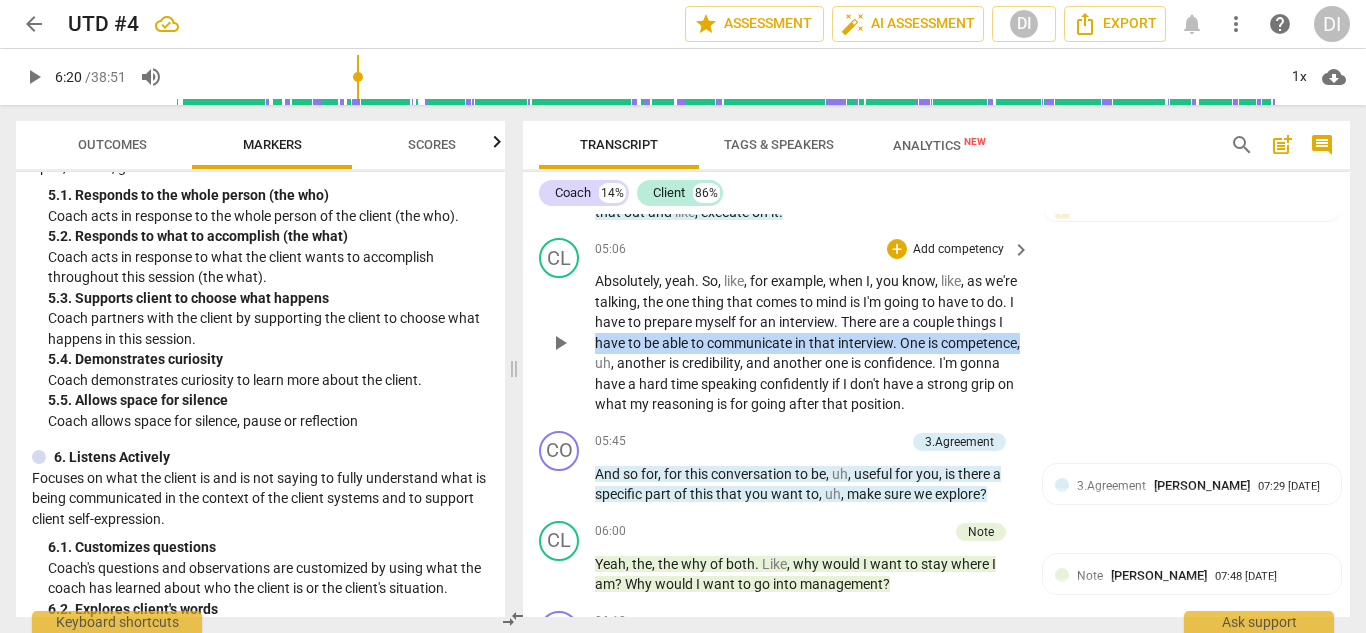 click on "Absolutely ,   yeah .   So ,   like ,   for   example ,   when   I ,   you   know ,   like ,   as   we're   talking ,   the   one   thing   that   comes   to   mind   is   I'm   going   to   have   to   do .   I   have   to   prepare   myself   for   an   interview .   There   are   a   couple   things   I   have   to   be   able   to   communicate   in   that   interview .   One   is   competence ,   uh ,   another   is   credibility ,   and   another   one   is   confidence .   I'm   gonna   have   a   hard   time   speaking   confidently   if   I   don't   have   a   strong   grip   on   what   my   reasoning   is   for   going   after   that   position ." at bounding box center (807, 343) 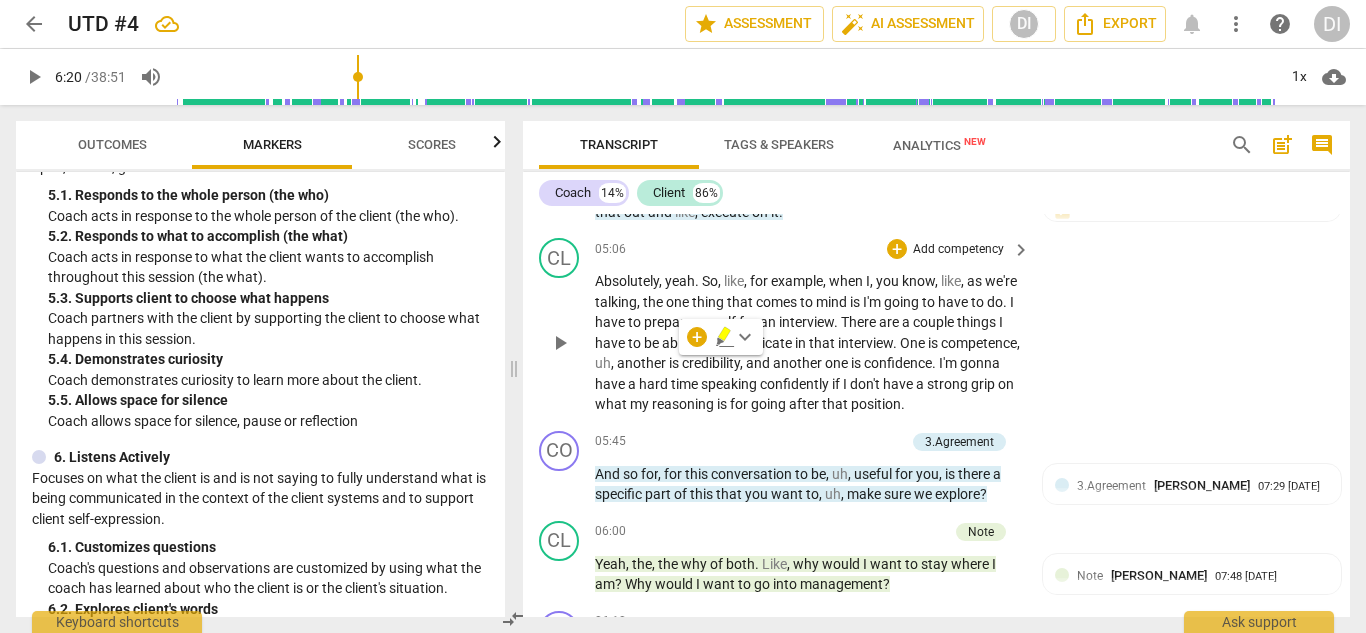 click on "another" at bounding box center [799, 363] 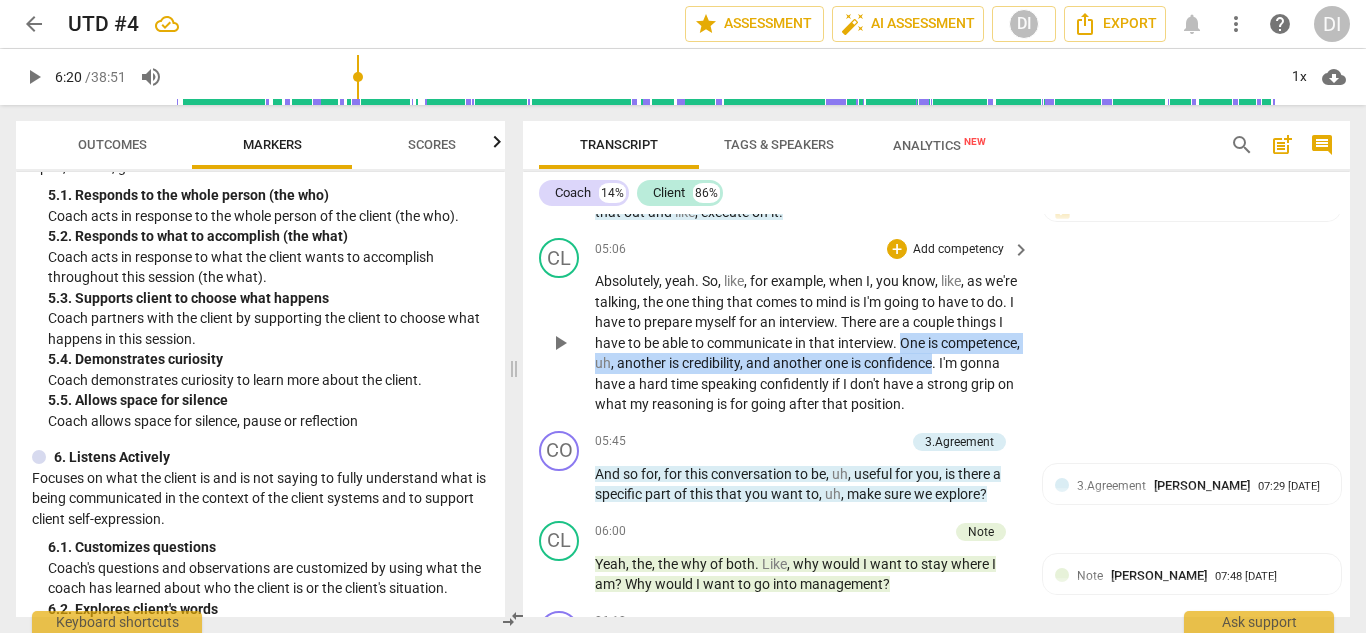 drag, startPoint x: 664, startPoint y: 380, endPoint x: 955, endPoint y: 341, distance: 293.60178 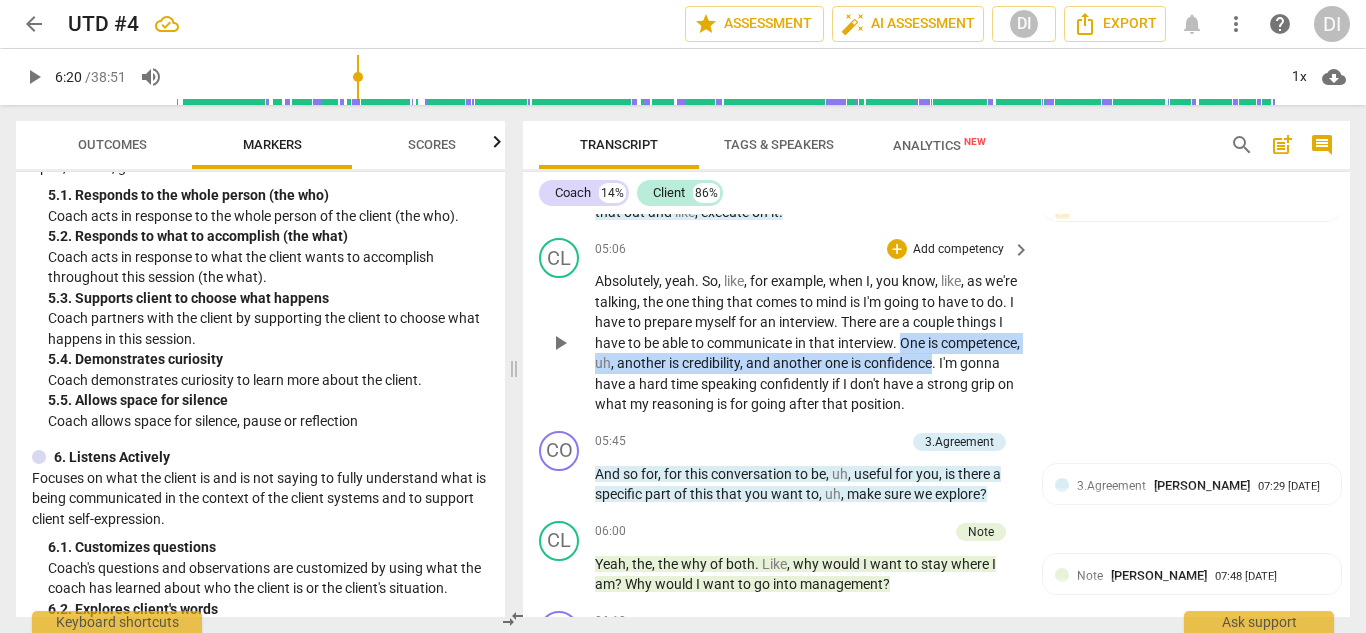 click on "Absolutely ,   yeah .   So ,   like ,   for   example ,   when   I ,   you   know ,   like ,   as   we're   talking ,   the   one   thing   that   comes   to   mind   is   I'm   going   to   have   to   do .   I   have   to   prepare   myself   for   an   interview .   There   are   a   couple   things   I   have   to   be   able   to   communicate   in   that   interview .   One   is   competence ,   uh ,   another   is   credibility ,   and   another   one   is   confidence .   I'm   gonna   have   a   hard   time   speaking   confidently   if   I   don't   have   a   strong   grip   on   what   my   reasoning   is   for   going   after   that   position ." at bounding box center [807, 343] 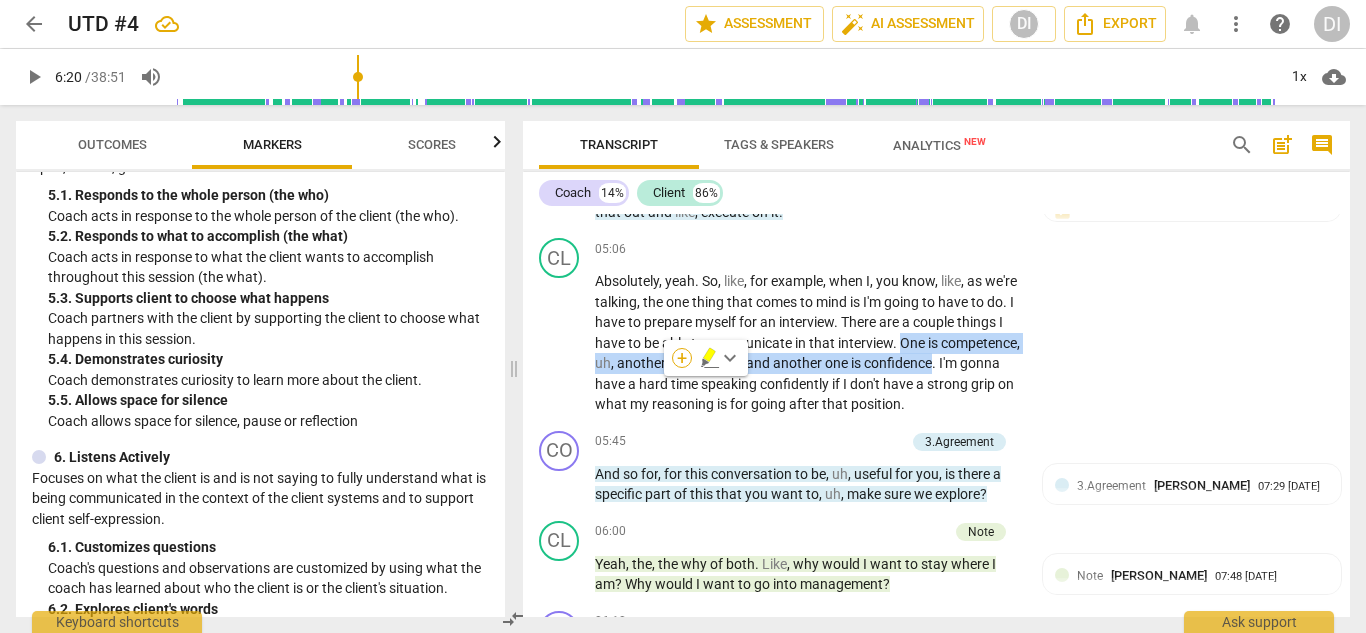 click on "+" at bounding box center (682, 358) 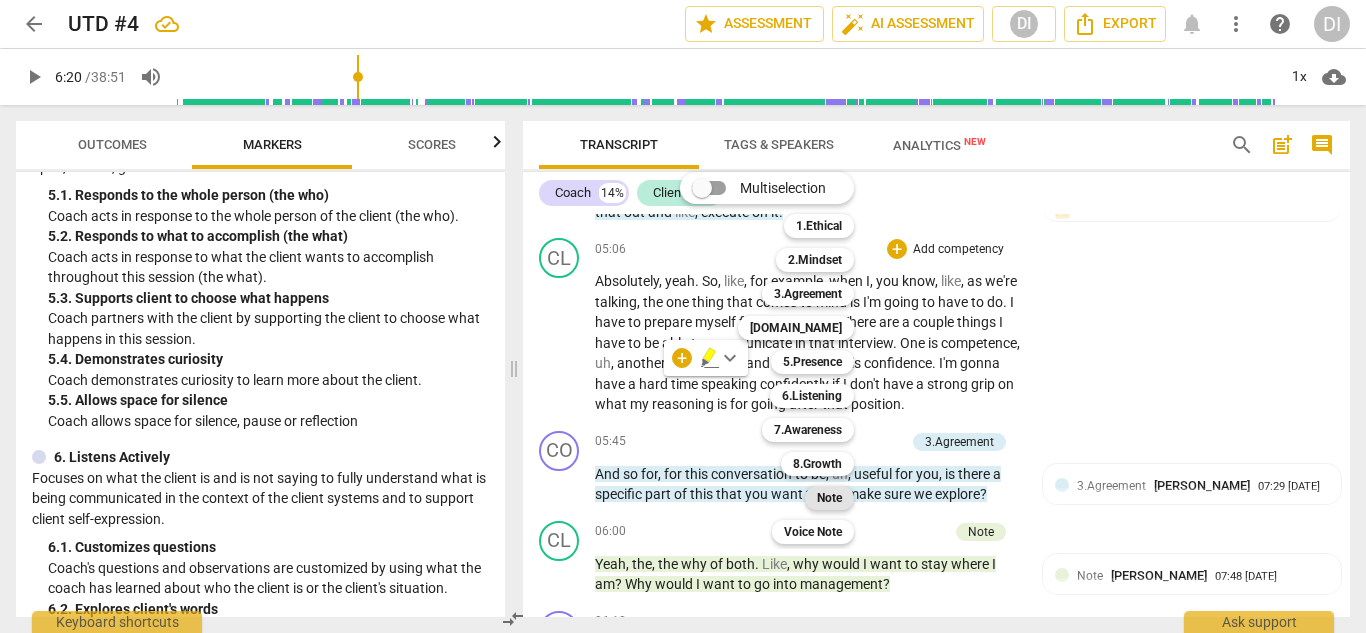 click on "Note" at bounding box center [829, 498] 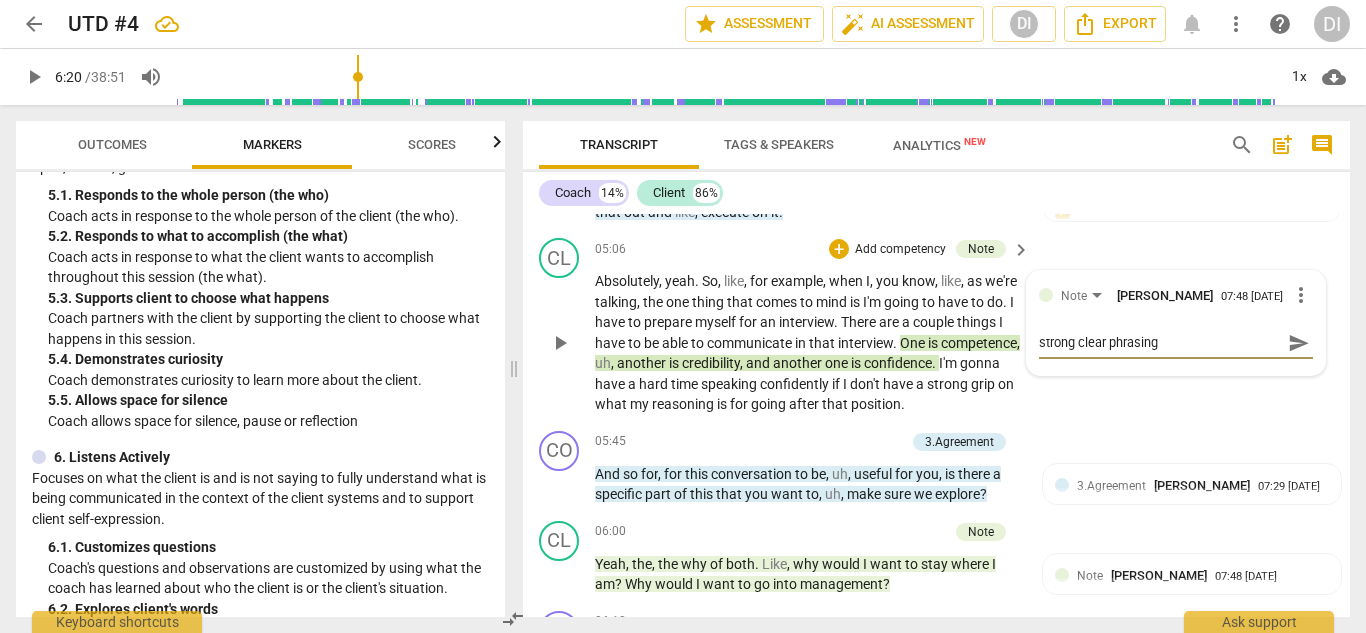 click on "send" at bounding box center [1299, 343] 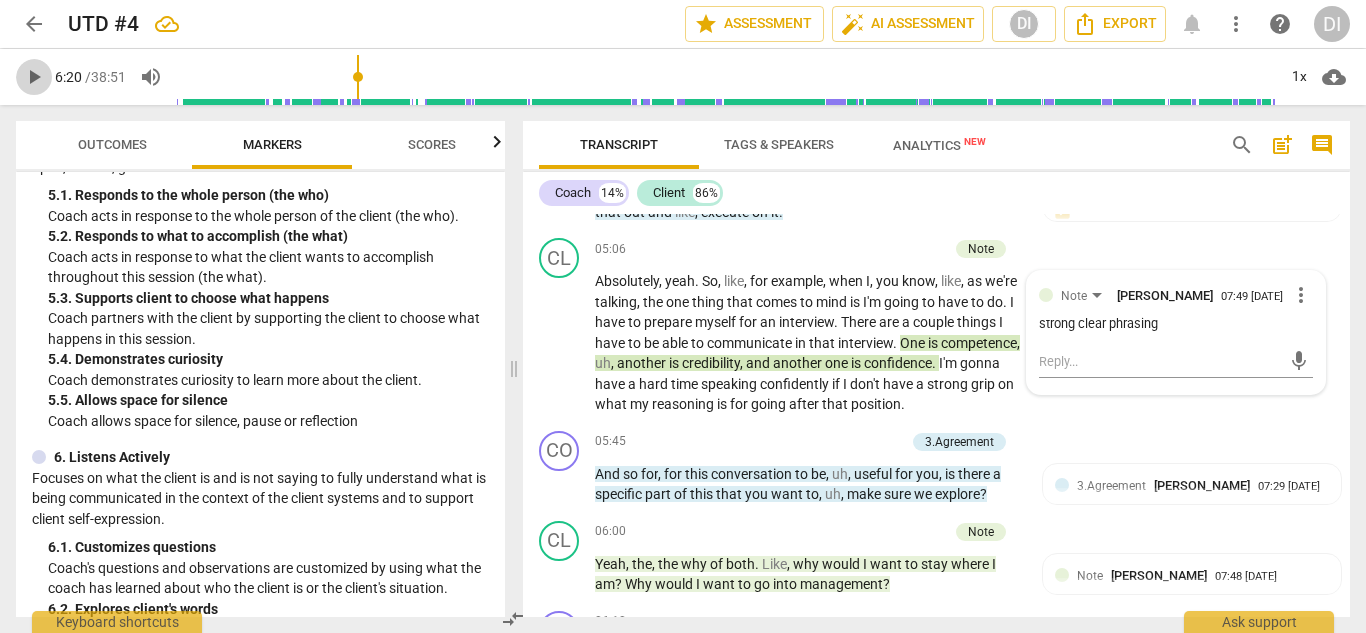 click on "play_arrow" at bounding box center [34, 77] 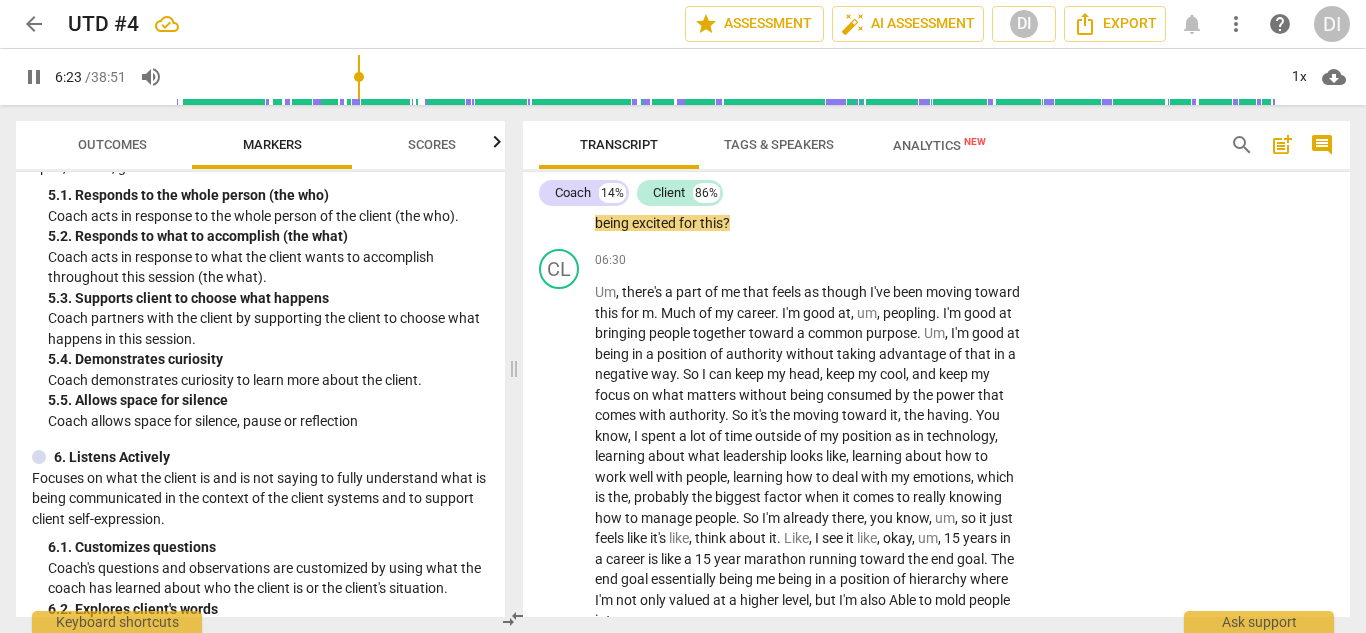 scroll, scrollTop: 1682, scrollLeft: 0, axis: vertical 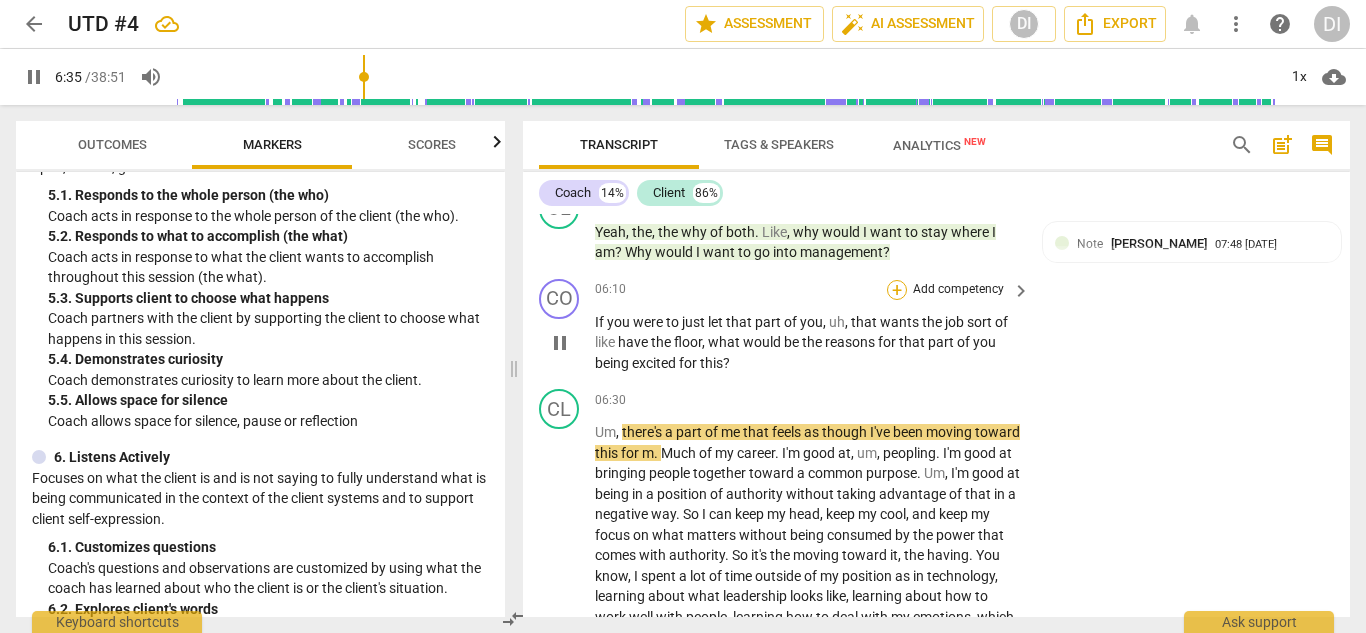 click on "+" at bounding box center [897, 290] 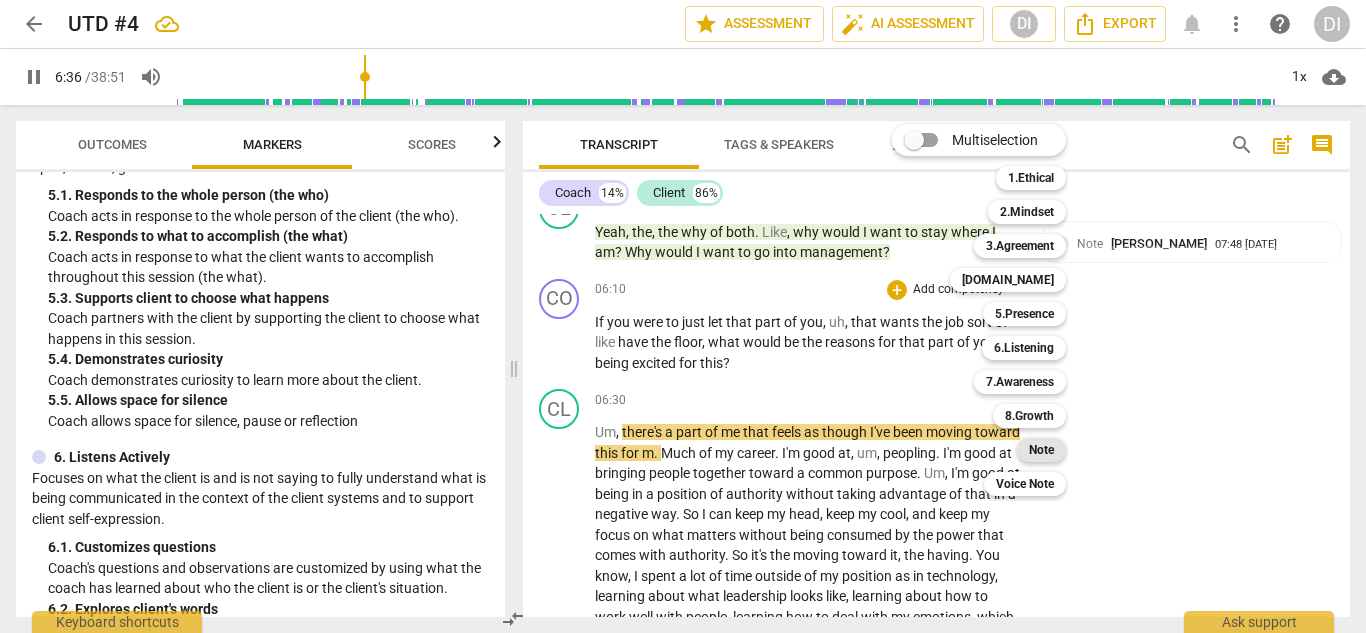 click on "Note" at bounding box center [1041, 450] 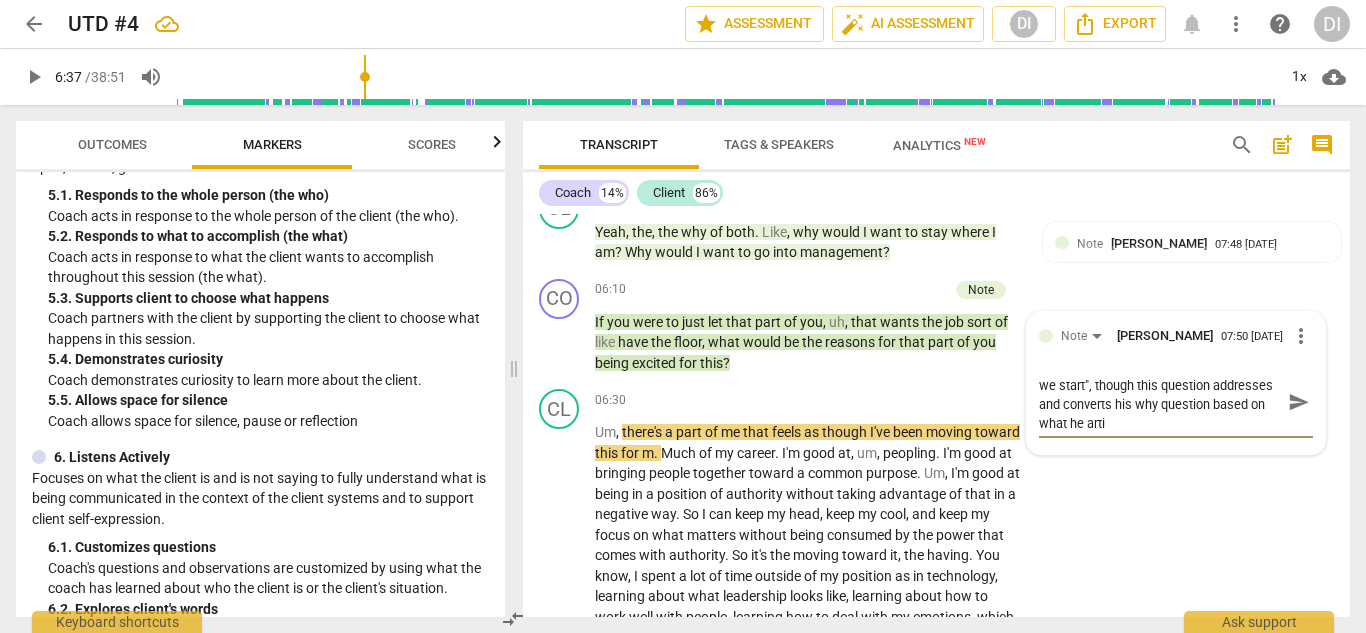 scroll, scrollTop: 0, scrollLeft: 0, axis: both 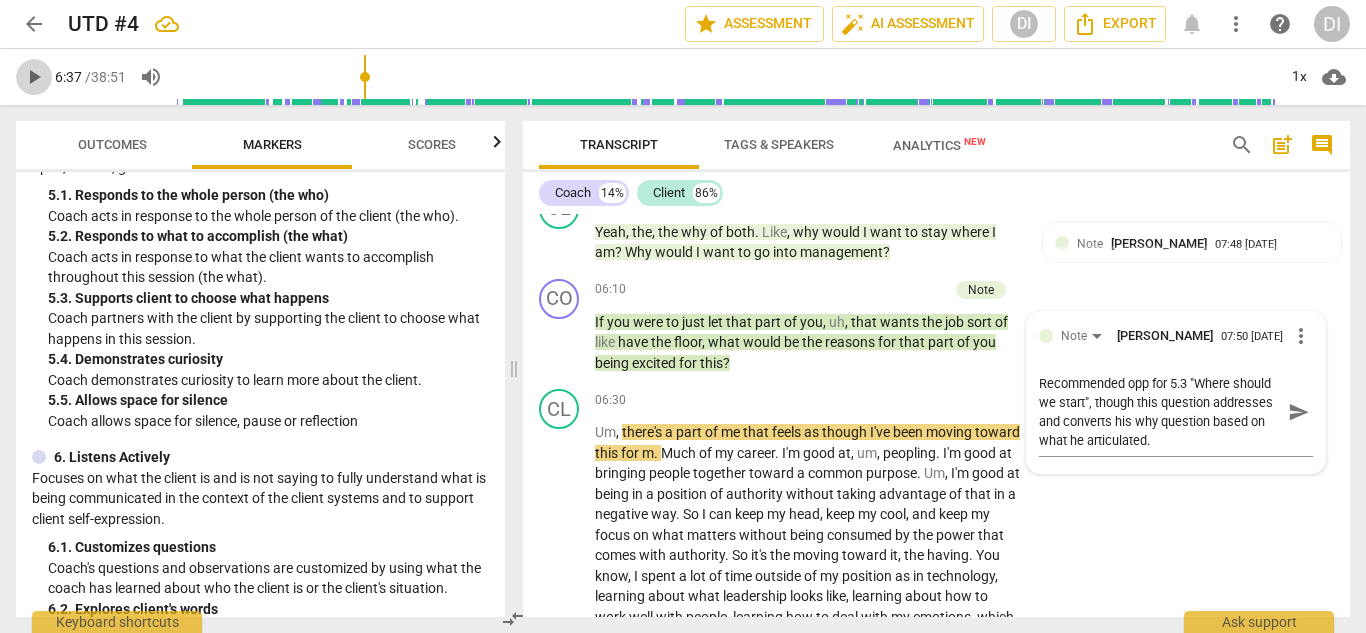 click on "play_arrow" at bounding box center [34, 77] 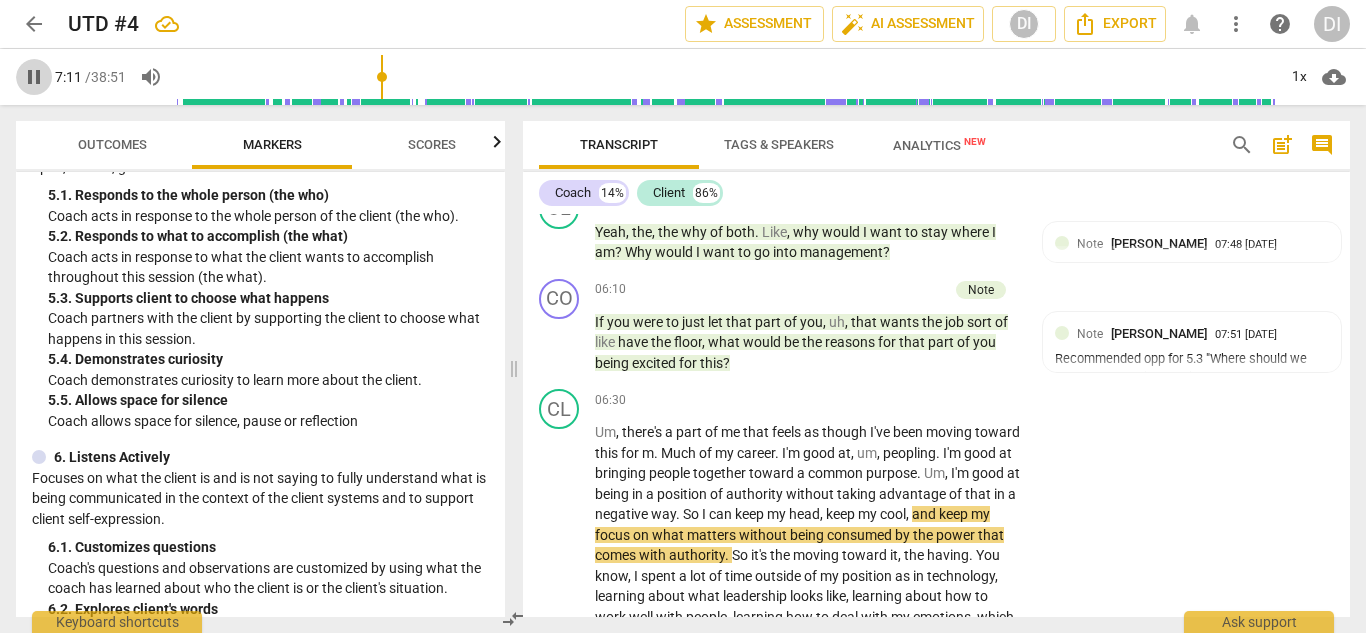 click on "pause" at bounding box center [34, 77] 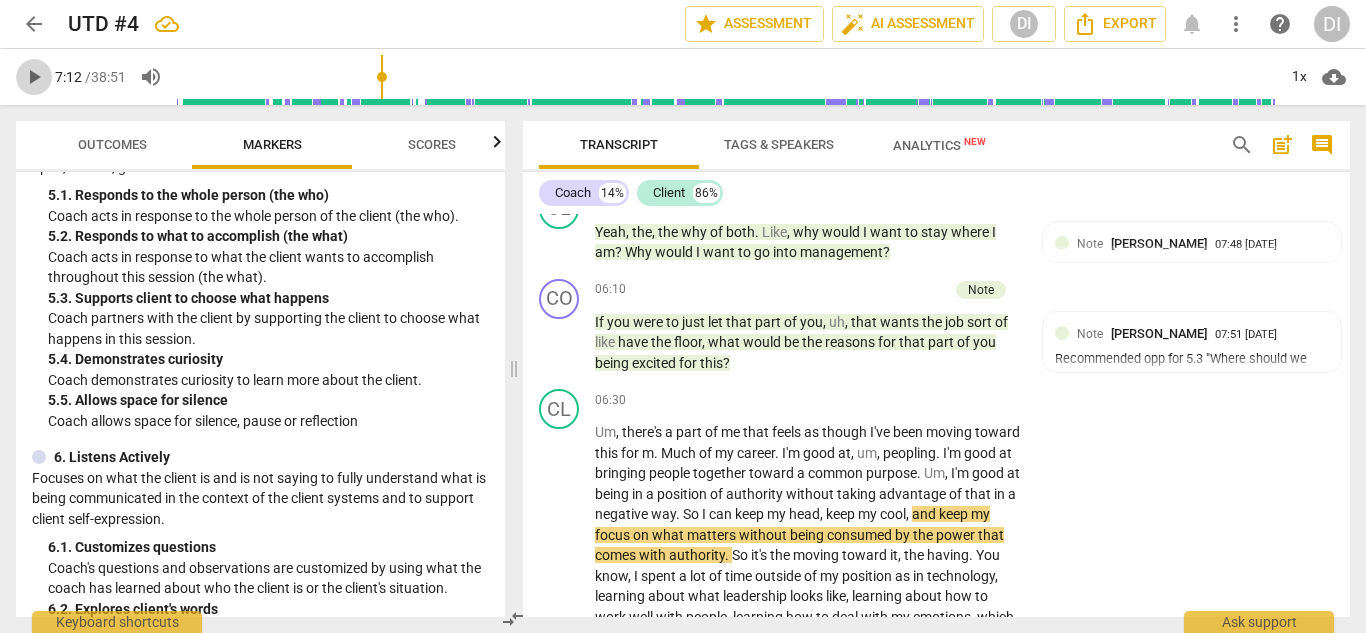 click on "play_arrow" at bounding box center (34, 77) 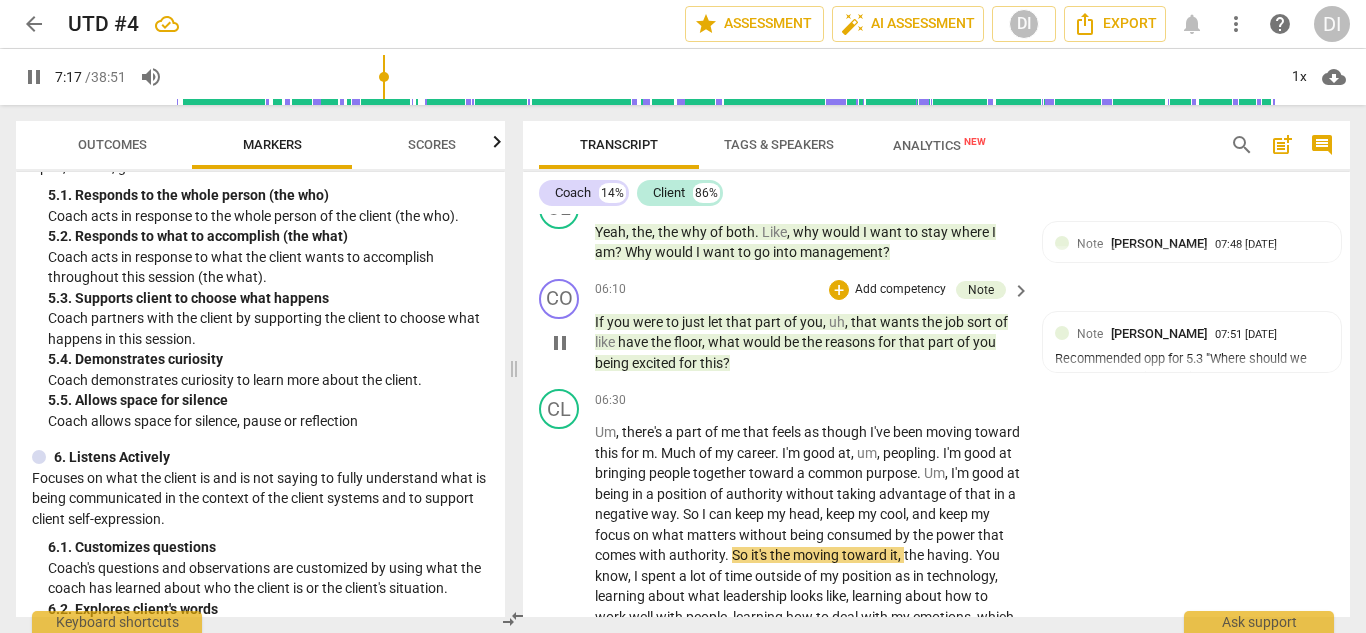 drag, startPoint x: 1313, startPoint y: 327, endPoint x: 1226, endPoint y: 216, distance: 141.0319 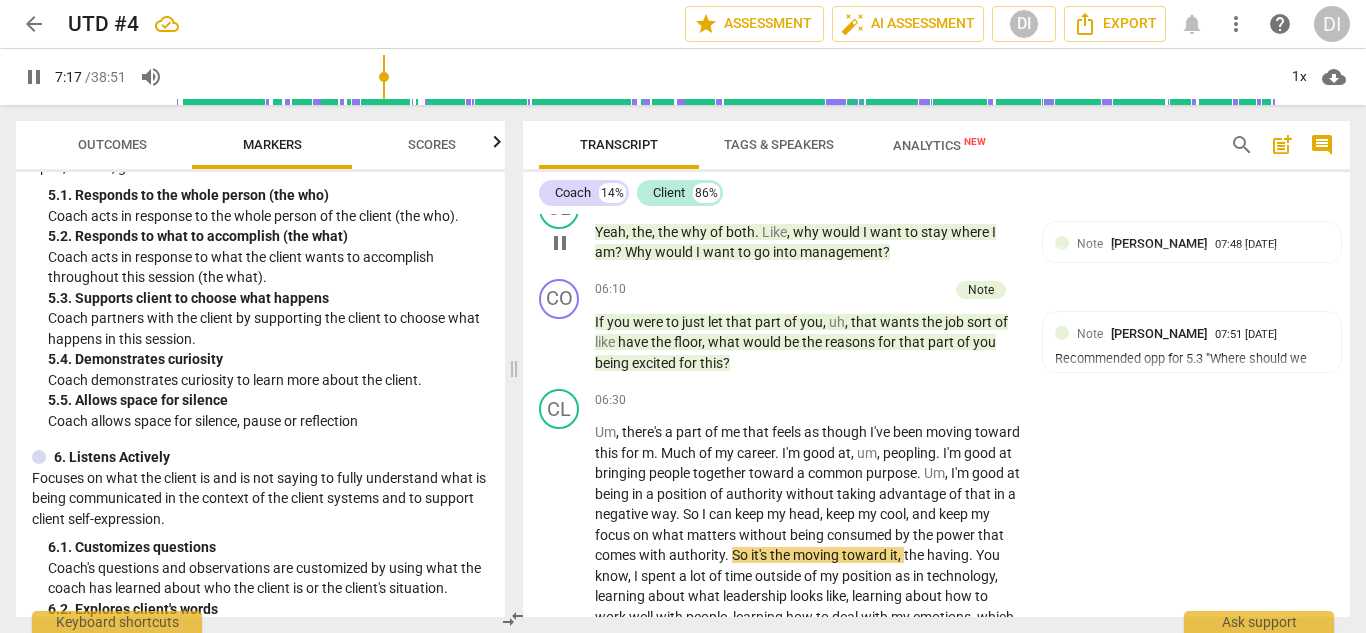 click on "CO play_arrow pause 06:10 + Add competency Note keyboard_arrow_right If   you   were   to   just   let   that   part   of   you ,   uh ,   that   wants   the   job   sort   of   like   have   the   floor ,   what   would   be   the   reasons   for   that   part   of   you   being   excited   for   this ? Note [PERSON_NAME] 07:51 [DATE] Recommended opp for 5.3 "Where should we start", though this question addresses and converts his why question based on what he articulated." at bounding box center [936, 326] 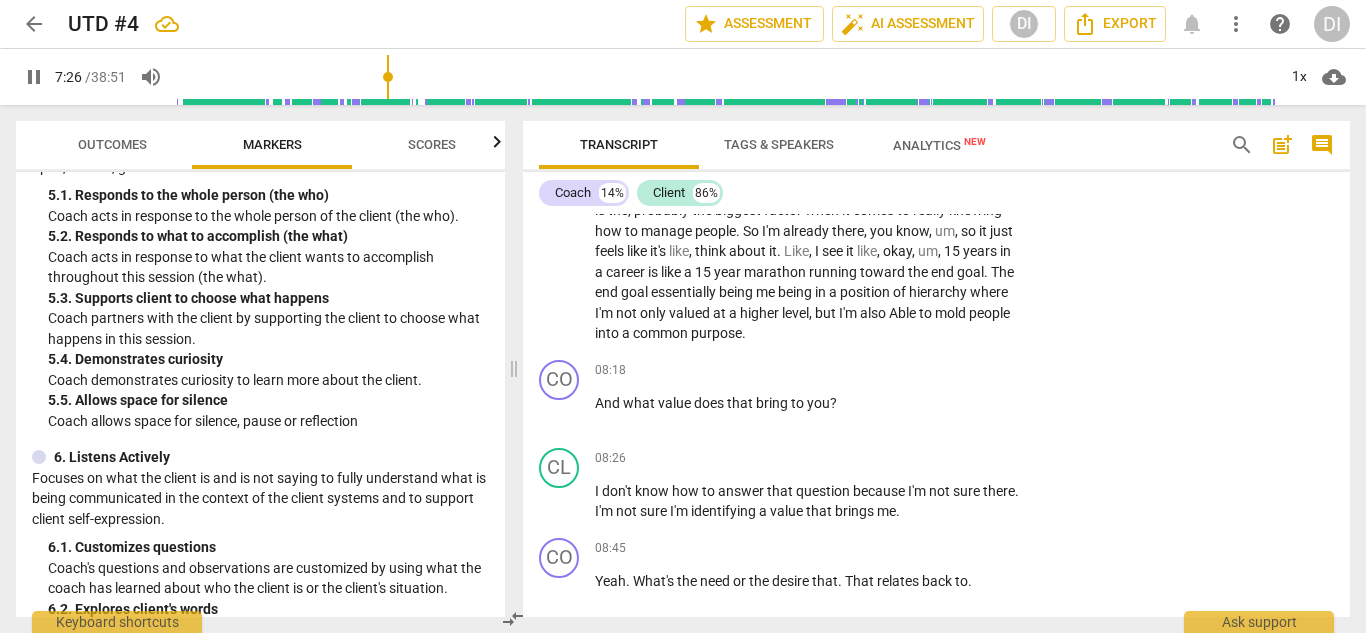 scroll, scrollTop: 2113, scrollLeft: 0, axis: vertical 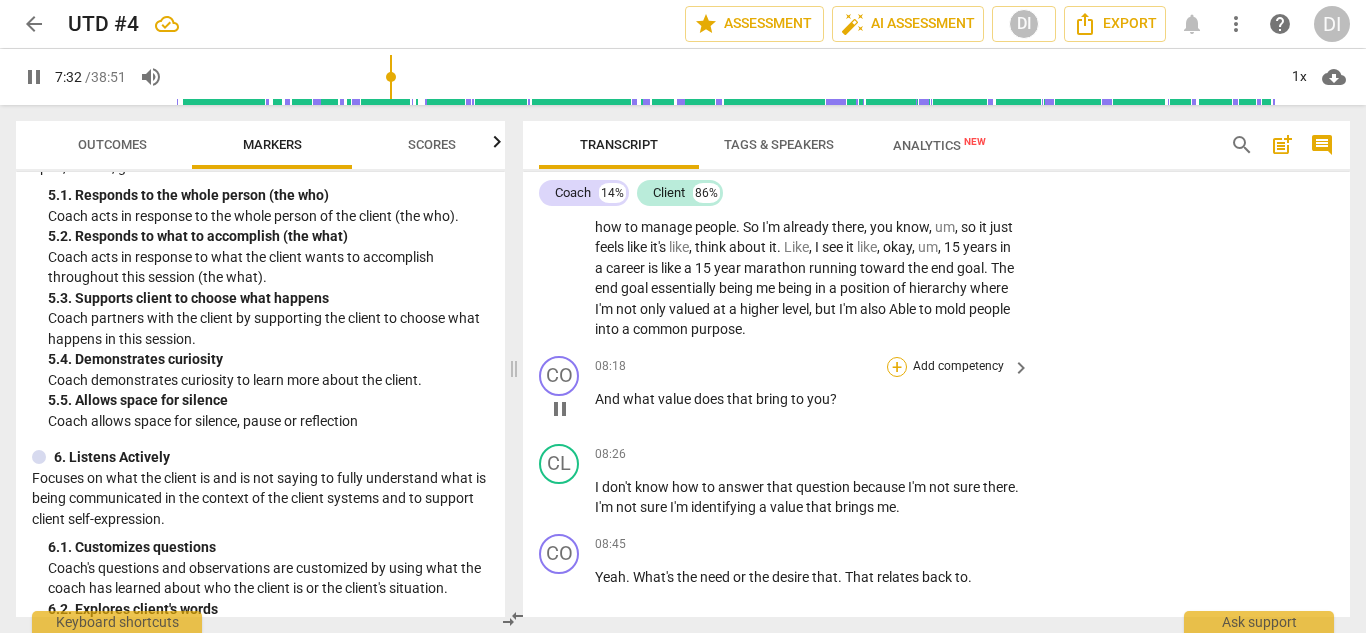 click on "+" at bounding box center (897, 367) 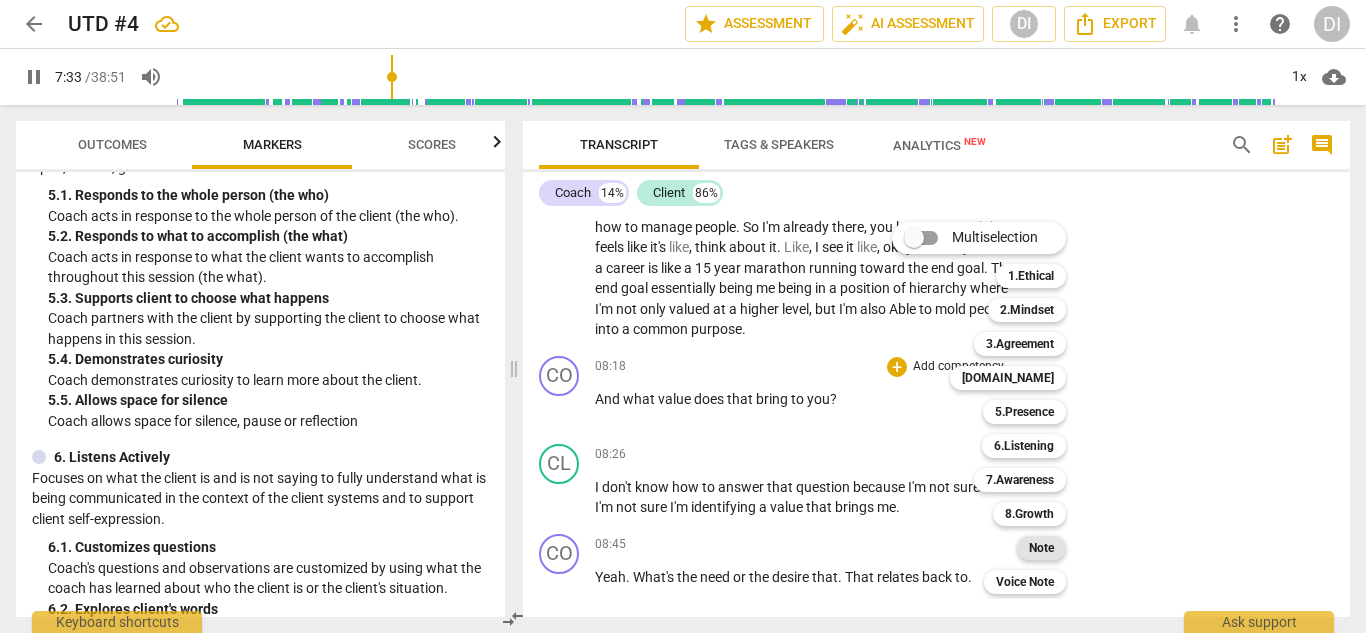 click on "Note" at bounding box center [1041, 548] 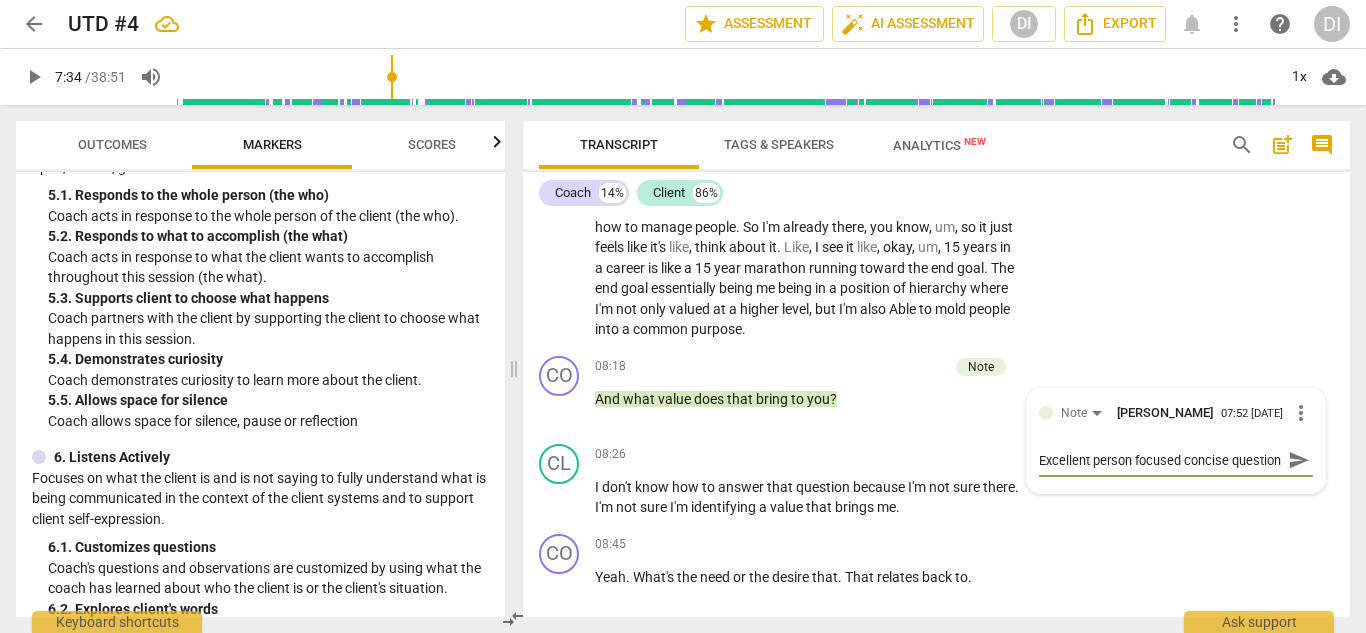 scroll, scrollTop: 18, scrollLeft: 0, axis: vertical 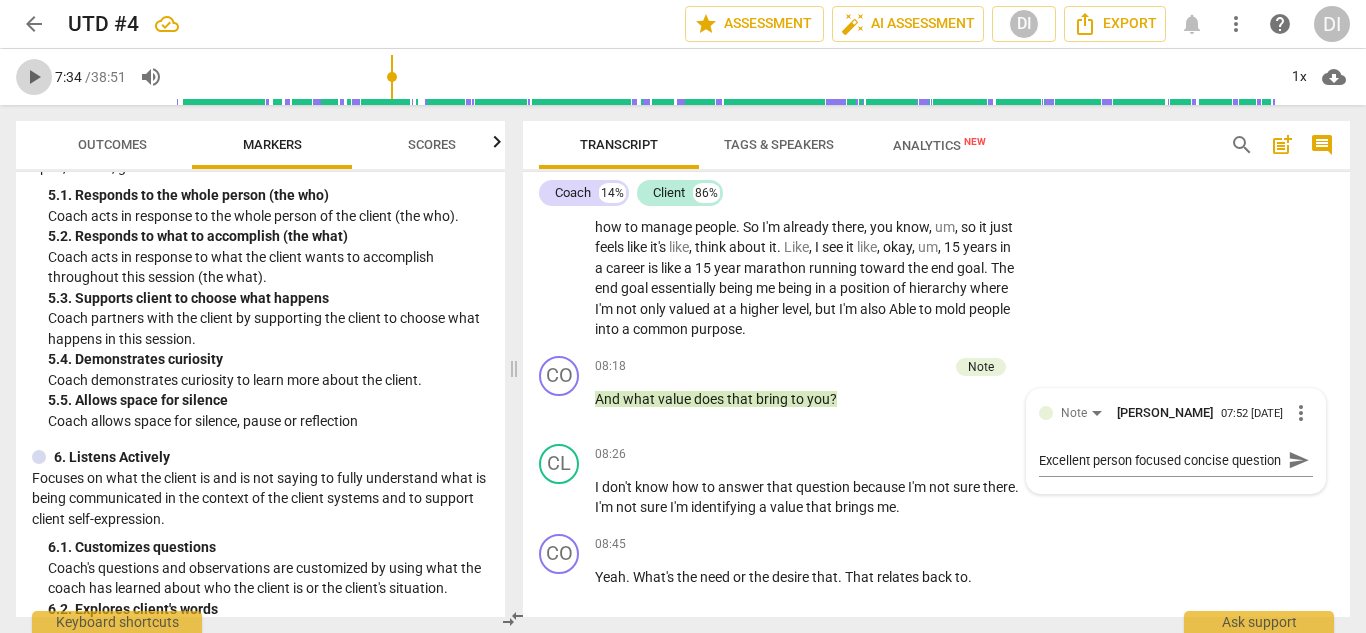 click on "play_arrow" at bounding box center [34, 77] 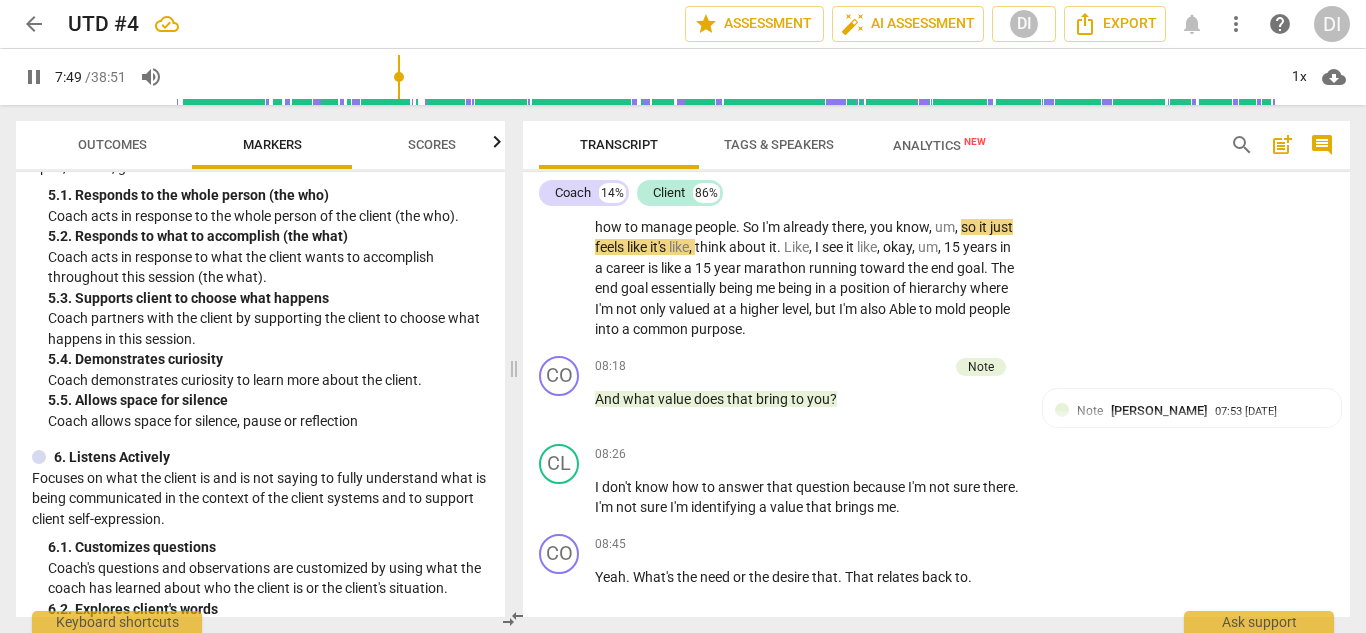 click on "CL play_arrow pause 06:30 + Add competency keyboard_arrow_right Um ,   there's   a   part   of   me   that   feels   as   though   I've   been   moving   toward   this   for   m .   Much   of   my   career .   I'm   good   at ,   um ,   peopling .   I'm   good   at   bringing   people   together   toward   a   common   purpose .   Um ,   I'm   good   at   being   in   a   position   of   authority   without   taking   advantage   of   that   in   a   negative   way .   So   I   can   keep   my   head ,   keep   my   cool ,   and   keep   my   focus   on   what   matters   without   being   consumed   by   the   power   that   comes   with   authority .   So   it's   the   moving   toward   it ,   the   having .   You   know ,   I   spent   a   lot   of   time   outside   of   my   position   as   in   technology ,   learning   about   what   leadership   looks   like ,   learning   about   how   to   work   well   with   people ,   learning   how   to   deal   with   my   emotions ,   which   is   the ," at bounding box center (936, 149) 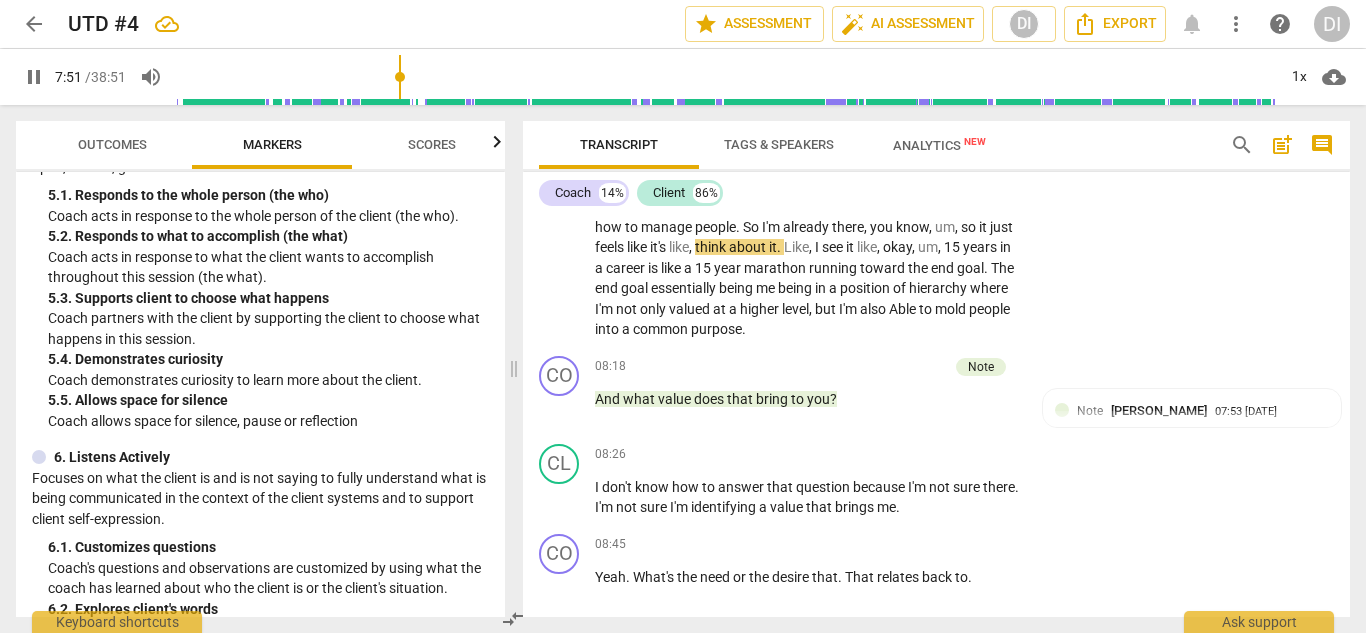 click on "CL play_arrow pause 06:30 + Add competency keyboard_arrow_right Um ,   there's   a   part   of   me   that   feels   as   though   I've   been   moving   toward   this   for   m .   Much   of   my   career .   I'm   good   at ,   um ,   peopling .   I'm   good   at   bringing   people   together   toward   a   common   purpose .   Um ,   I'm   good   at   being   in   a   position   of   authority   without   taking   advantage   of   that   in   a   negative   way .   So   I   can   keep   my   head ,   keep   my   cool ,   and   keep   my   focus   on   what   matters   without   being   consumed   by   the   power   that   comes   with   authority .   So   it's   the   moving   toward   it ,   the   having .   You   know ,   I   spent   a   lot   of   time   outside   of   my   position   as   in   technology ,   learning   about   what   leadership   looks   like ,   learning   about   how   to   work   well   with   people ,   learning   how   to   deal   with   my   emotions ,   which   is   the ," at bounding box center (936, 149) 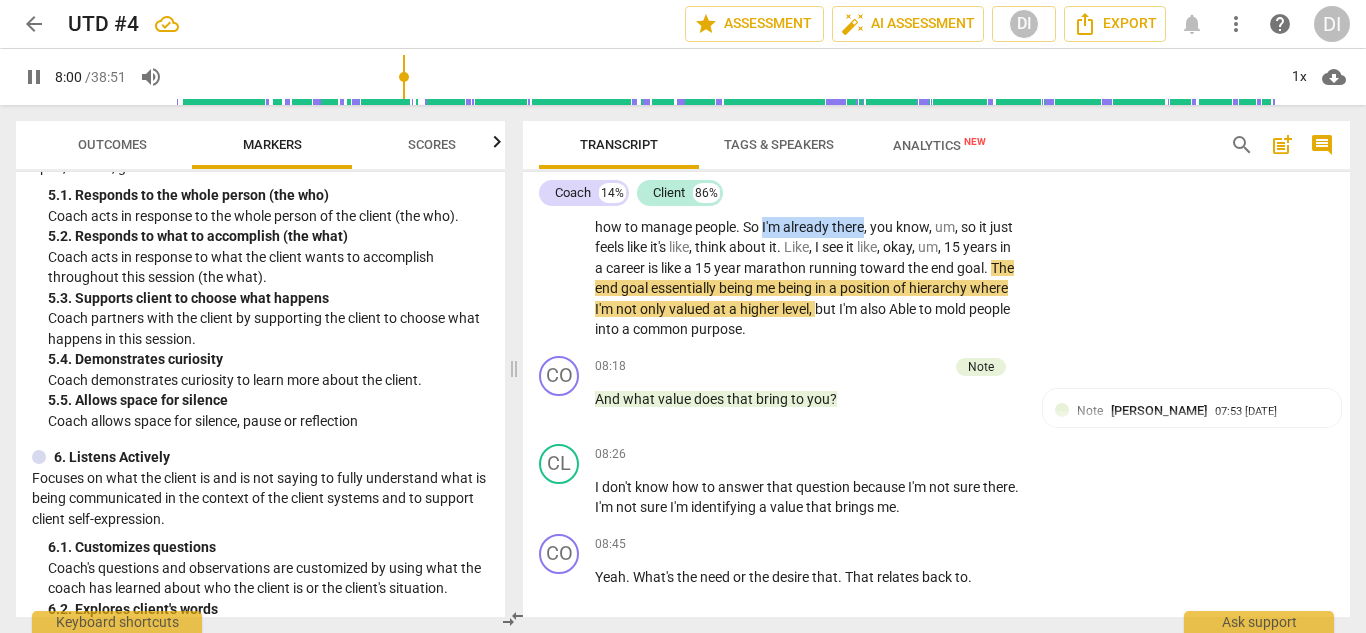 drag, startPoint x: 695, startPoint y: 269, endPoint x: 583, endPoint y: 271, distance: 112.01785 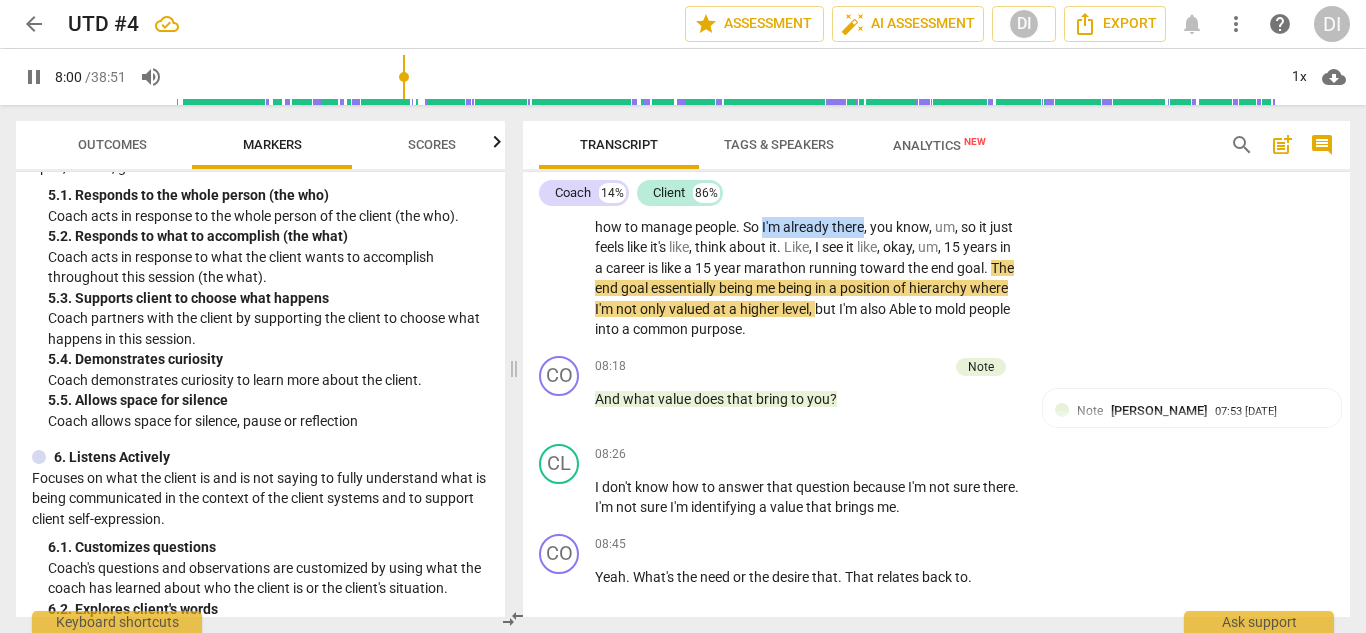 click on "CL play_arrow pause 06:30 + Add competency keyboard_arrow_right Um ,   there's   a   part   of   me   that   feels   as   though   I've   been   moving   toward   this   for   m .   Much   of   my   career .   I'm   good   at ,   um ,   peopling .   I'm   good   at   bringing   people   together   toward   a   common   purpose .   Um ,   I'm   good   at   being   in   a   position   of   authority   without   taking   advantage   of   that   in   a   negative   way .   So   I   can   keep   my   head ,   keep   my   cool ,   and   keep   my   focus   on   what   matters   without   being   consumed   by   the   power   that   comes   with   authority .   So   it's   the   moving   toward   it ,   the   having .   You   know ,   I   spent   a   lot   of   time   outside   of   my   position   as   in   technology ,   learning   about   what   leadership   looks   like ,   learning   about   how   to   work   well   with   people ,   learning   how   to   deal   with   my   emotions ,   which   is   the ," at bounding box center (936, 149) 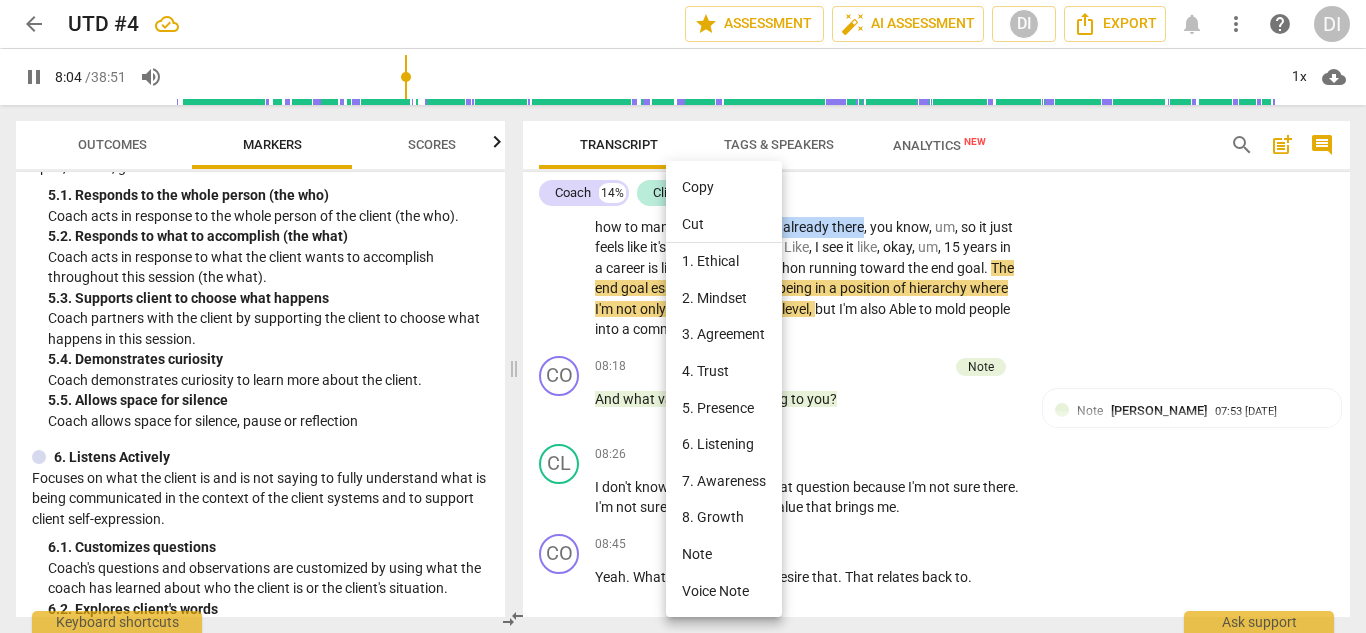 click on "Note" at bounding box center (724, 554) 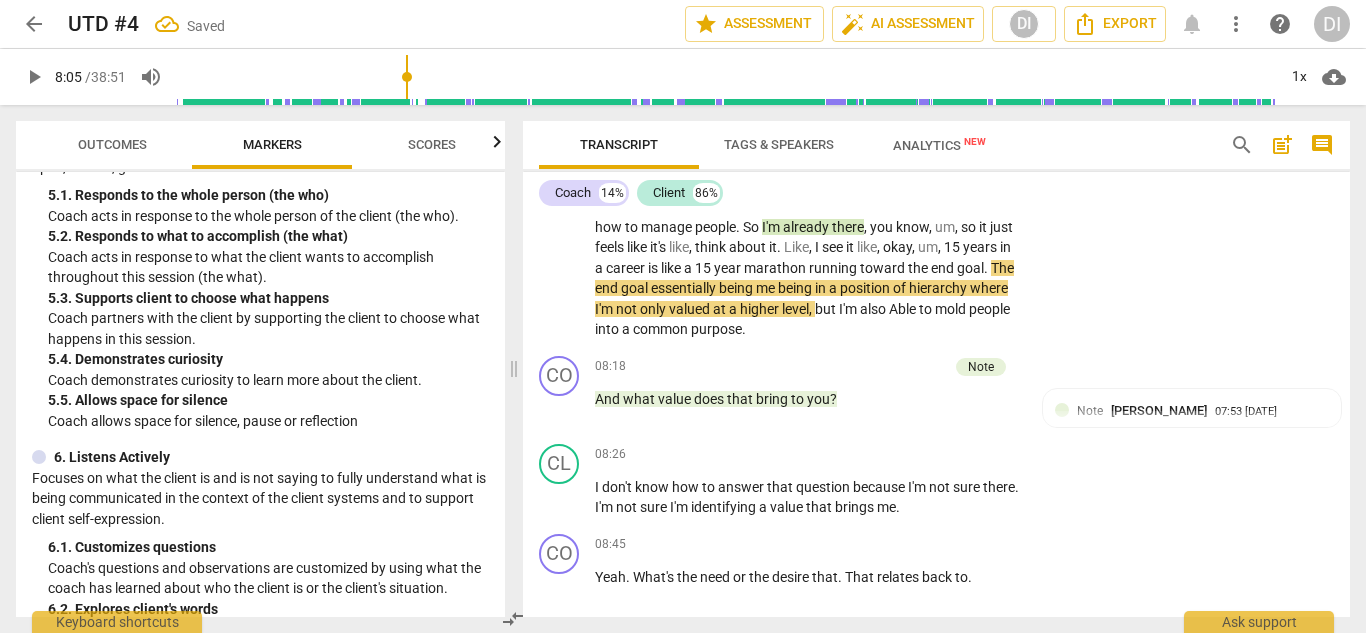 scroll, scrollTop: 1877, scrollLeft: 0, axis: vertical 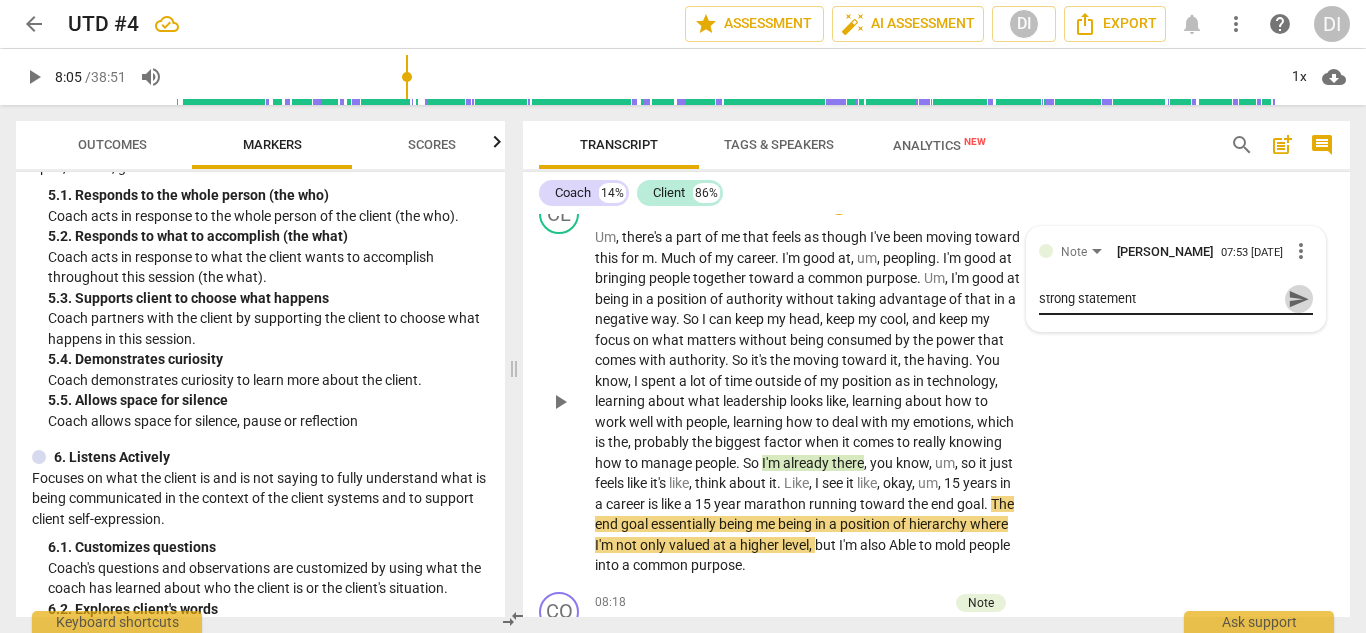 click on "send" at bounding box center [1299, 299] 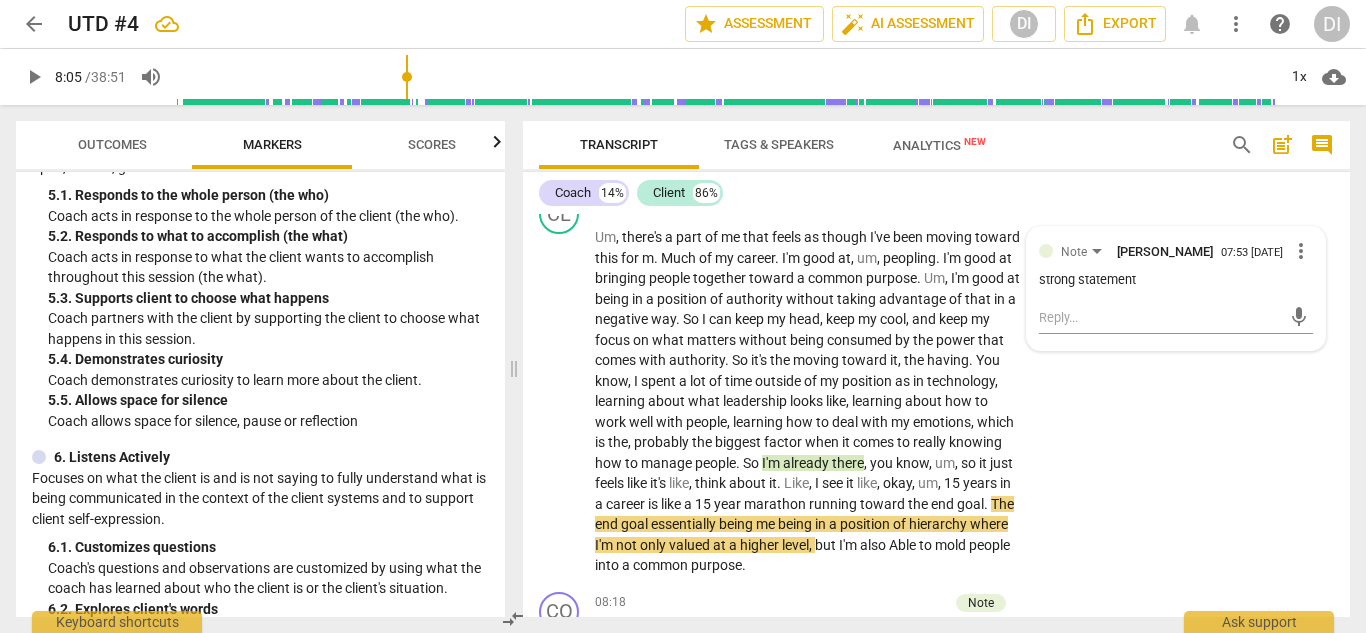 click on "play_arrow" at bounding box center (34, 77) 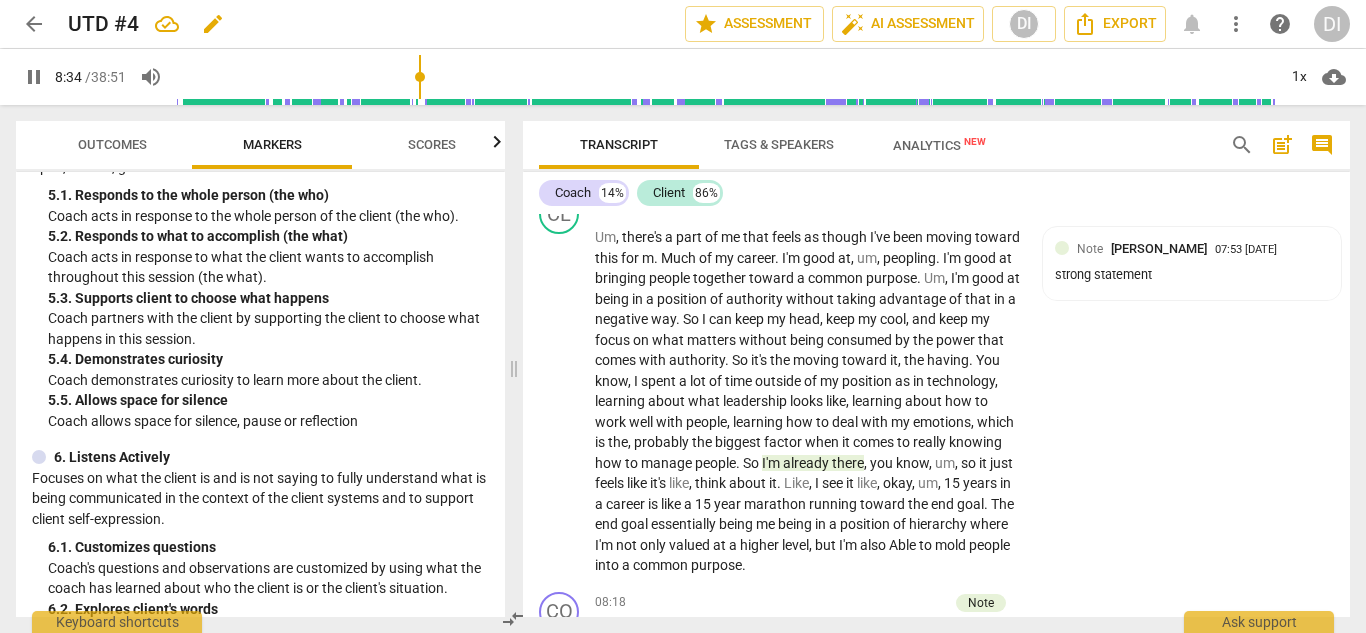 scroll, scrollTop: 2418, scrollLeft: 0, axis: vertical 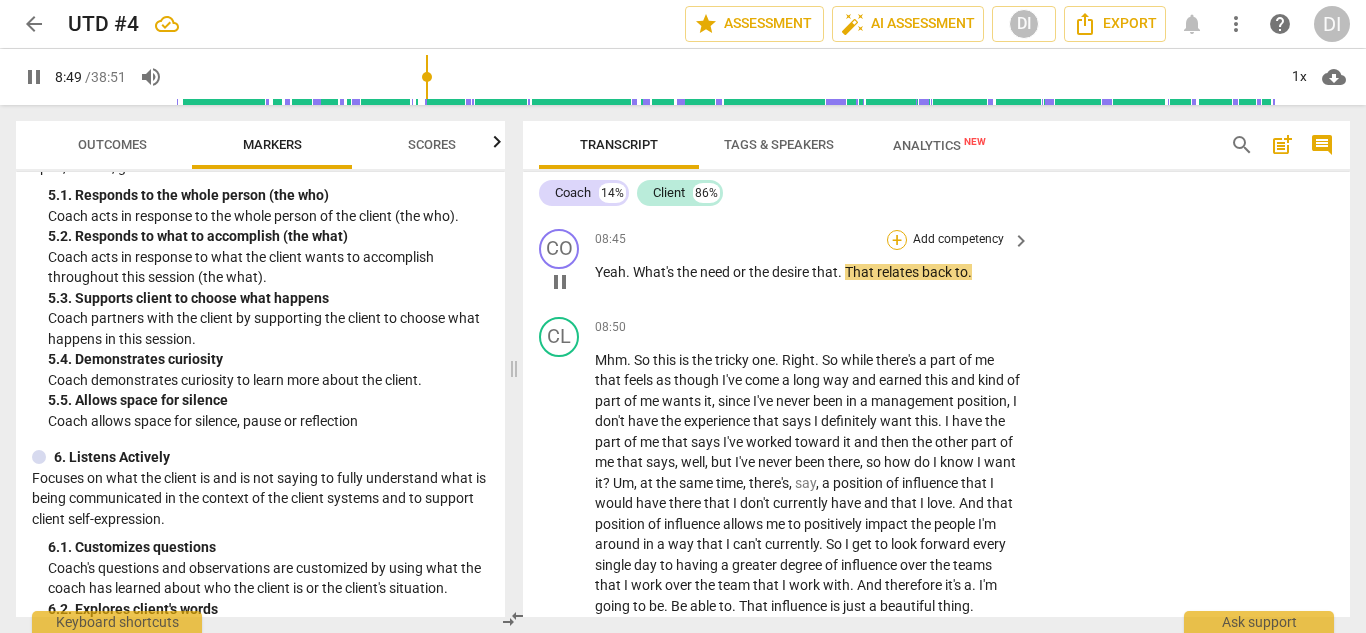 click on "+" at bounding box center [897, 240] 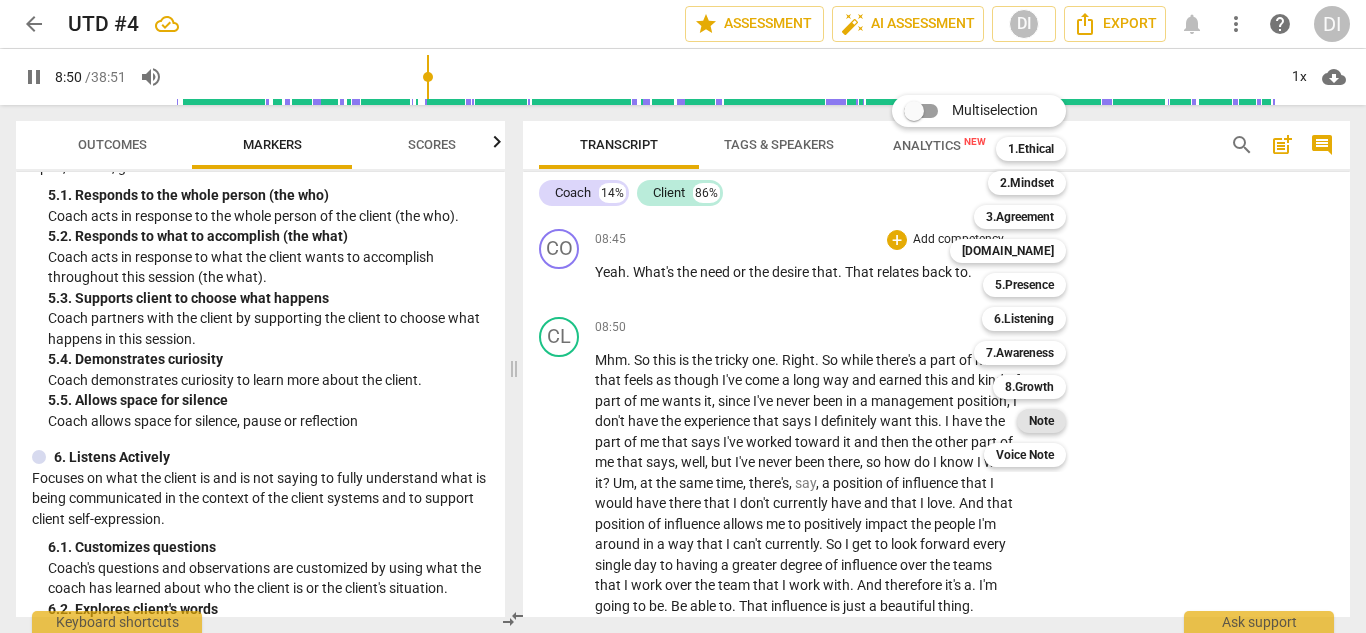 click on "Note" at bounding box center [1041, 421] 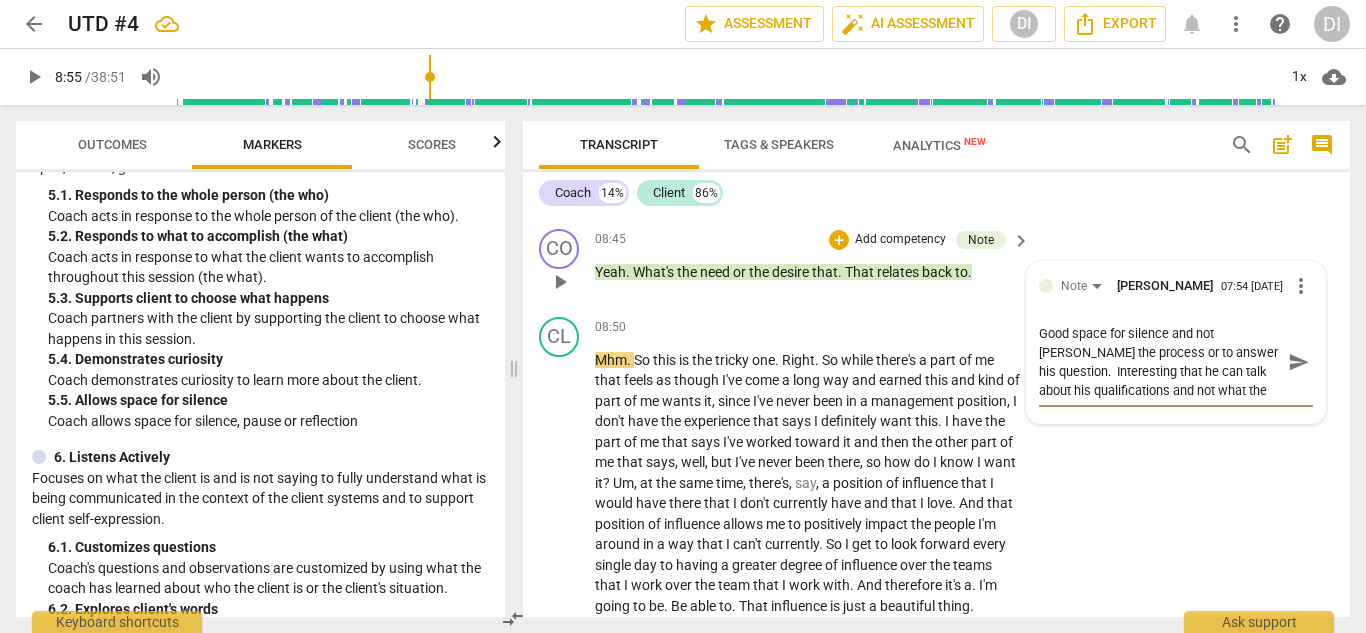 scroll, scrollTop: 18, scrollLeft: 0, axis: vertical 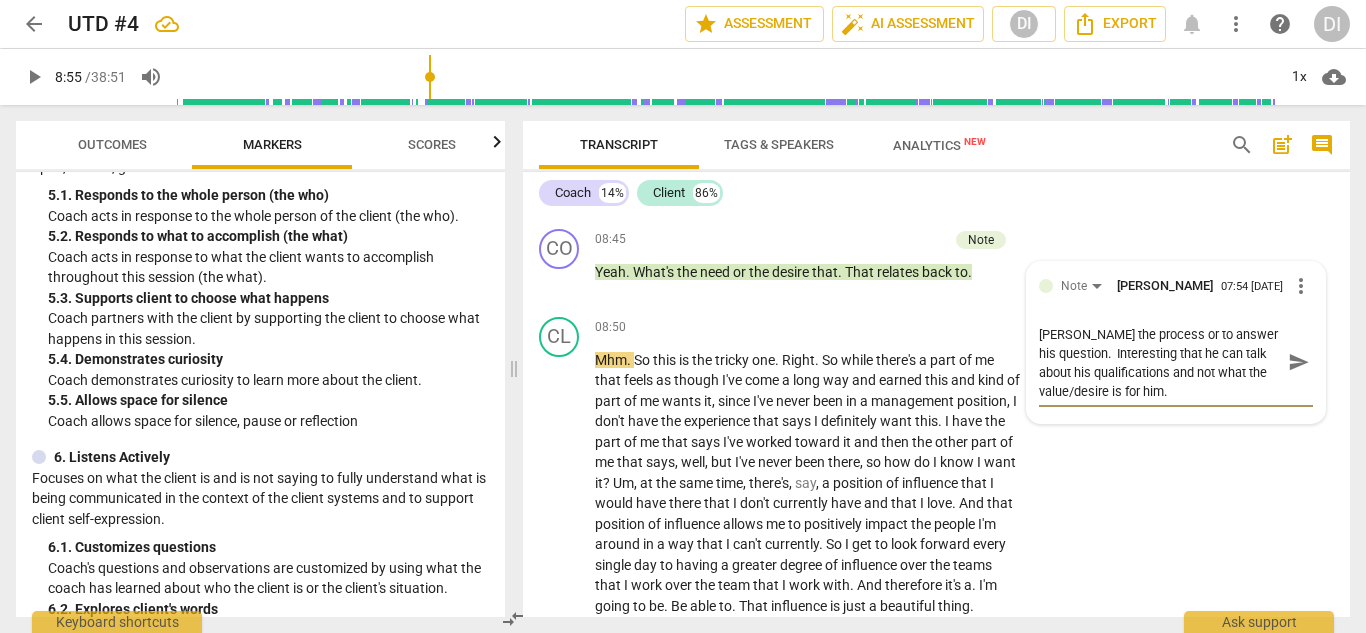 click on "play_arrow" at bounding box center (34, 77) 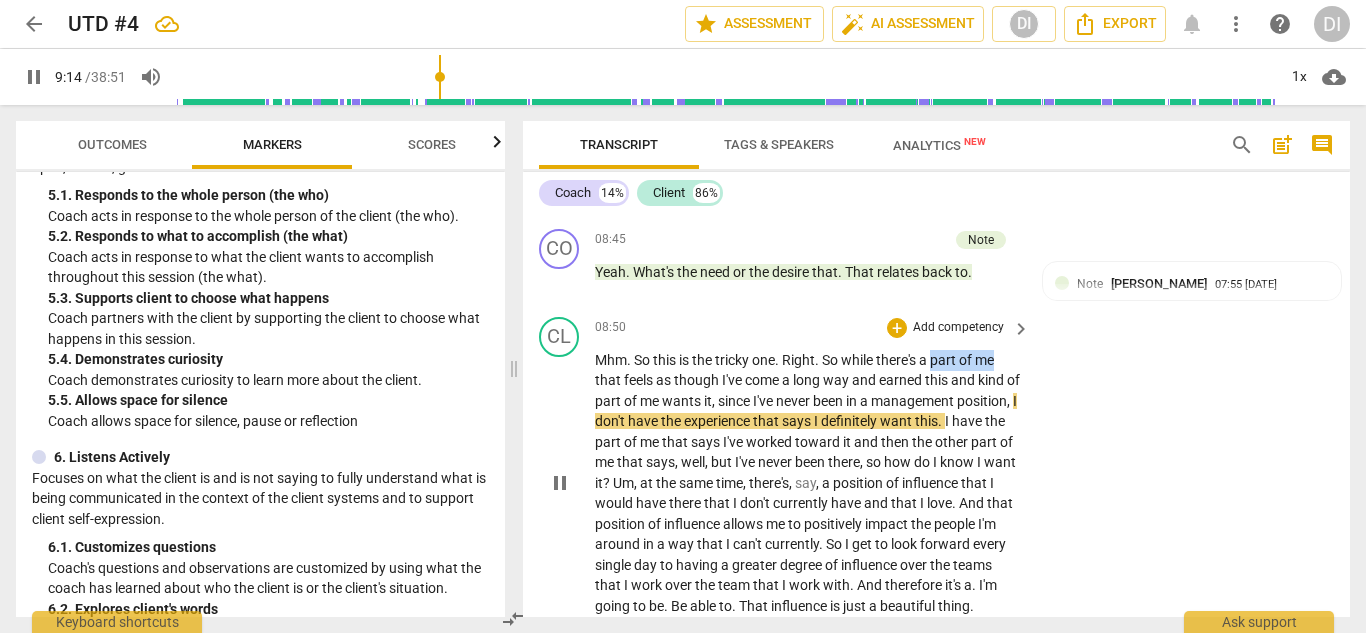 drag, startPoint x: 1004, startPoint y: 399, endPoint x: 938, endPoint y: 401, distance: 66.0303 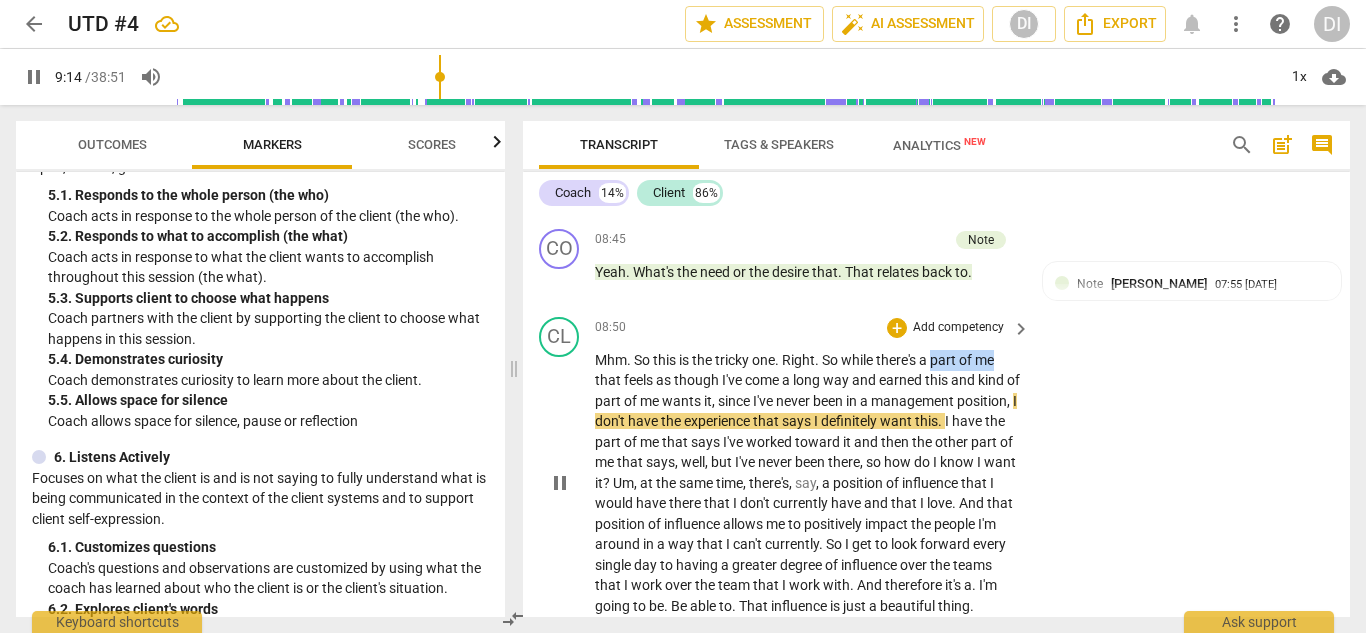 click on "Mhm .   So   this   is   the   tricky   one .   Right .   So   while   there's   a   part   of   me   that   feels   as   though   I've   come   a   long   way   and   earned   this   and   kind   of   part   of   me   wants   it ,   since   I've   never   been   in   a   management   position ,   I   don't   have   the   experience   that   says   I   definitely   want   this .   I   have   the   part   of   me   that   says   I've   worked   toward   it   and   then   the   other   part   of   me   that   says ,   well ,   but   I've   never   been   there ,   so   how   do   I   know   I   want   it ?   Um ,   at   the   same   time ,   there's ,   say ,   a   position   of   influence   that   I   would   have   there   that   I   don't   currently   have   and   that   I   love .   And   that   position   of   influence   allows   me   to   positively   impact   the   people   I'm   around   in   a   way   that   I   can't   currently .   So   I   get   to   look   forward   every   single   day   to" at bounding box center [807, 483] 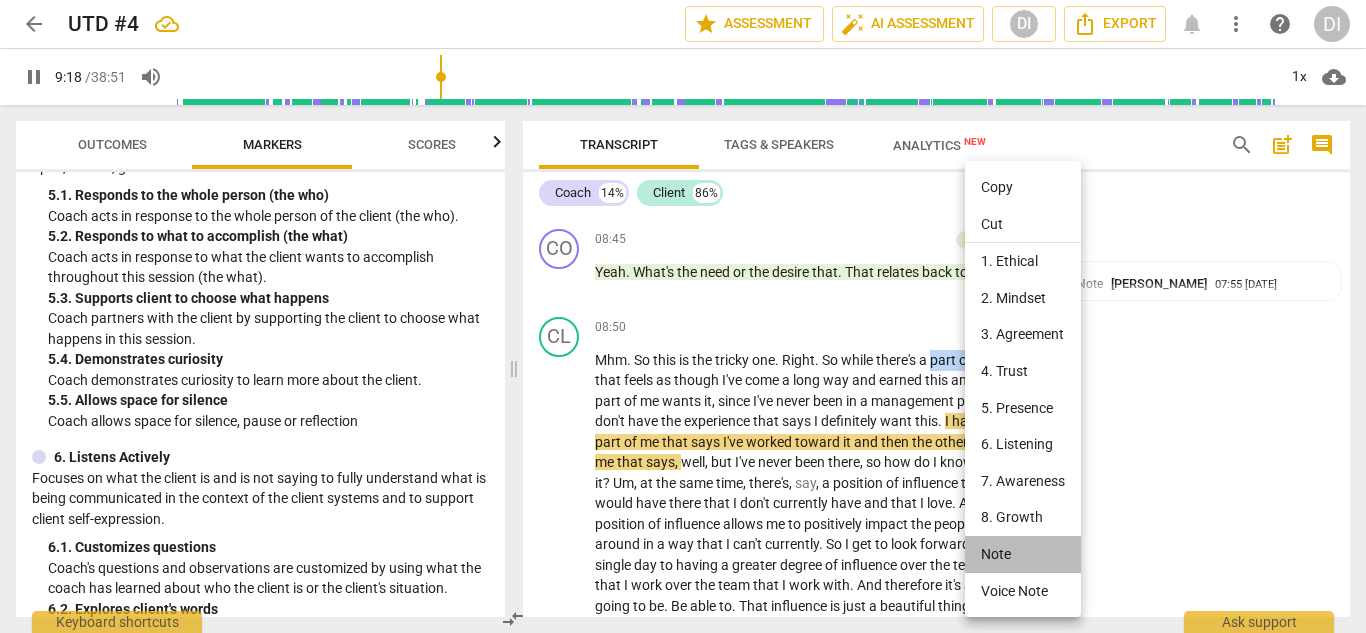 click on "Note" at bounding box center [1023, 554] 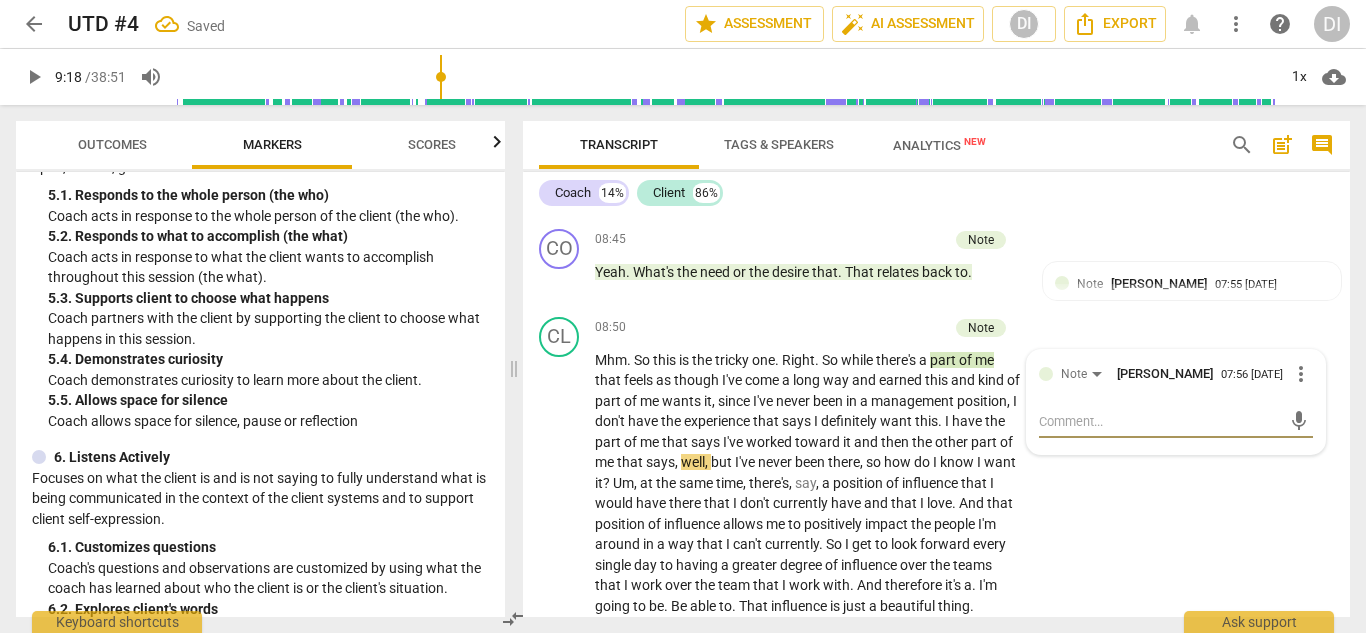 scroll, scrollTop: 2520, scrollLeft: 0, axis: vertical 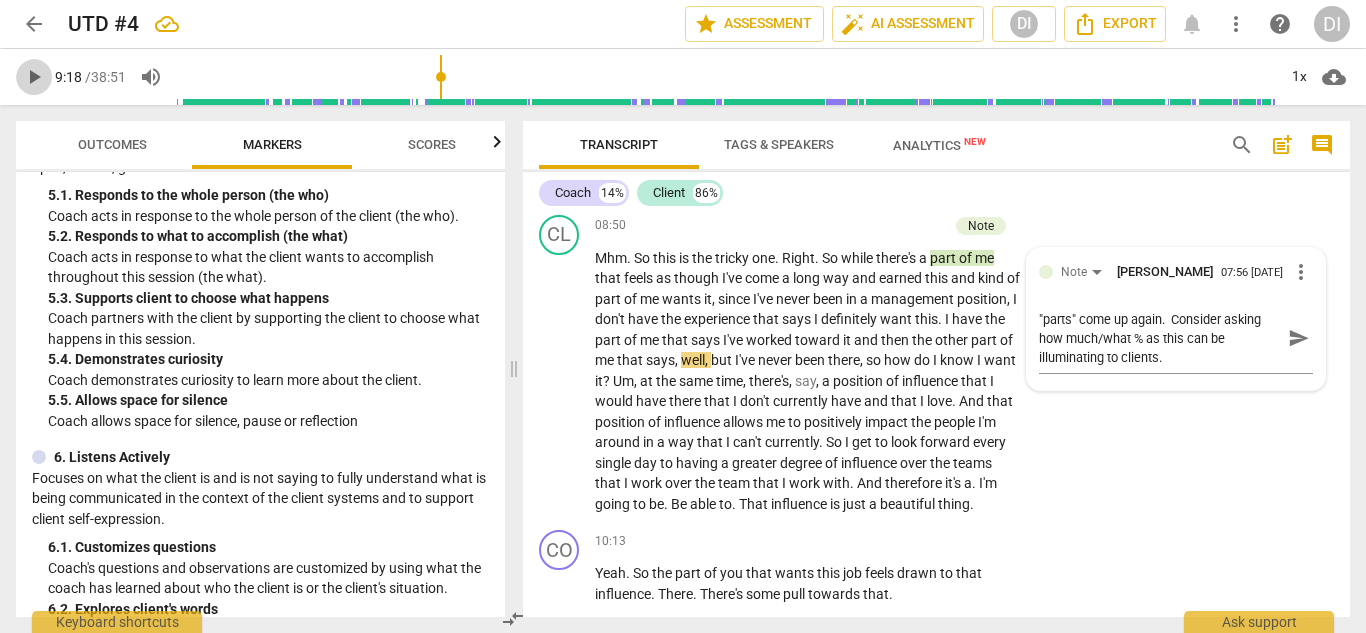 click on "play_arrow" at bounding box center [34, 77] 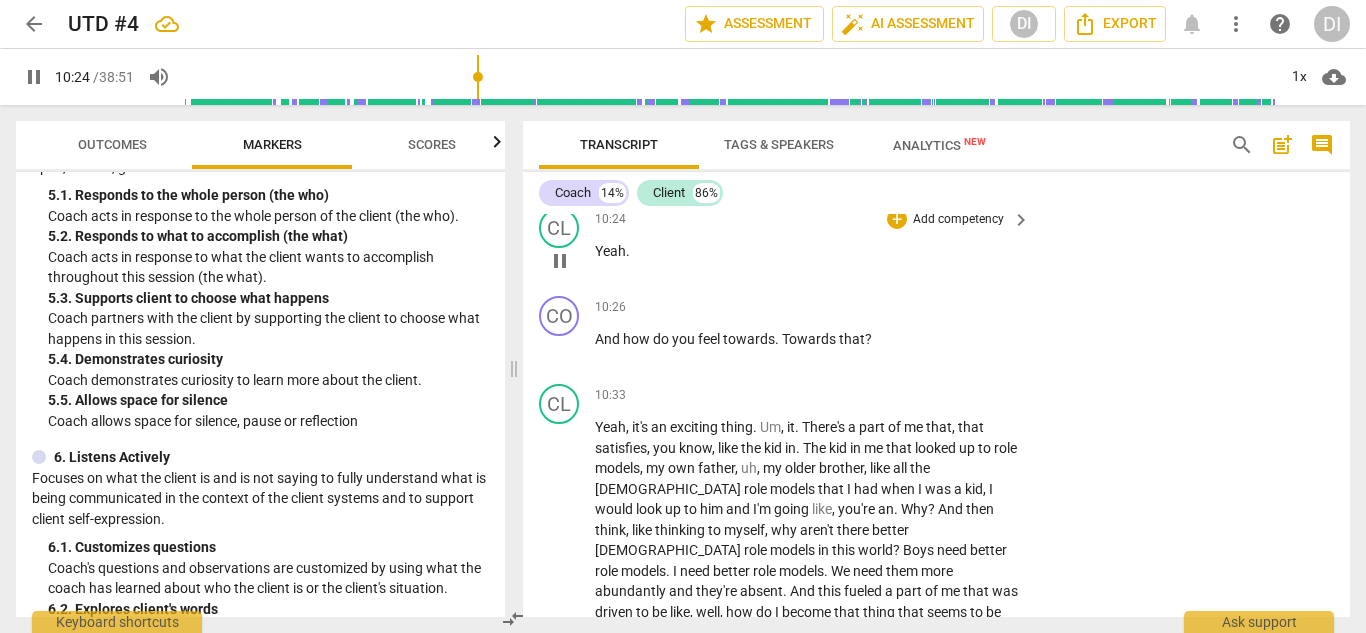 scroll, scrollTop: 2862, scrollLeft: 0, axis: vertical 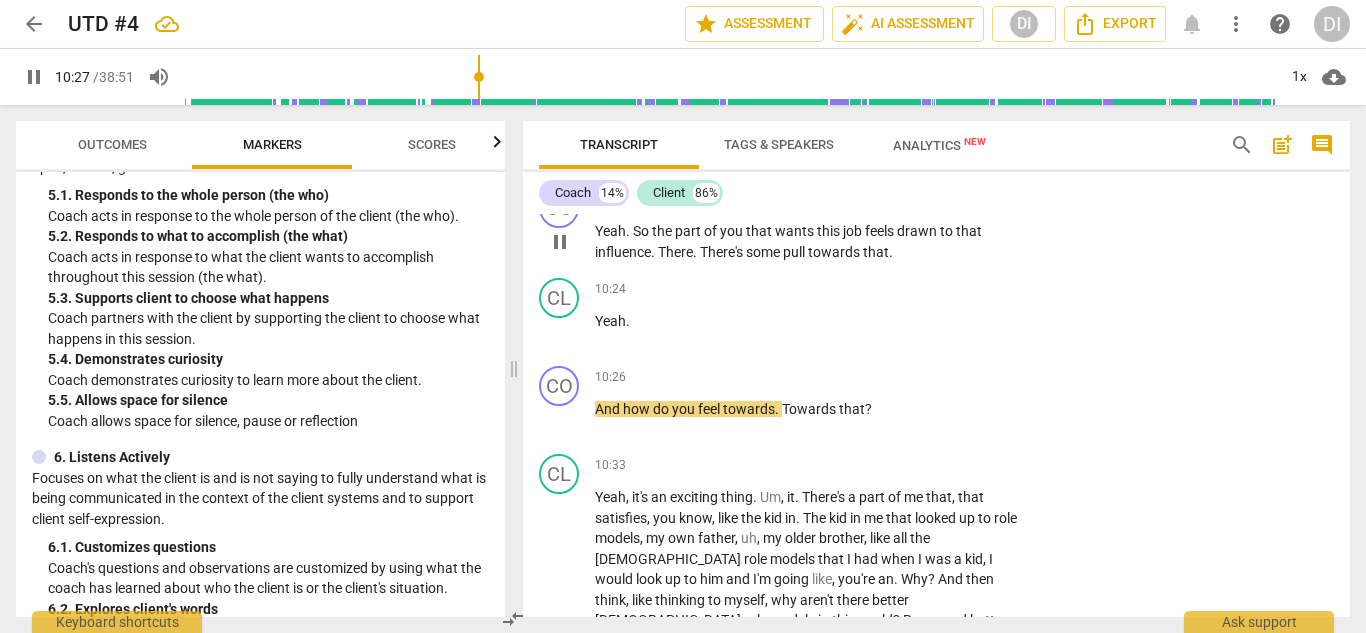 click on "+" at bounding box center [897, 199] 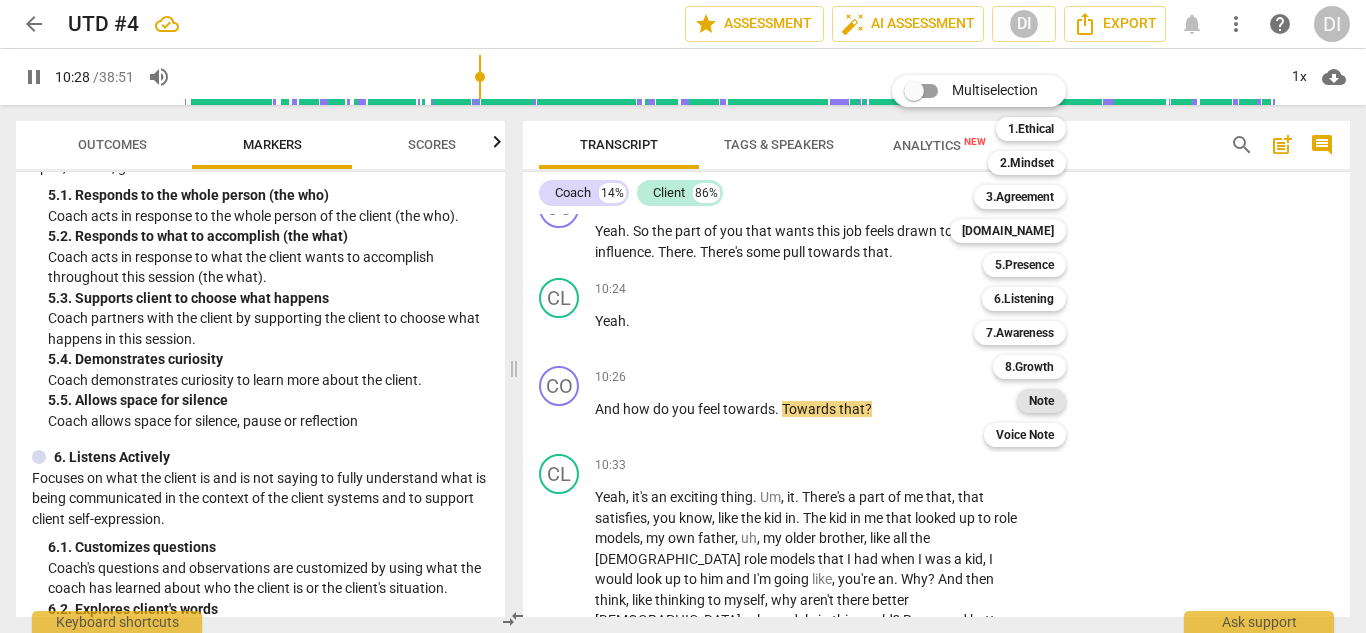 click on "Note" at bounding box center [1041, 401] 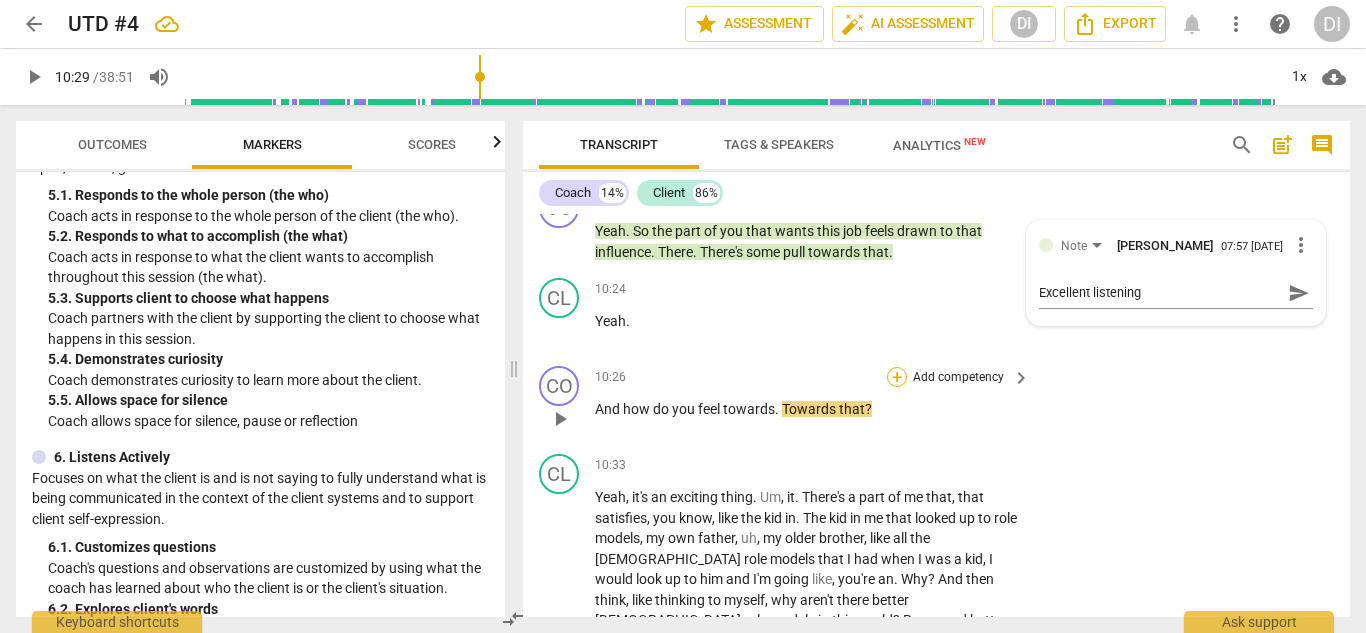 click on "+" at bounding box center [897, 377] 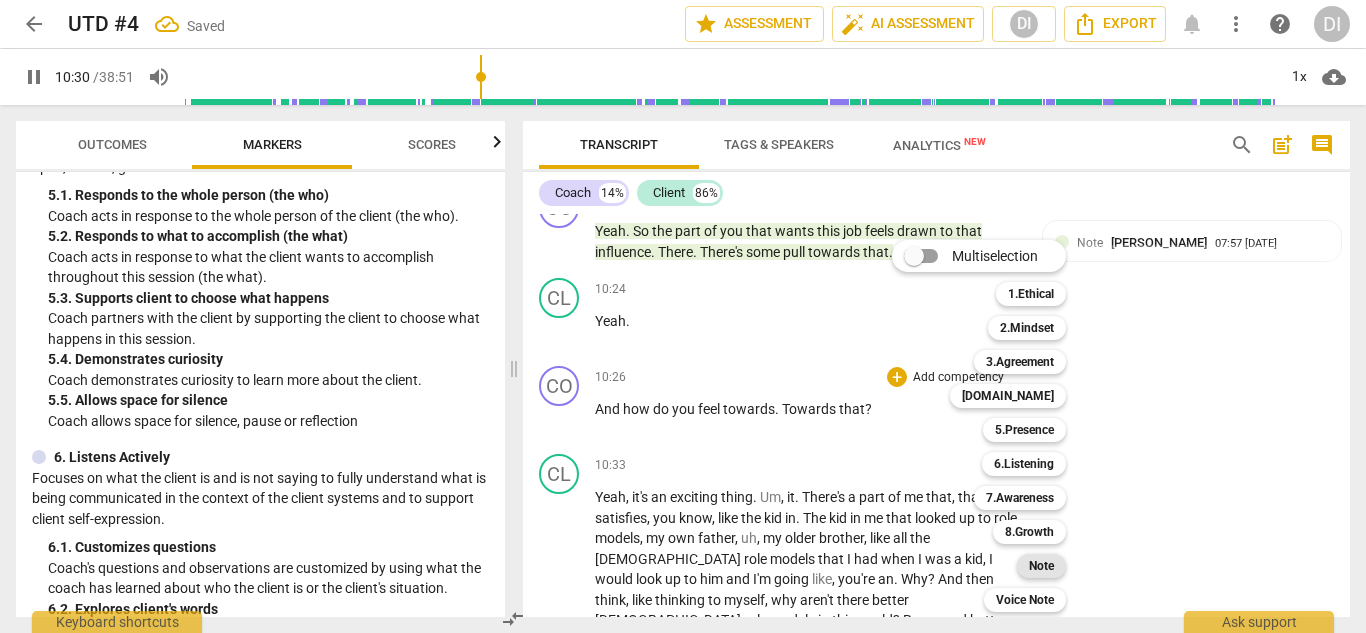 click on "Note" at bounding box center (1041, 566) 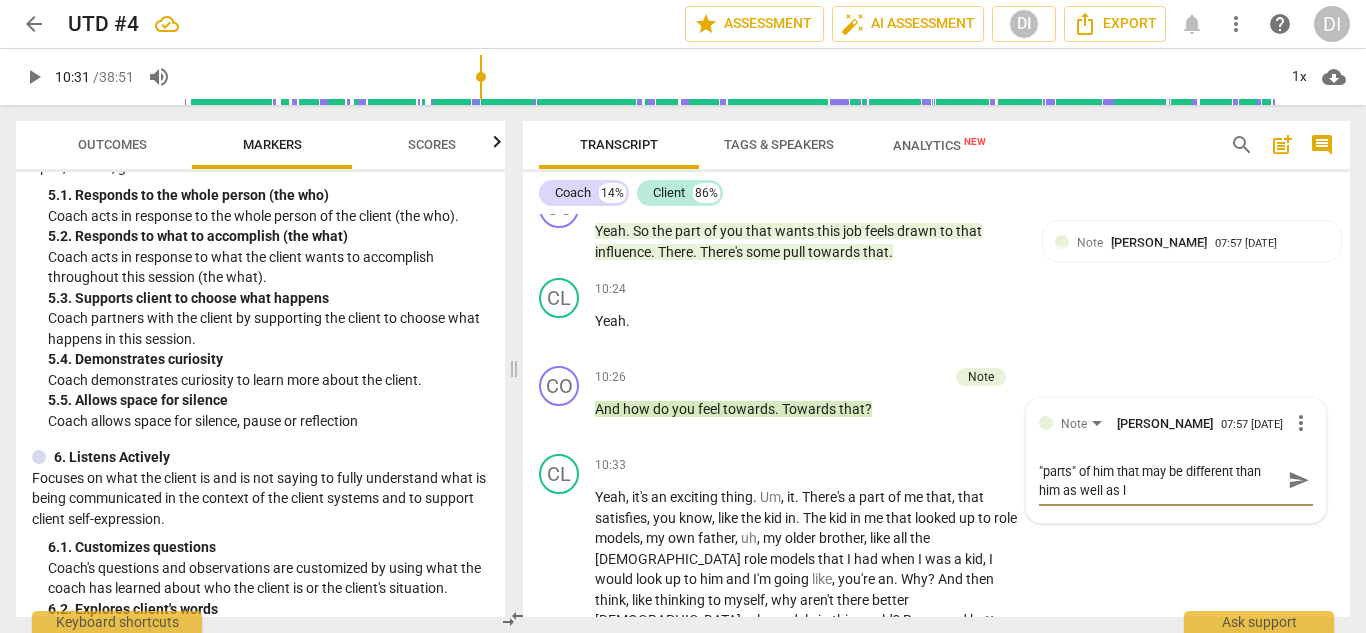 scroll, scrollTop: 0, scrollLeft: 0, axis: both 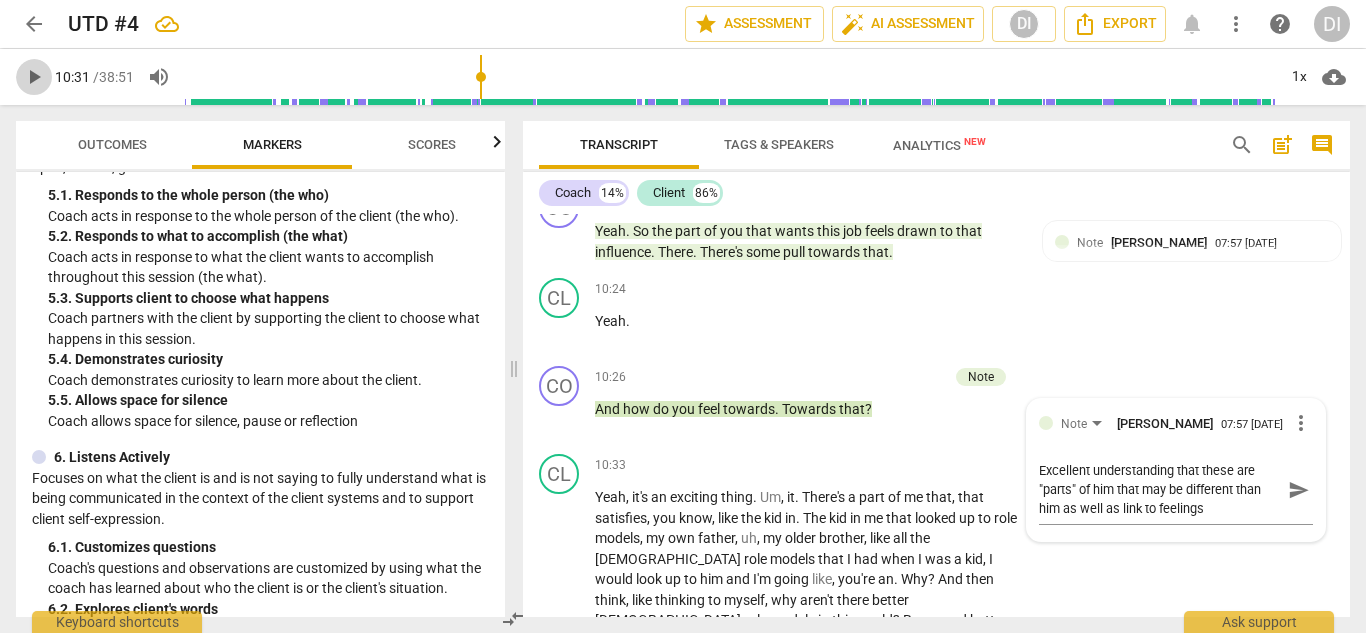 click on "play_arrow" at bounding box center (34, 77) 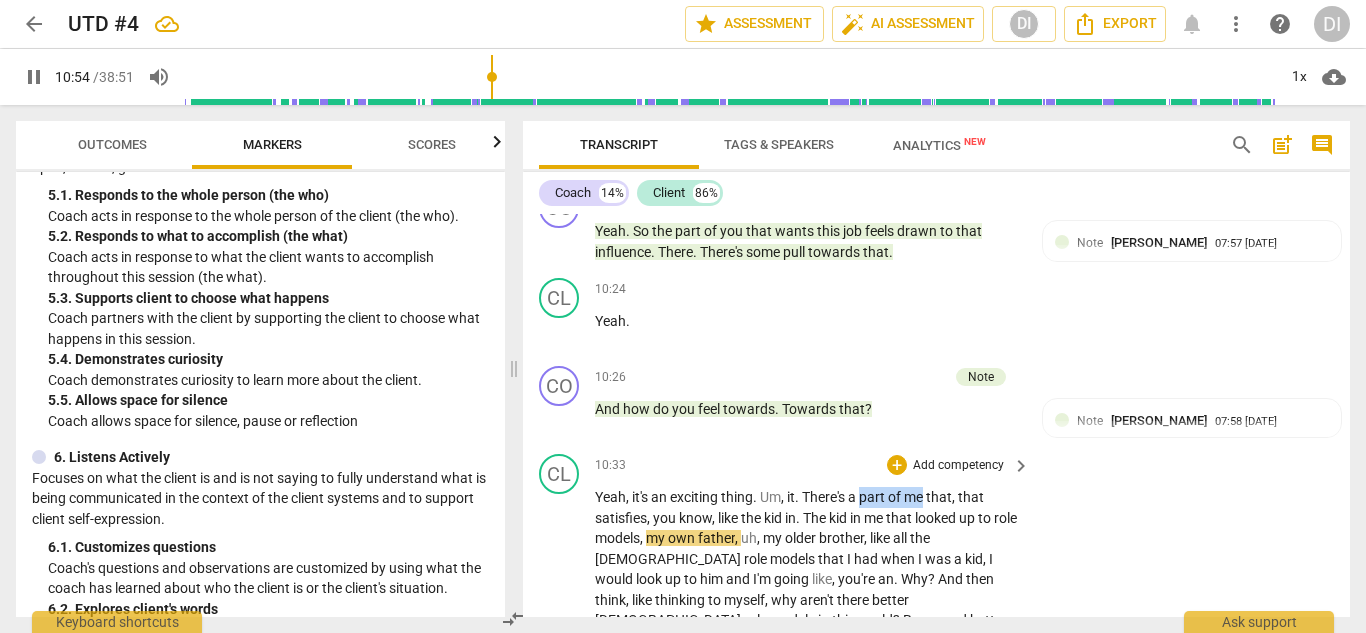 drag, startPoint x: 930, startPoint y: 555, endPoint x: 864, endPoint y: 558, distance: 66.068146 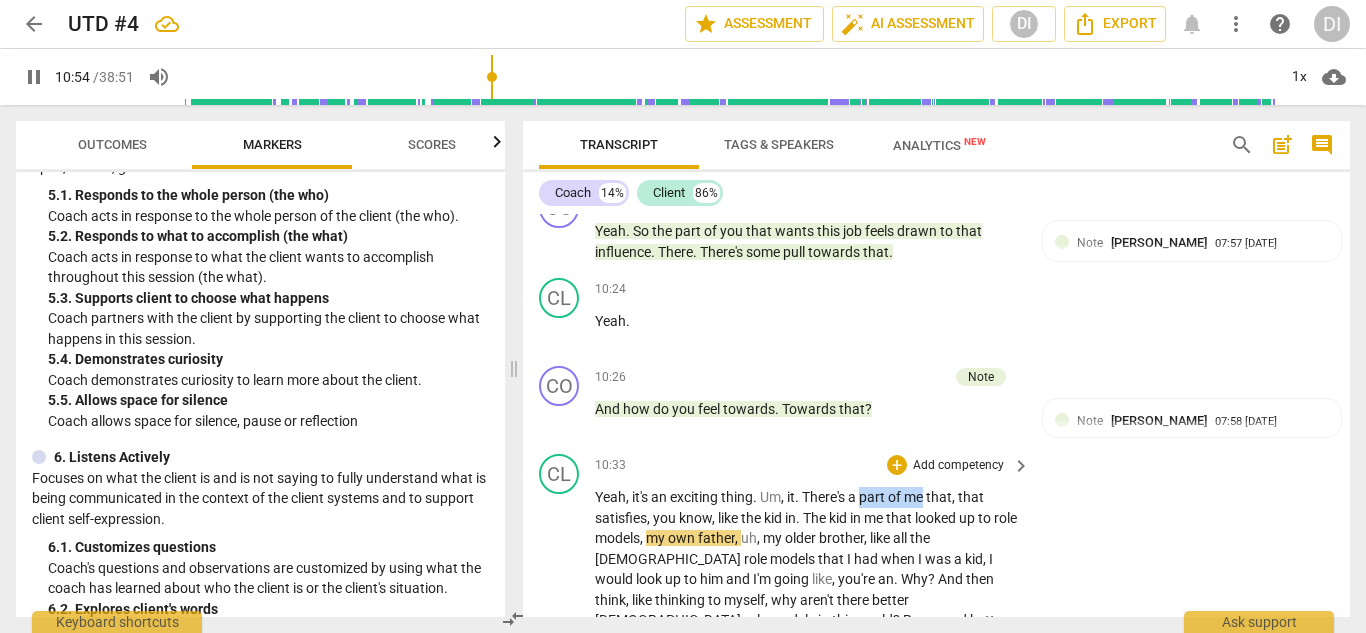 click on "Yeah ,   it's   an   exciting   thing .   Um ,   it .   There's   a   part   of   me   that ,   that   satisfies ,   you   know ,   like   the   kid   in .   The   kid   in   me   that   looked   up   to   role   models ,   my   own   father ,   uh ,   my   older   brother ,   like   all   the   [DEMOGRAPHIC_DATA]   role   models   that   I   had   when   I   was   a   kid ,   I   would   look   up   to   him   and   I'm   going   like ,   you're   an .   Why ?   And   then   think ,   like   thinking   to   myself ,   why   aren't   there   better   [DEMOGRAPHIC_DATA]   role   models   in   this   world ?   Boys   need   better   role   models .   I   need   better   role   models .   We   need   them   more   abundantly   and   they're   absent .   And   this   fueled   a   part   of   me   that   was   driven   to   be   like ,   well ,   how   do   I   become   that   thing   that   seems   to   be   absolutely   absent   everywhere   on   this   freaking   planet ?   Um ,   so   there's   a ,   there's   a .   While   it's   not ," at bounding box center (807, 743) 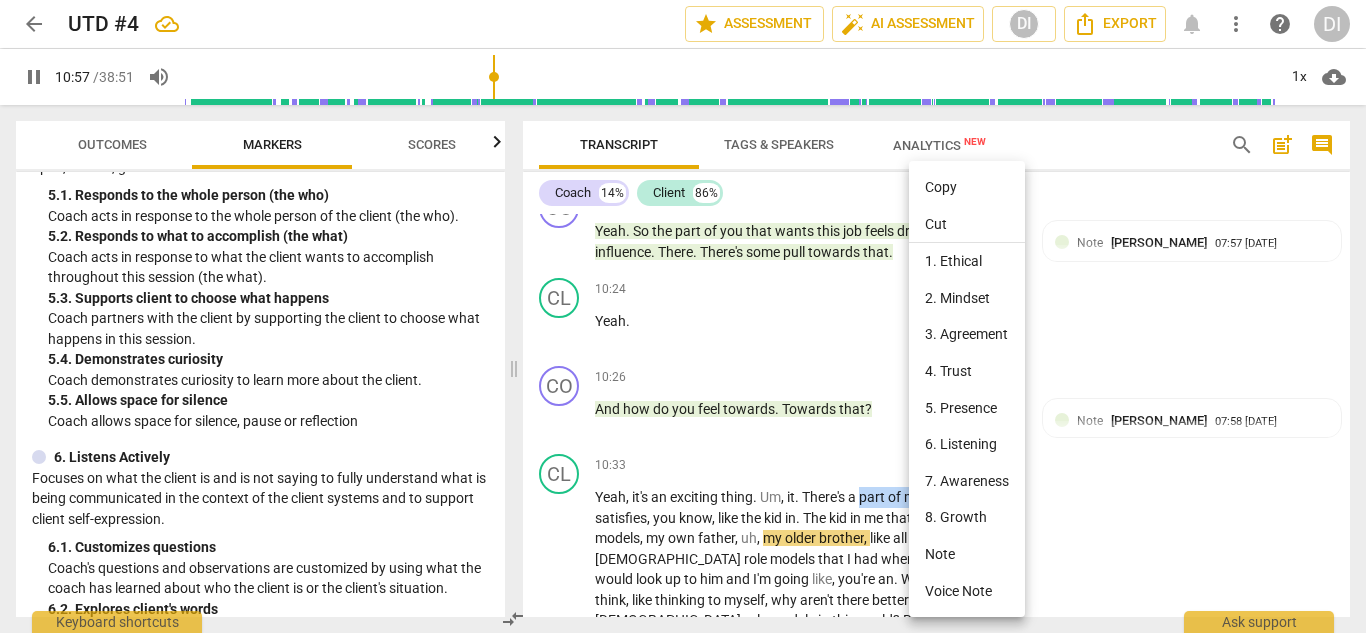 click on "Note" at bounding box center (967, 554) 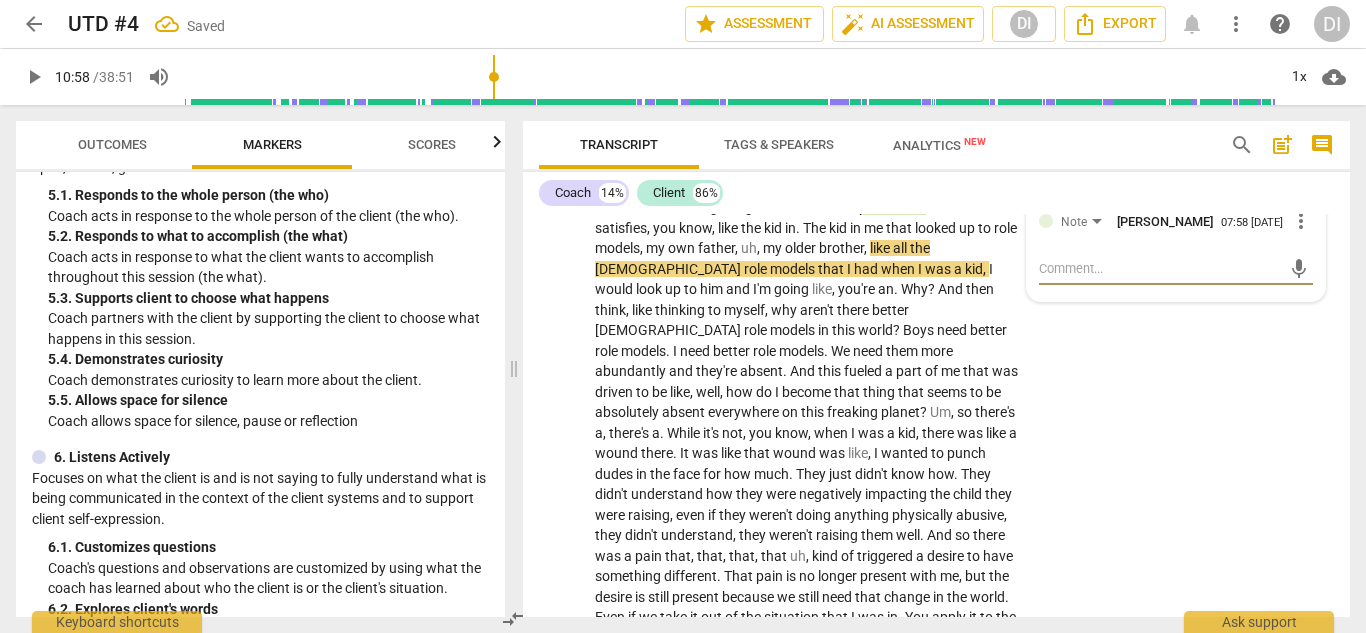 scroll, scrollTop: 3235, scrollLeft: 0, axis: vertical 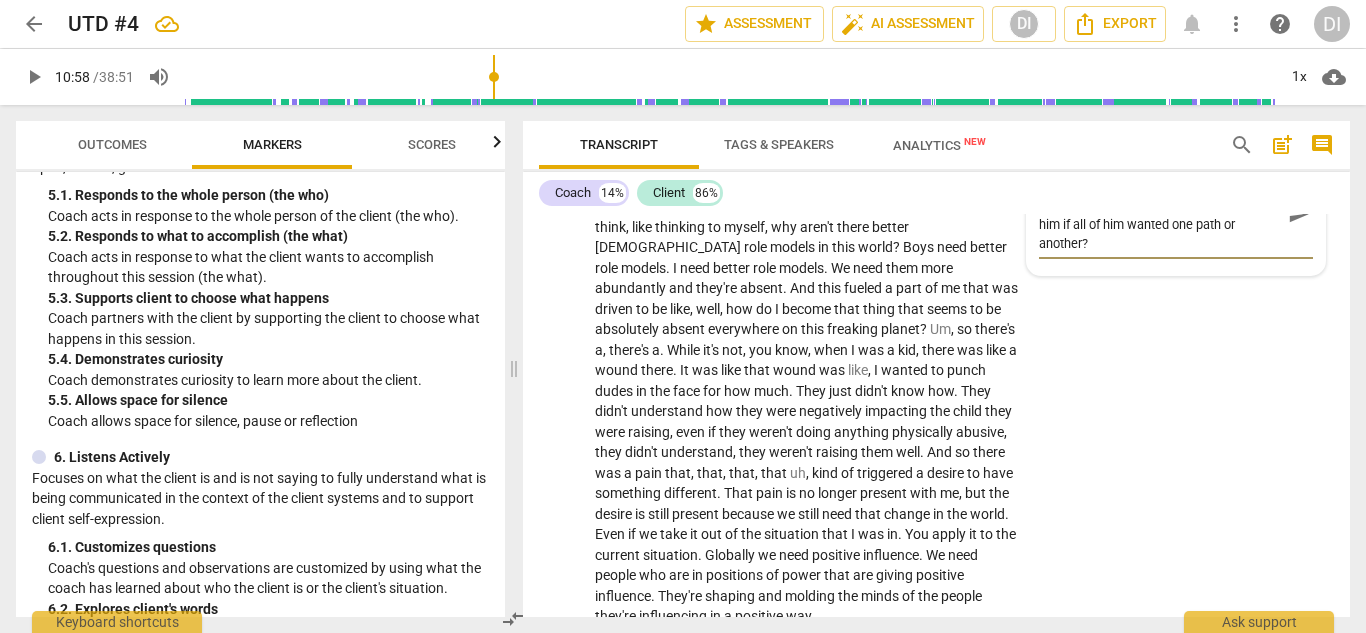 click on "play_arrow" at bounding box center [34, 77] 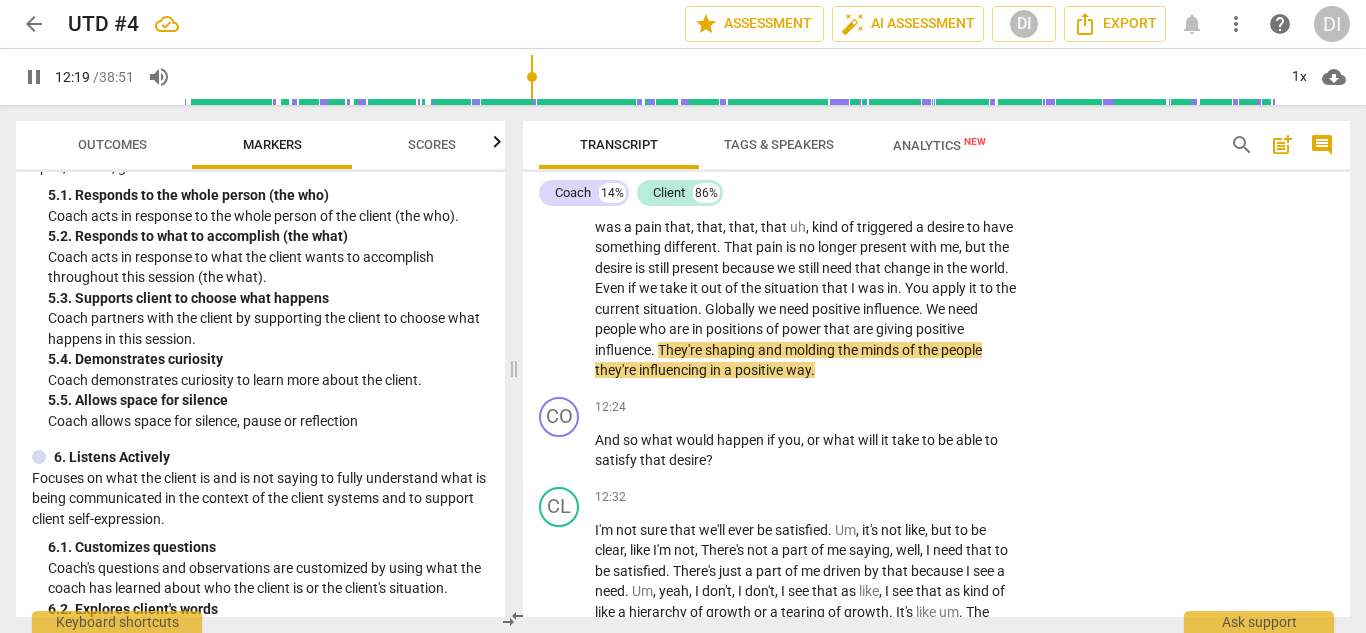 scroll, scrollTop: 3534, scrollLeft: 0, axis: vertical 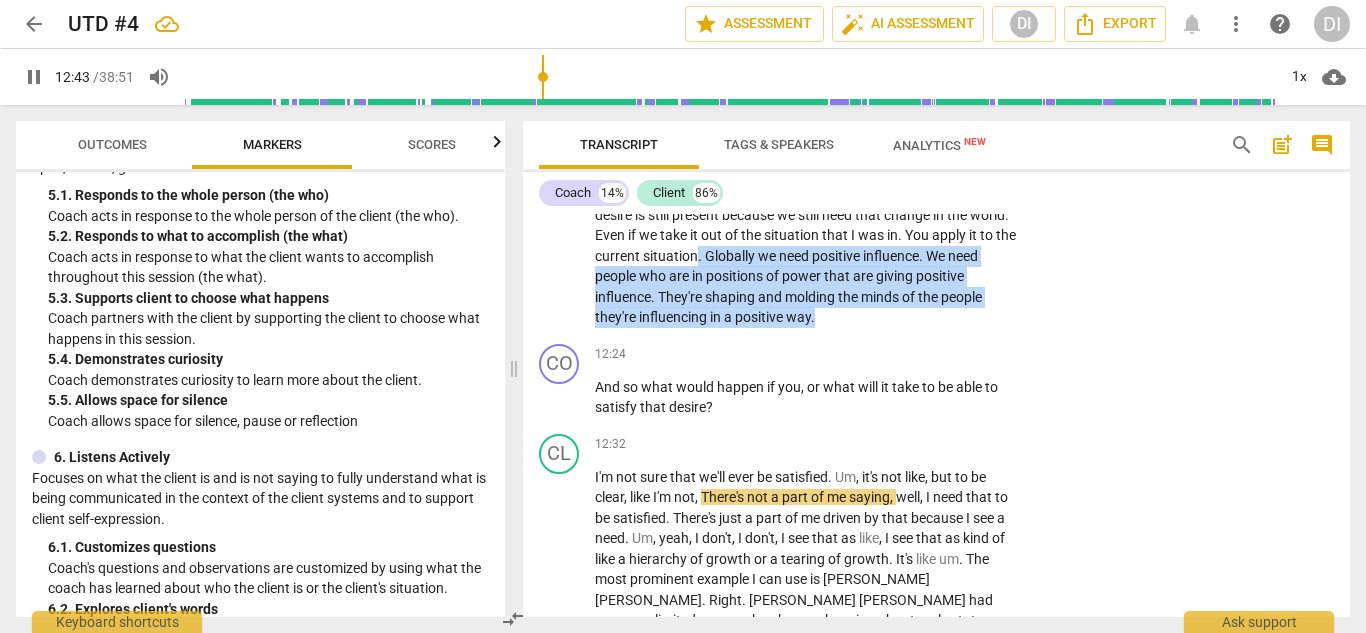 drag, startPoint x: 717, startPoint y: 380, endPoint x: 951, endPoint y: 295, distance: 248.95984 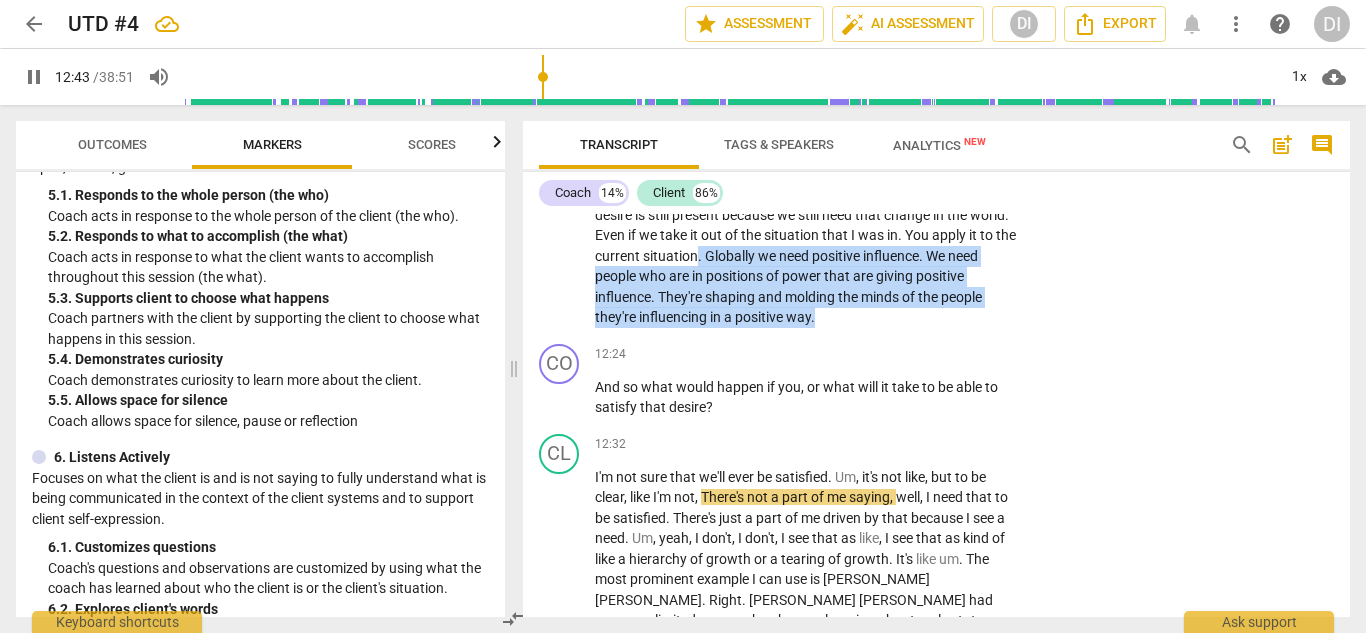 click on "Yeah ,   it's   an   exciting   thing .   Um ,   it .   There's   a   part   of   me   that ,   that   satisfies ,   you   know ,   like   the   kid   in .   The   kid   in   me   that   looked   up   to   role   models ,   my   own   father ,   uh ,   my   older   brother ,   like   all   the   [DEMOGRAPHIC_DATA]   role   models   that   I   had   when   I   was   a   kid ,   I   would   look   up   to   him   and   I'm   going   like ,   you're   an .   Why ?   And   then   think ,   like   thinking   to   myself ,   why   aren't   there   better   [DEMOGRAPHIC_DATA]   role   models   in   this   world ?   Boys   need   better   role   models .   I   need   better   role   models .   We   need   them   more   abundantly   and   they're   absent .   And   this   fueled   a   part   of   me   that   was   driven   to   be   like ,   well ,   how   do   I   become   that   thing   that   seems   to   be   absolutely   absent   everywhere   on   this   freaking   planet ?   Um ,   so   there's   a ,   there's   a .   While   it's   not ," at bounding box center (807, 71) 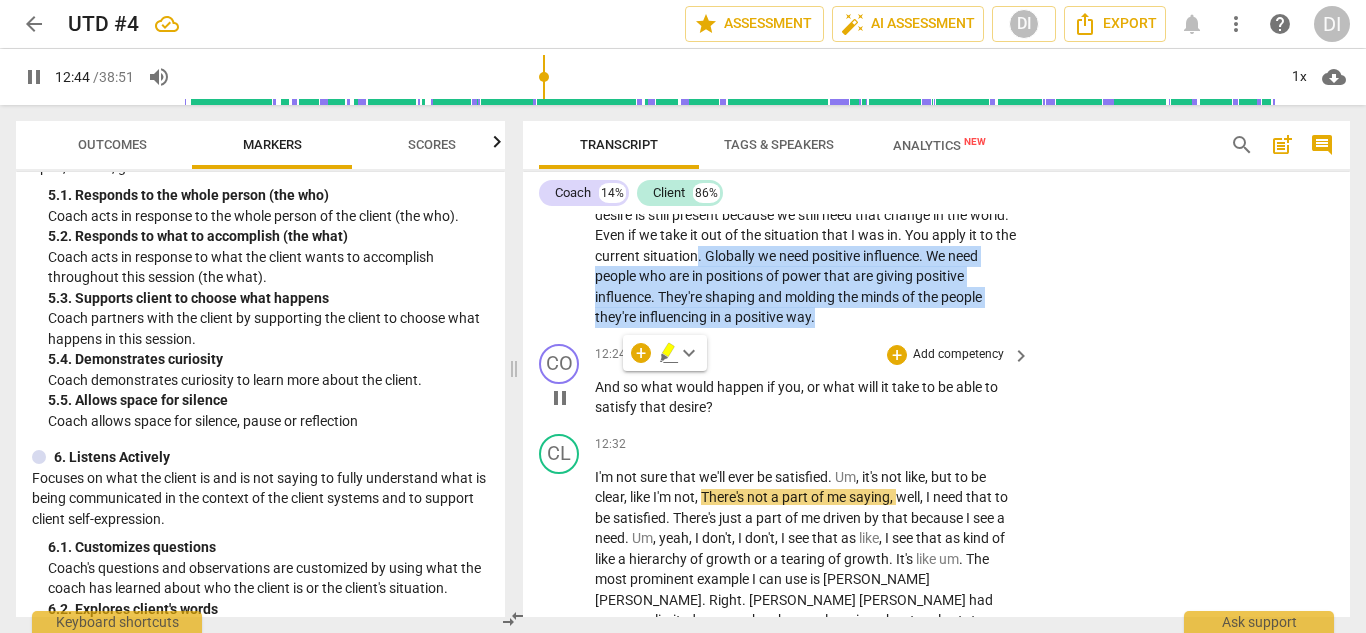 click on "CO play_arrow pause 12:24 + Add competency keyboard_arrow_right And   so   what   would   happen   if   you ,   or   what   will   it   take   to   be   able   to   satisfy   that   desire ?" at bounding box center [936, 381] 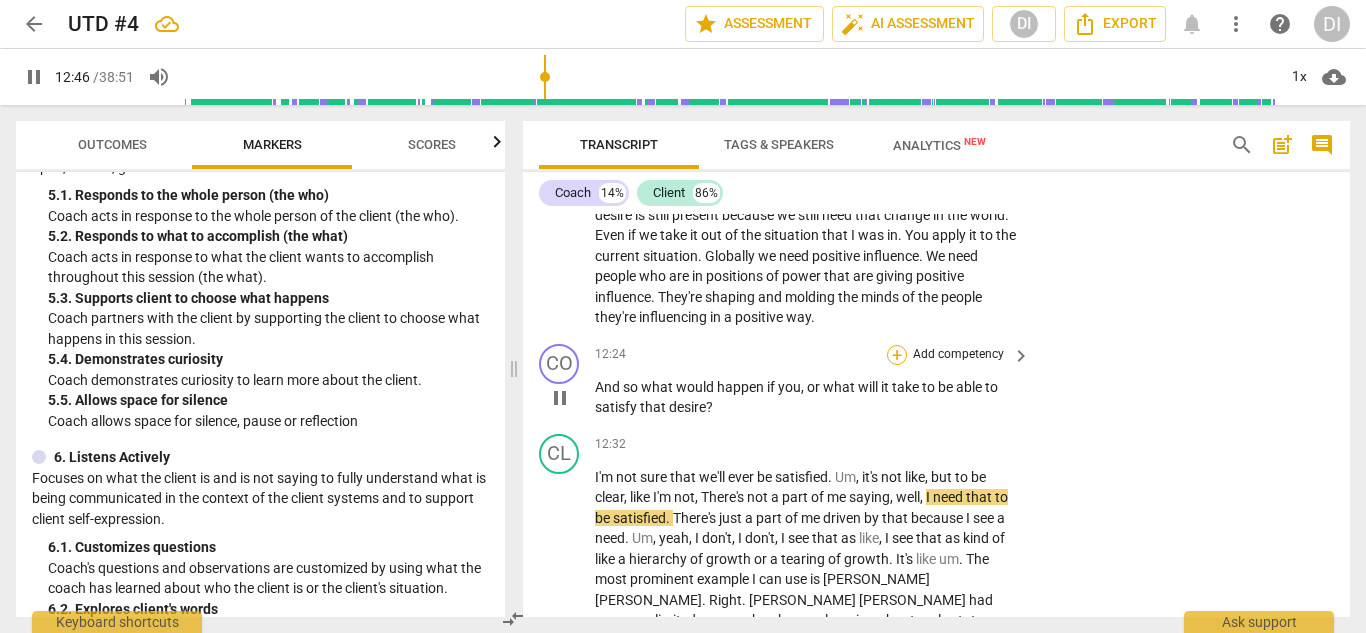 click on "+" at bounding box center [897, 355] 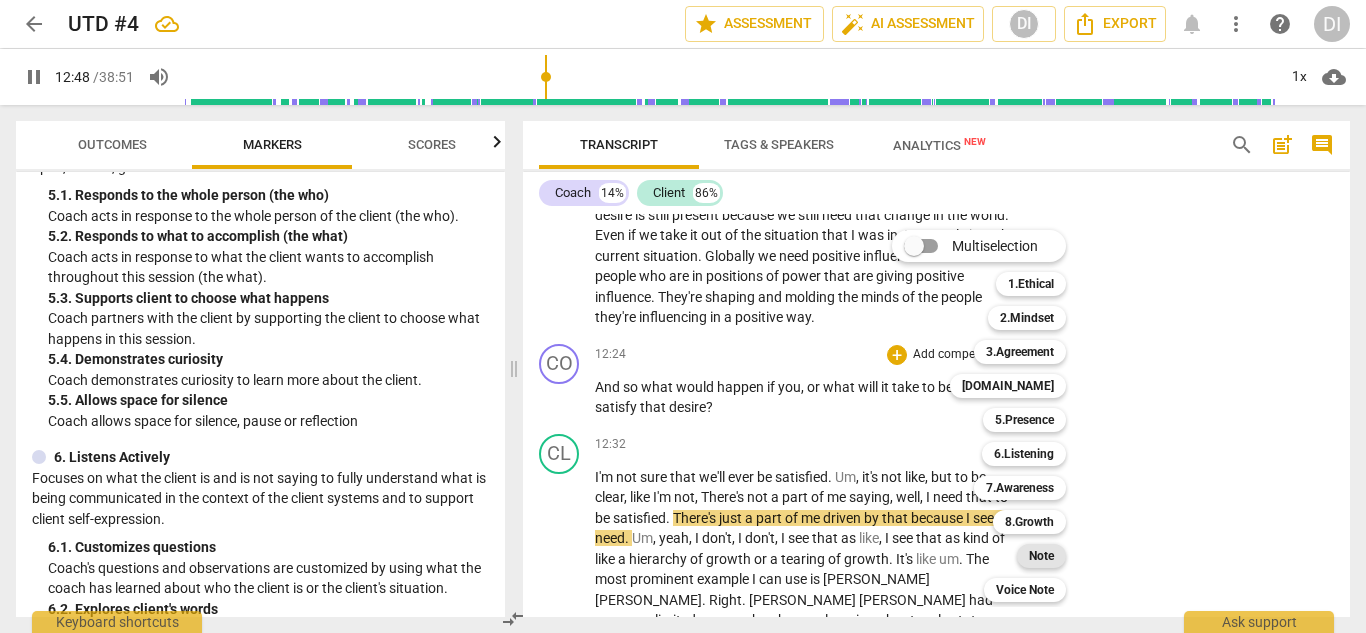 click on "Note" at bounding box center (1041, 556) 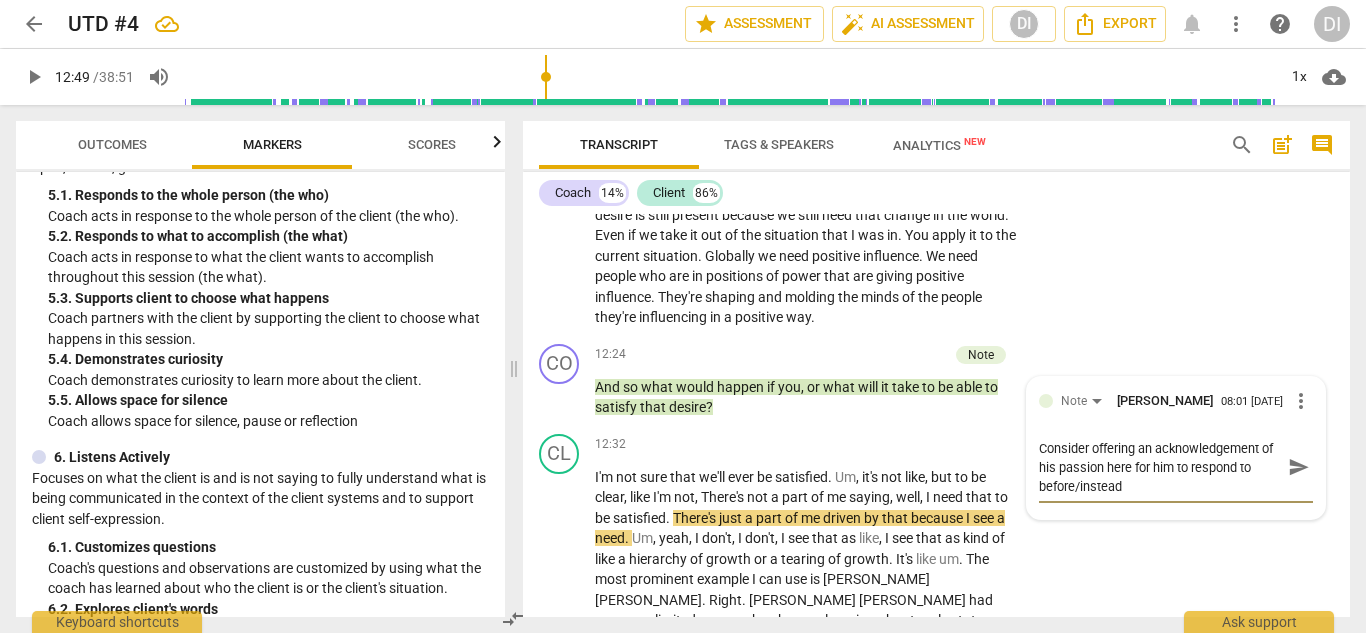 scroll, scrollTop: 0, scrollLeft: 0, axis: both 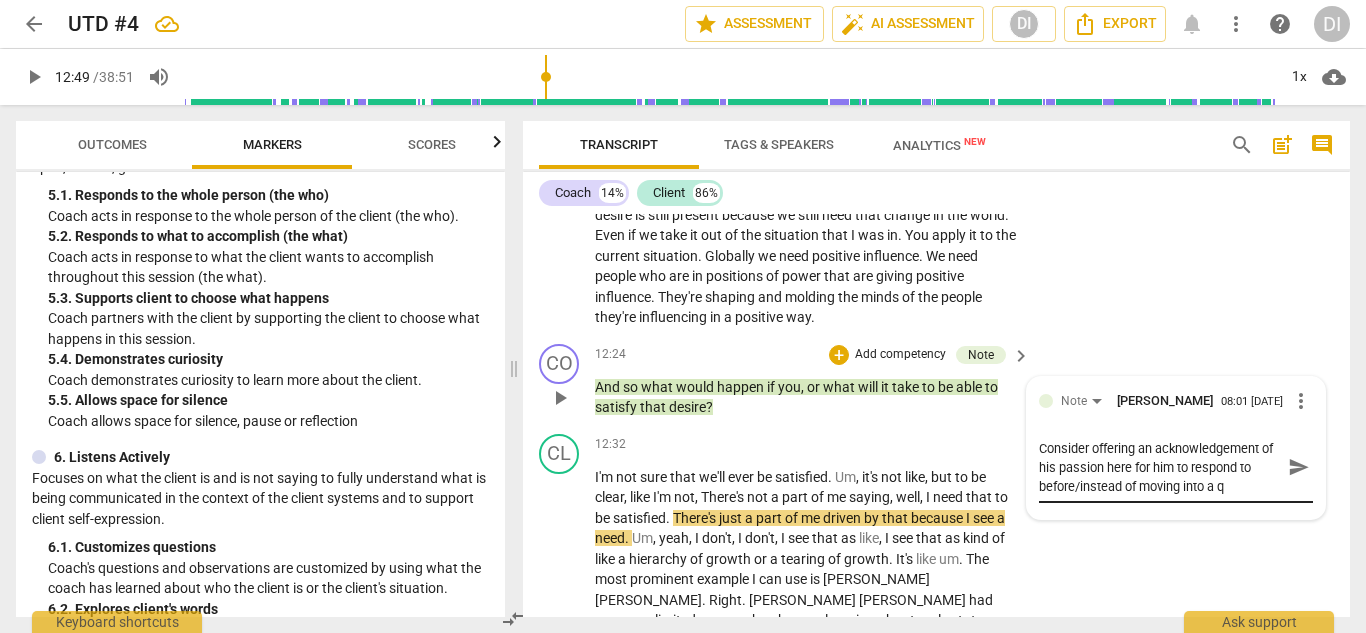 click on "Consider offering an acknowledgement of his passion here for him to respond to before/instead of moving into a q" at bounding box center [1160, 467] 